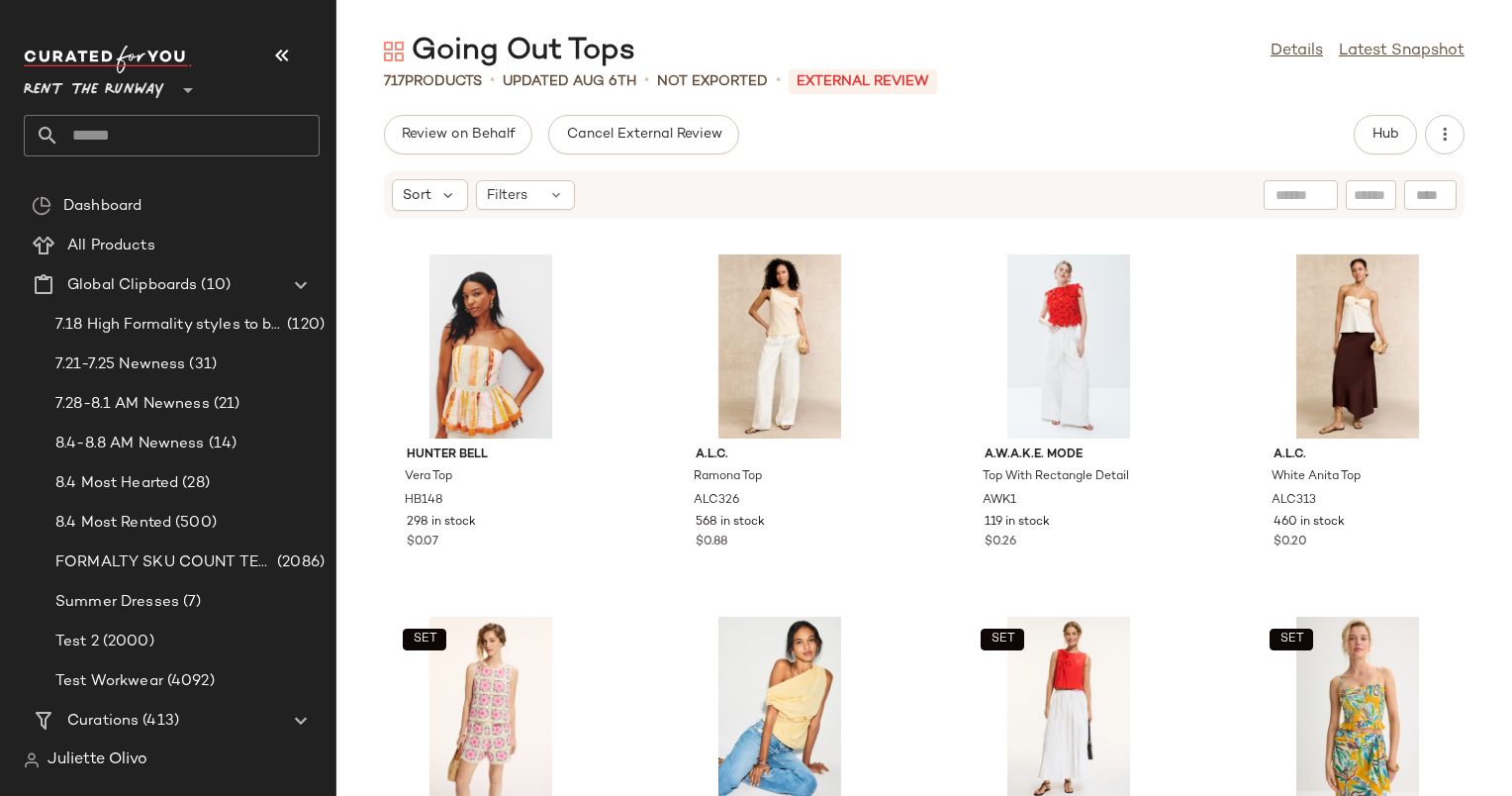 scroll, scrollTop: 0, scrollLeft: 0, axis: both 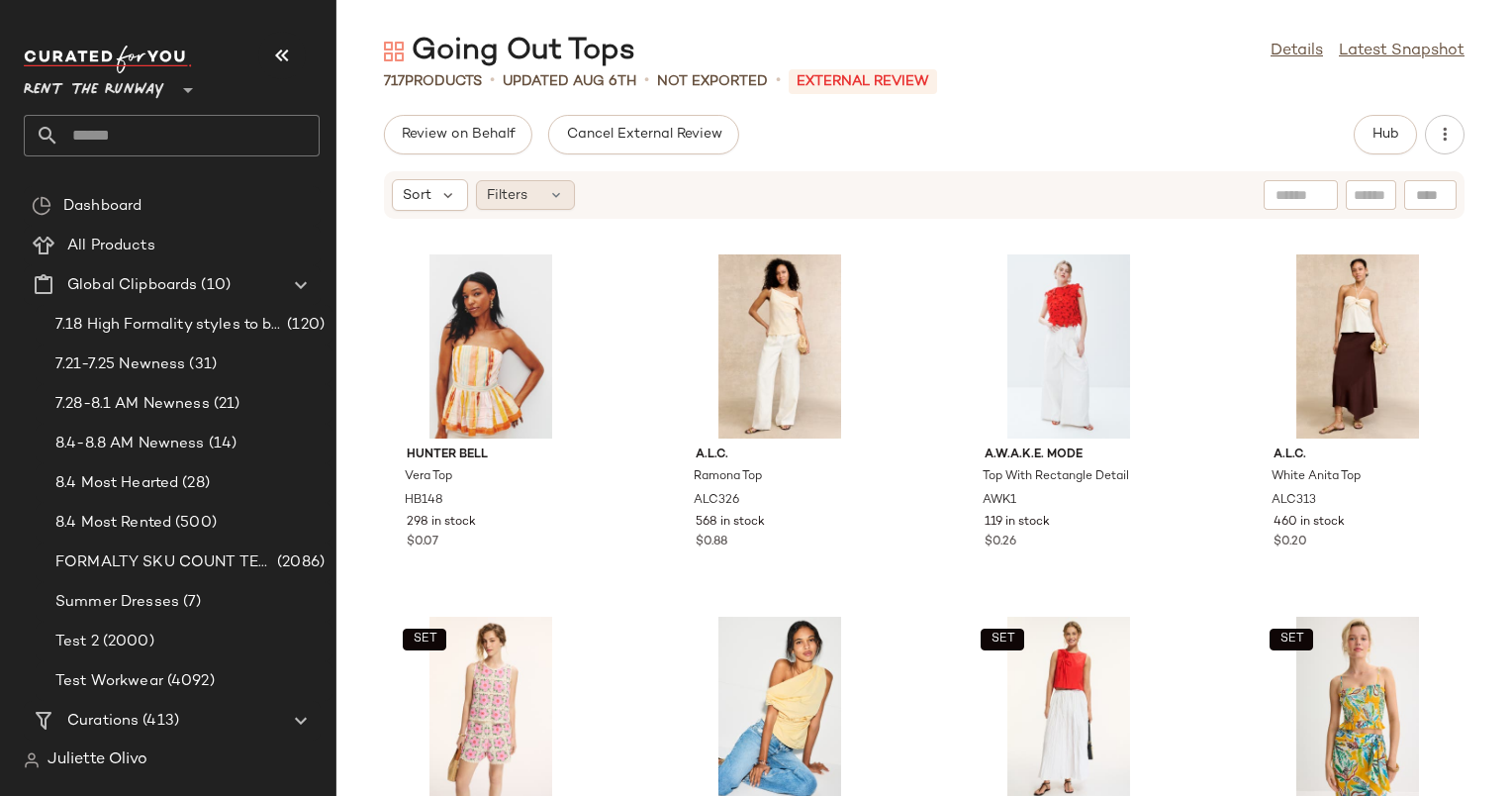 click on "Filters" 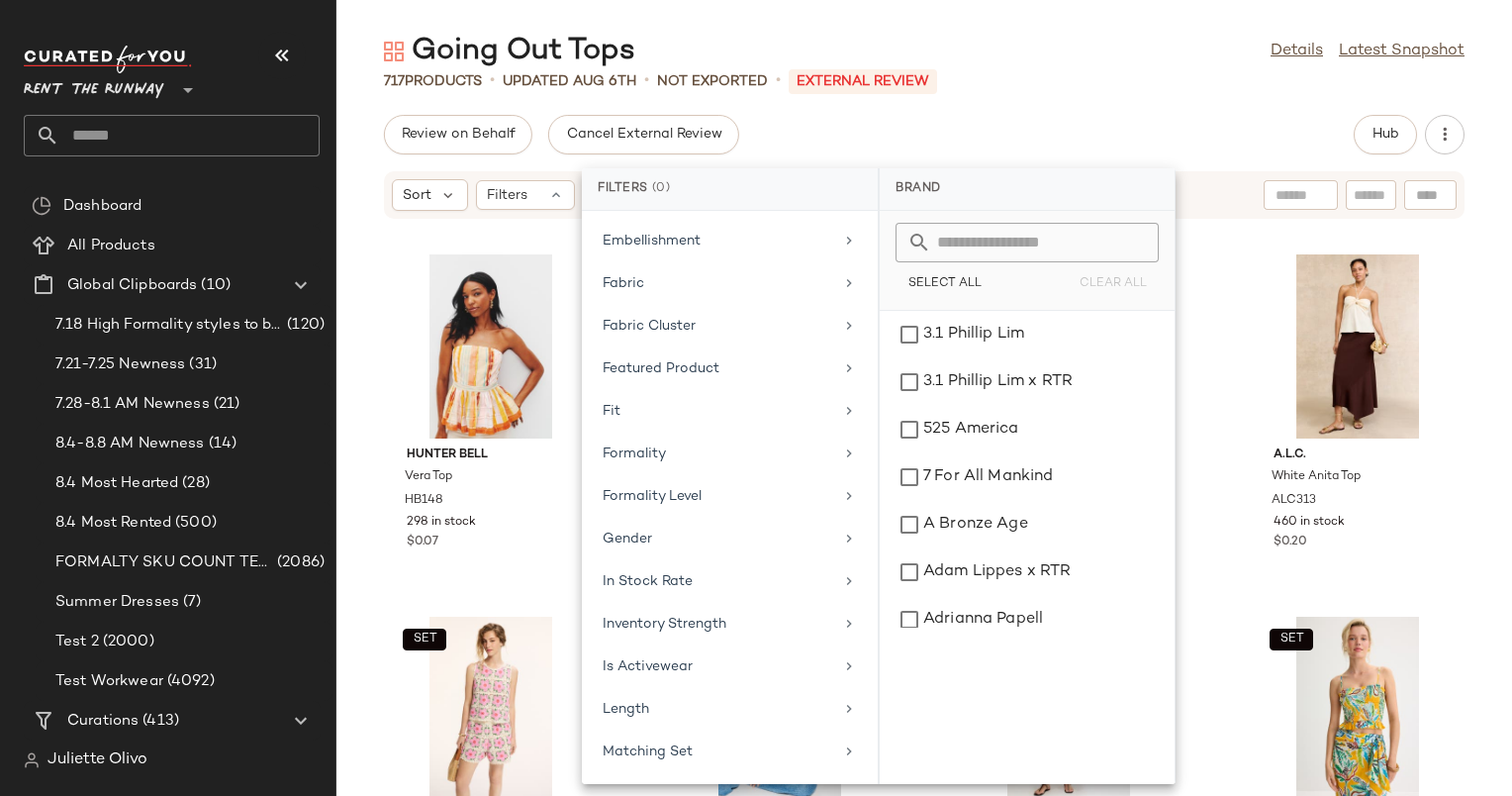 scroll, scrollTop: 724, scrollLeft: 0, axis: vertical 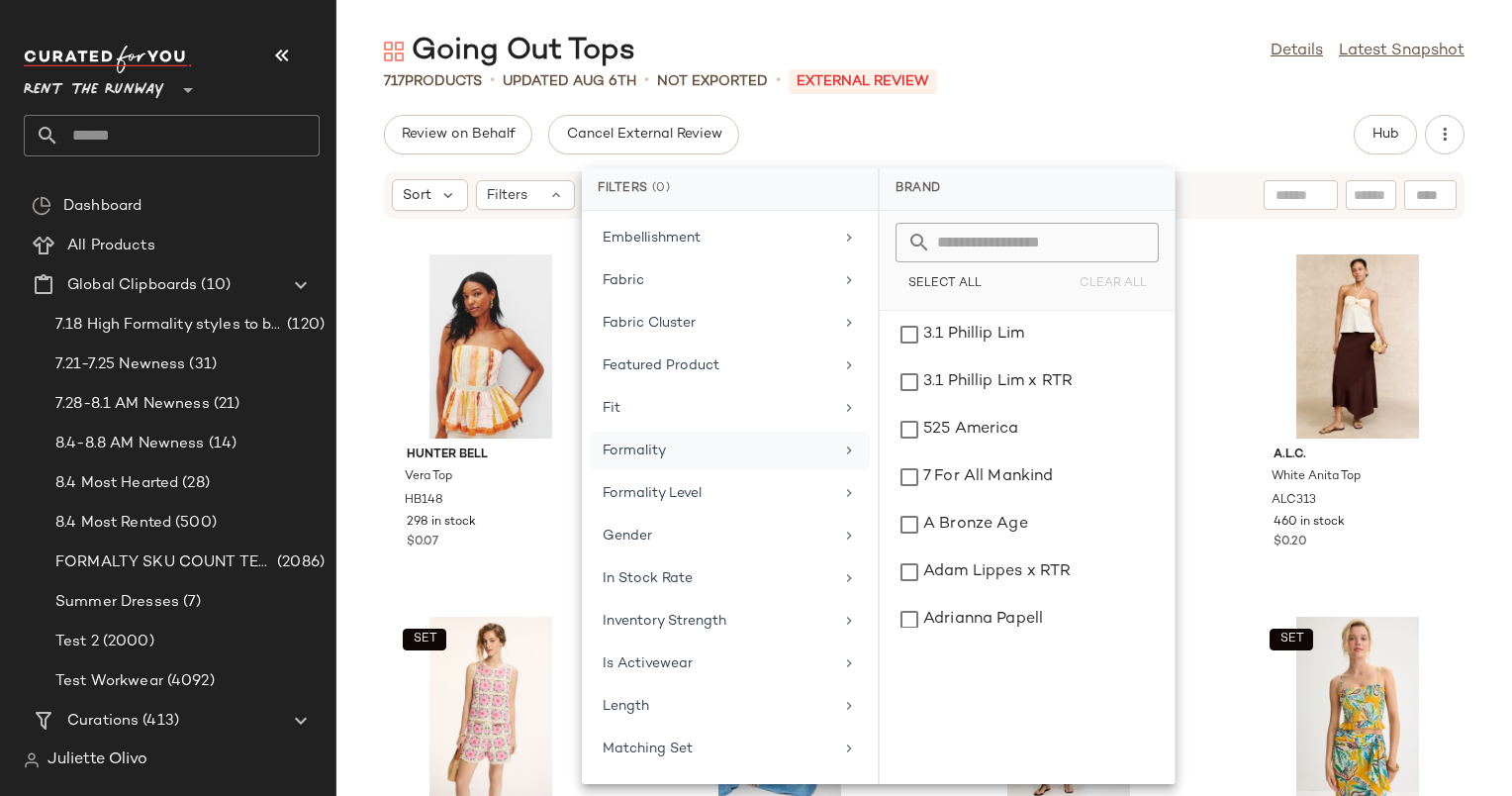 click on "Formality" 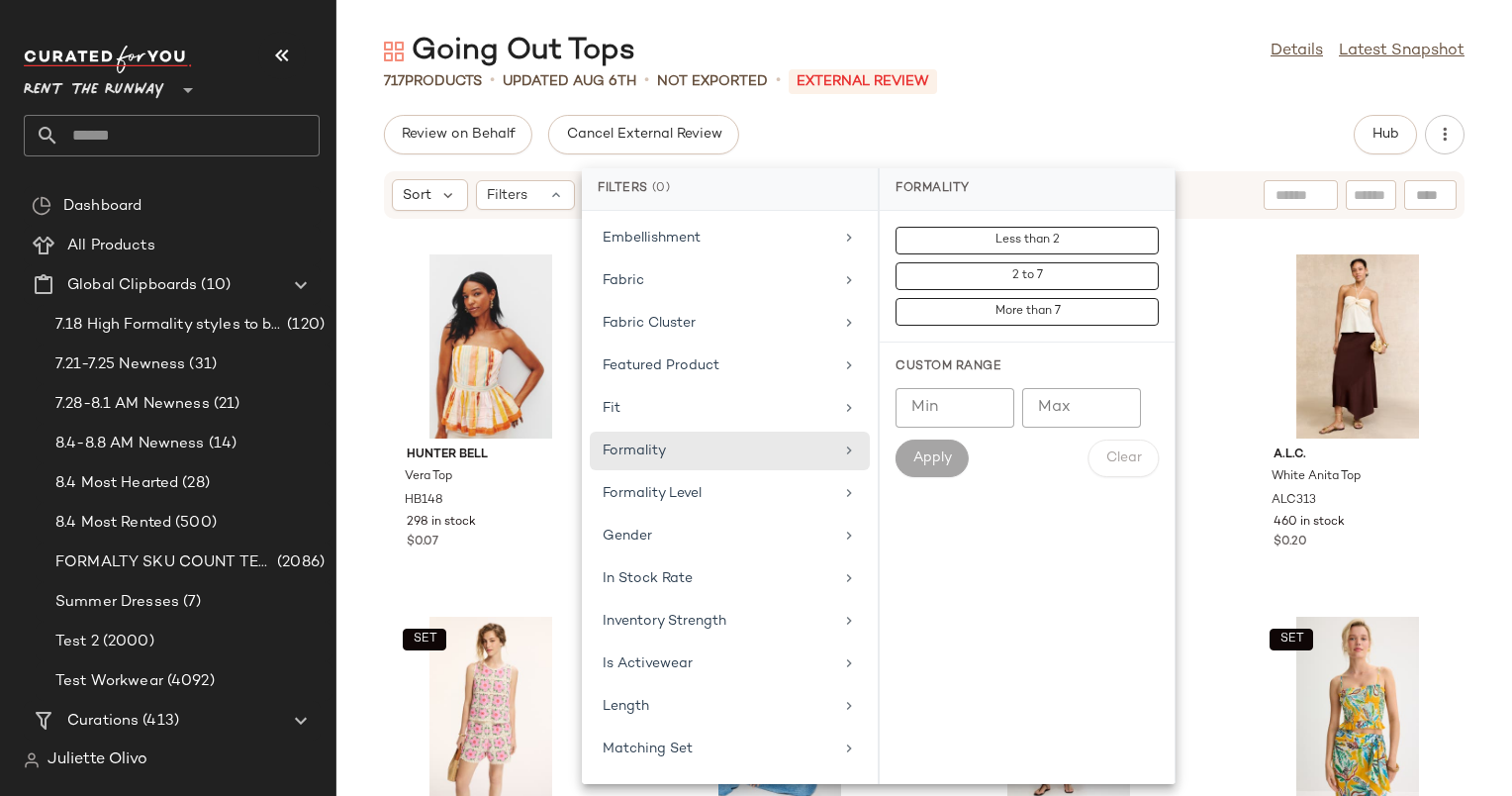 click on "Min" 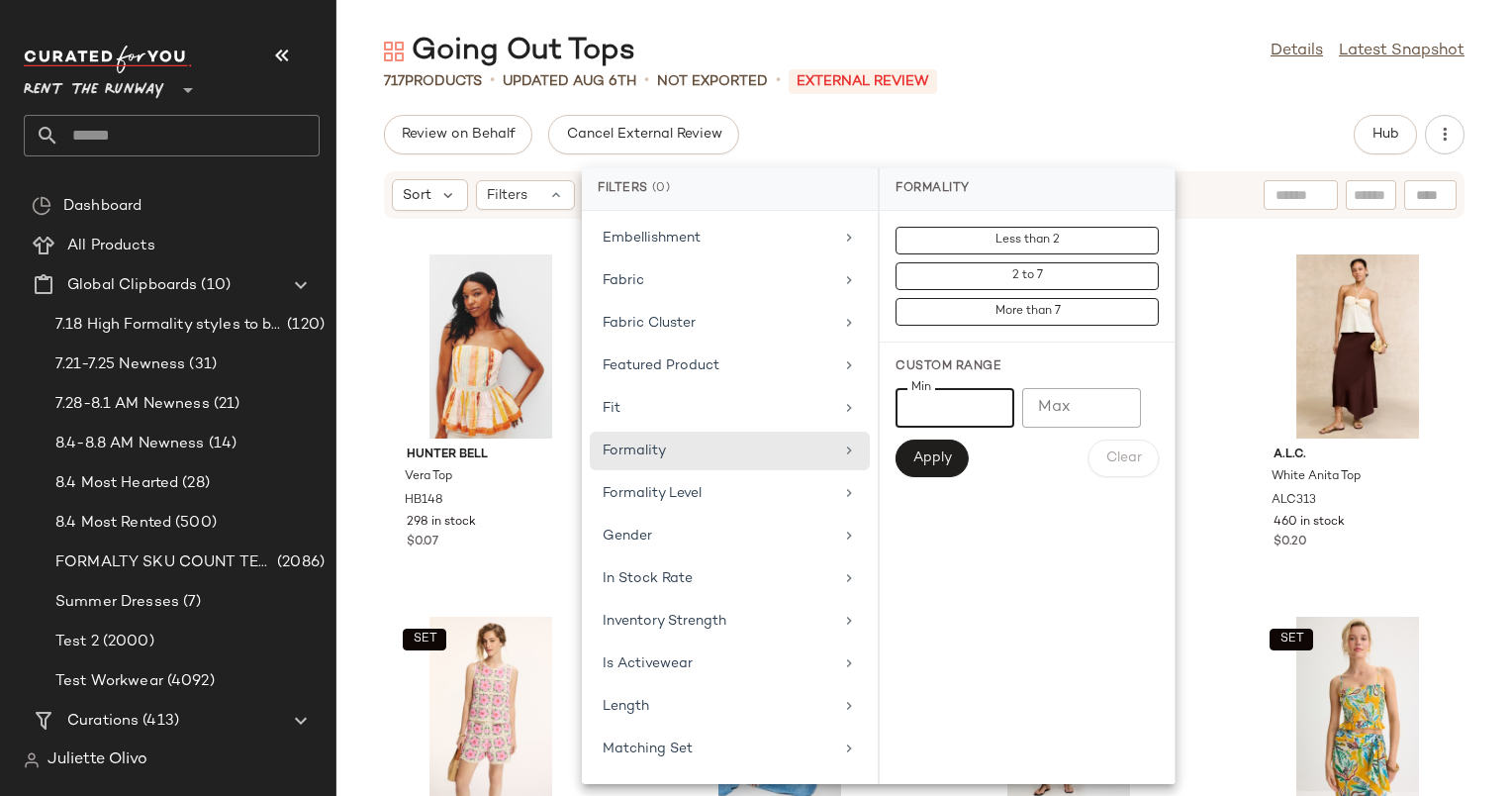 type on "*" 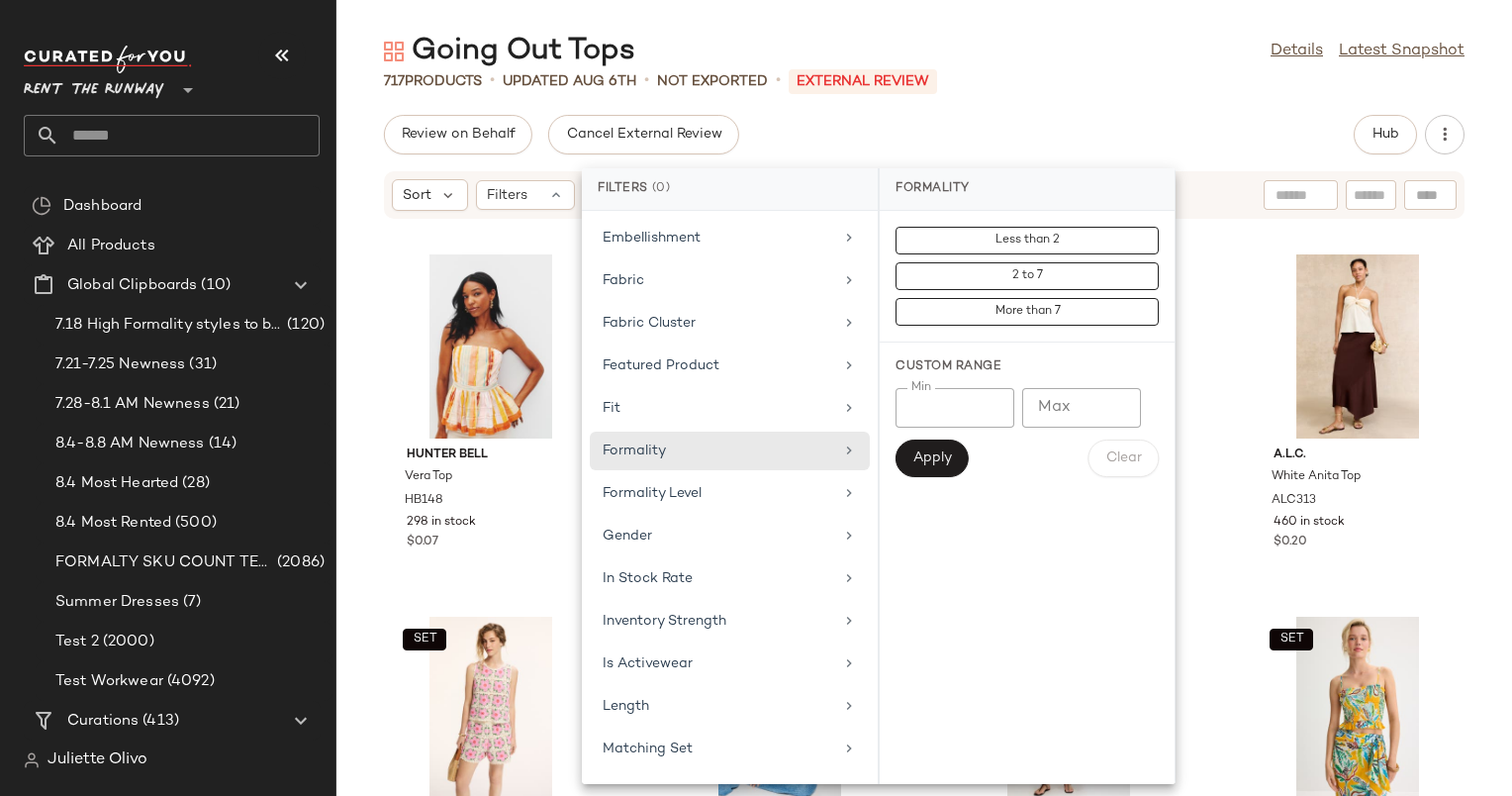 click on "Custom Range Min  * Min  Max  Max   Apply   Clear" at bounding box center [1027, 418] 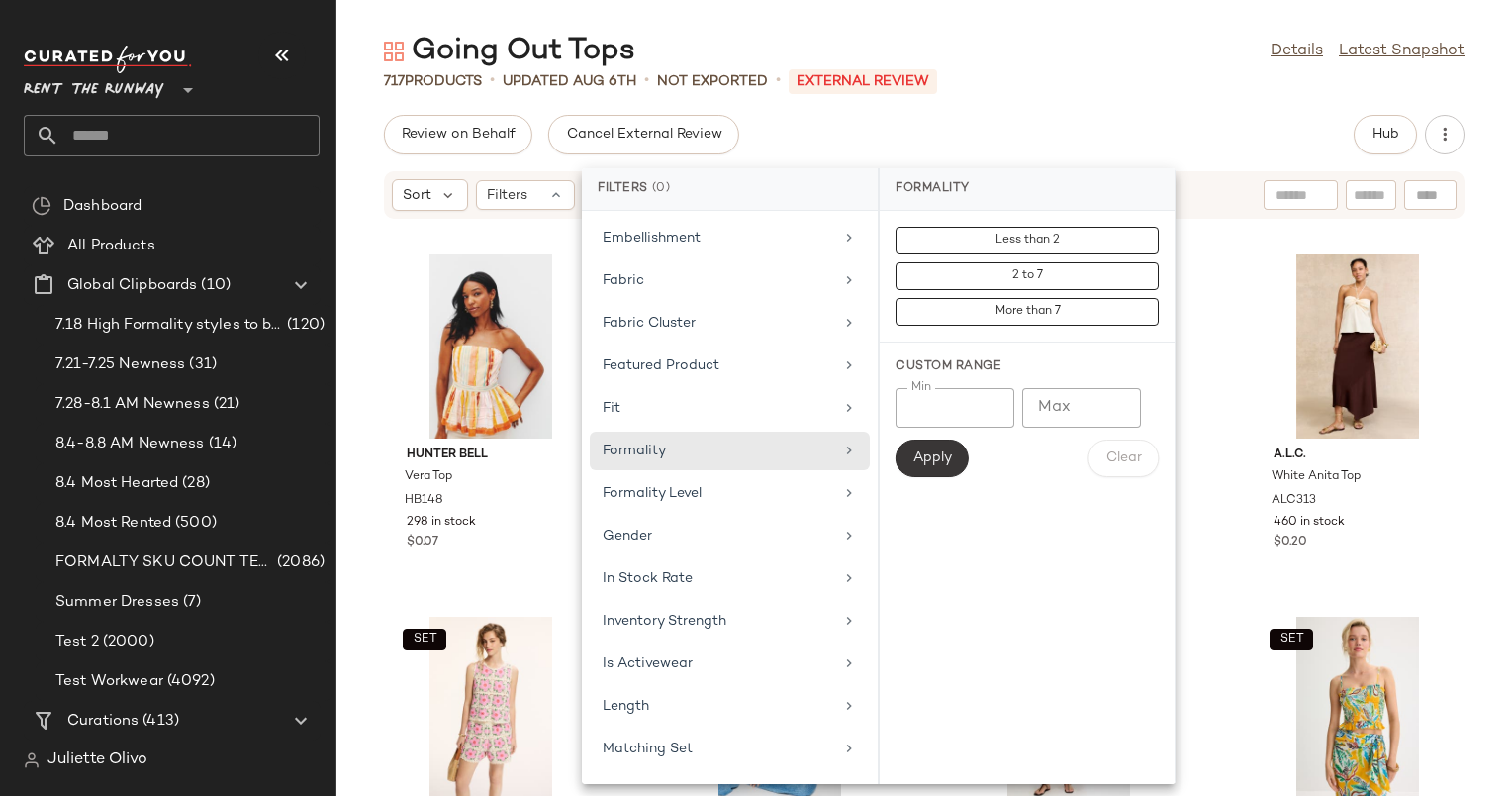 click on "Apply" 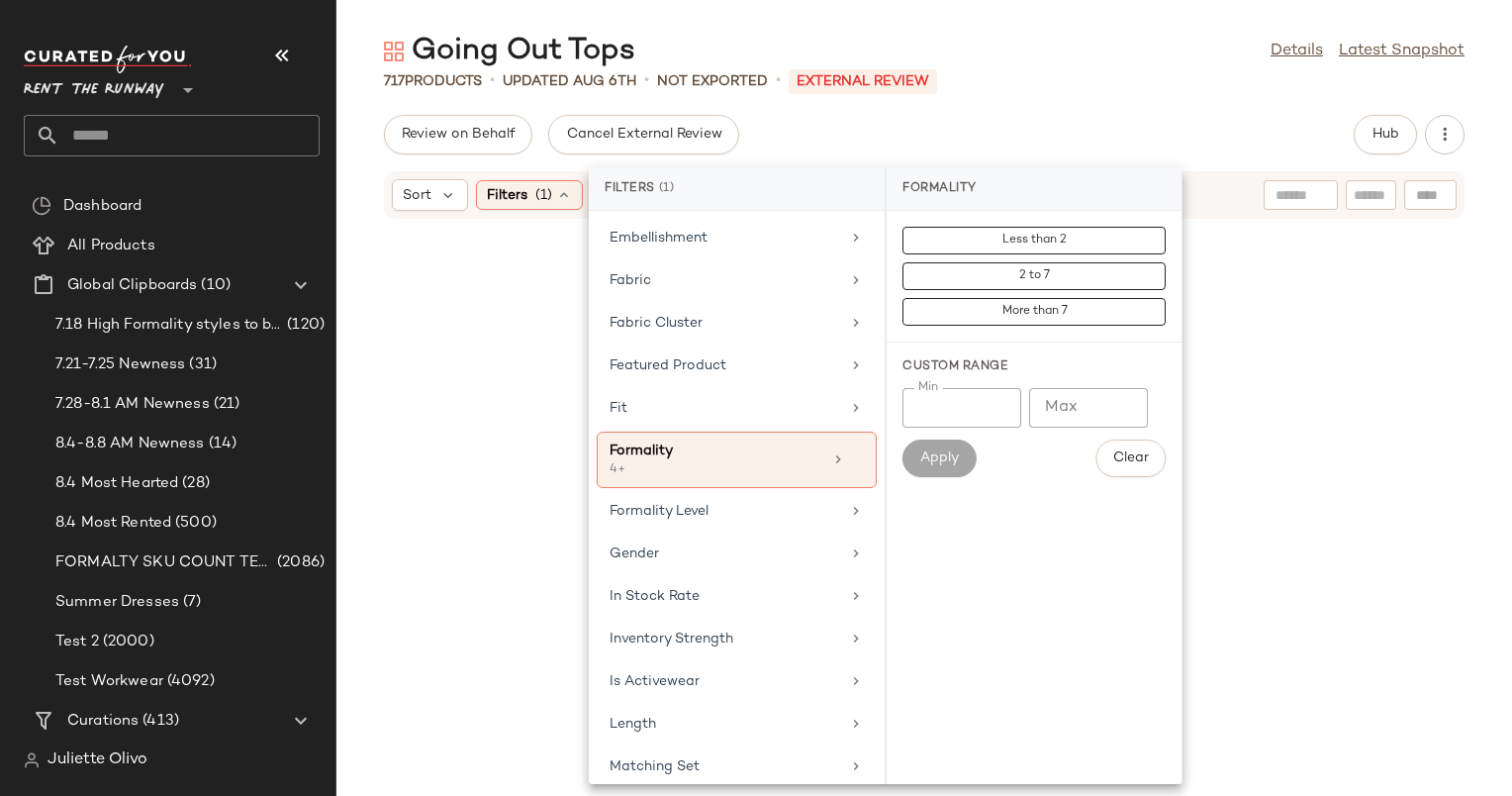 click on "Review on Behalf   Cancel External Review   Hub" 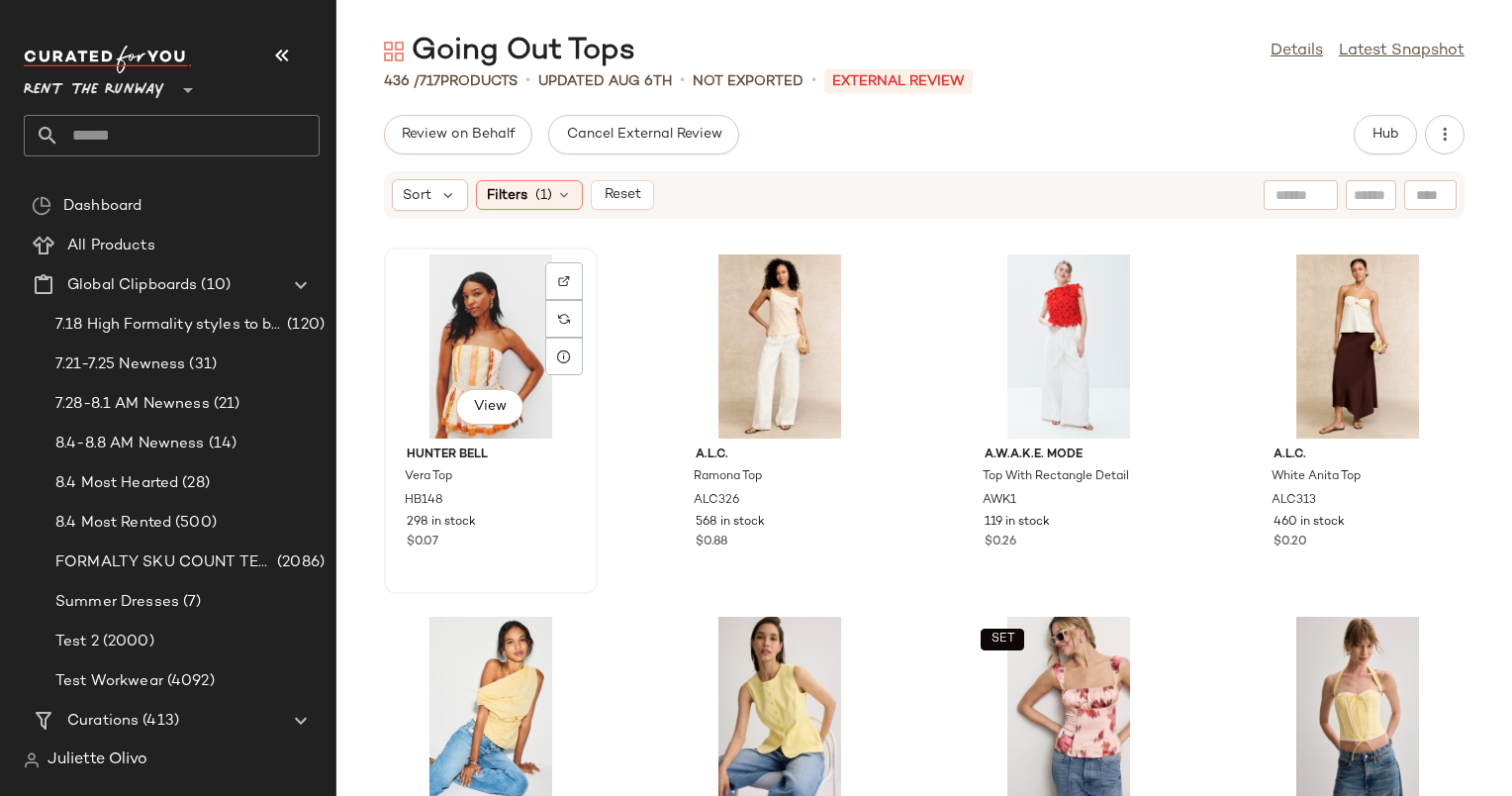 click on "View" 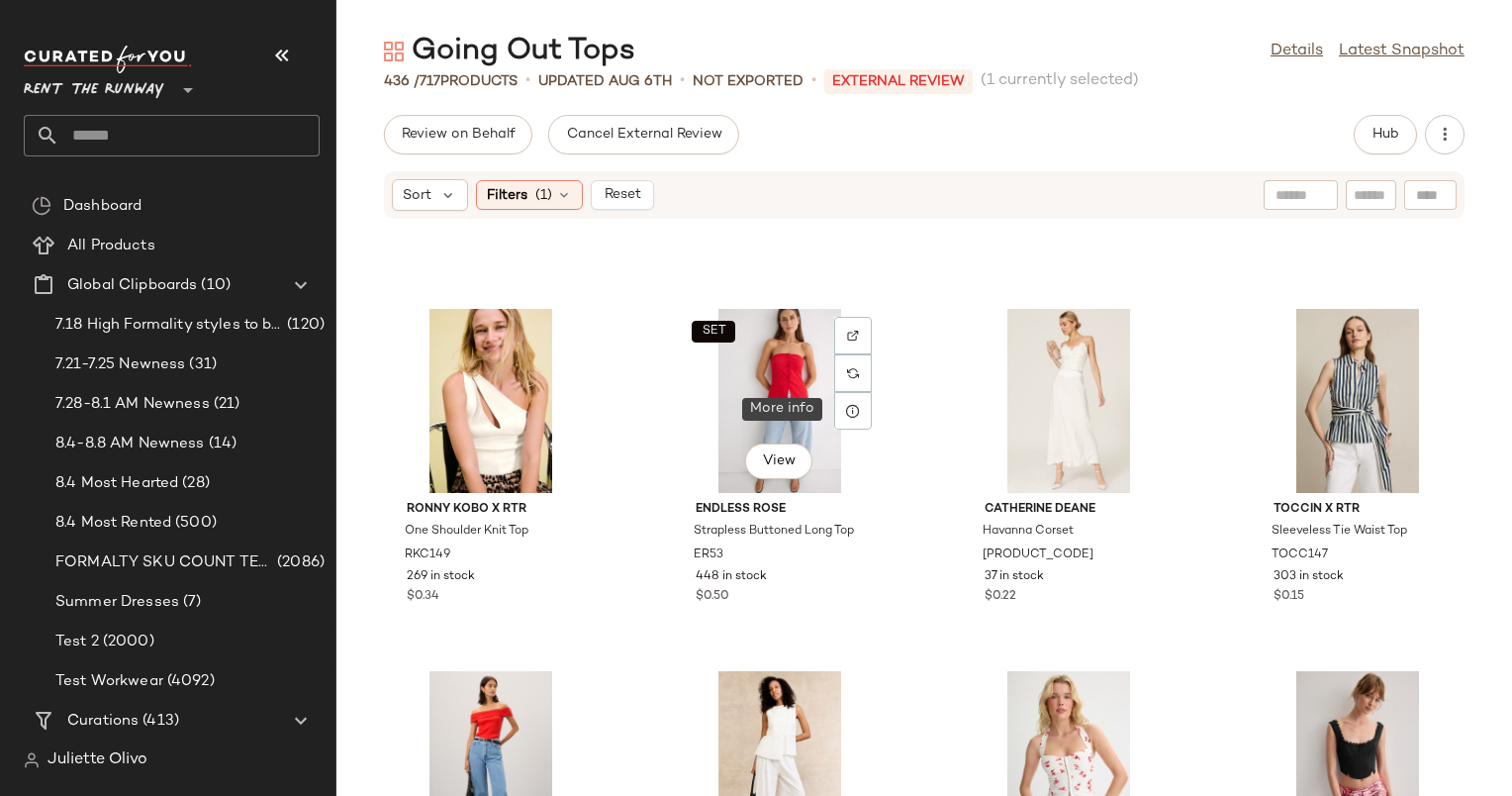 scroll, scrollTop: 1049, scrollLeft: 0, axis: vertical 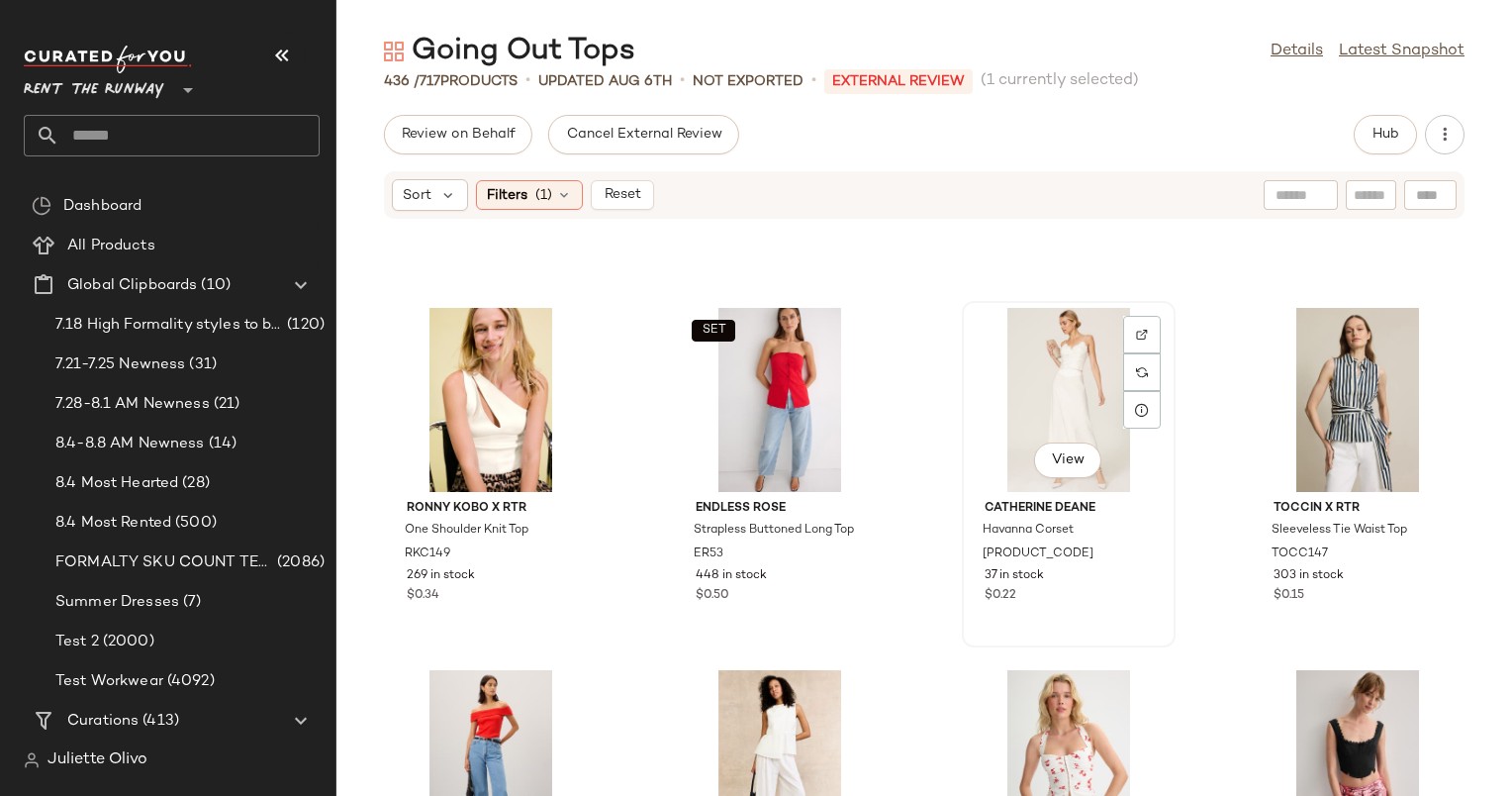 click on "View" 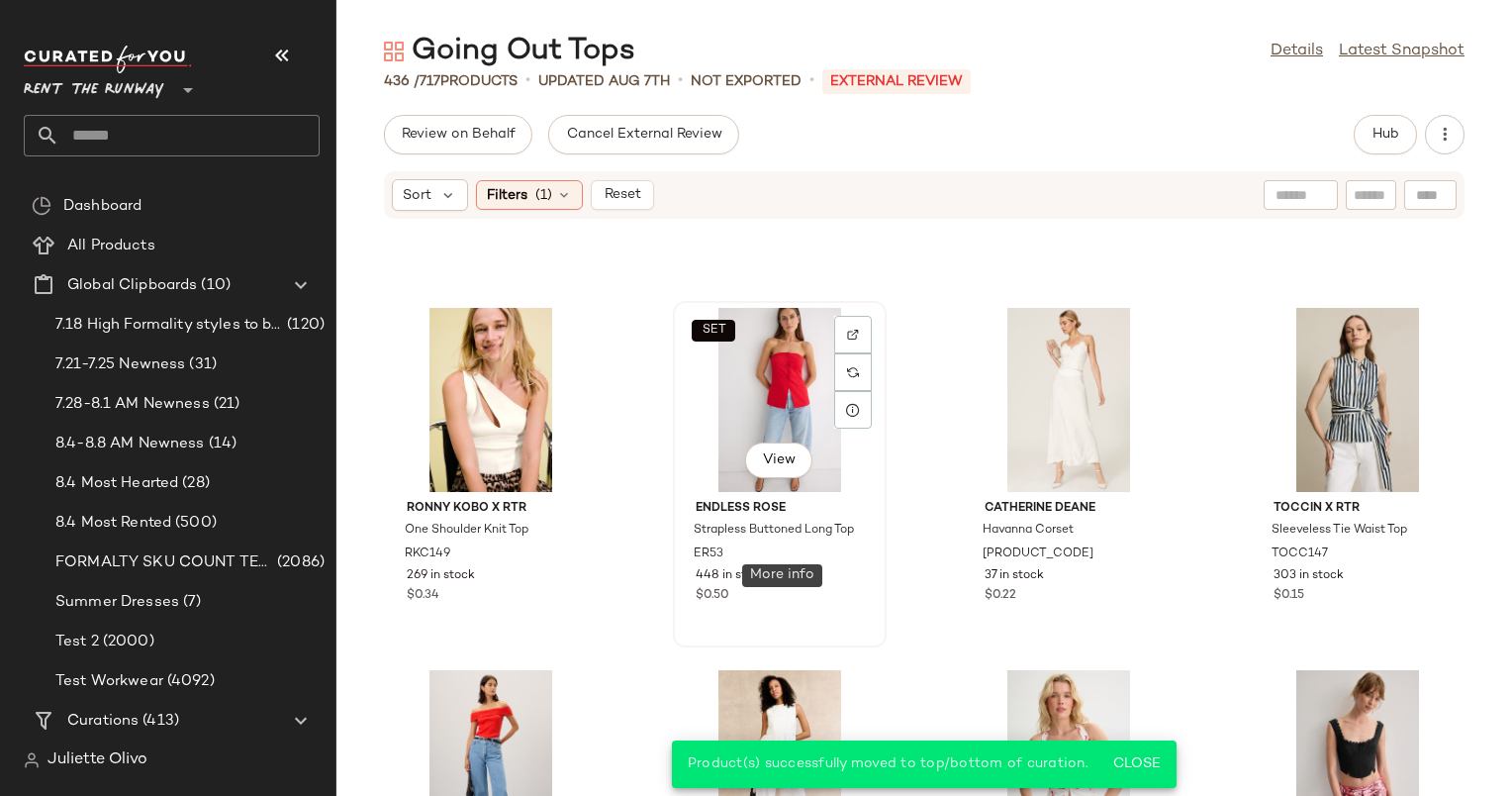 scroll, scrollTop: 0, scrollLeft: 0, axis: both 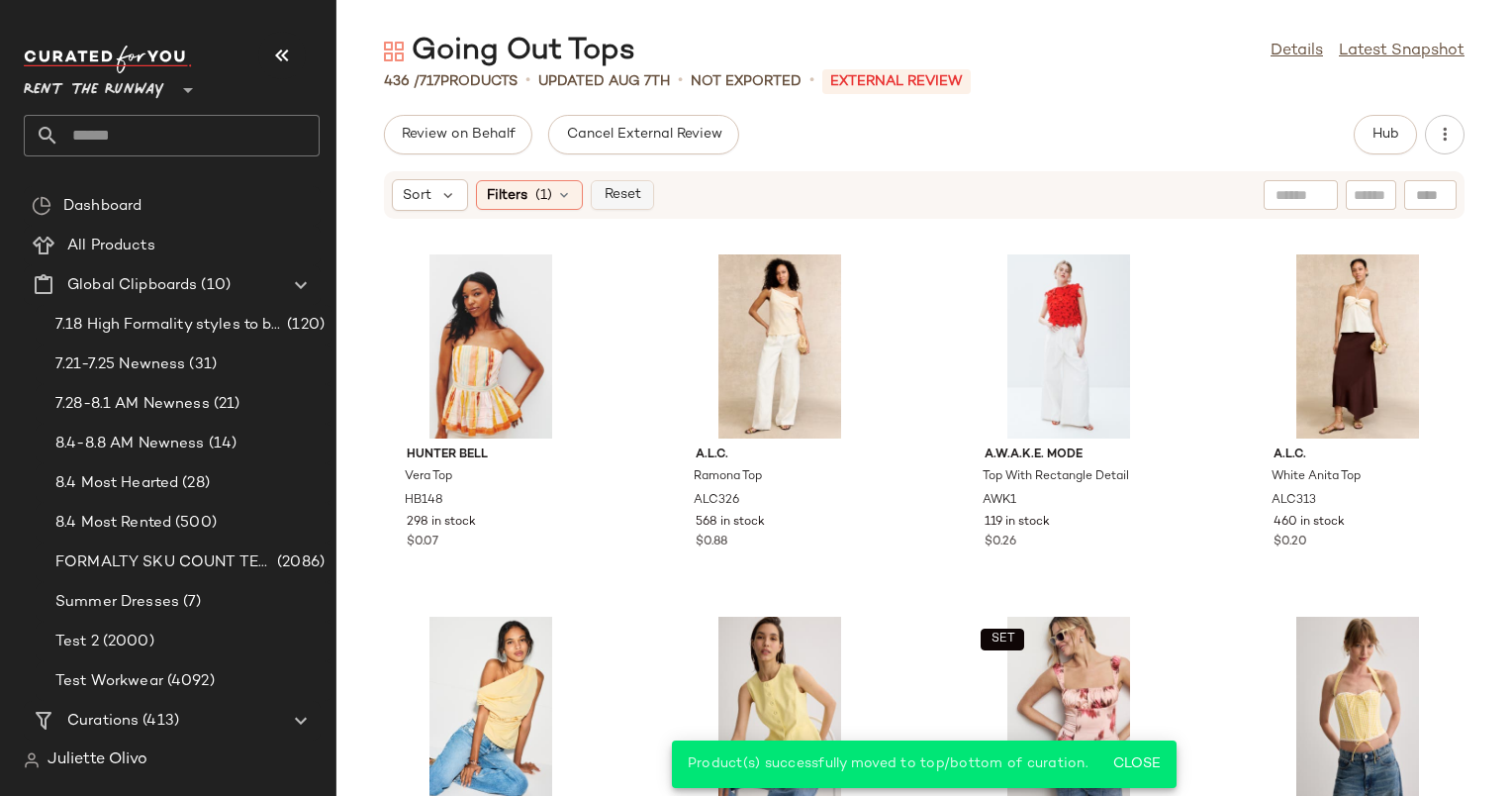 click on "Reset" 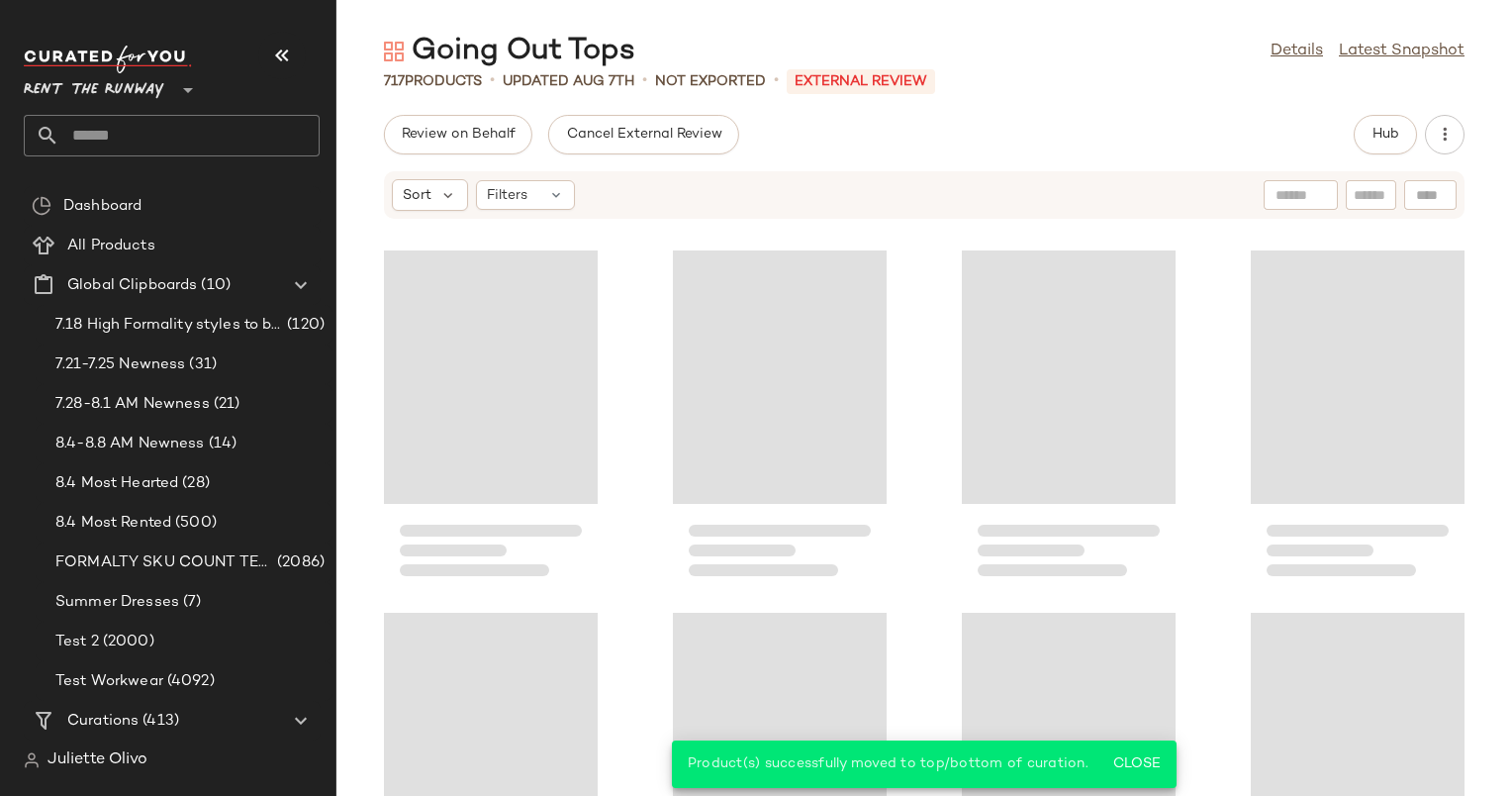 scroll, scrollTop: 1103, scrollLeft: 0, axis: vertical 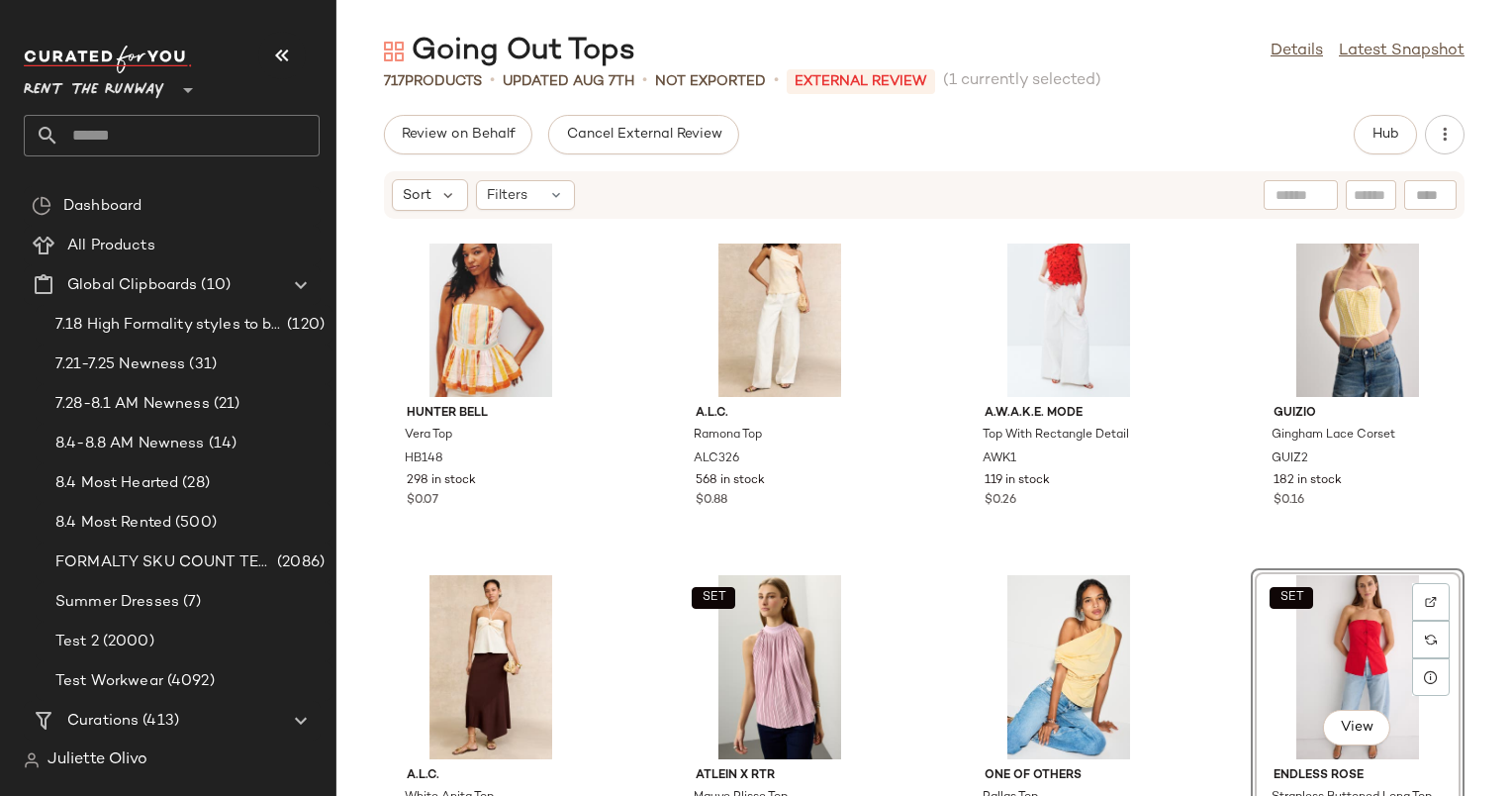 click on "Hunter Bell Vera Top HB148 298 in stock $0.07 A.L.C. Ramona Top ALC326 568 in stock $0.88 A.W.A.K.E. Mode Top With Rectangle Detail AWK1 119 in stock $0.26 GUIZIO Gingham Lace Corset GUIZ2 182 in stock $0.16 A.L.C. White Anita Top ALC313 460 in stock $0.20  SET  Atlein x RTR Mauve Plisse Top ATC41 174 in stock $0.48 One of Others Pallas Top OOO3 392 in stock $0.20  SET   View  Endless Rose Strapless Buttoned Long Top ER53 448 in stock $0.50  SET  WEWOREWHAT Wide Strap Ruched Cup Corset WWW54 161 in stock $0.23 Endless Rose Linen Long Top ER44 408 in stock $0.09 Kika Vargas Tasha Top KIK1 240 in stock $0.74 Hofmann Copenhagen Serenity Top HOFC60 289 in stock $0.85  SET  Ronny Kobo x RTR Pink Floral Top RKC50 277 in stock $0.92 Ronny Kobo x RTR One Shoulder Knit Top RKC149 269 in stock $0.34 CATHERINE DEANE Havanna Corset CD56 37 in stock $0.22  SET  CeCe Crochet Flower Tank Top CECE36 309 in stock $0.05" 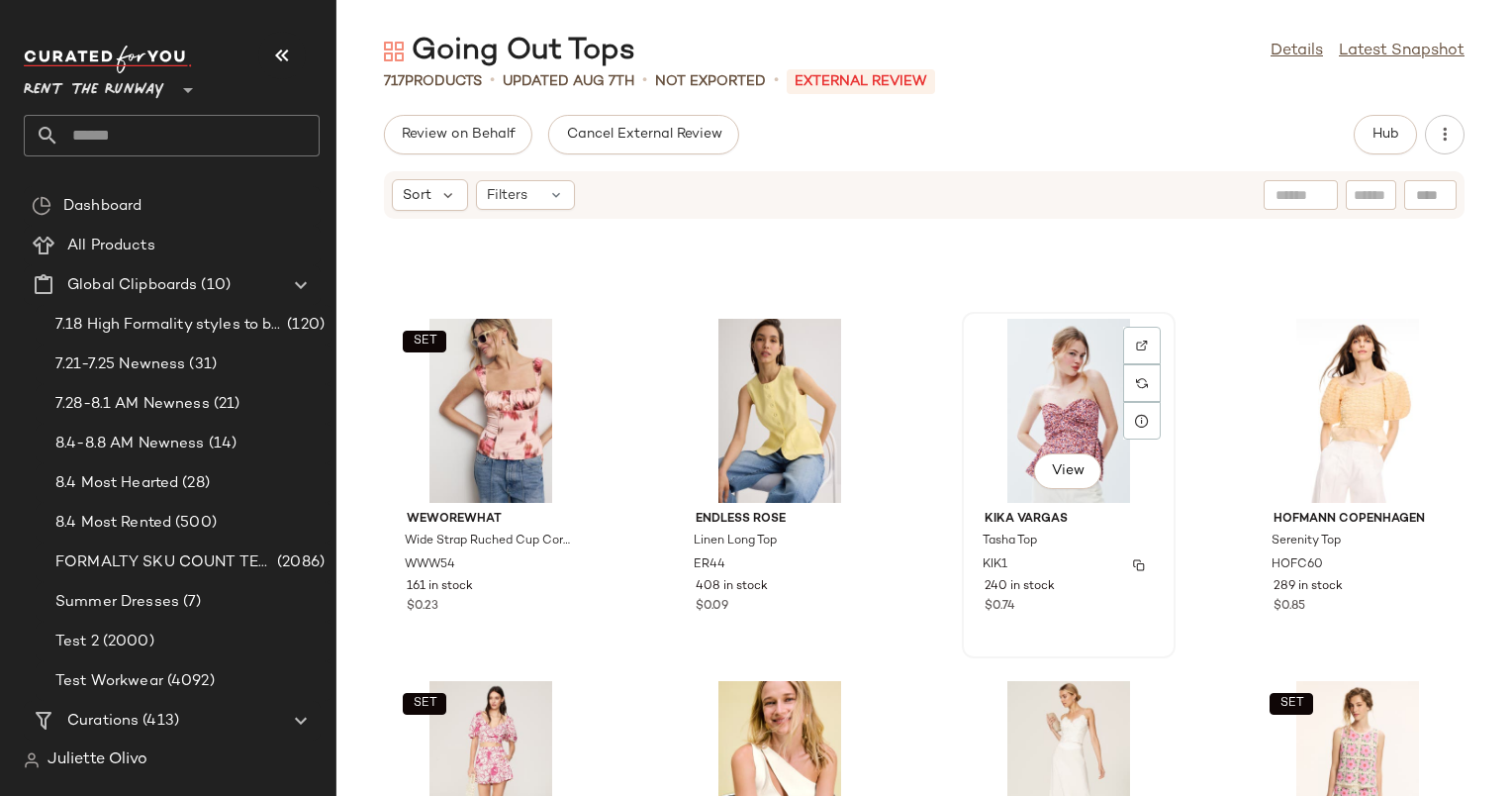scroll, scrollTop: 677, scrollLeft: 0, axis: vertical 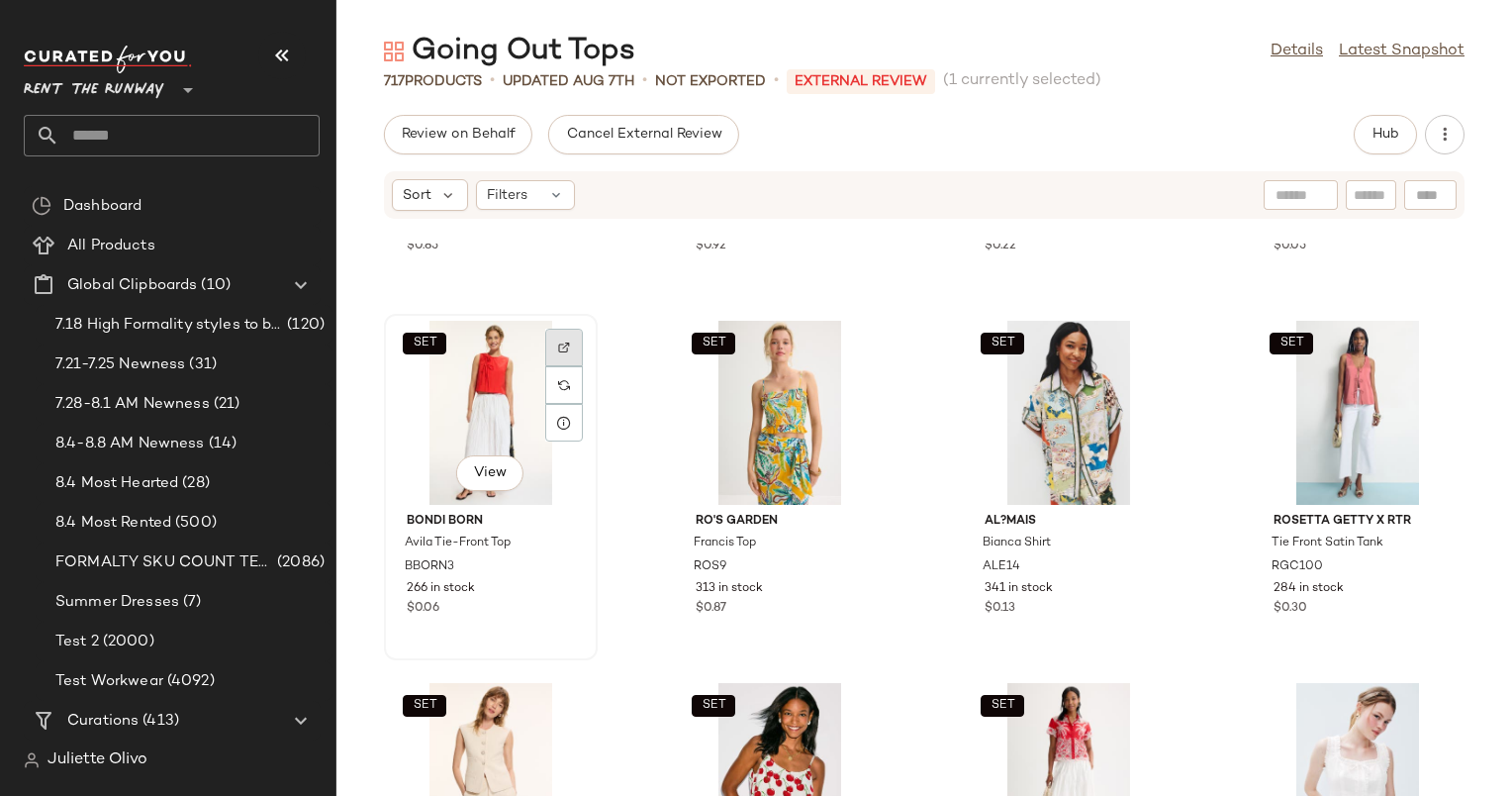 click 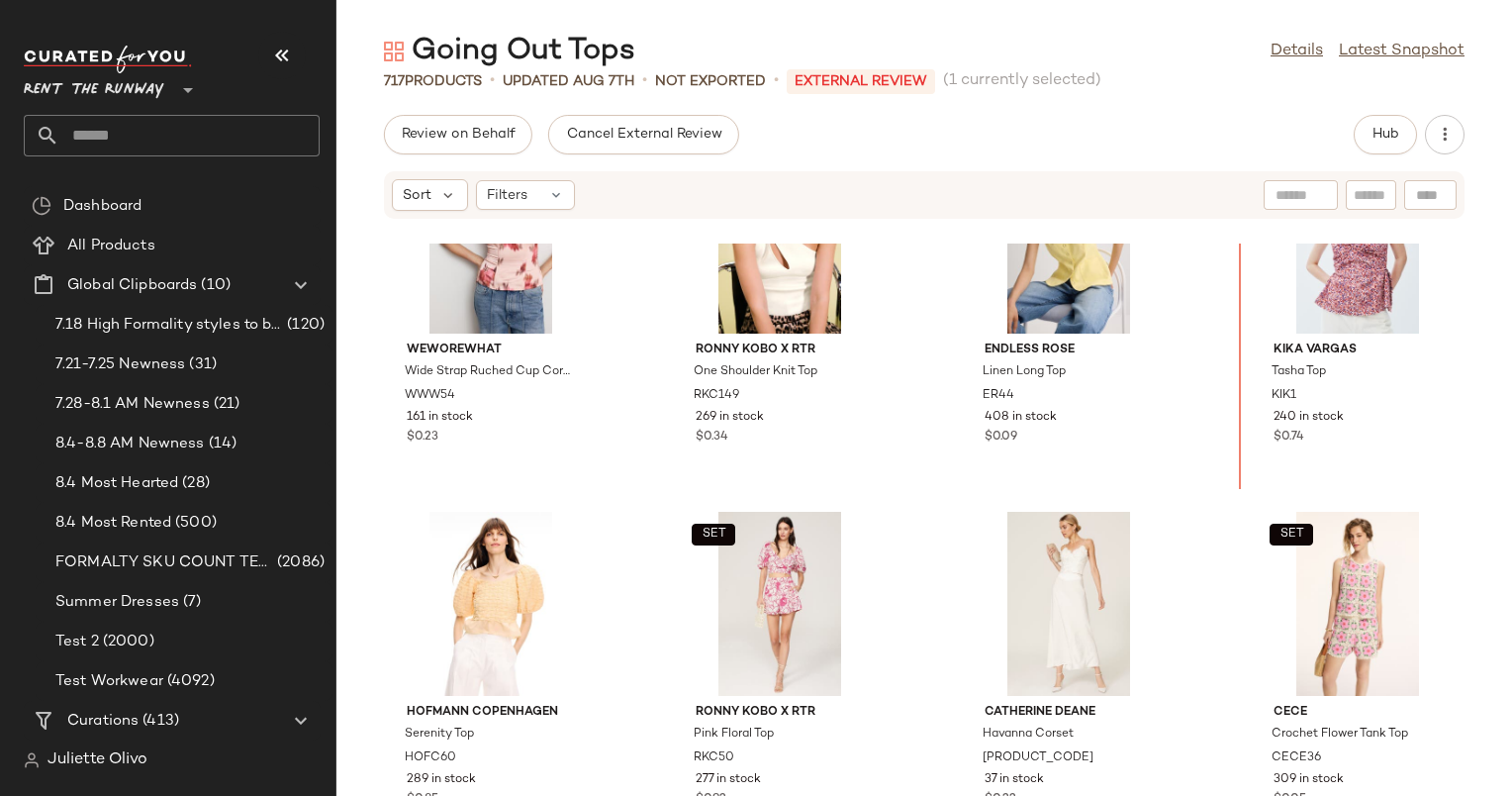 scroll, scrollTop: 734, scrollLeft: 0, axis: vertical 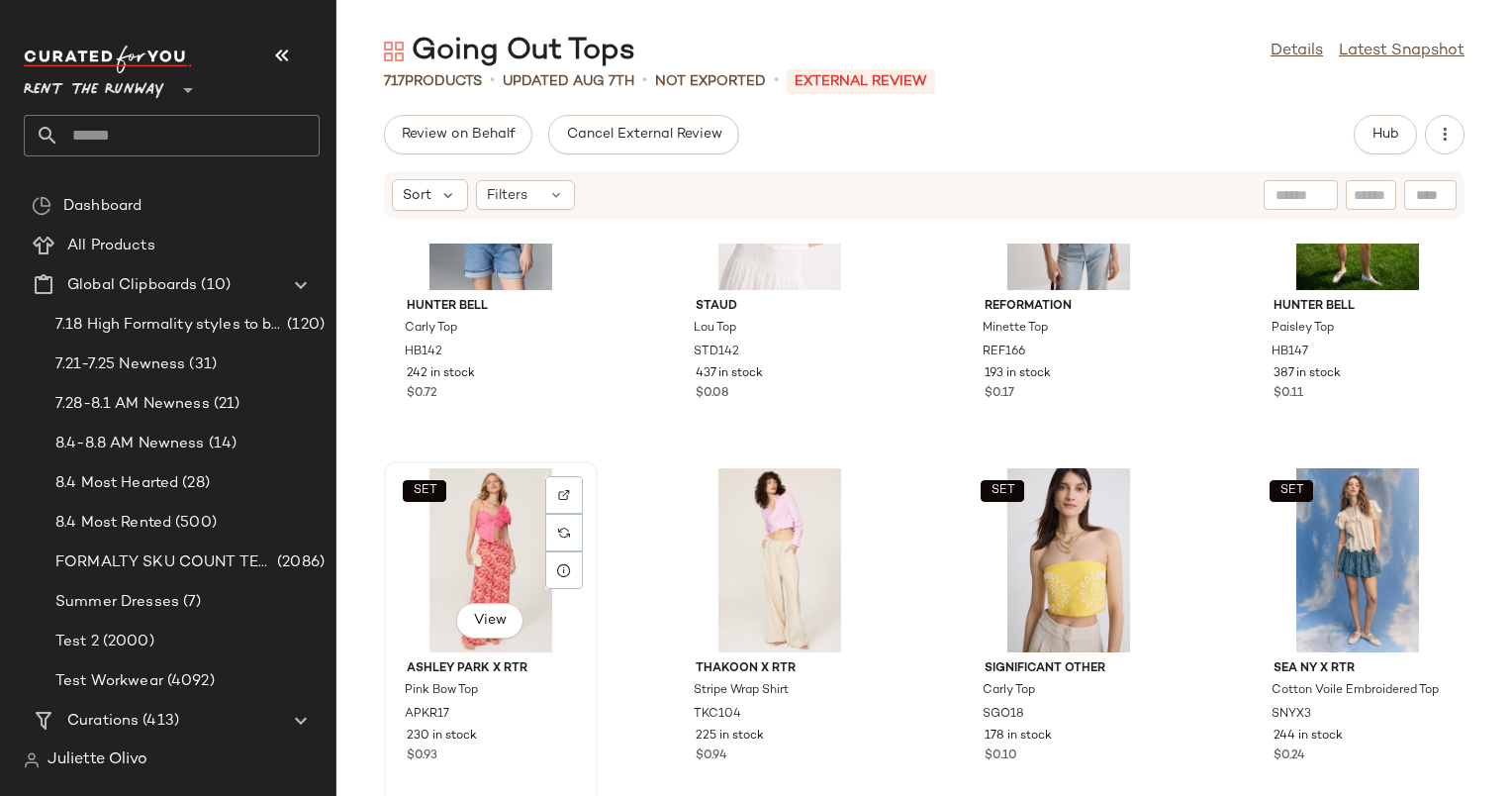 click on "SET   View" 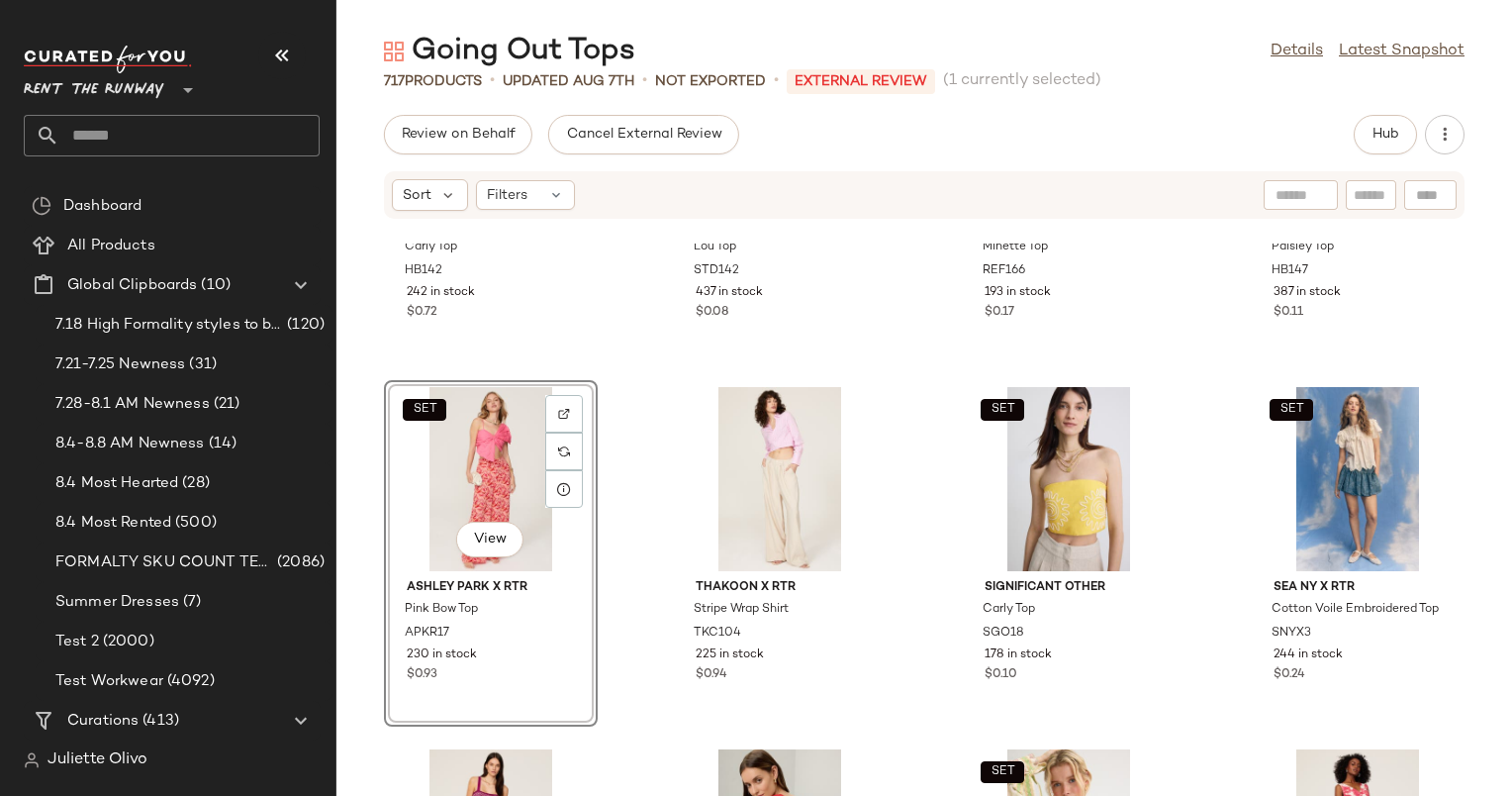scroll, scrollTop: 2422, scrollLeft: 0, axis: vertical 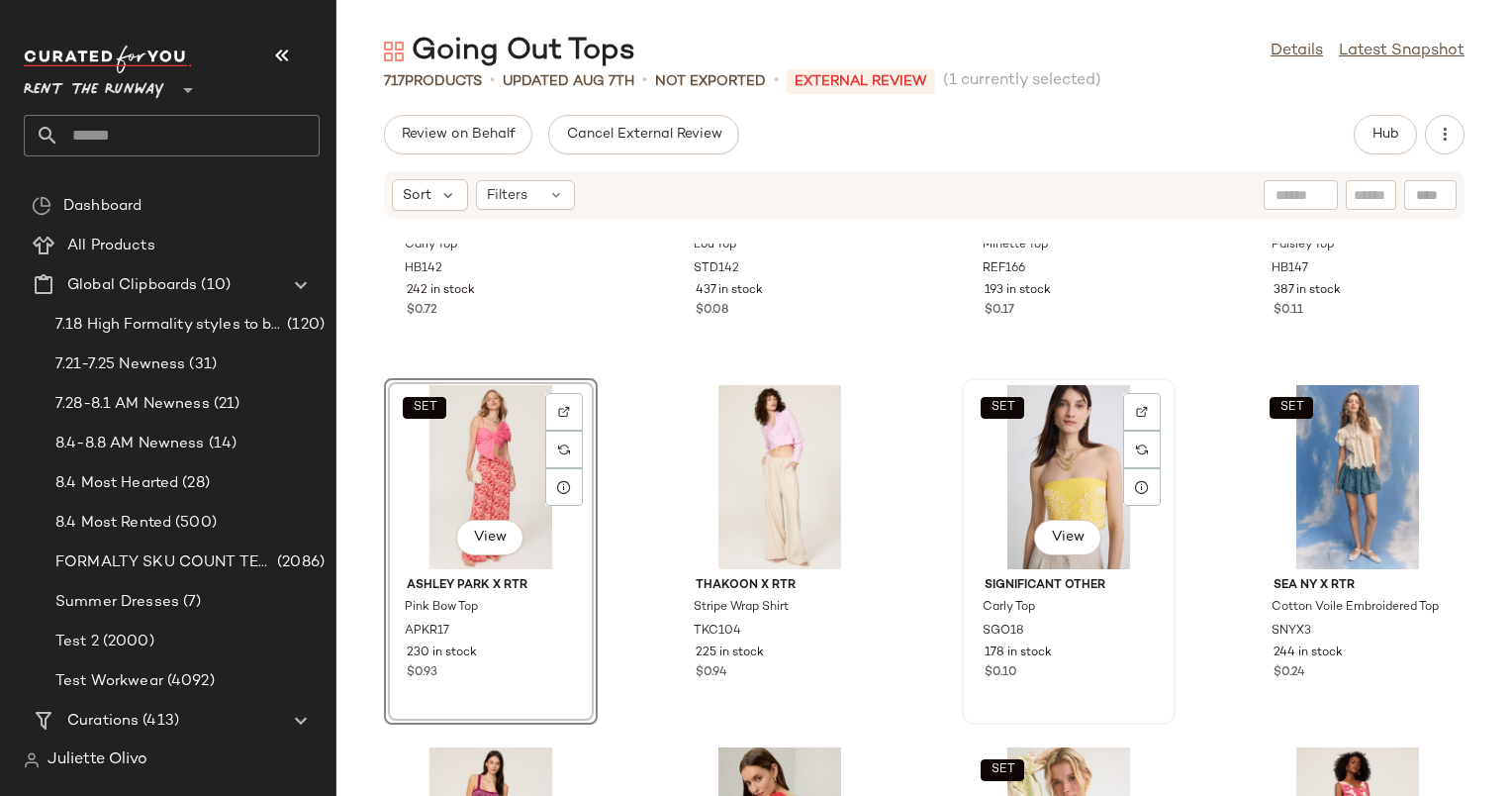 click on "SET   View" 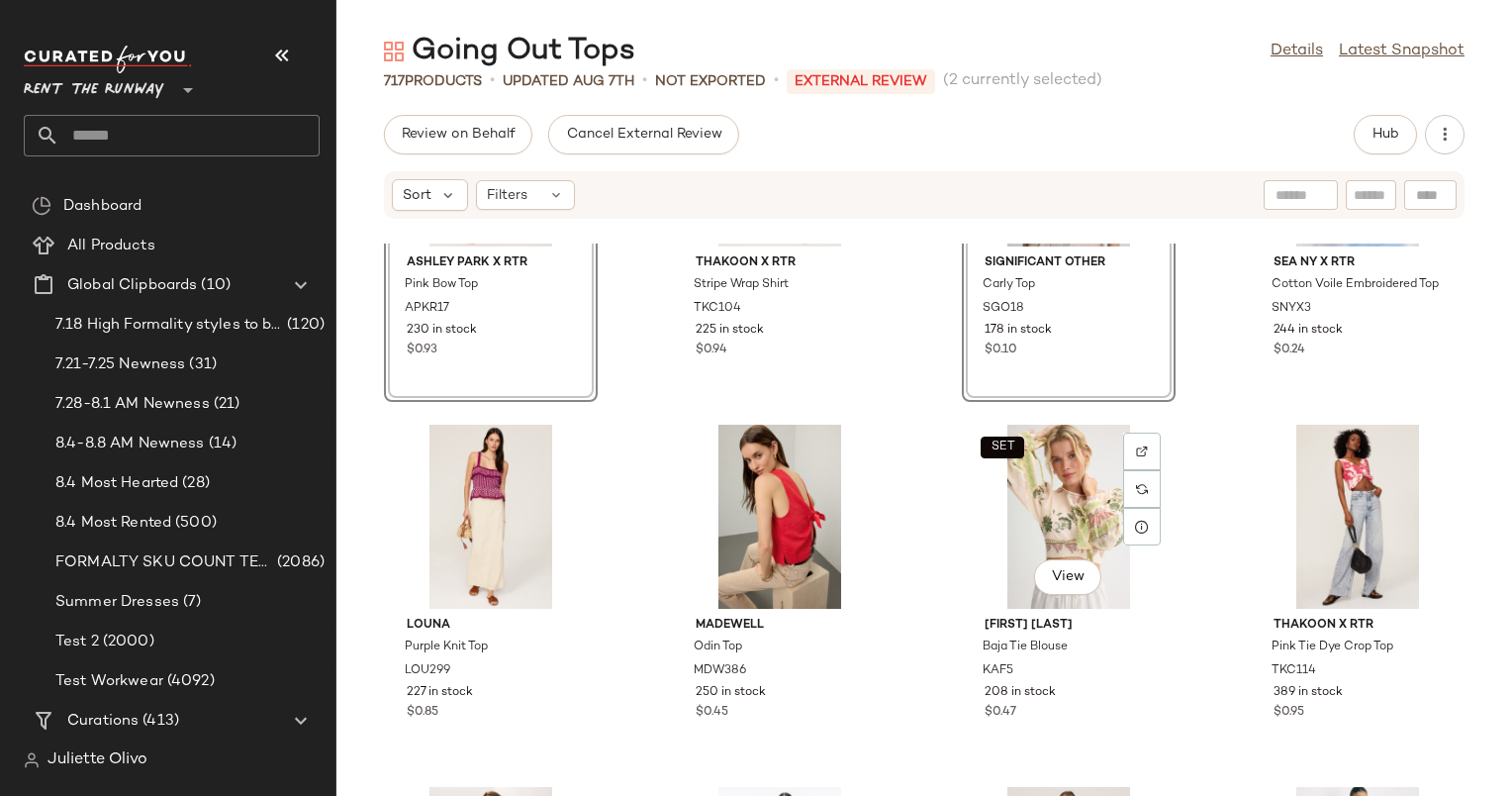 scroll, scrollTop: 2792, scrollLeft: 0, axis: vertical 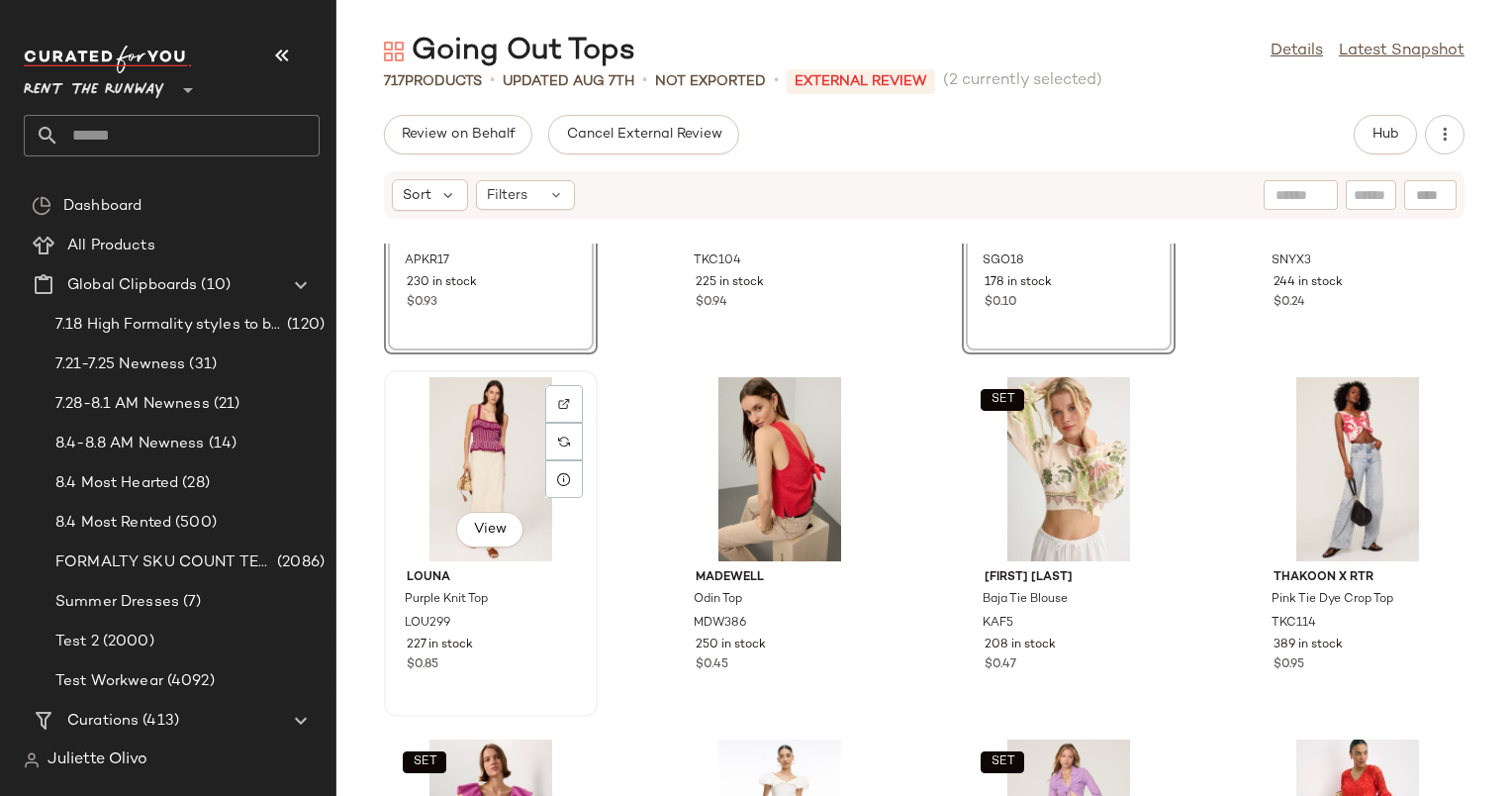 click on "View" 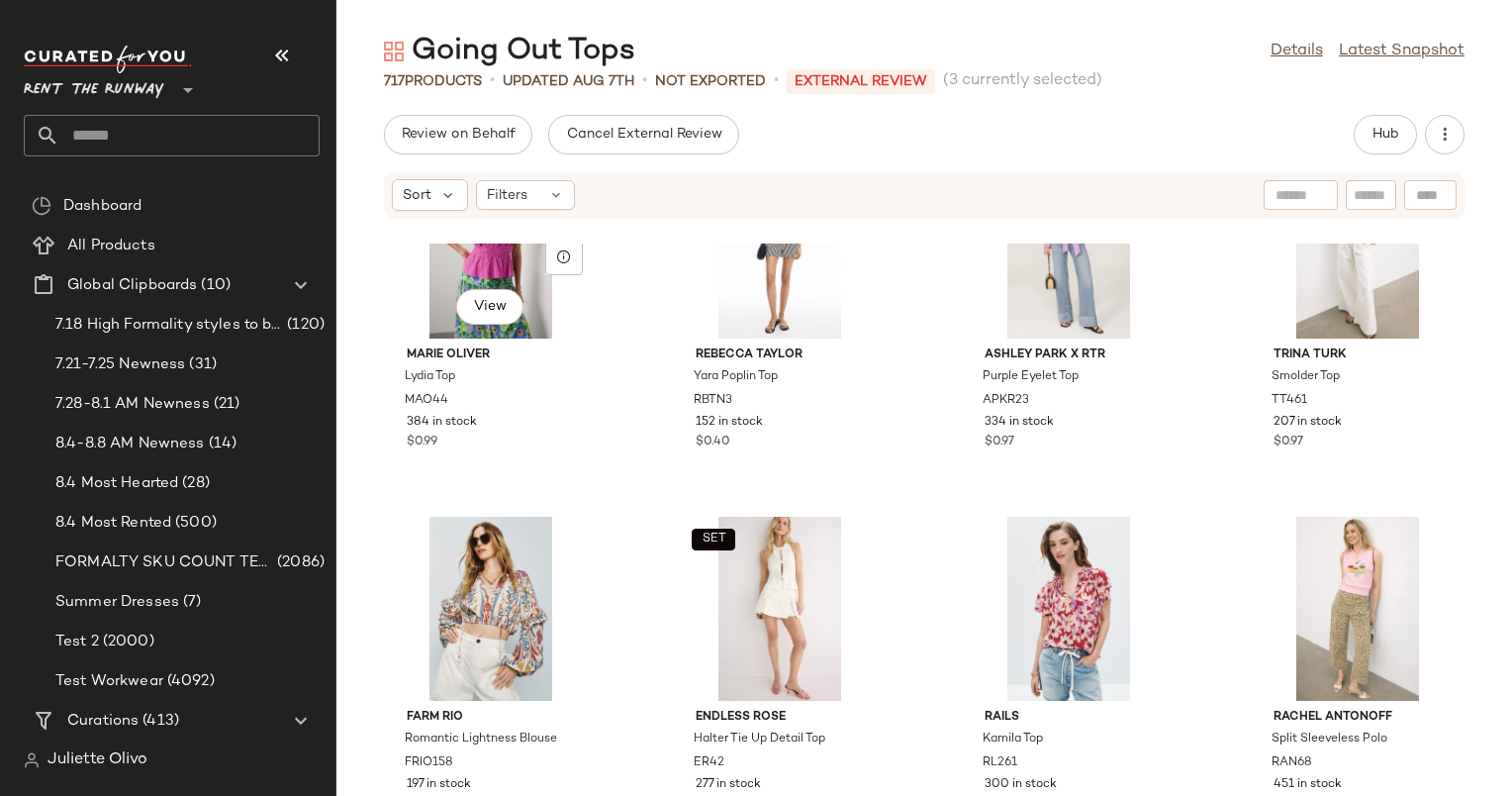 scroll, scrollTop: 3378, scrollLeft: 0, axis: vertical 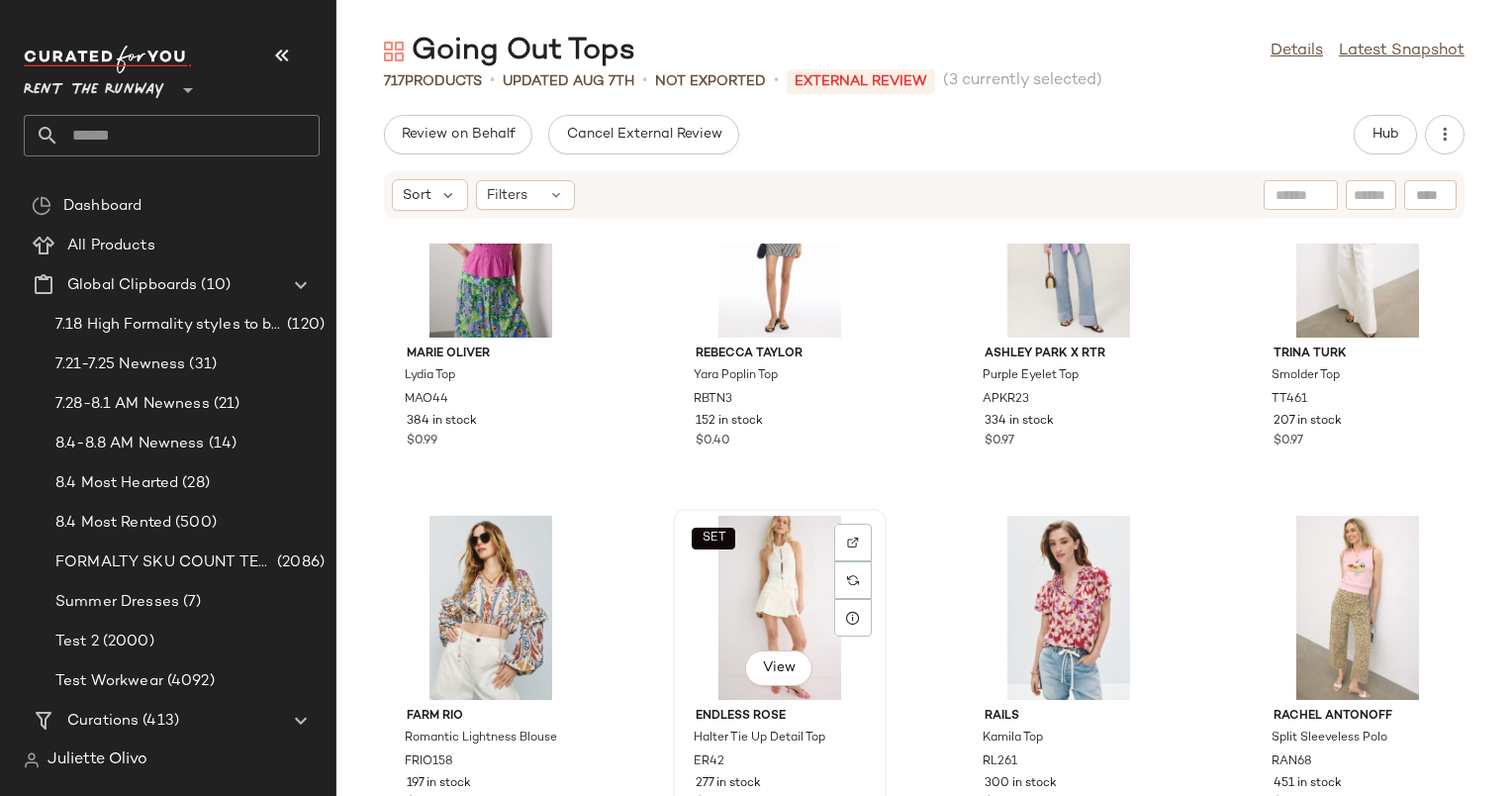 click on "SET   View" 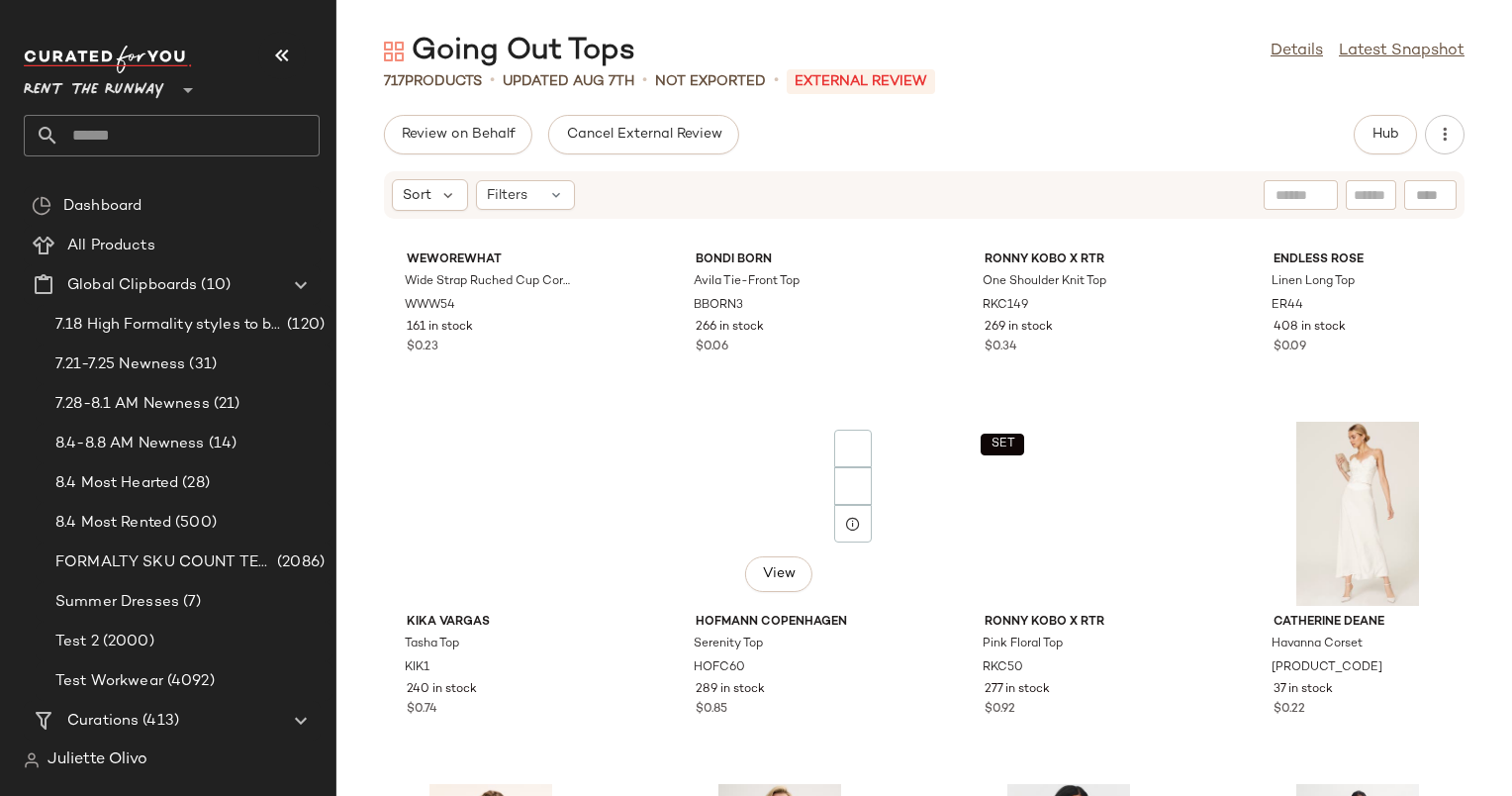 scroll, scrollTop: 0, scrollLeft: 0, axis: both 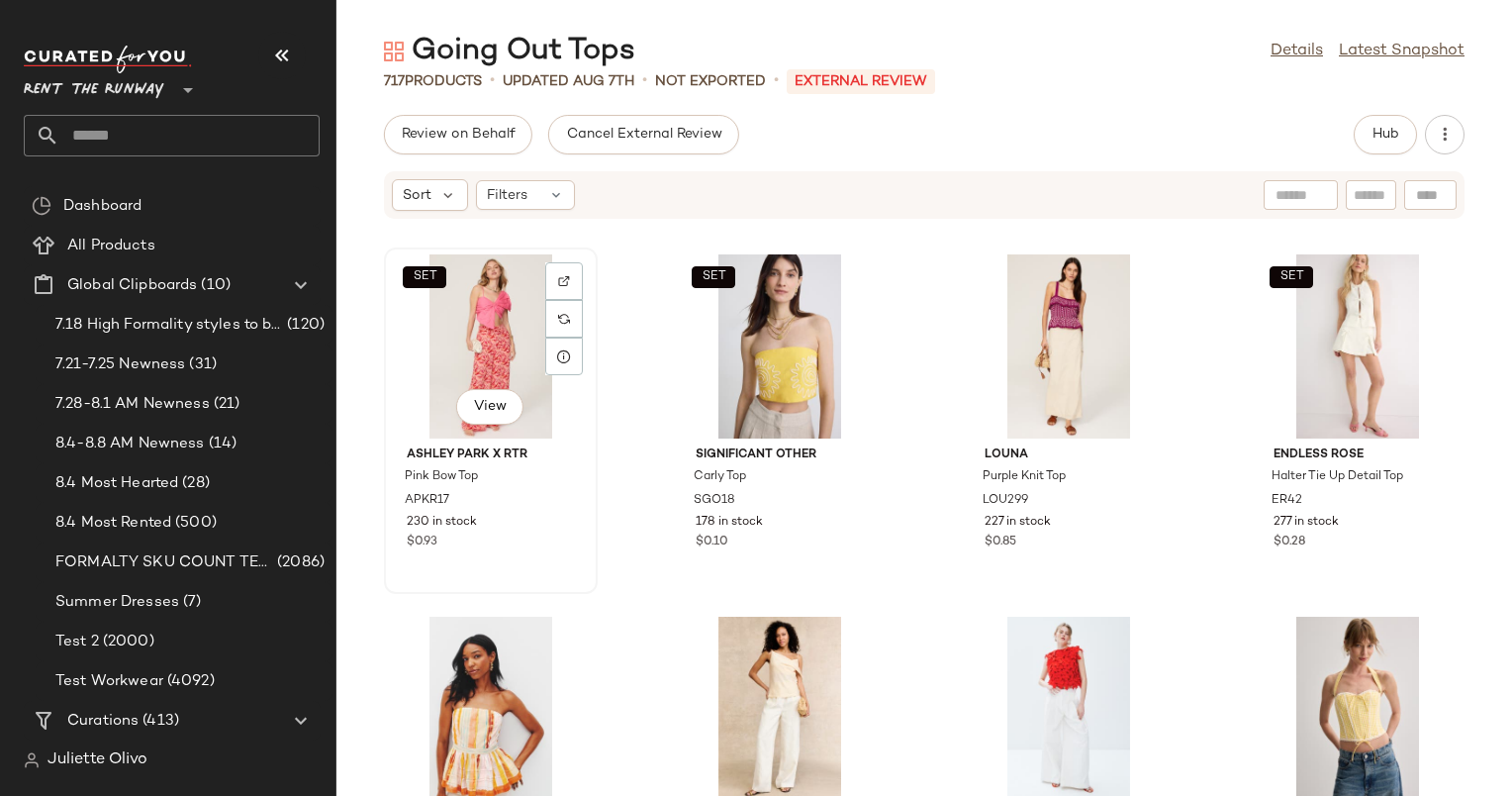 click on "SET   View" 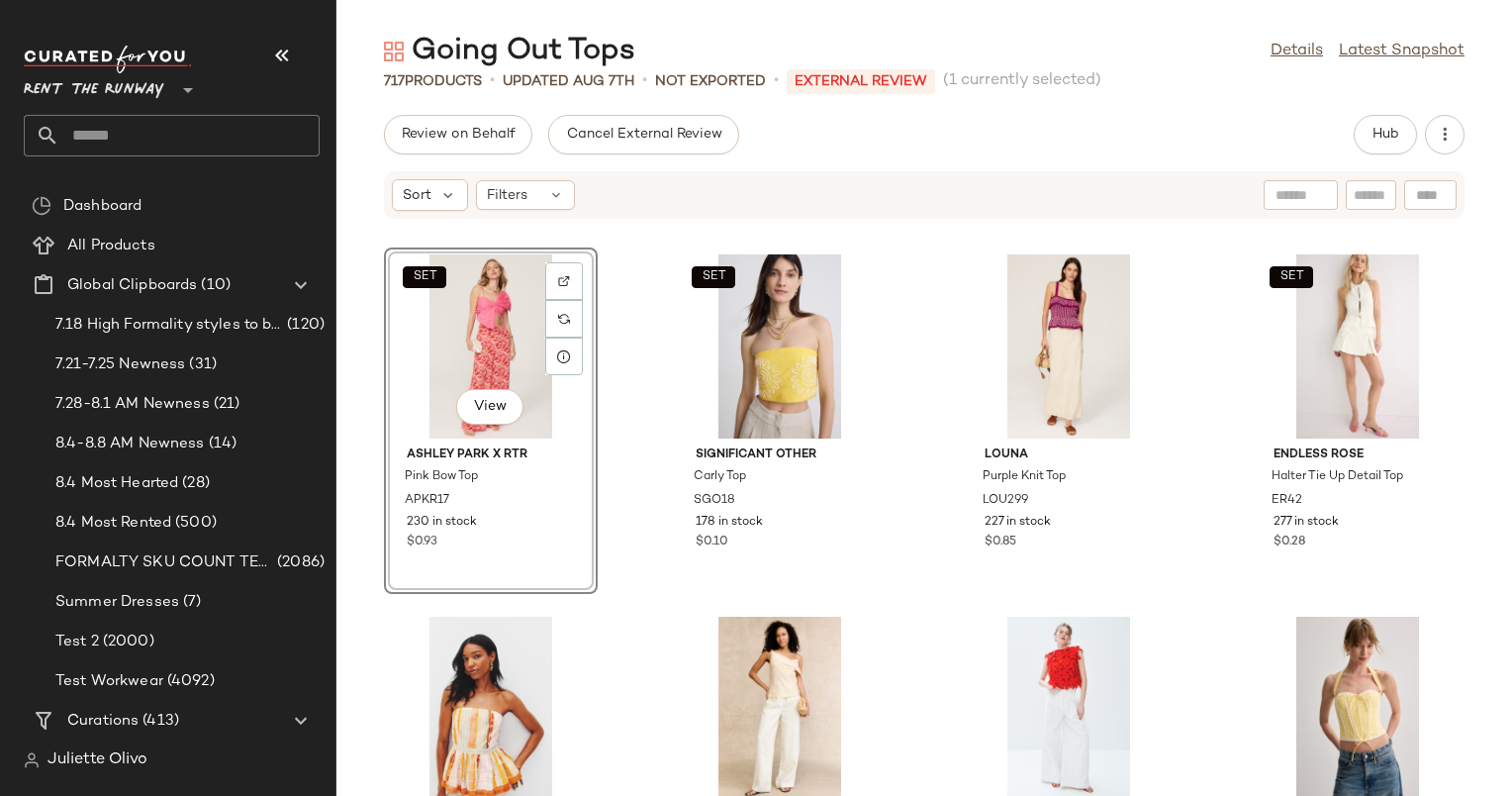click on "SET   View  ASHLEY PARK x RTR Pink Bow Top APKR17 230 in stock $0.93  SET  Significant Other Carly Top SGO18 178 in stock $0.10 Louna Purple Knit Top LOU299 227 in stock $0.85  SET  Endless Rose Halter Tie Up Detail Top ER42 277 in stock $0.28 Hunter Bell Vera Top HB148 298 in stock $0.07 A.L.C. Ramona Top ALC326 568 in stock $0.88 A.W.A.K.E. Mode Top With Rectangle Detail AWK1 119 in stock $0.26 GUIZIO Gingham Lace Corset GUIZ2 182 in stock $0.16 A.L.C. White Anita Top ALC313 460 in stock $0.20  SET  Atlein x RTR Mauve Plisse Top ATC41 174 in stock $0.48 One of Others Pallas Top OOO3 392 in stock $0.20  SET  Endless Rose Strapless Buttoned Long Top ER53 448 in stock $0.50  SET  WEWOREWHAT Wide Strap Ruched Cup Corset WWW54 161 in stock $0.23  SET  BONDI BORN Avila Tie-Front Top BBORN3 266 in stock $0.06 Ronny Kobo x RTR One Shoulder Knit Top RKC149 269 in stock $0.34 Endless Rose Linen Long Top ER44 408 in stock $0.09" 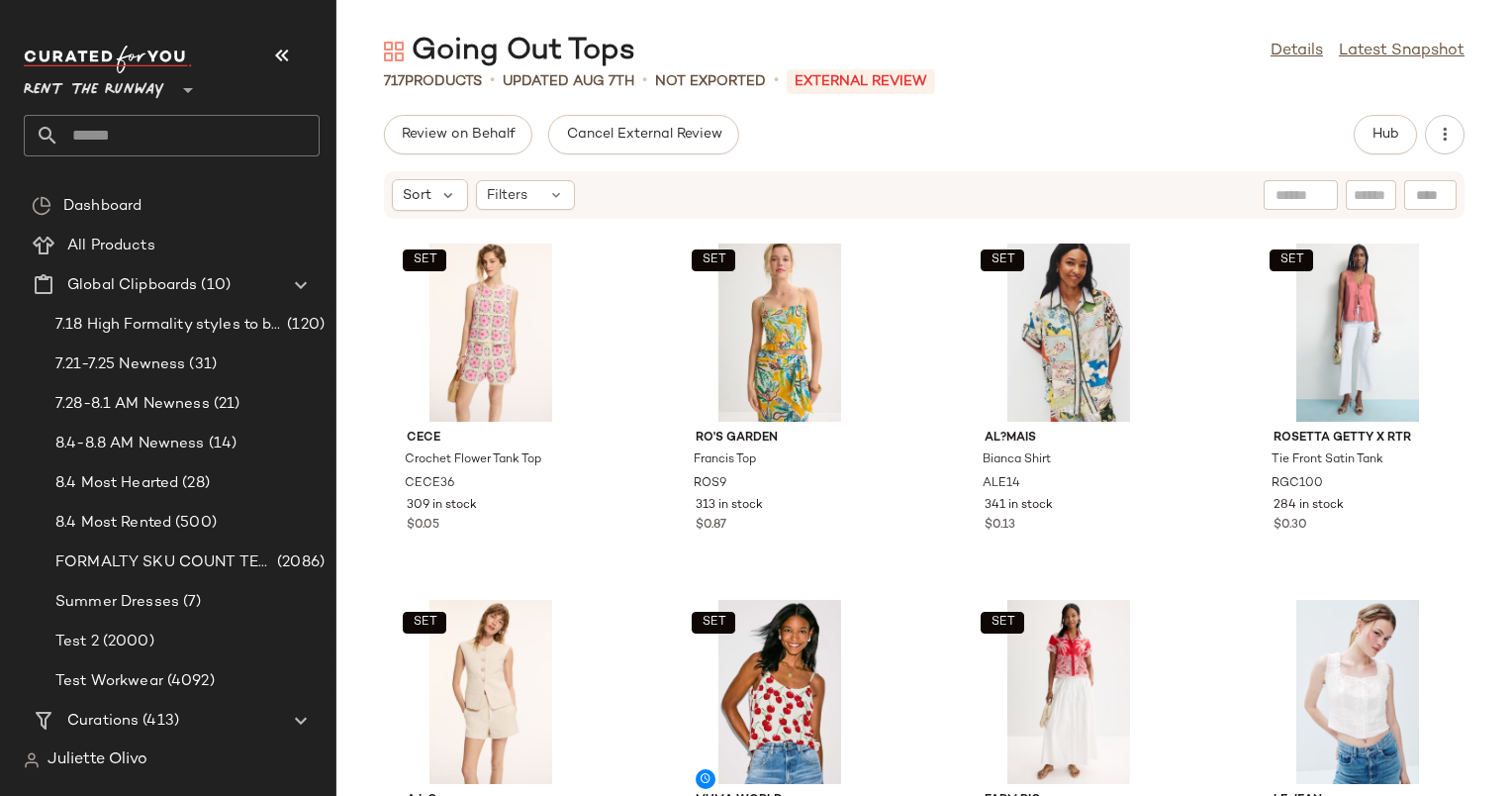 scroll, scrollTop: 1778, scrollLeft: 0, axis: vertical 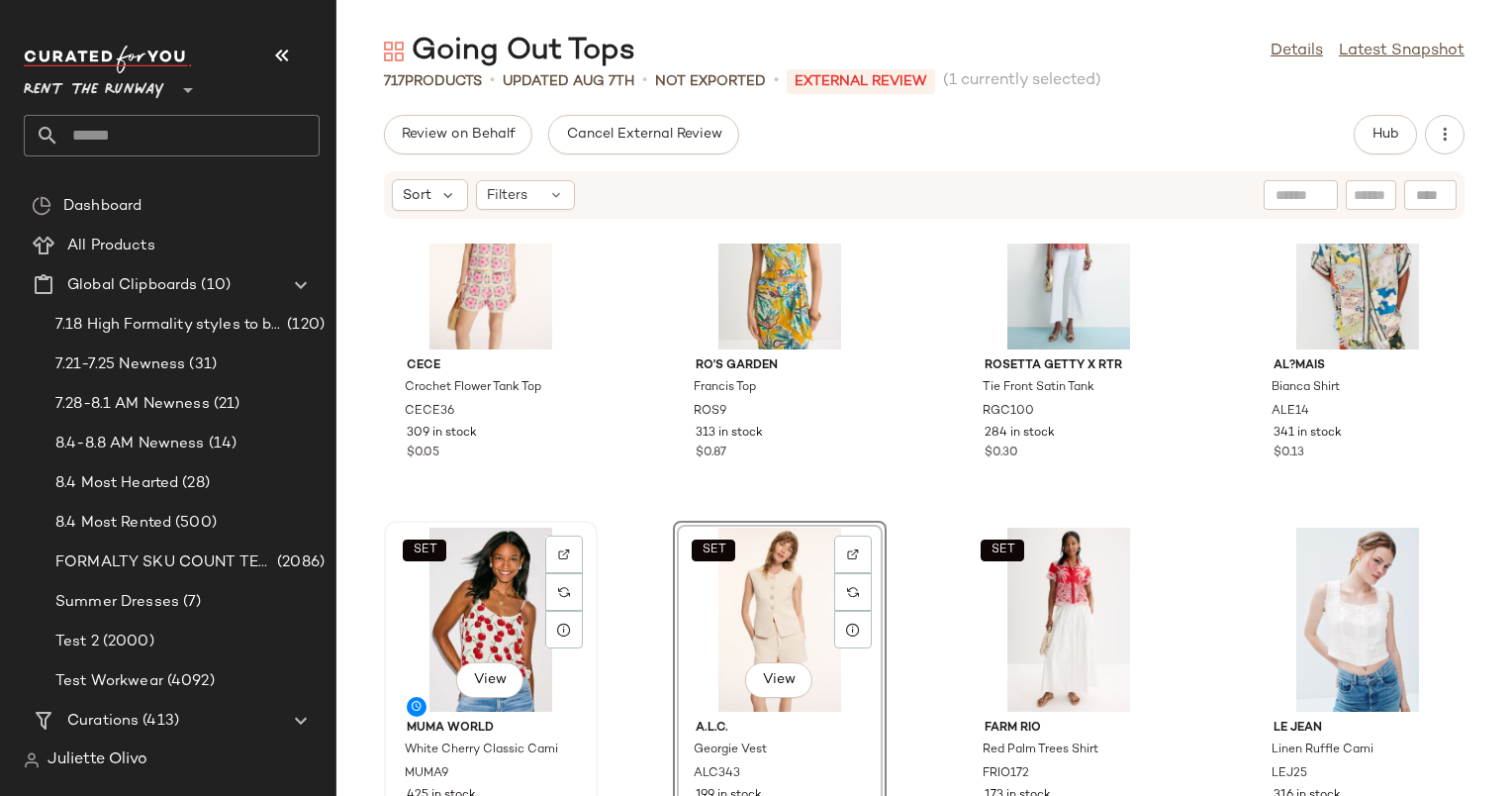click on "SET   View" 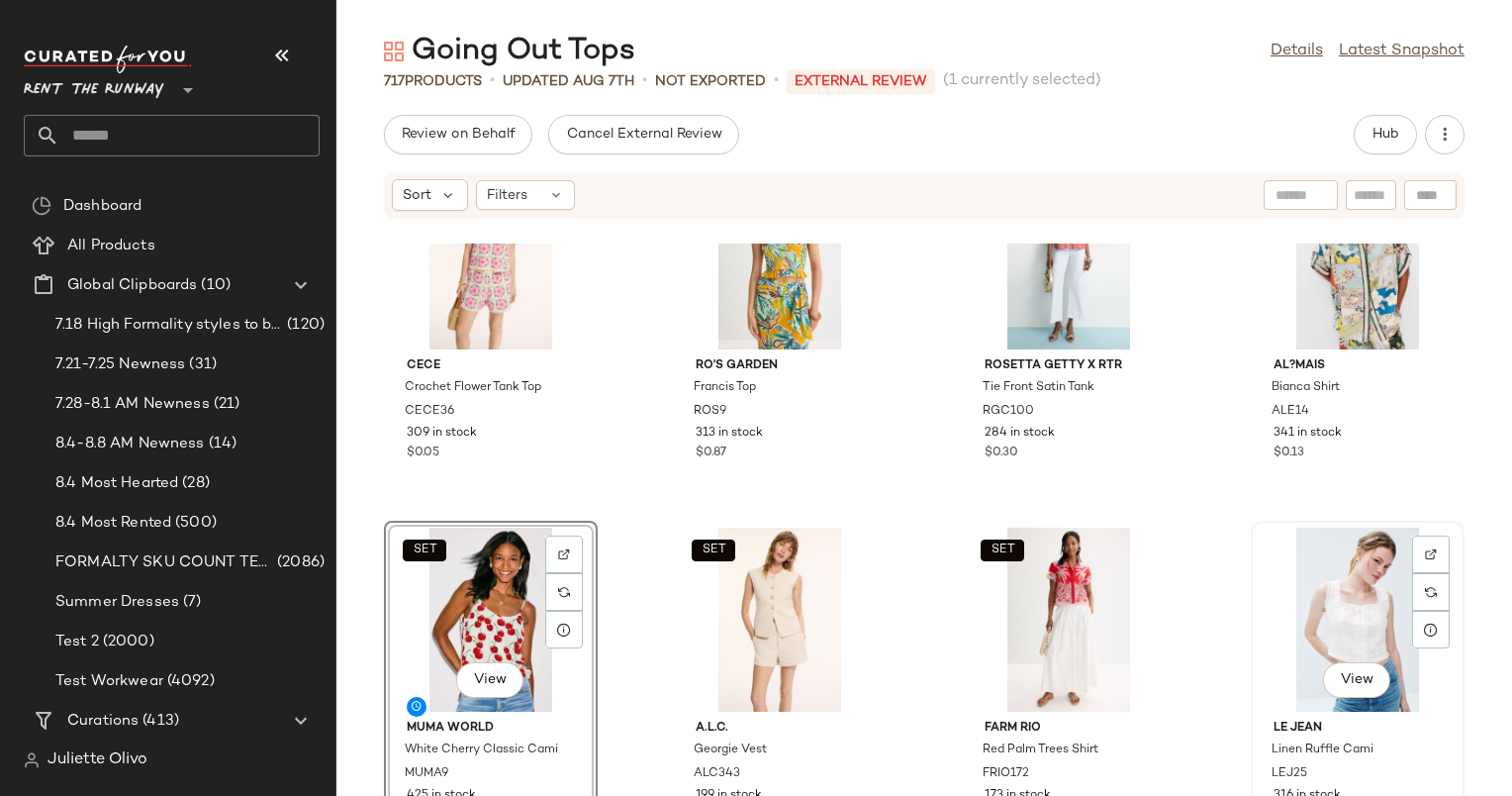 click on "View" 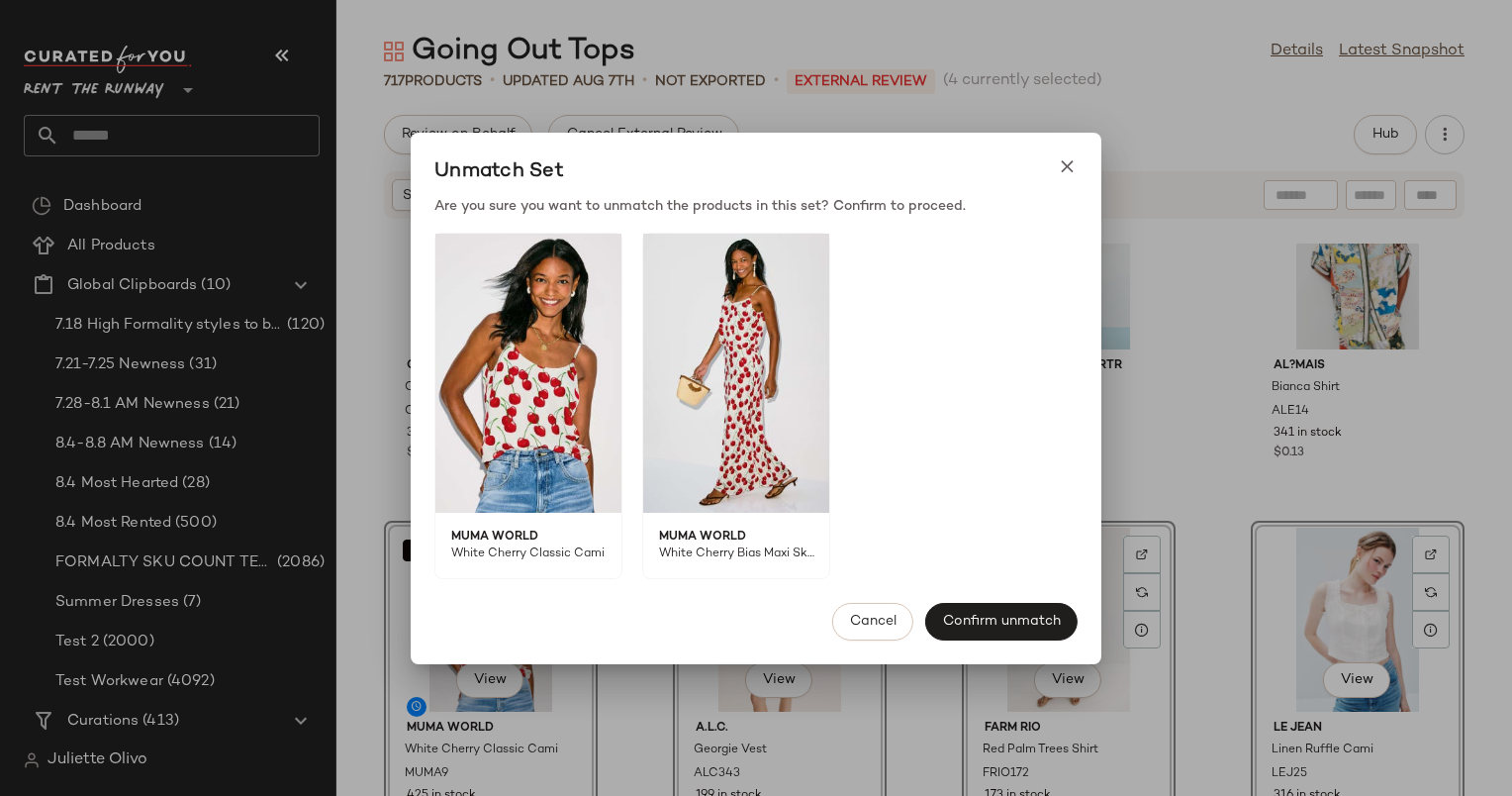 drag, startPoint x: 405, startPoint y: 551, endPoint x: 563, endPoint y: 421, distance: 204.60694 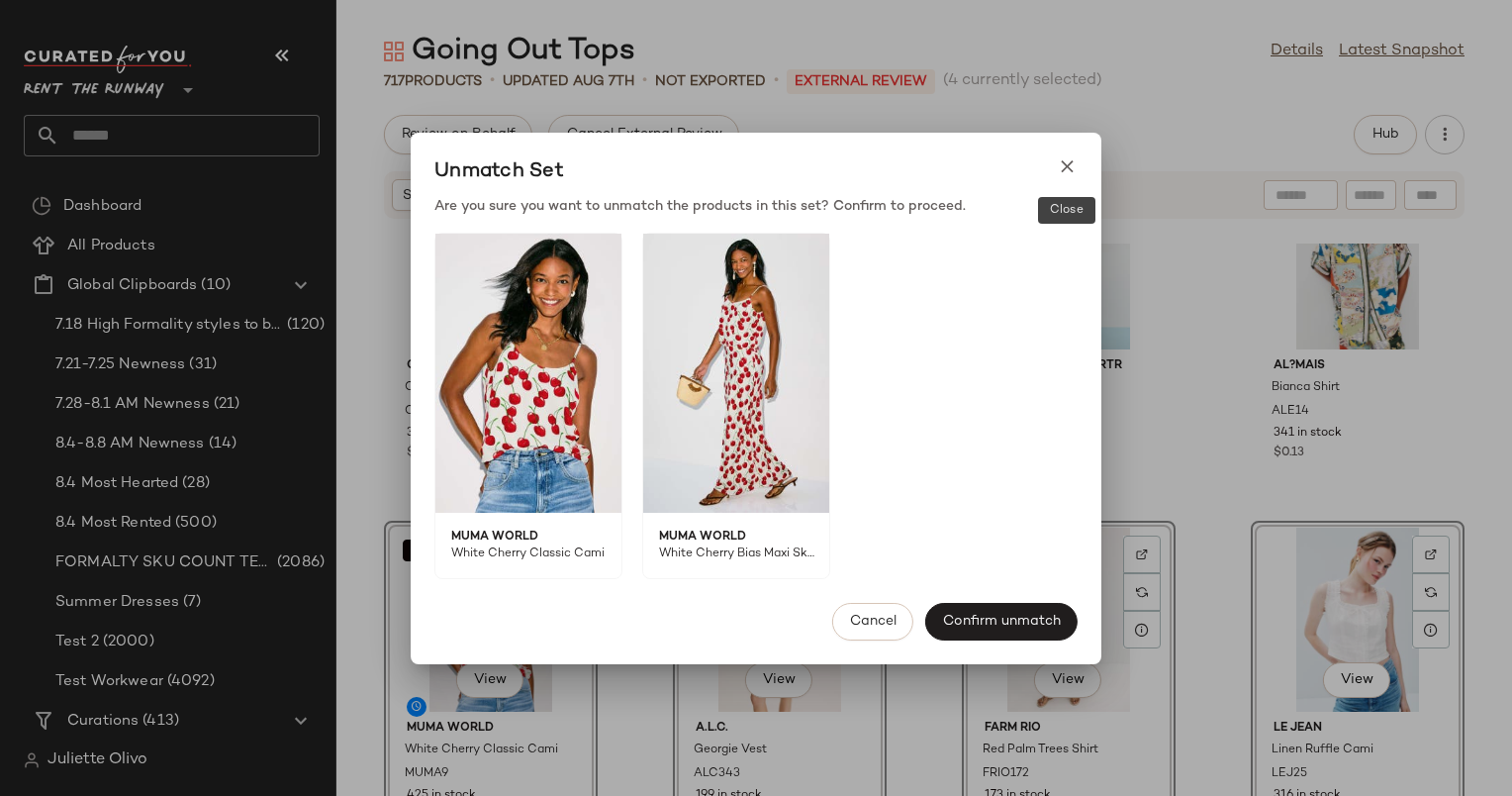 click 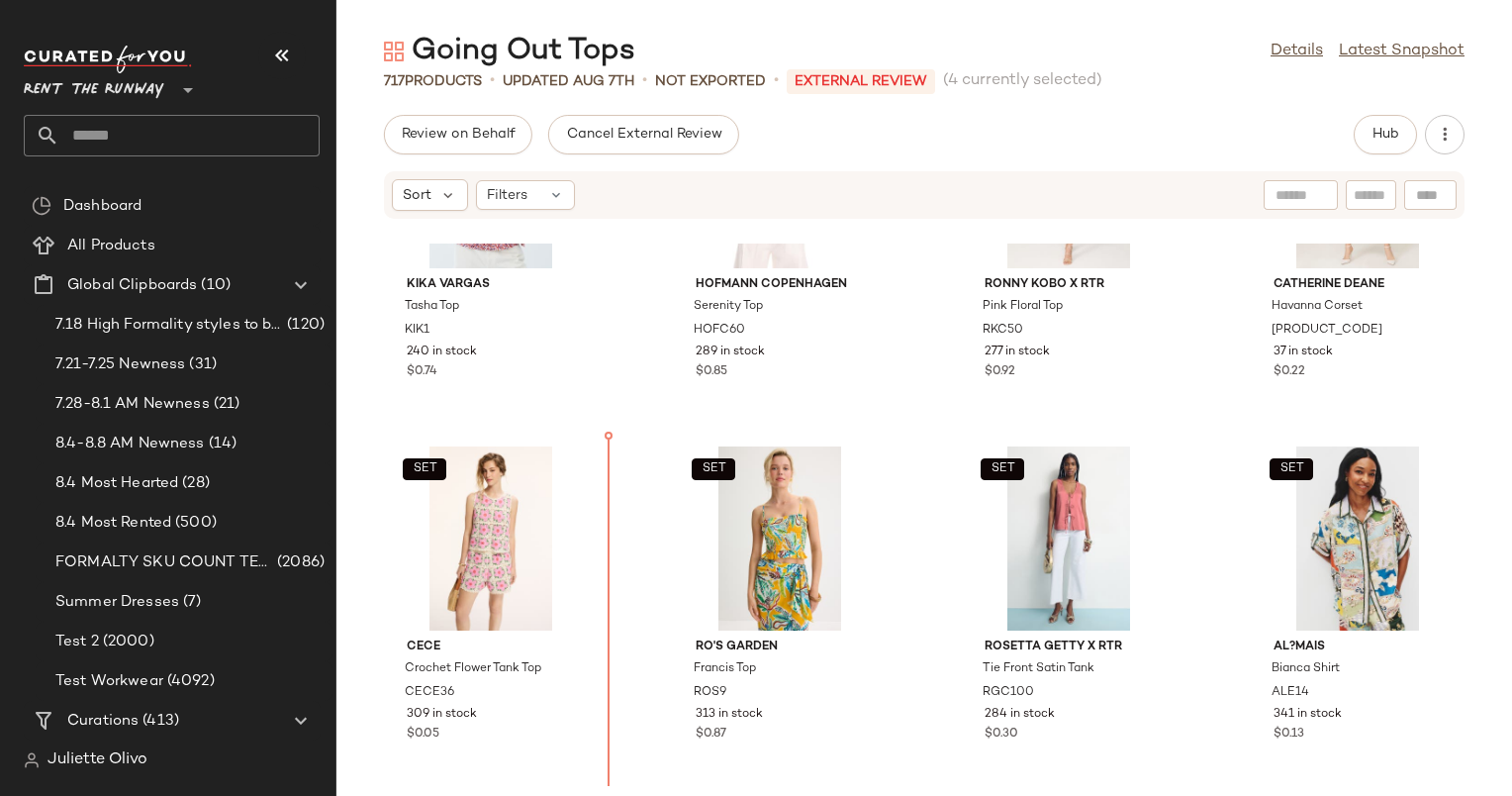 scroll, scrollTop: 1636, scrollLeft: 0, axis: vertical 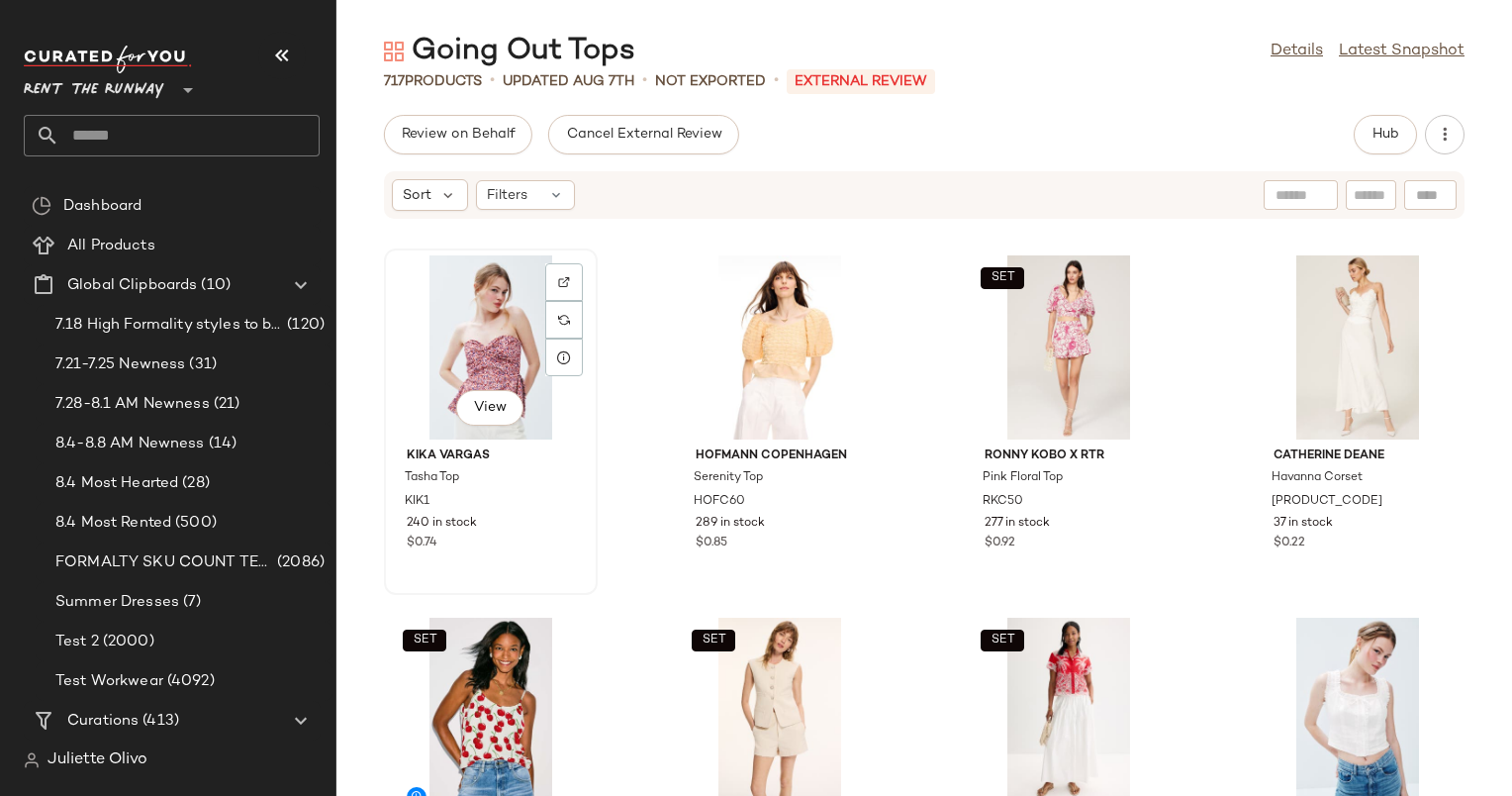click on "View  Kika Vargas Tasha Top KIK1 240 in stock $0.74" at bounding box center [491, 422] 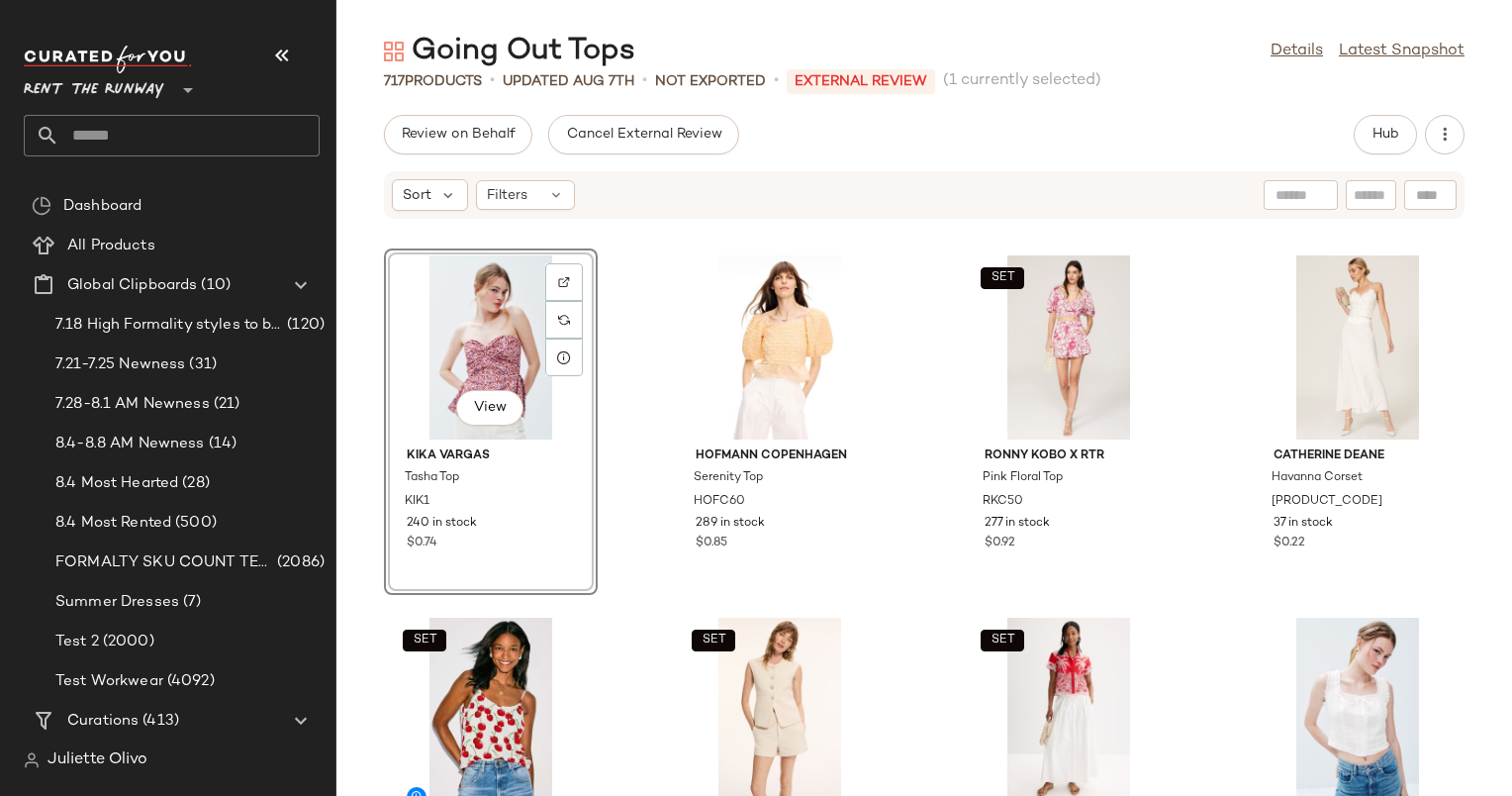 click on "SET  WEWOREWHAT Wide Strap Ruched Cup Corset WWW54 161 in stock $0.23  SET  BONDI BORN Avila Tie-Front Top BBORN3 266 in stock $0.06 Ronny Kobo x RTR One Shoulder Knit Top RKC149 269 in stock $0.34 Endless Rose Linen Long Top ER44 408 in stock $0.09  View  Kika Vargas Tasha Top KIK1 240 in stock $0.74 Hofmann Copenhagen Serenity Top HOFC60 289 in stock $0.85  SET  Ronny Kobo x RTR Pink Floral Top RKC50 277 in stock $0.92 CATHERINE DEANE Havanna Corset CD56 37 in stock $0.22  SET  Muma World White Cherry Classic Cami MUMA9 425 in stock  SET  A.L.C. Georgie Vest ALC343 199 in stock $0.06  SET  FARM Rio Red Palm Trees Shirt FRIO172 173 in stock $0.11 LE JEAN Linen Ruffle Cami LEJ25 316 in stock $0.31  SET  CeCe Crochet Flower Tank Top CECE36 309 in stock $0.05  SET  Ro's Garden Francis Top ROS9 313 in stock $0.87  SET  Rosetta Getty x RTR Tie Front Satin Tank RGC100 284 in stock $0.30  SET  AL?MAIS Bianca Shirt ALE14 341 in stock $0.13" 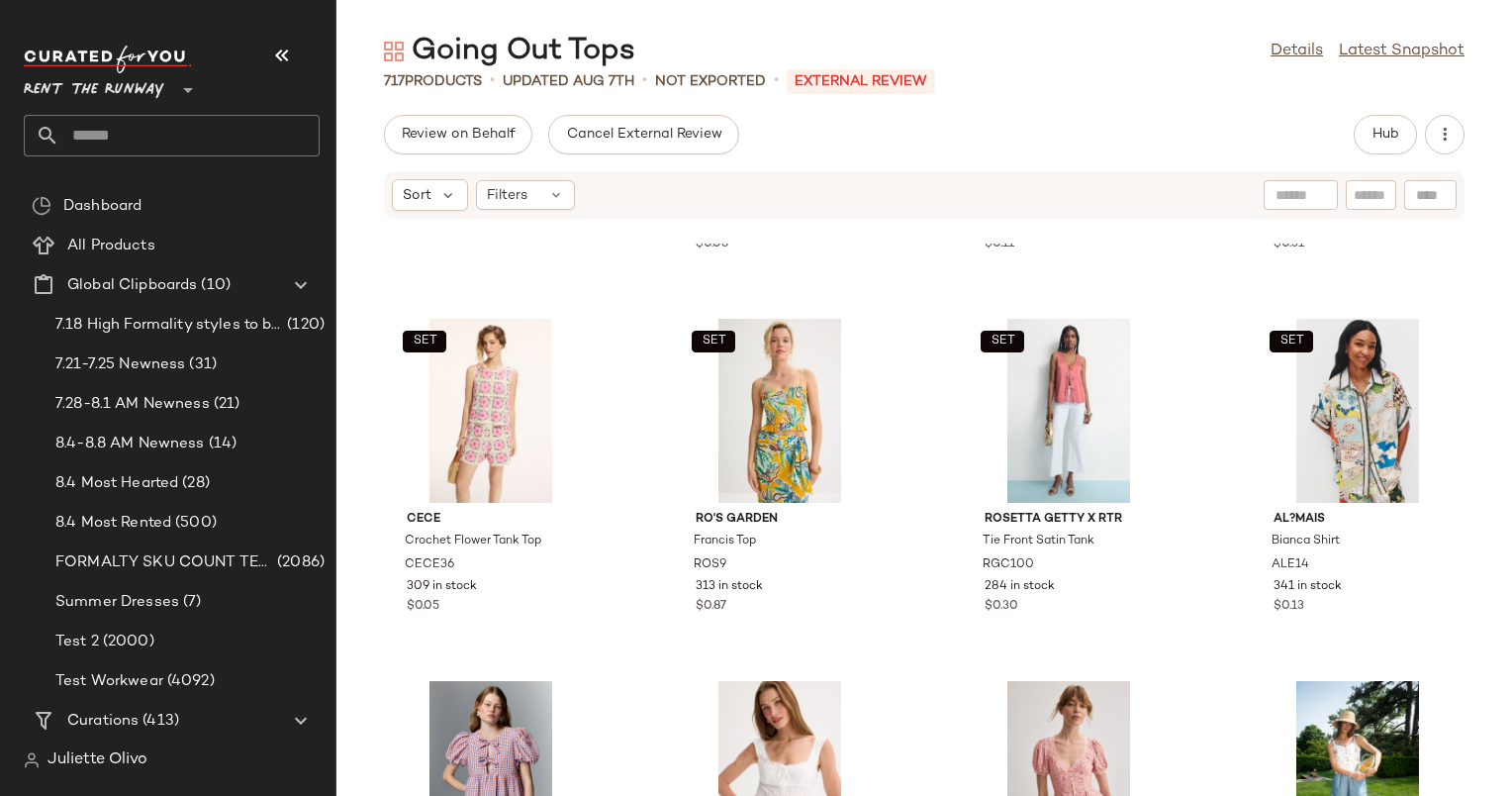 scroll, scrollTop: 1775, scrollLeft: 0, axis: vertical 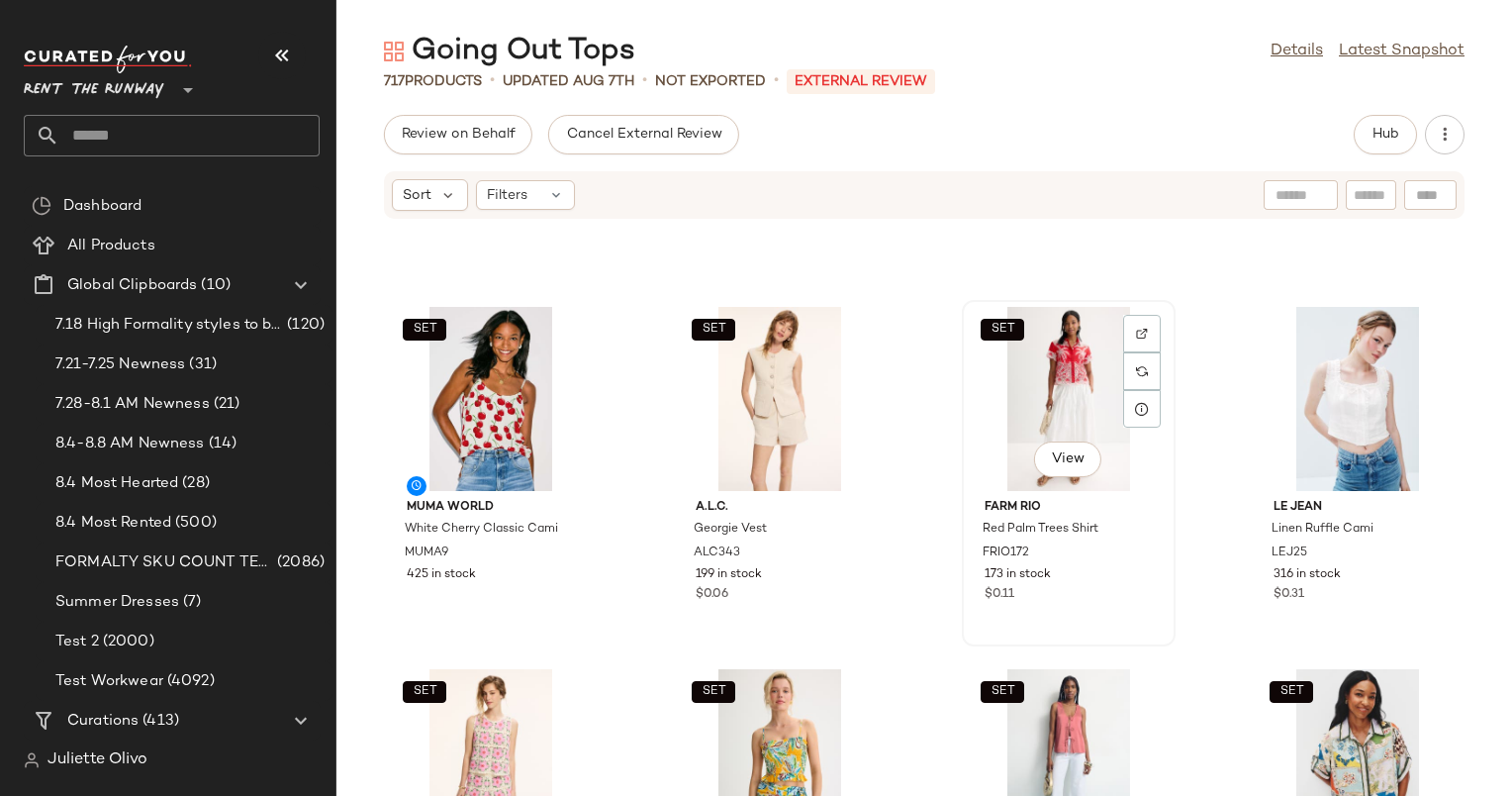click on "SET   View" 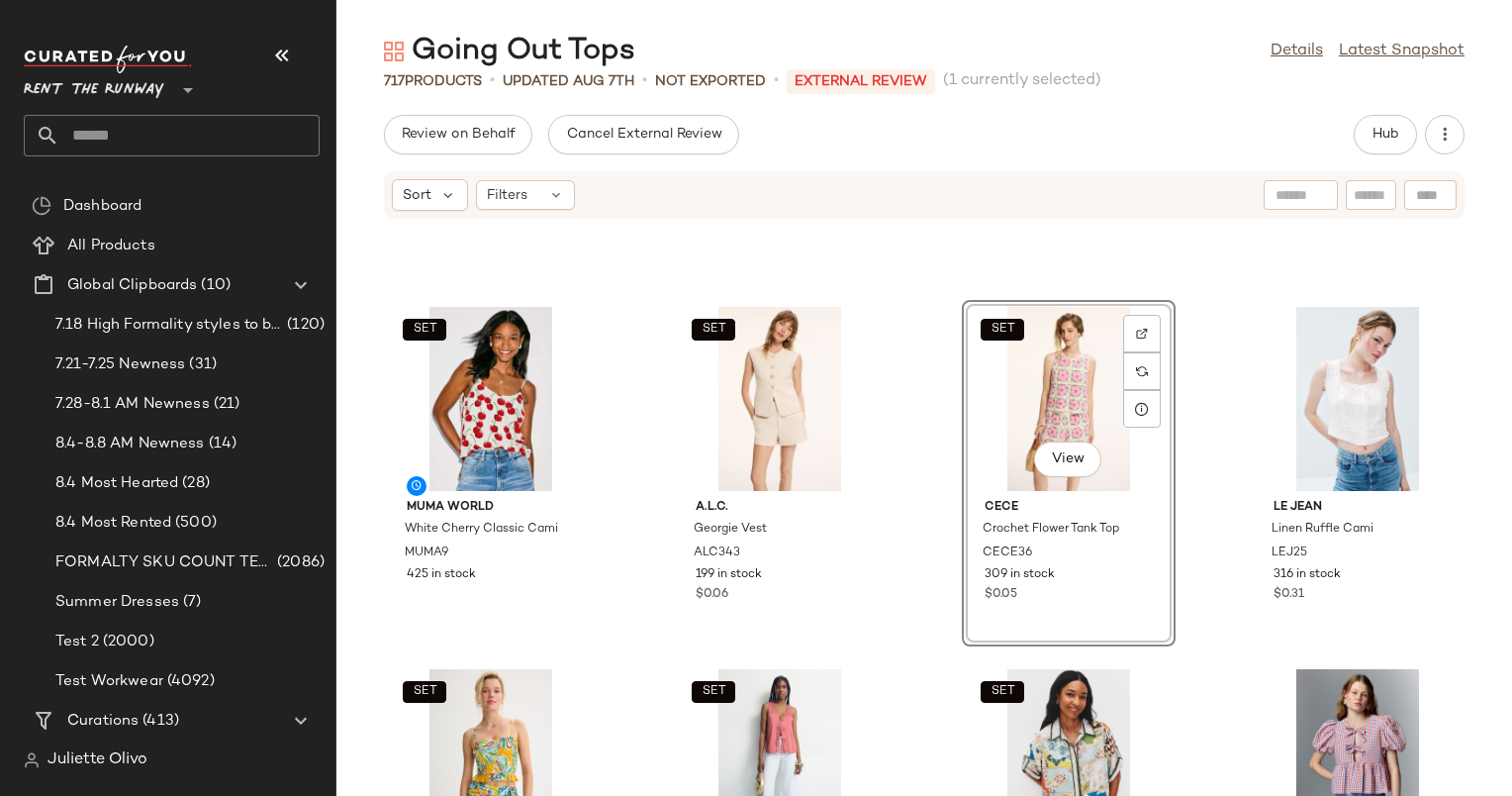 click on "SET   View" 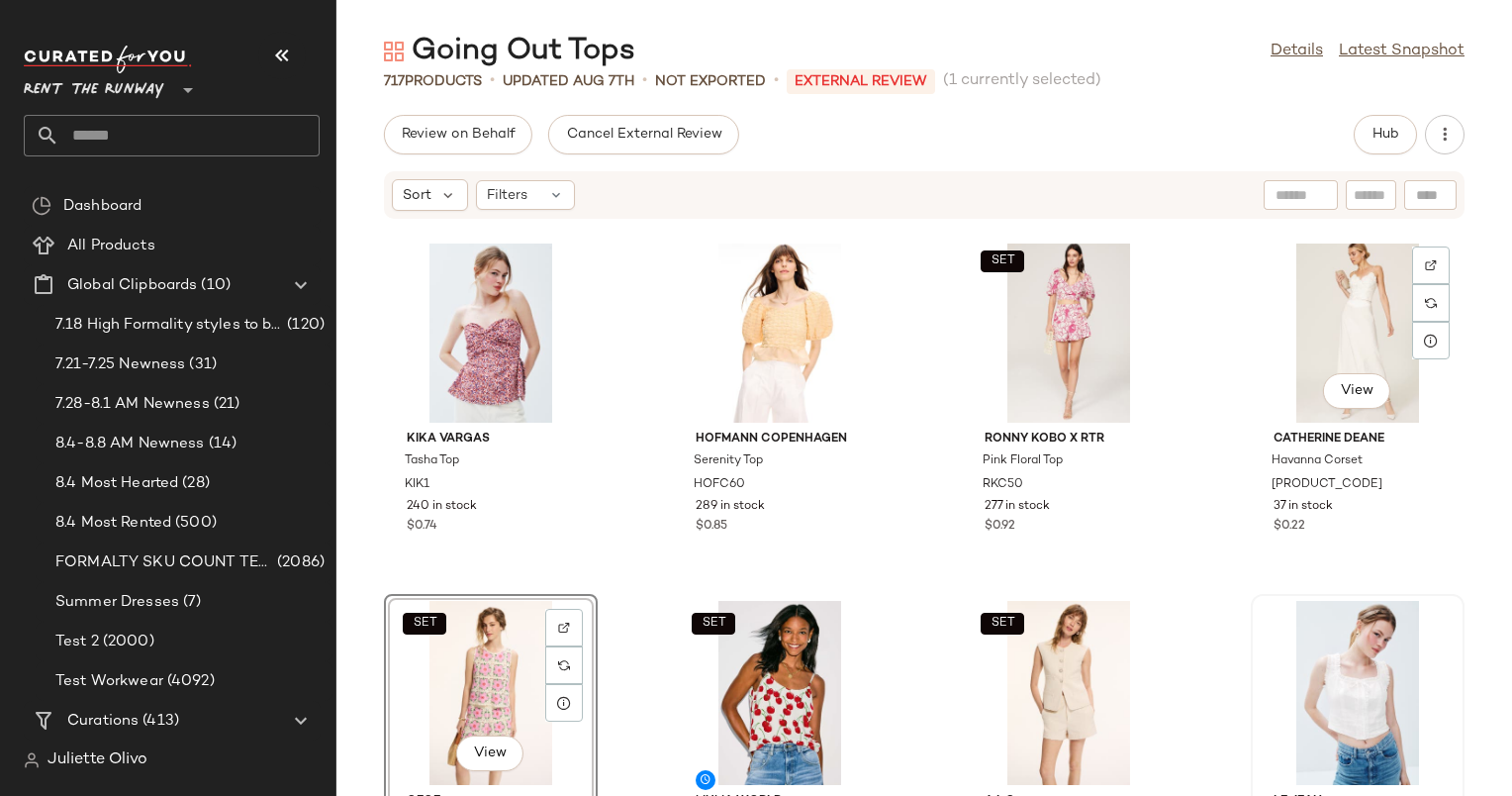scroll, scrollTop: 1758, scrollLeft: 0, axis: vertical 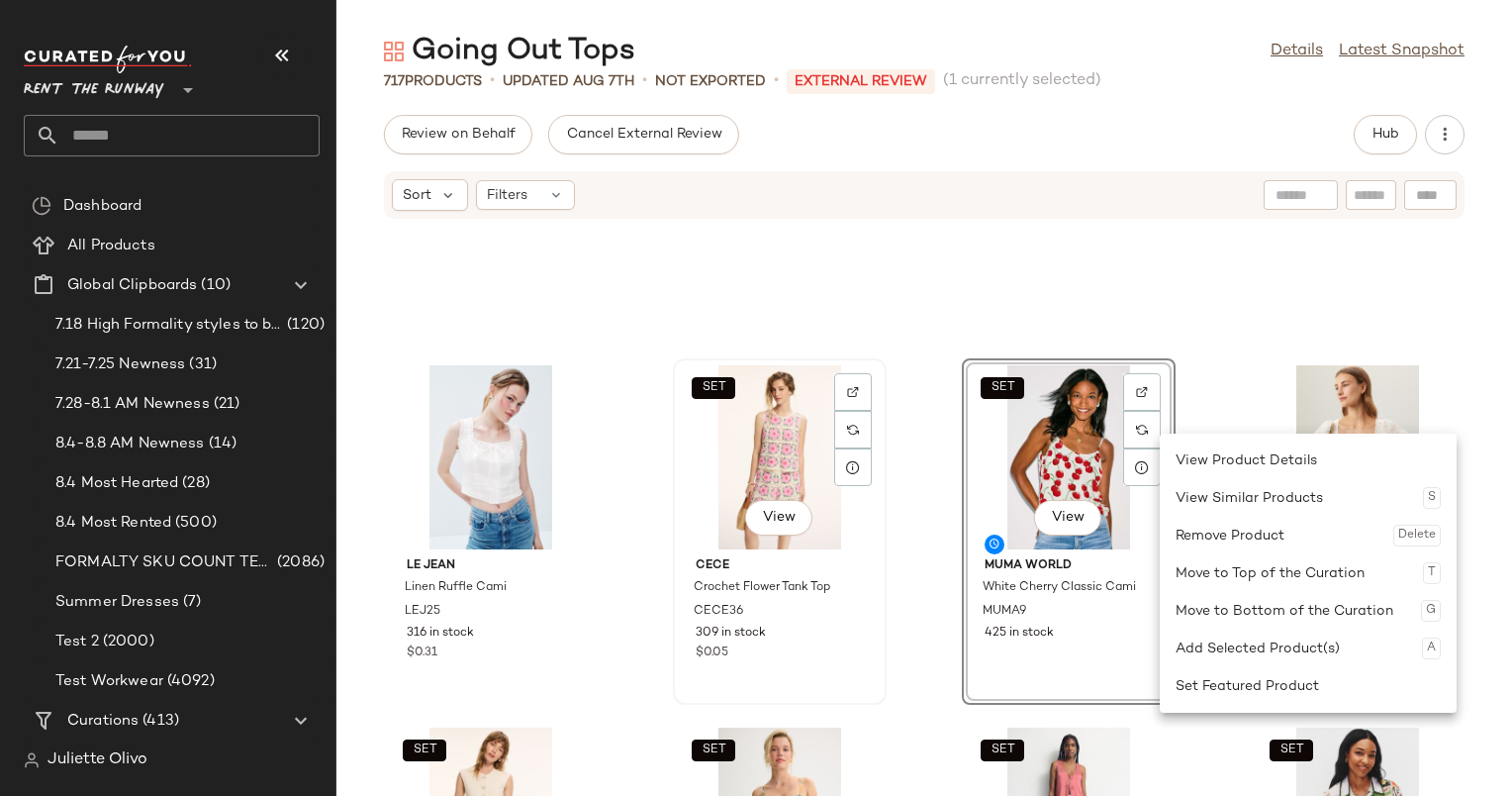 click on "SET   View" 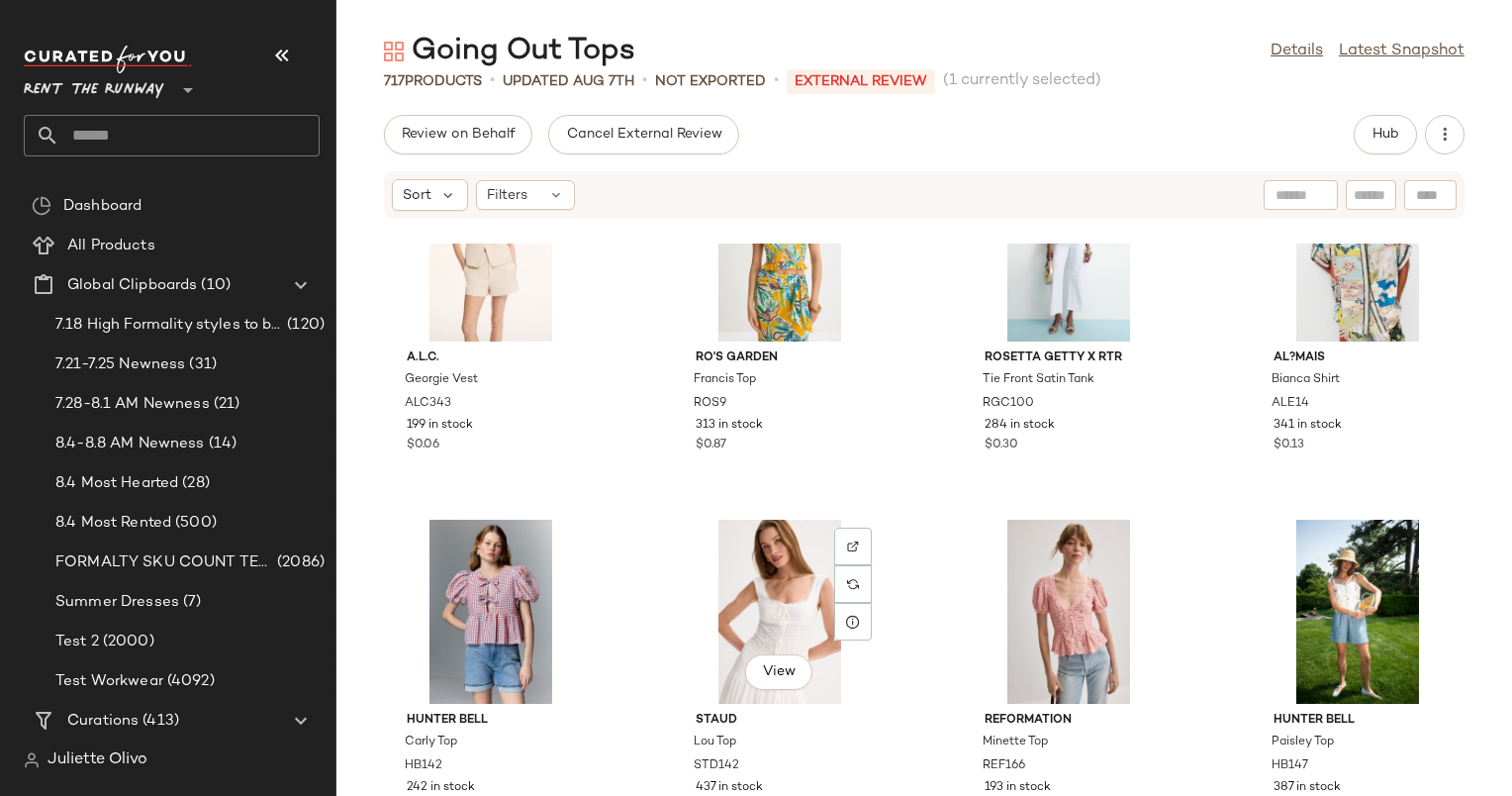 scroll, scrollTop: 2266, scrollLeft: 0, axis: vertical 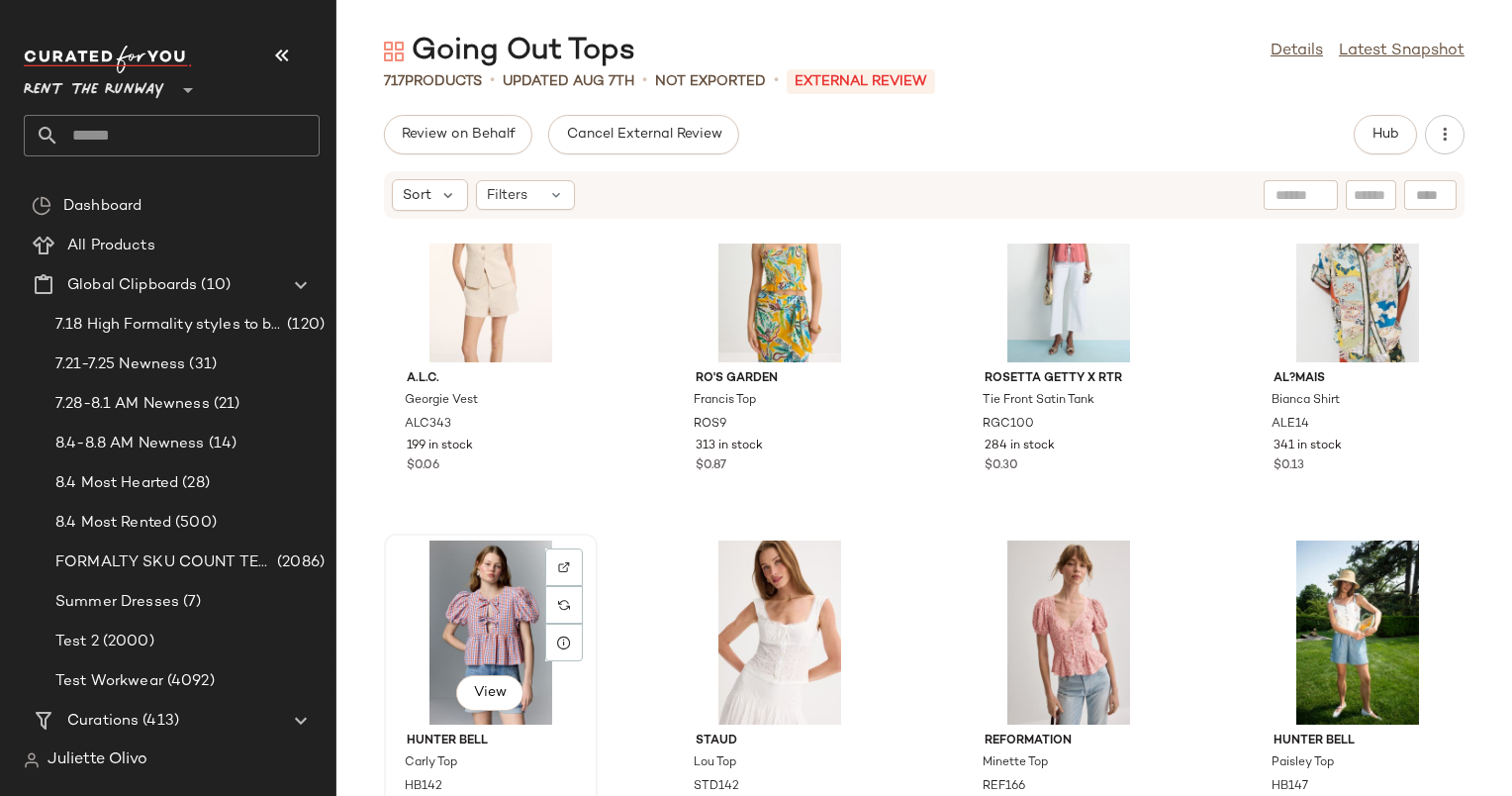 click on "View" 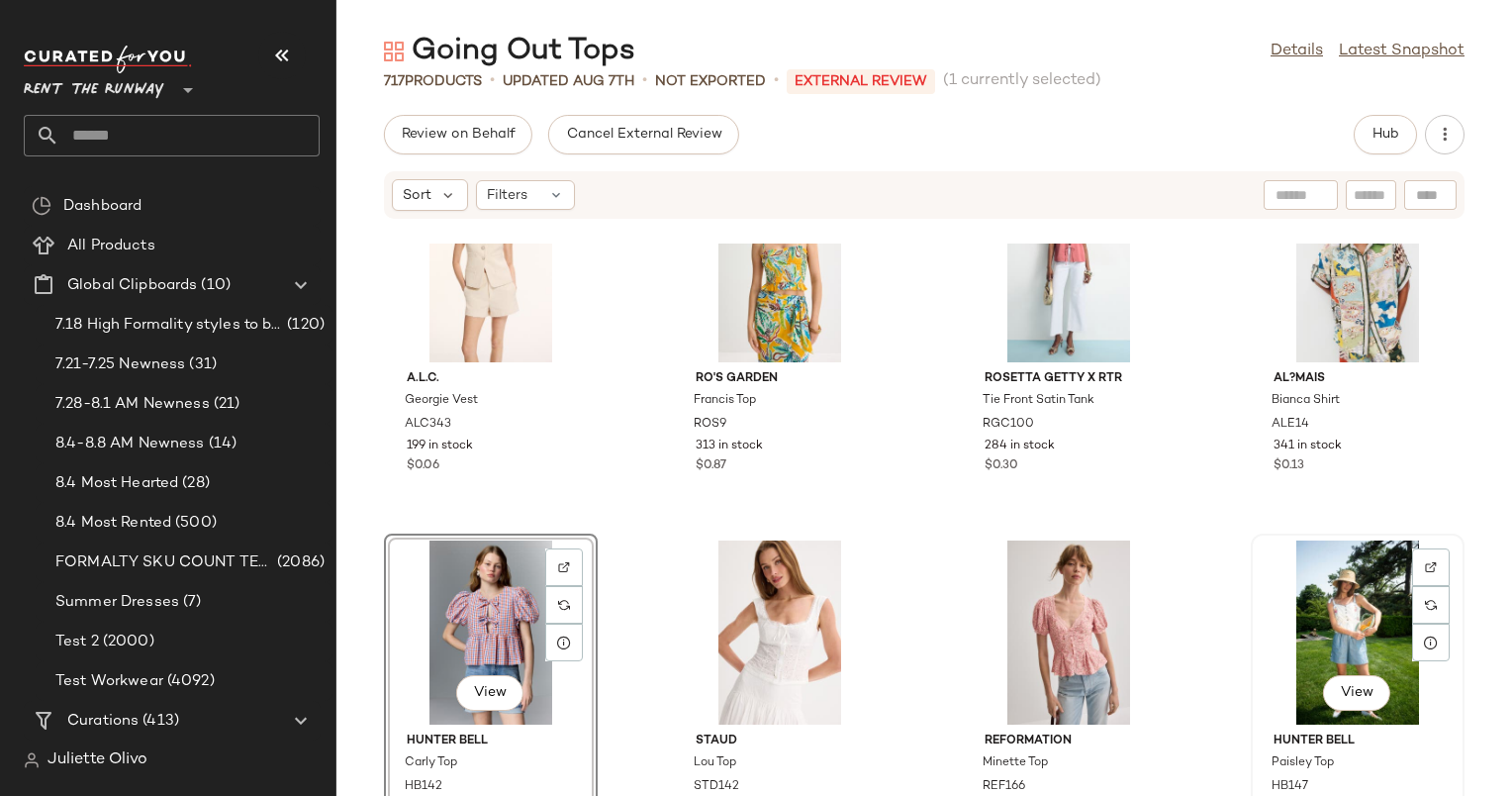 click on "View" 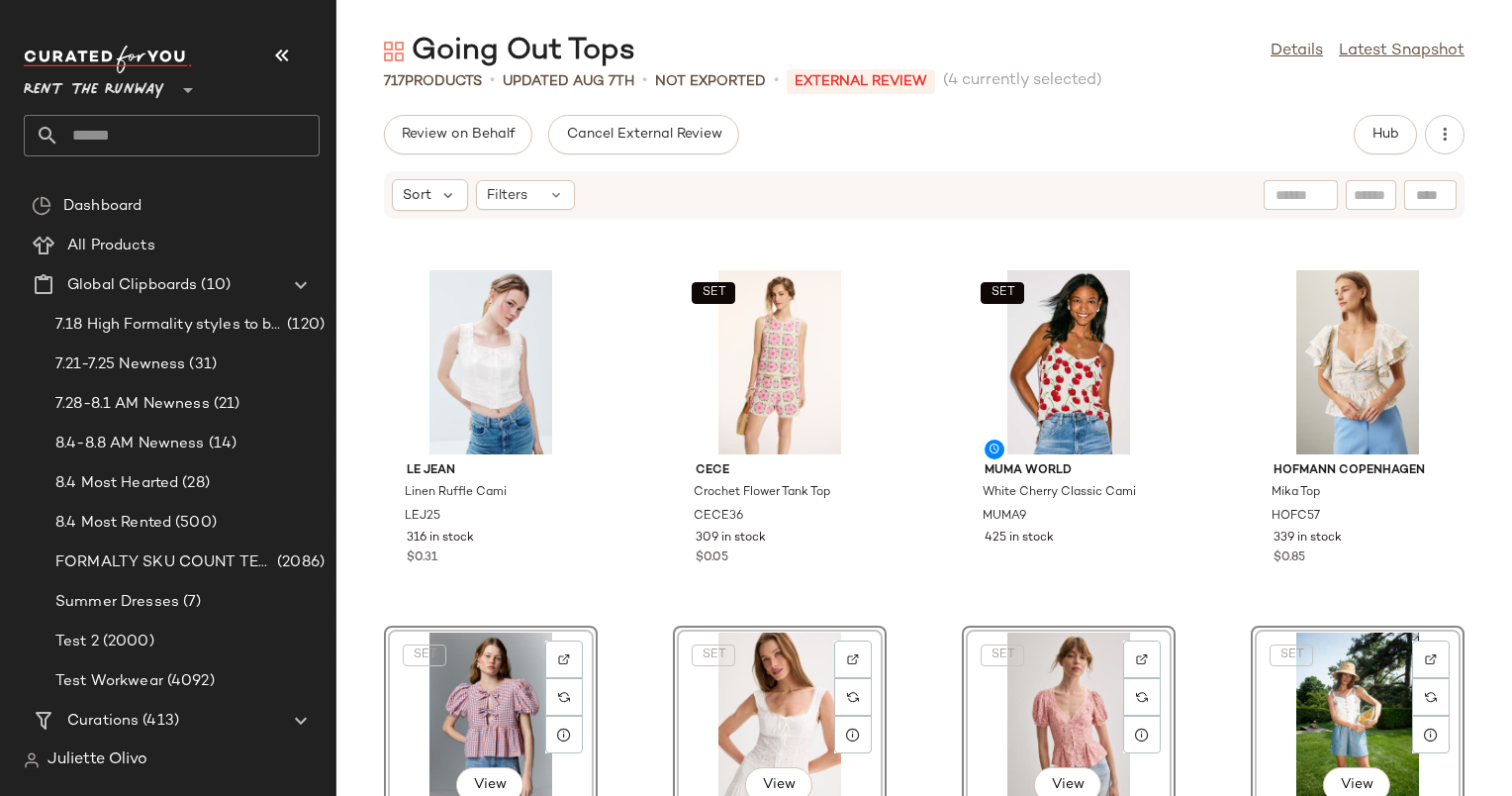 scroll, scrollTop: 1813, scrollLeft: 0, axis: vertical 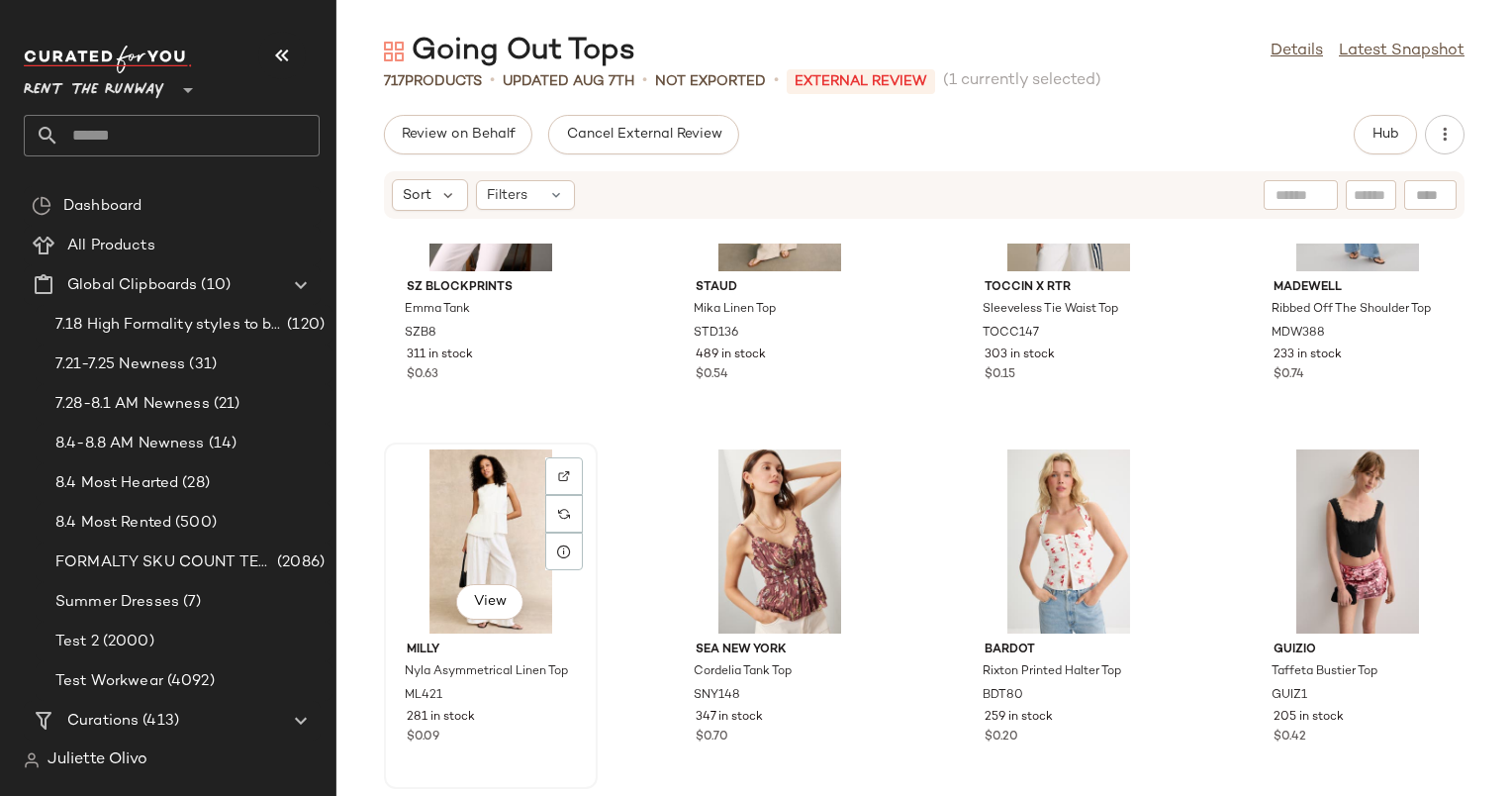 click on "View" 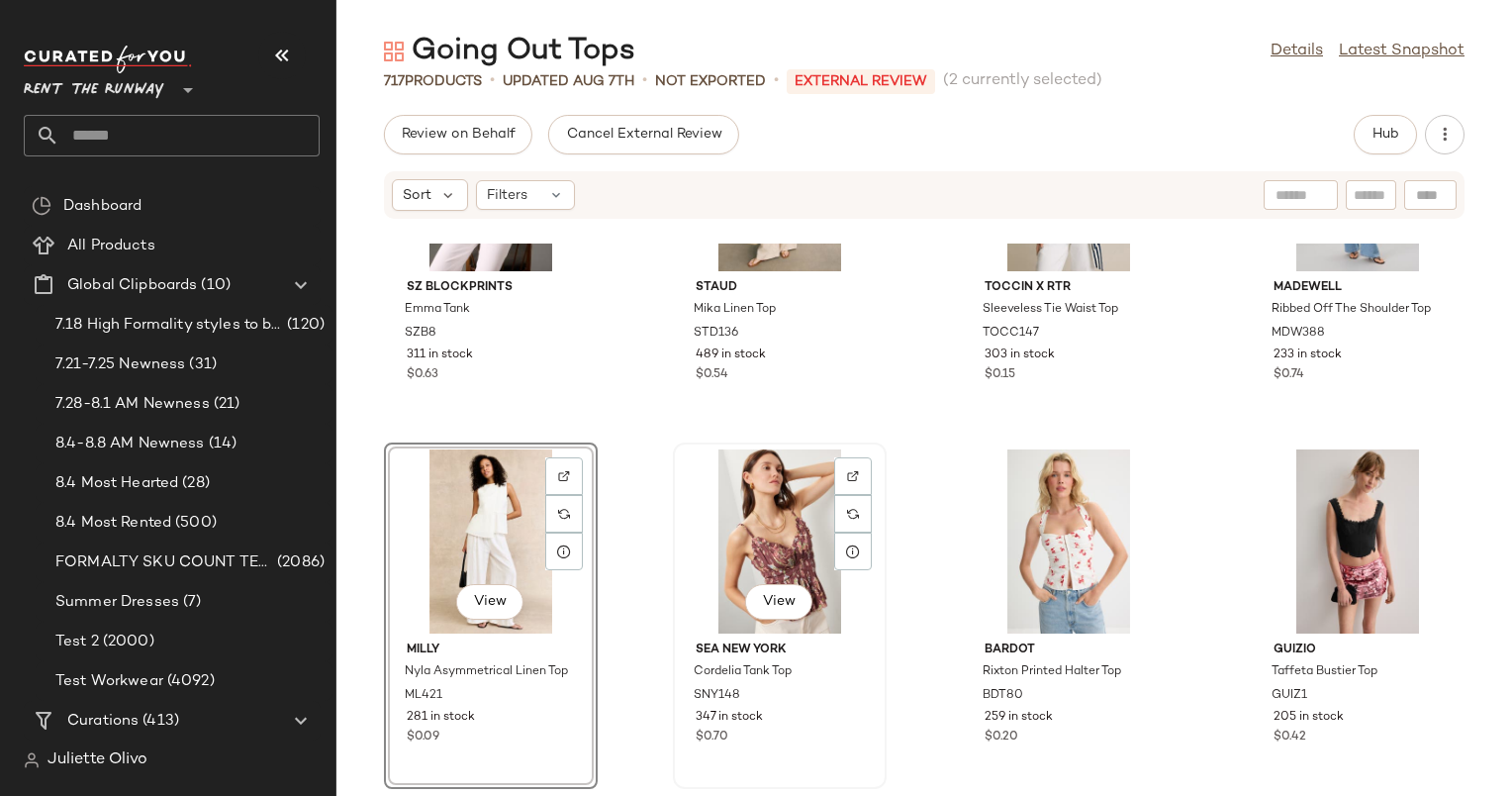 click on "View" 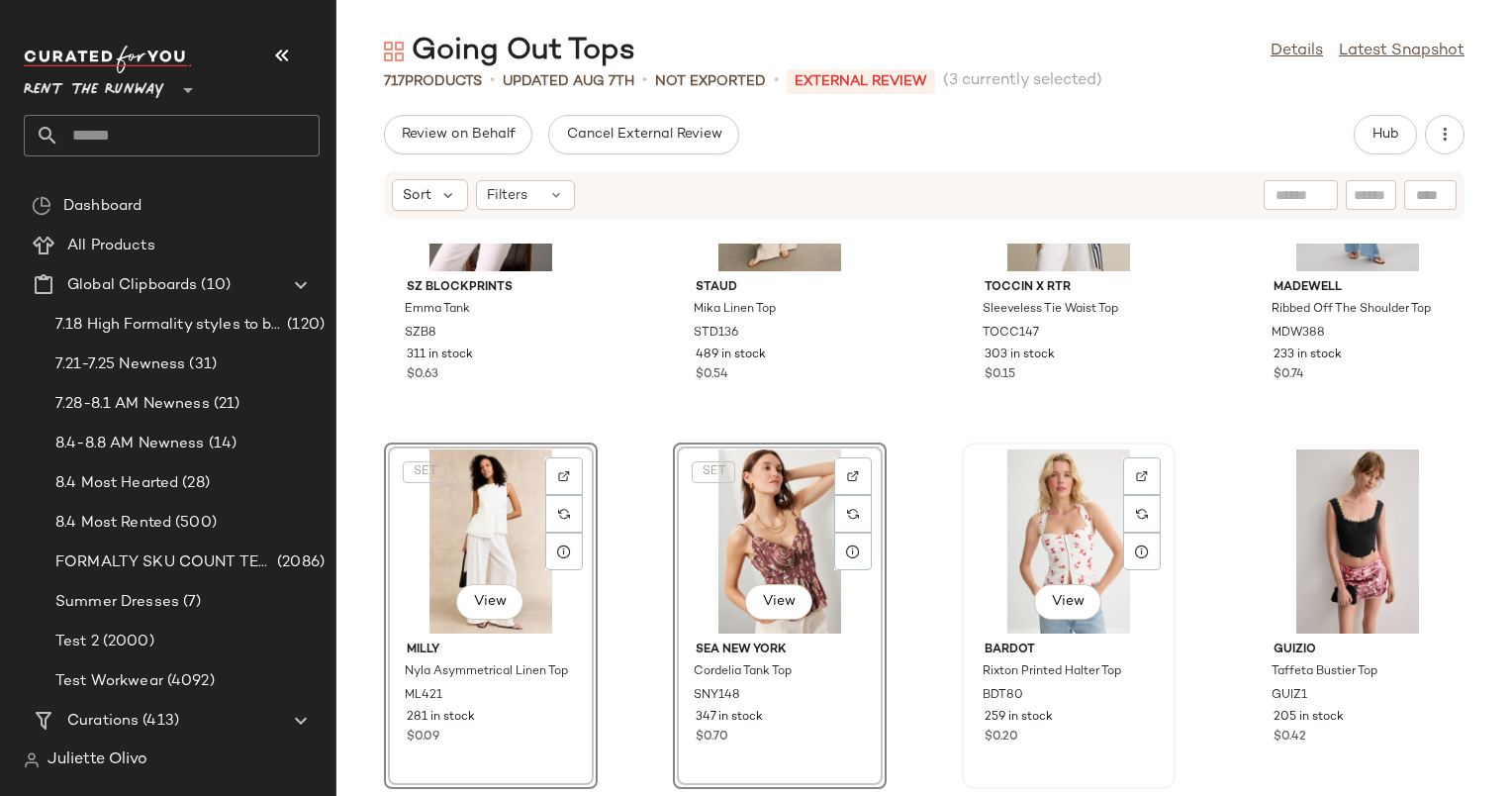 click on "View" 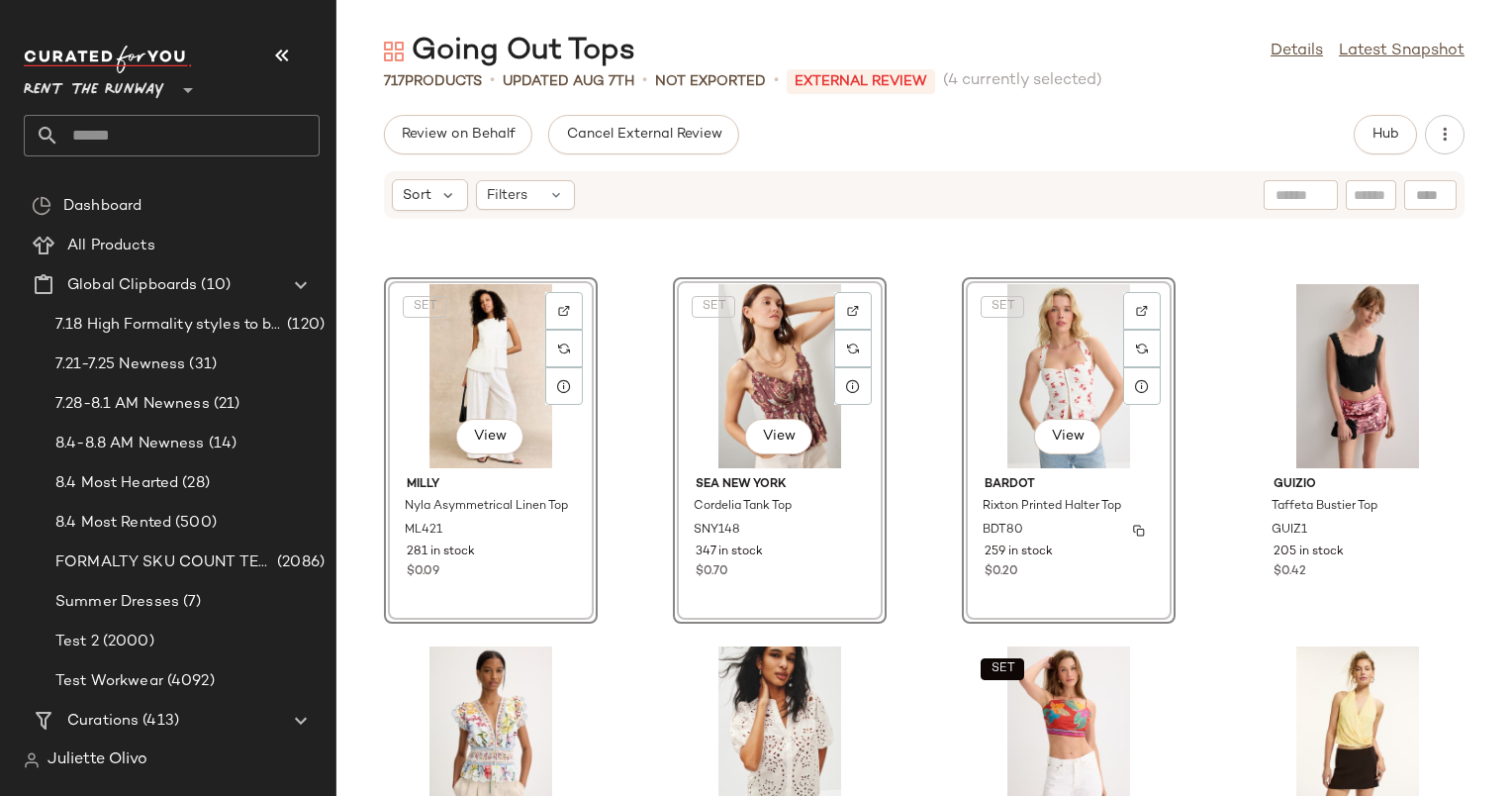 scroll, scrollTop: 4335, scrollLeft: 0, axis: vertical 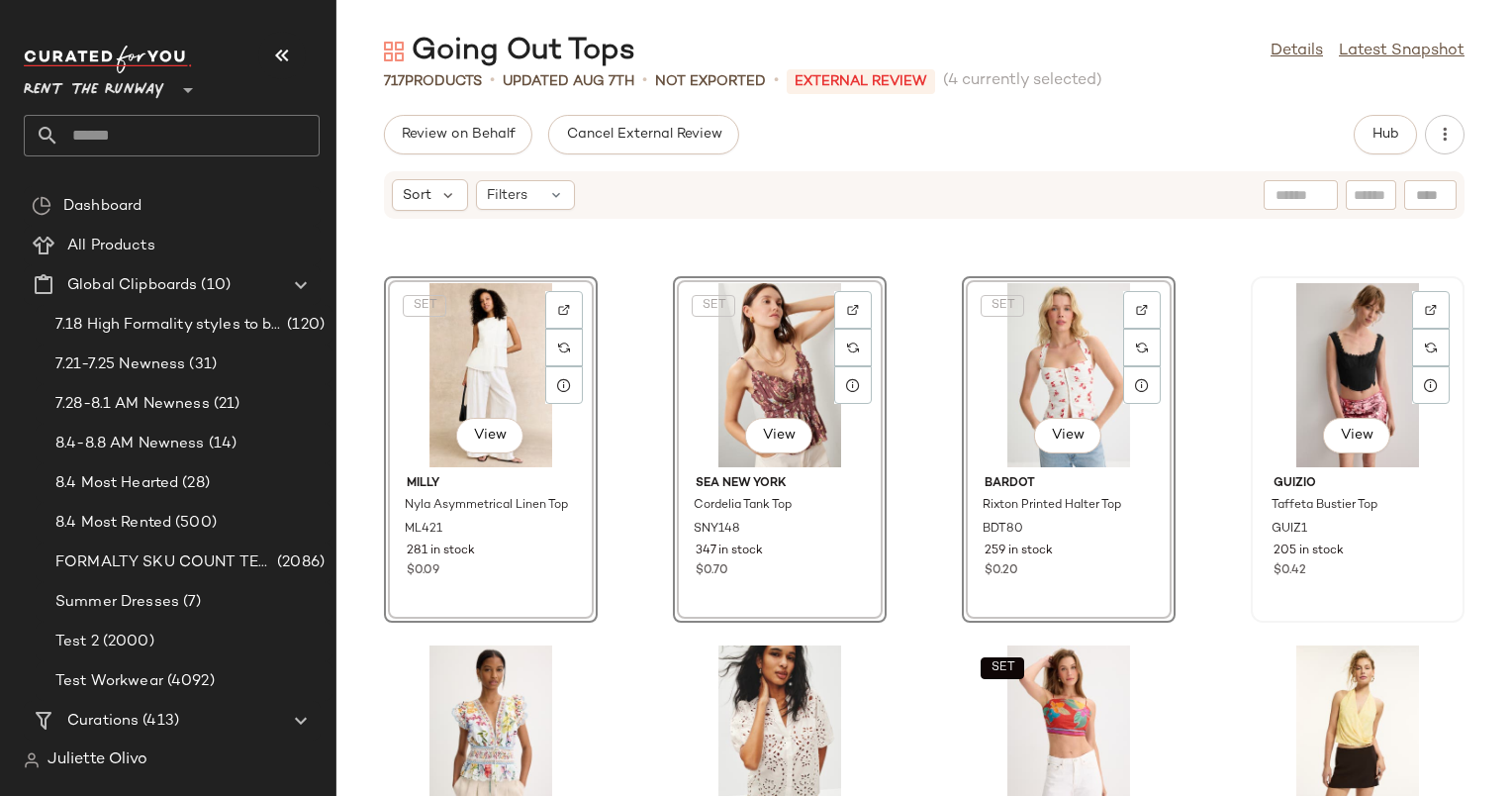 click on "View" 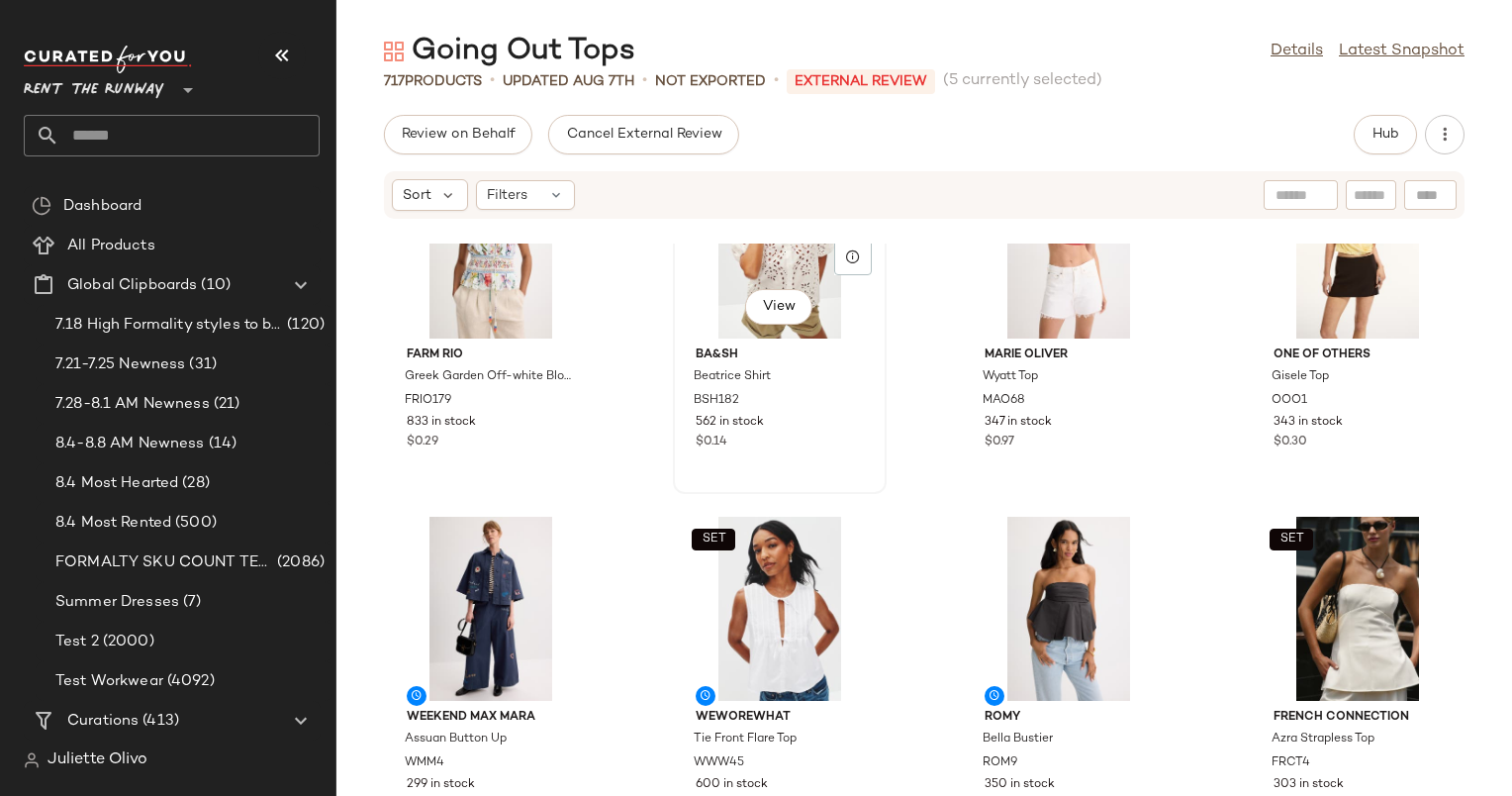 scroll, scrollTop: 4827, scrollLeft: 0, axis: vertical 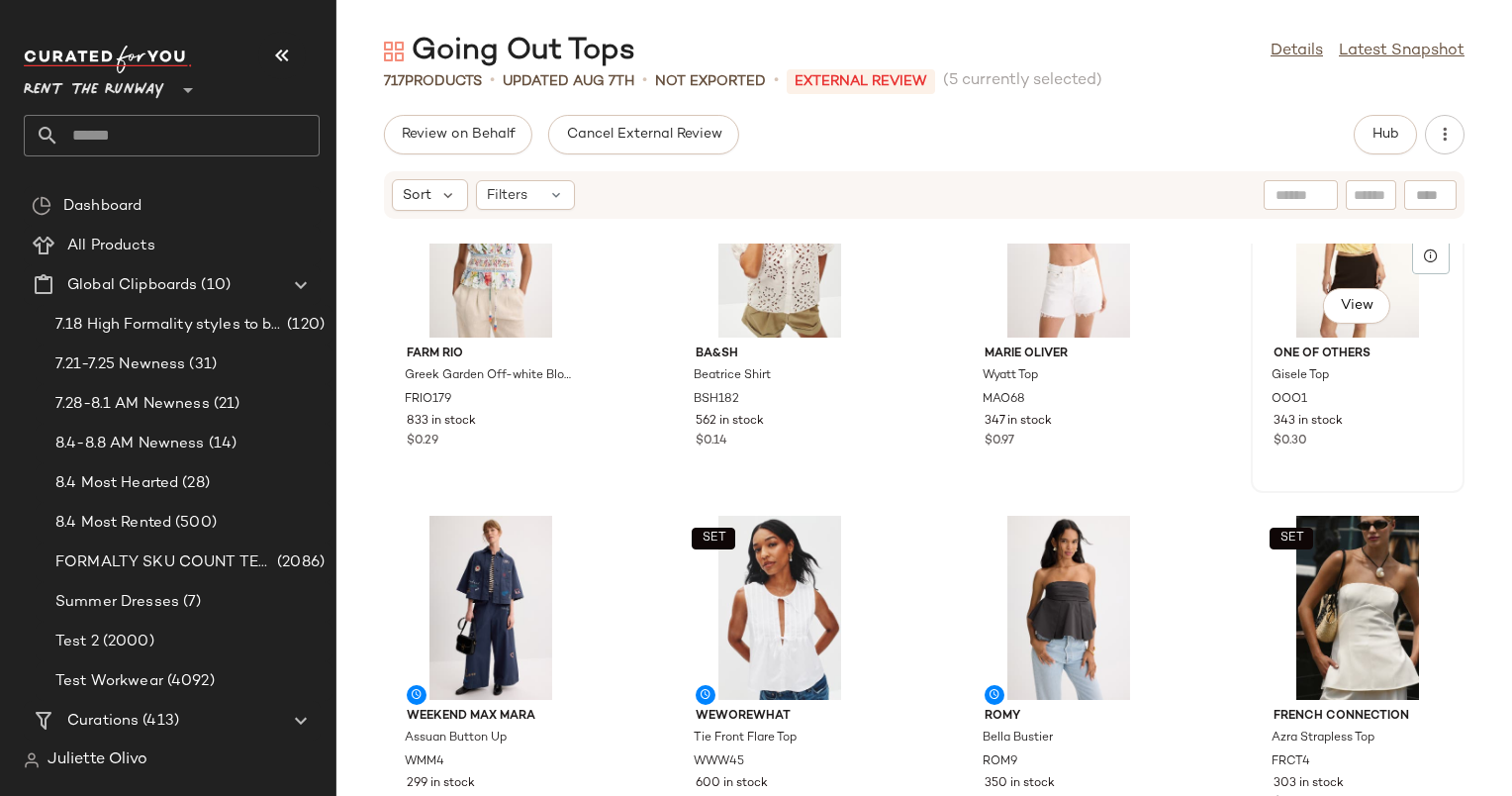 click on "View" 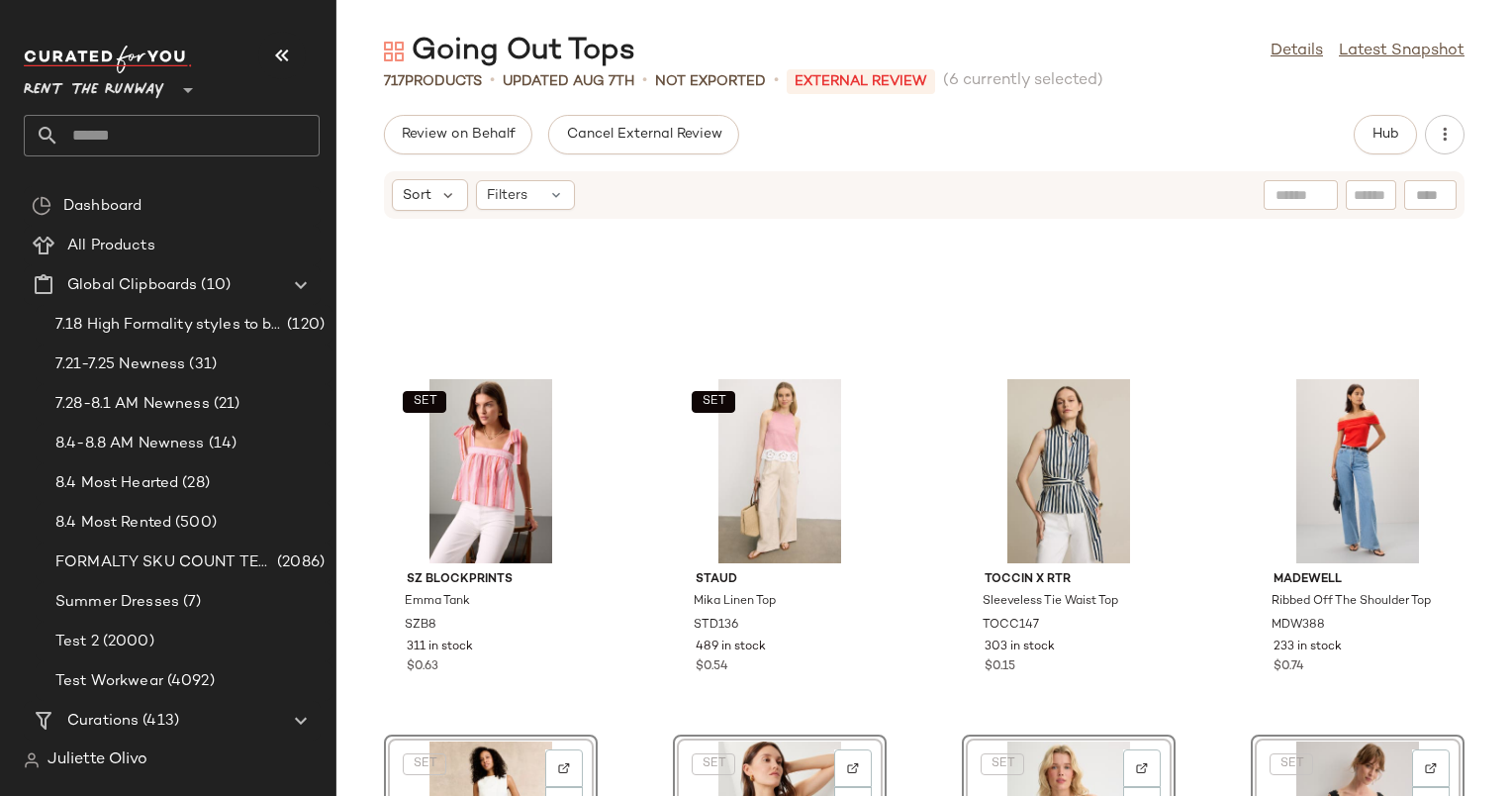 scroll, scrollTop: 3879, scrollLeft: 0, axis: vertical 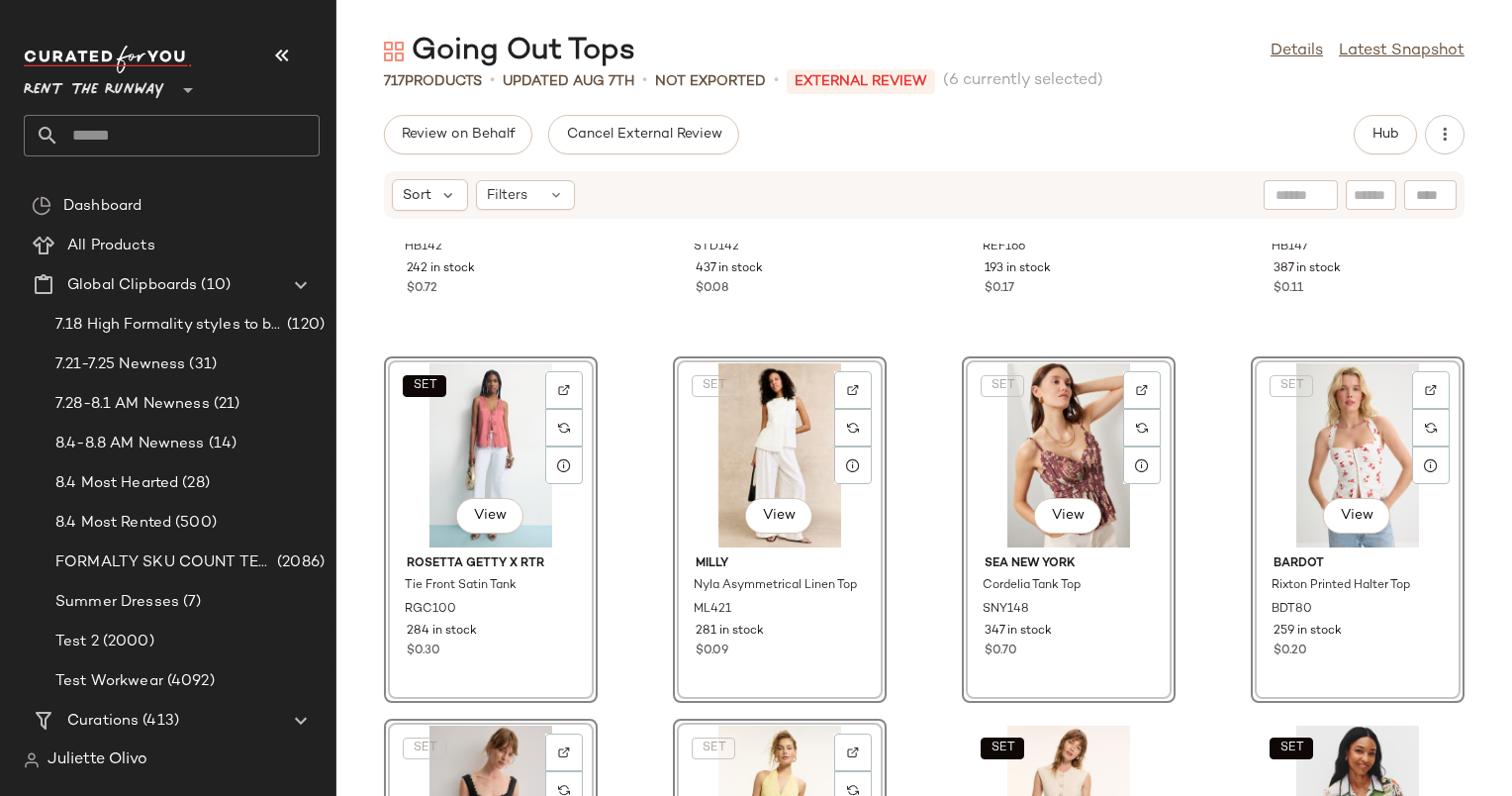 click on "Hunter Bell Carly Top HB142 242 in stock $0.72 Staud Lou Top STD142 437 in stock $0.08 Reformation Minette Top REF166 193 in stock $0.17 Hunter Bell Paisley Top HB147 387 in stock $0.11  SET   View  Rosetta Getty x RTR Tie Front Satin Tank RGC100 284 in stock $0.30  SET   View  Milly Nyla Asymmetrical Linen Top ML421 281 in stock $0.09  SET   View  Sea New York Cordelia Tank Top SNY148 347 in stock $0.70  SET   View  Bardot Rixton Printed Halter Top BDT80 259 in stock $0.20  SET   View  GUIZIO Taffeta Bustier Top GUIZ1 205 in stock $0.42  SET   View  One of Others Gisele Top OOO1 343 in stock $0.30  SET  A.L.C. Georgie Vest ALC343 199 in stock $0.06  SET  AL?MAIS Bianca Shirt ALE14 341 in stock $0.13 Thakoon x RTR Stripe Wrap Shirt TKC104 225 in stock $0.94  SET  Sea NY x RTR Cotton Voile Embroidered Top SNYX3 244 in stock $0.24  SET  Ro's Garden Francis Top ROS9 313 in stock $0.87 Madewell Odin Top MDW386 250 in stock $0.45" 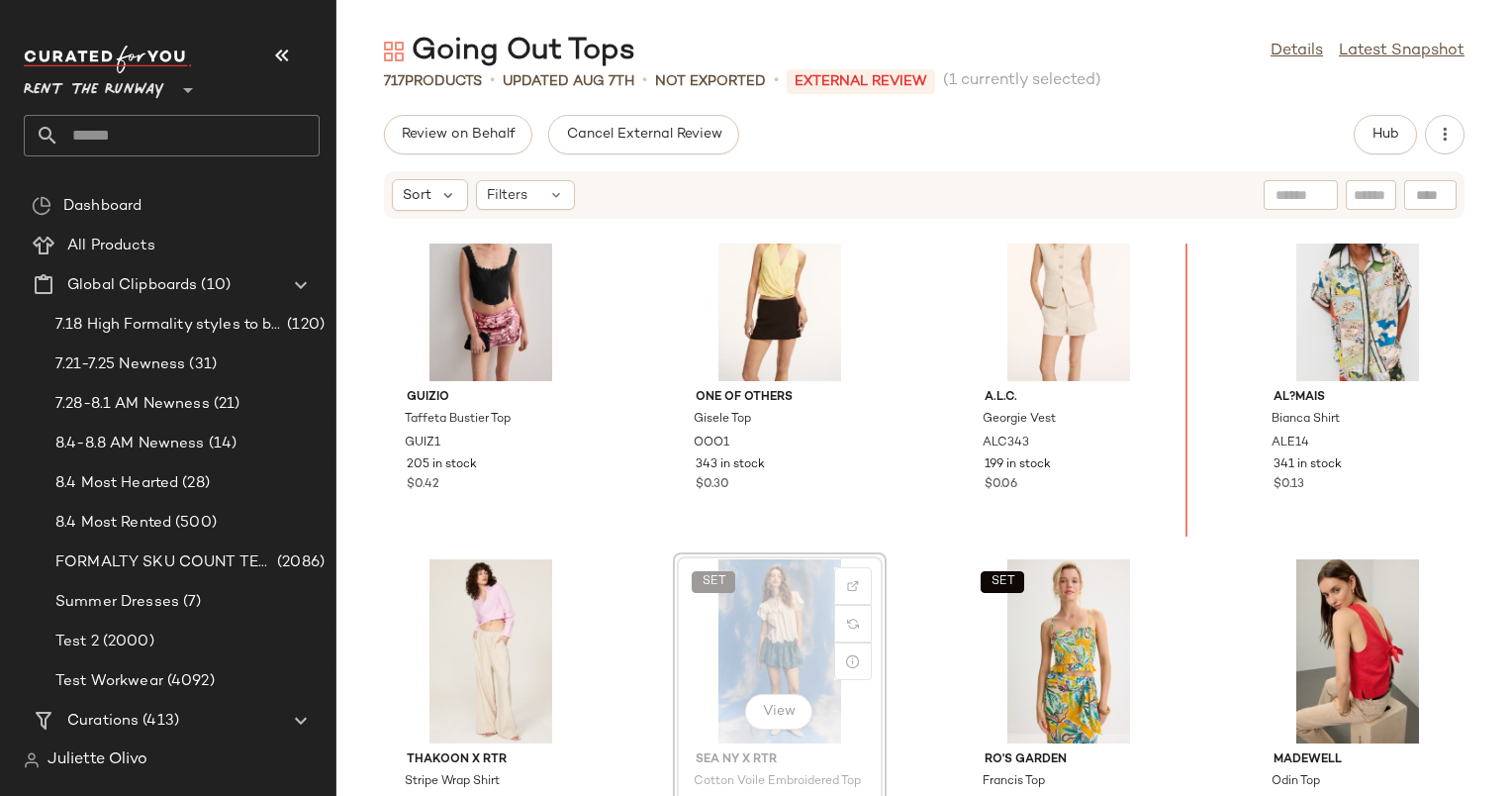 scroll, scrollTop: 2972, scrollLeft: 0, axis: vertical 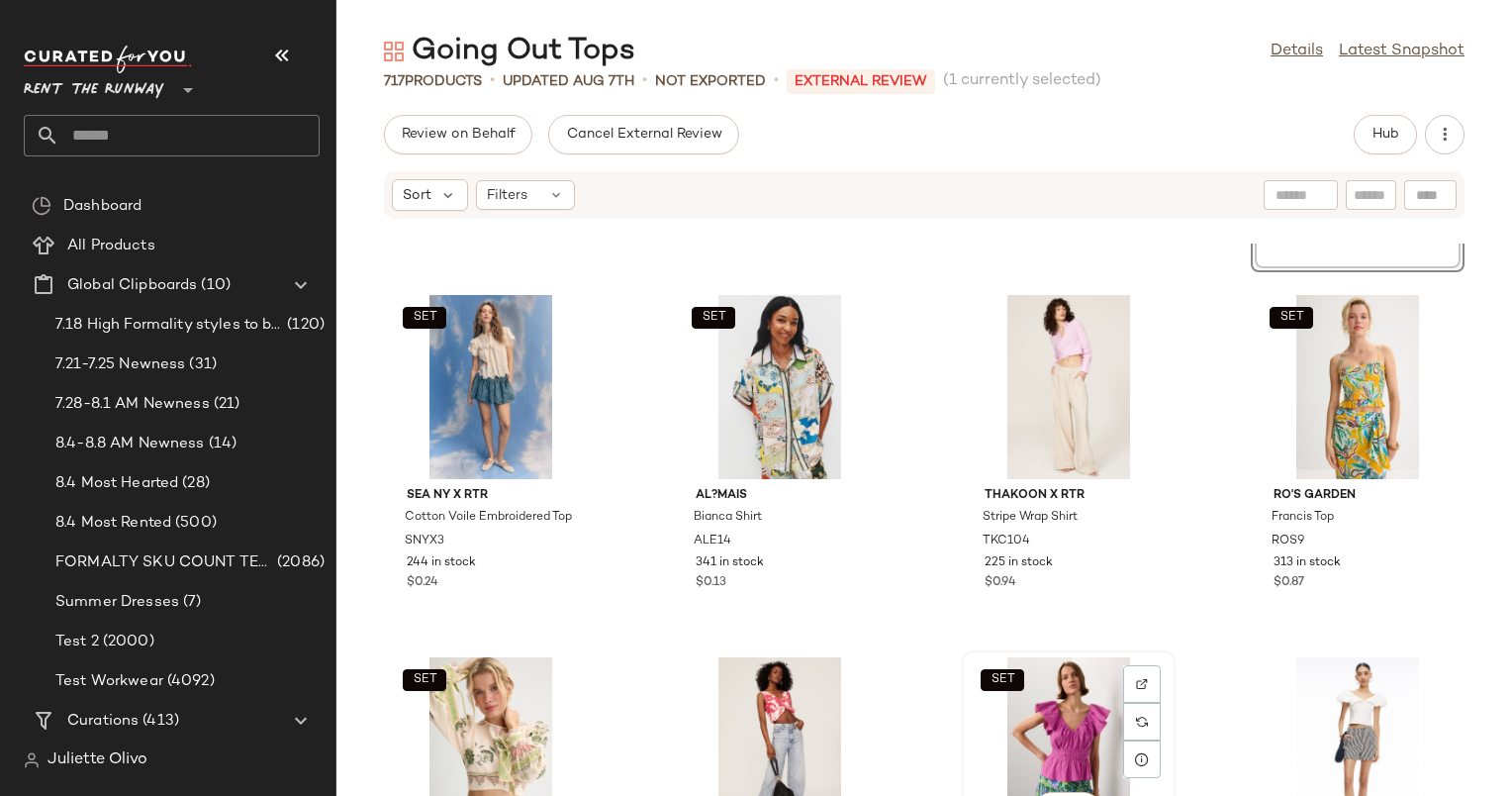 click on "SET   View" 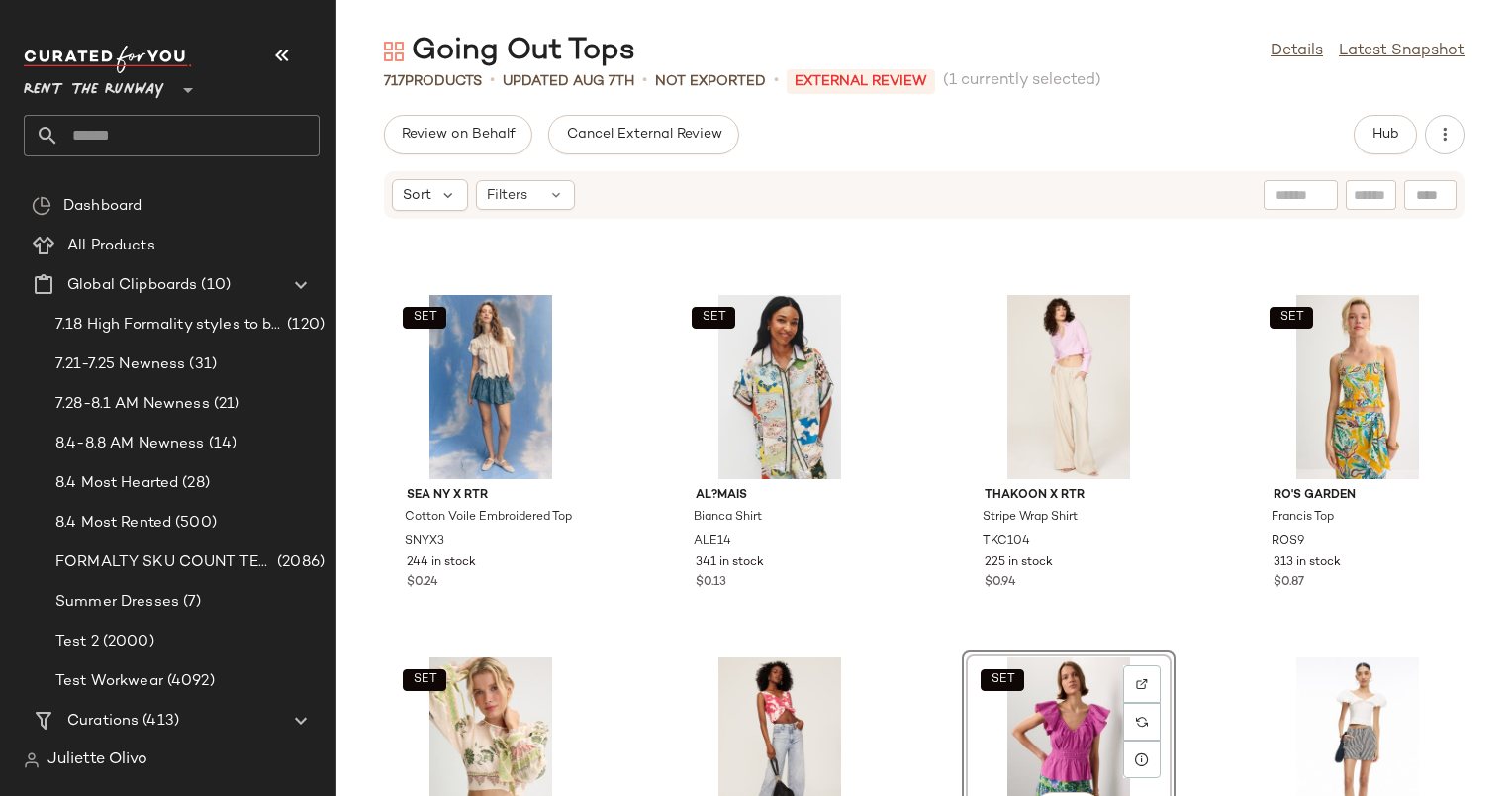 scroll, scrollTop: 3239, scrollLeft: 0, axis: vertical 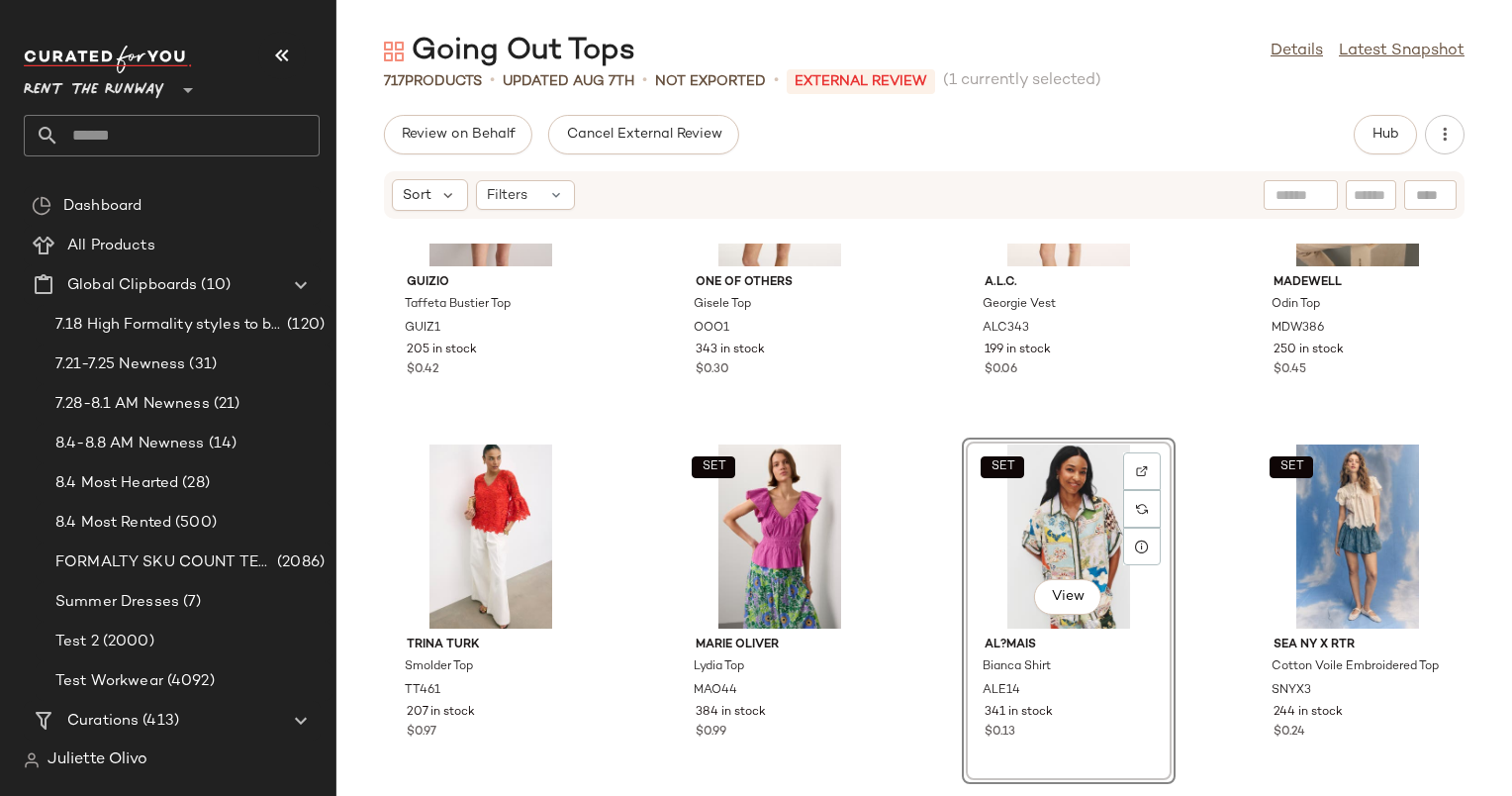 click on "GUIZIO Taffeta Bustier Top GUIZ1 205 in stock $0.42 One of Others Gisele Top OOO1 343 in stock $0.30  SET  A.L.C. Georgie Vest ALC343 199 in stock $0.06 Madewell Odin Top MDW386 250 in stock $0.45 Trina Turk Smolder Top TT461 207 in stock $0.97  SET  Marie Oliver Lydia Top MAO44 384 in stock $0.99  SET   View  AL?MAIS Bianca Shirt ALE14 341 in stock $0.13  SET  Sea NY x RTR Cotton Voile Embroidered Top SNYX3 244 in stock $0.24 Thakoon x RTR Stripe Wrap Shirt TKC104 225 in stock $0.94  SET  Ro's Garden Francis Top ROS9 313 in stock $0.87  SET  Kate Ford Baja Tie Blouse KAF5 208 in stock $0.47 Thakoon x RTR Pink Tie Dye Crop Top TKC114 389 in stock $0.95 Rebecca Taylor Yara Poplin Top RBTN3 152 in stock $0.40  SET  ASHLEY PARK x RTR Purple Eyelet Top APKR23 334 in stock $0.97 FARM Rio Romantic Lightness Blouse FRIO158 197 in stock $0.43 Rails Kamila Top RL261 300 in stock $0.62" 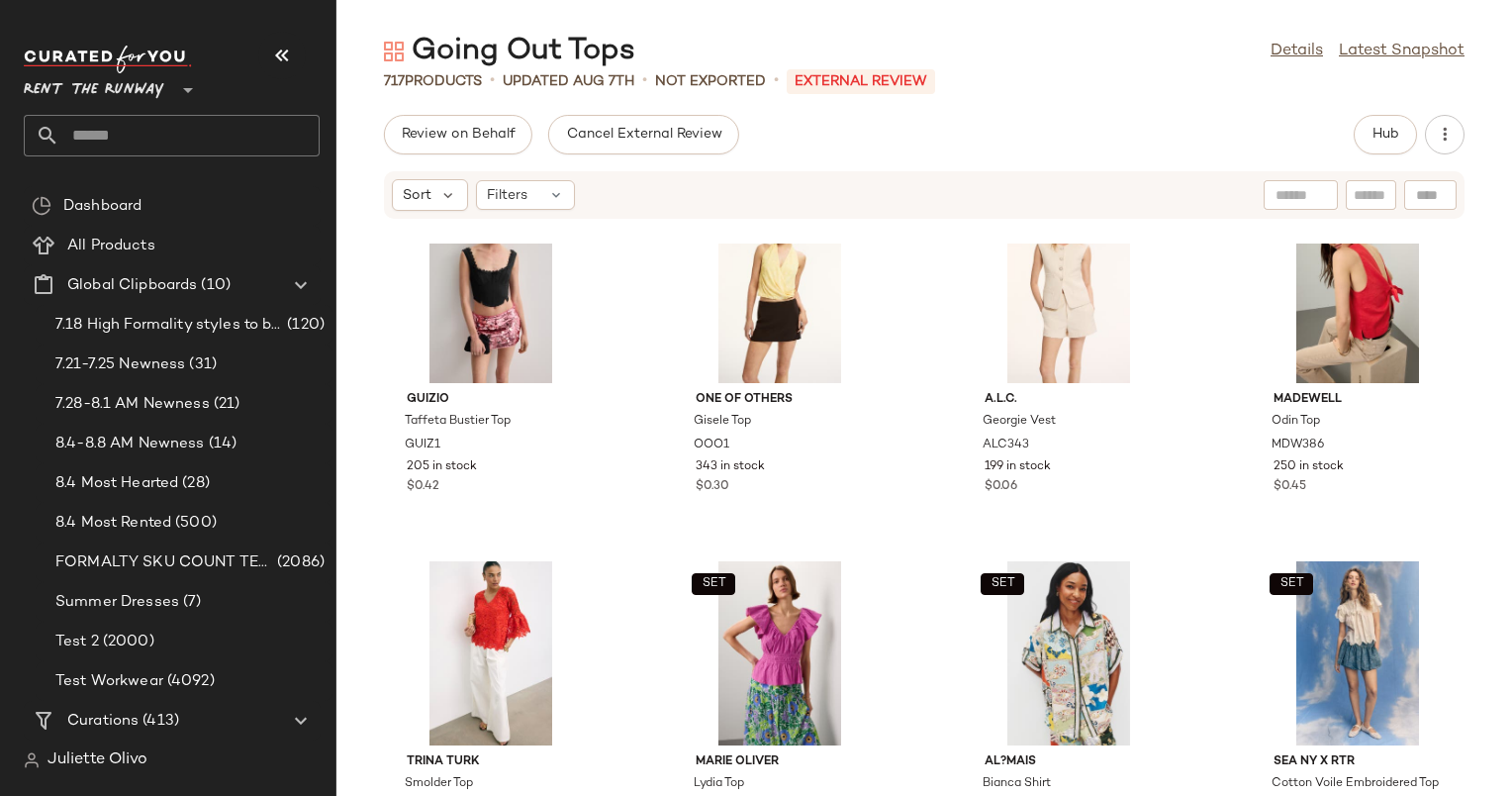 scroll, scrollTop: 2972, scrollLeft: 0, axis: vertical 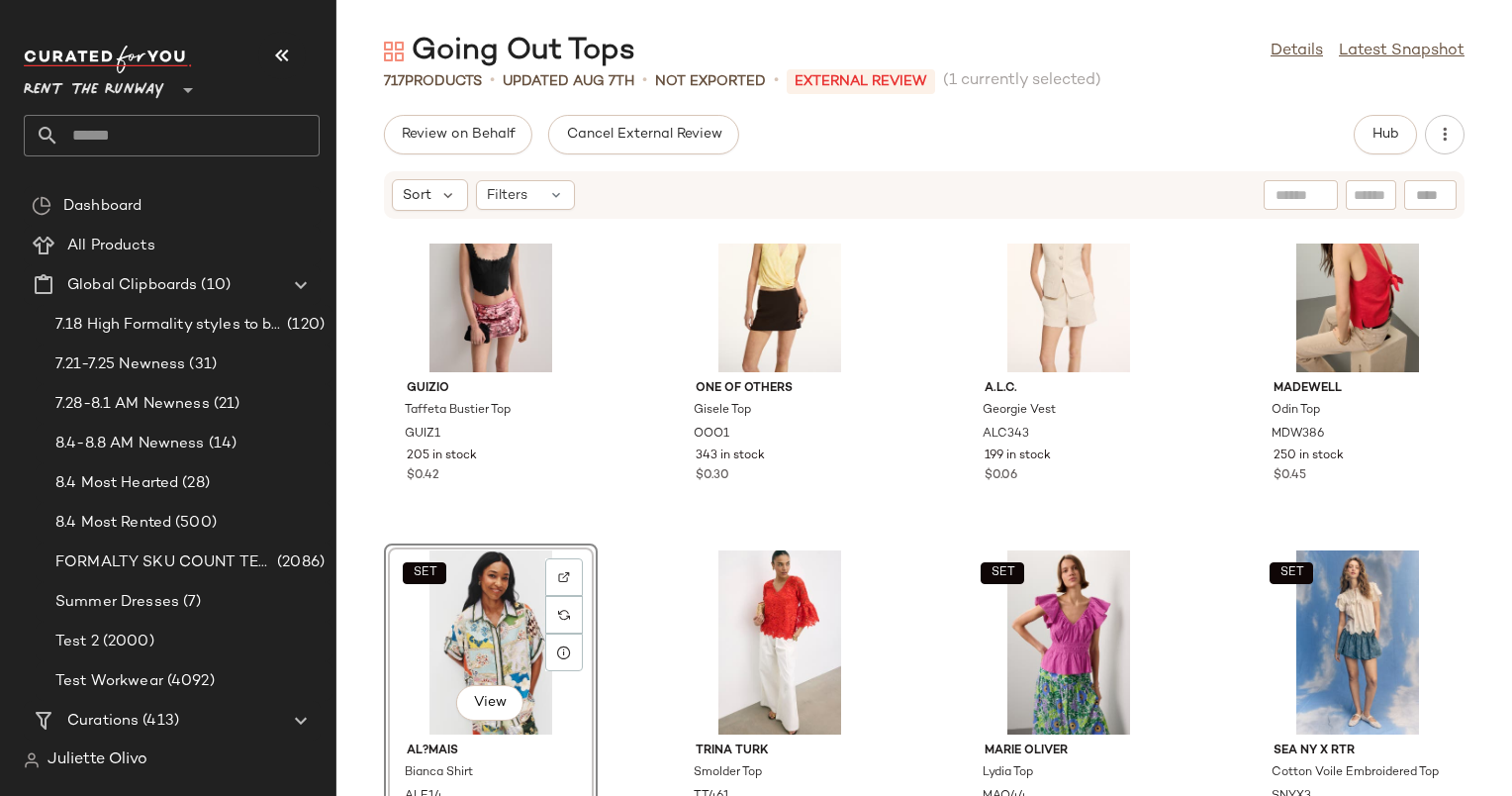 click on "GUIZIO Taffeta Bustier Top GUIZ1 205 in stock $0.42 One of Others Gisele Top OOO1 343 in stock $0.30  SET  A.L.C. Georgie Vest ALC343 199 in stock $0.06 Madewell Odin Top MDW386 250 in stock $0.45  SET   View  AL?MAIS Bianca Shirt ALE14 341 in stock $0.13 Trina Turk Smolder Top TT461 207 in stock $0.97  SET  Marie Oliver Lydia Top MAO44 384 in stock $0.99  SET  Sea NY x RTR Cotton Voile Embroidered Top SNYX3 244 in stock $0.24 Thakoon x RTR Stripe Wrap Shirt TKC104 225 in stock $0.94  SET  Ro's Garden Francis Top ROS9 313 in stock $0.87  SET  Kate Ford Baja Tie Blouse KAF5 208 in stock $0.47 Thakoon x RTR Pink Tie Dye Crop Top TKC114 389 in stock $0.95 Rebecca Taylor Yara Poplin Top RBTN3 152 in stock $0.40  SET  ASHLEY PARK x RTR Purple Eyelet Top APKR23 334 in stock $0.97 FARM Rio Romantic Lightness Blouse FRIO158 197 in stock $0.43 Rails Kamila Top RL261 300 in stock $0.62" 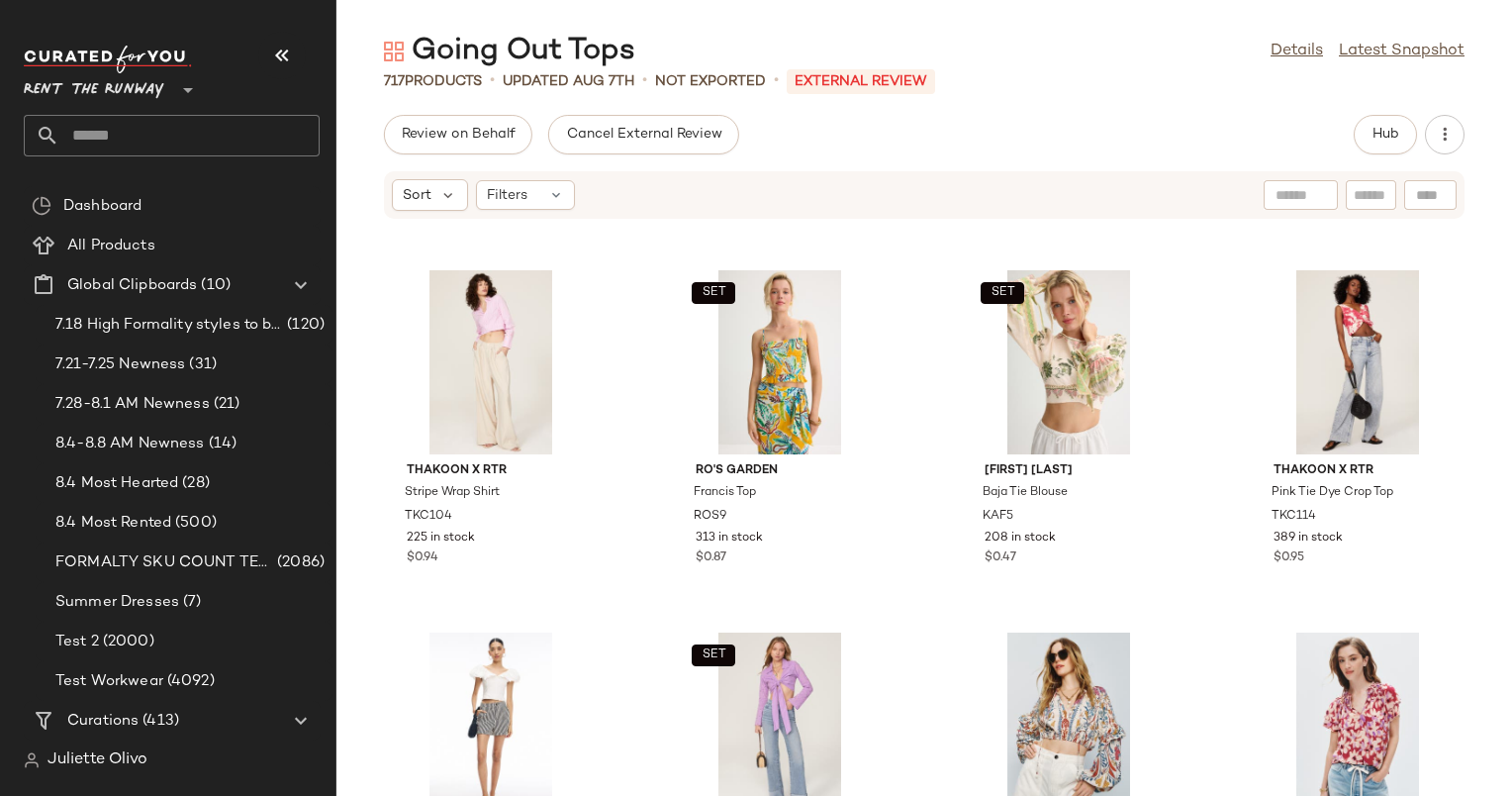 scroll, scrollTop: 3625, scrollLeft: 0, axis: vertical 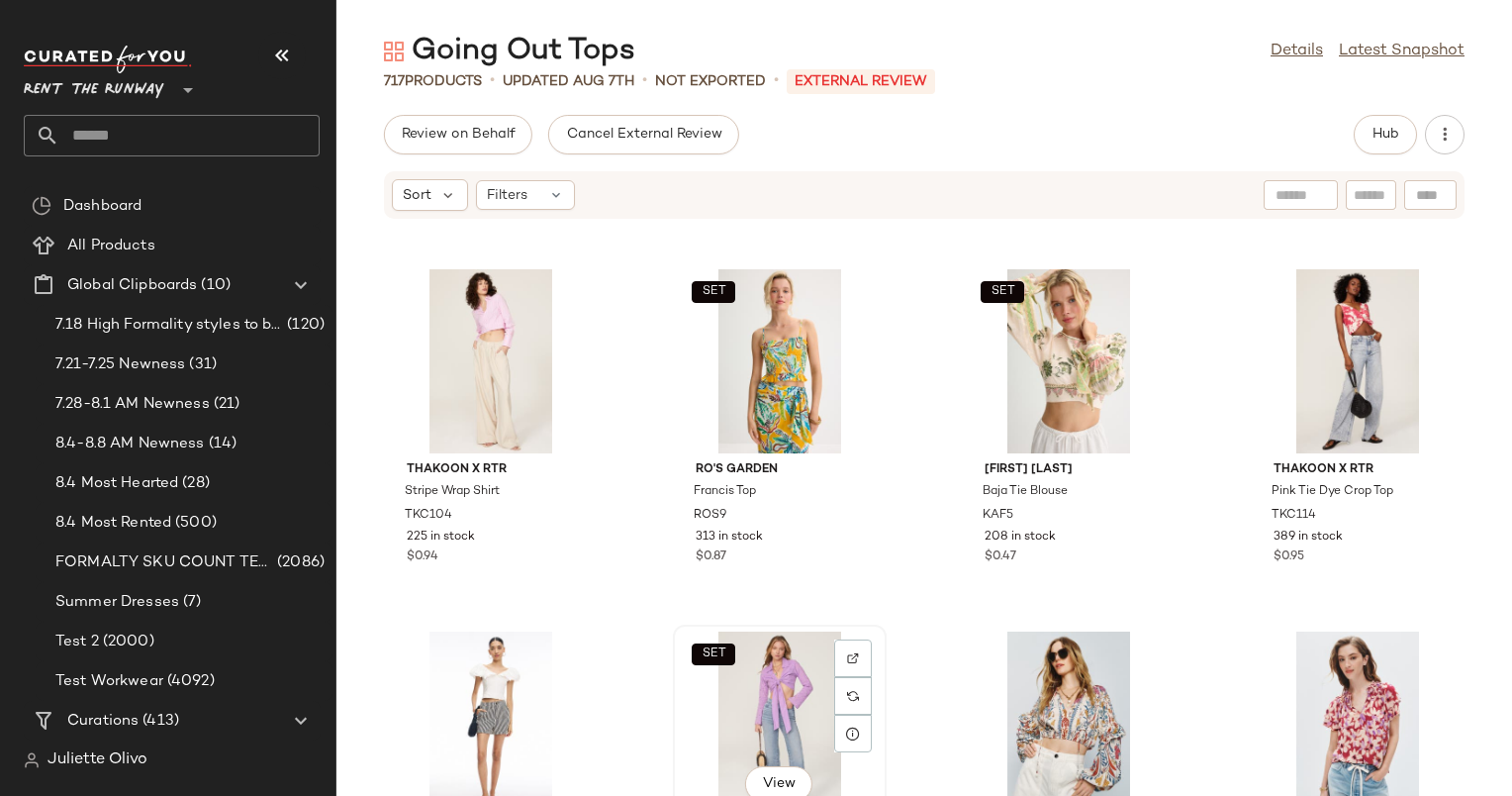 click on "SET   View" 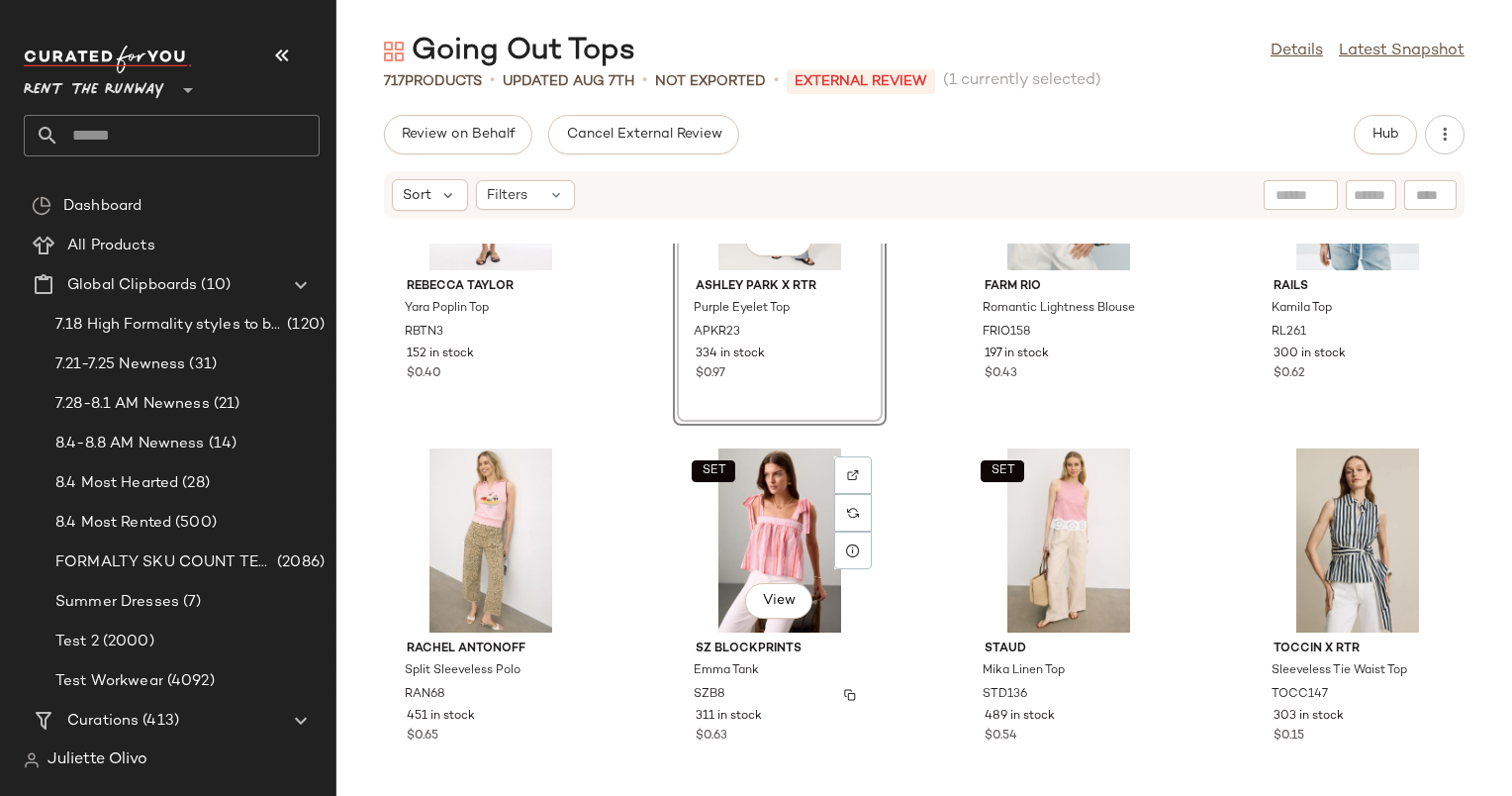 scroll, scrollTop: 4171, scrollLeft: 0, axis: vertical 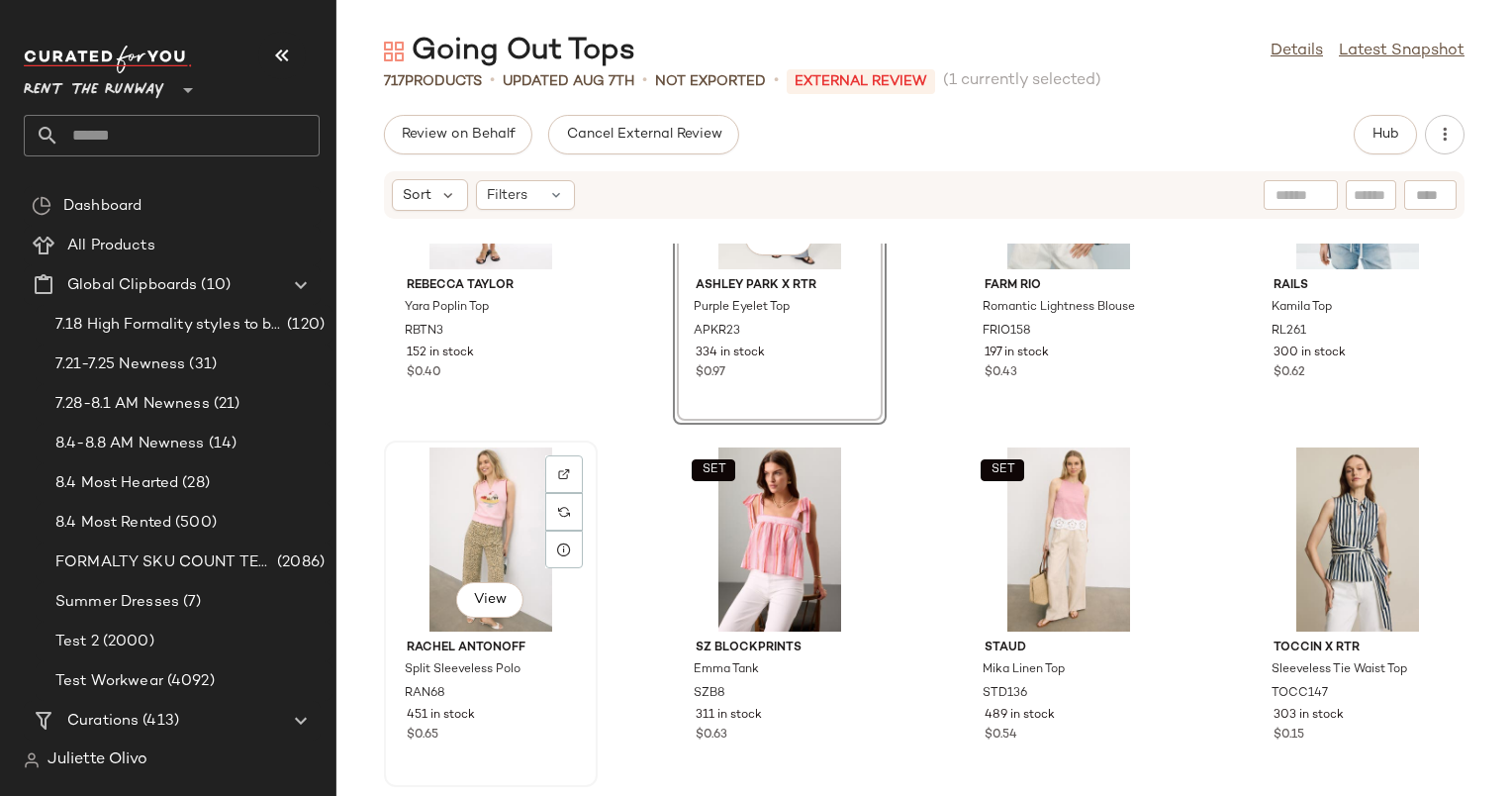click on "View" 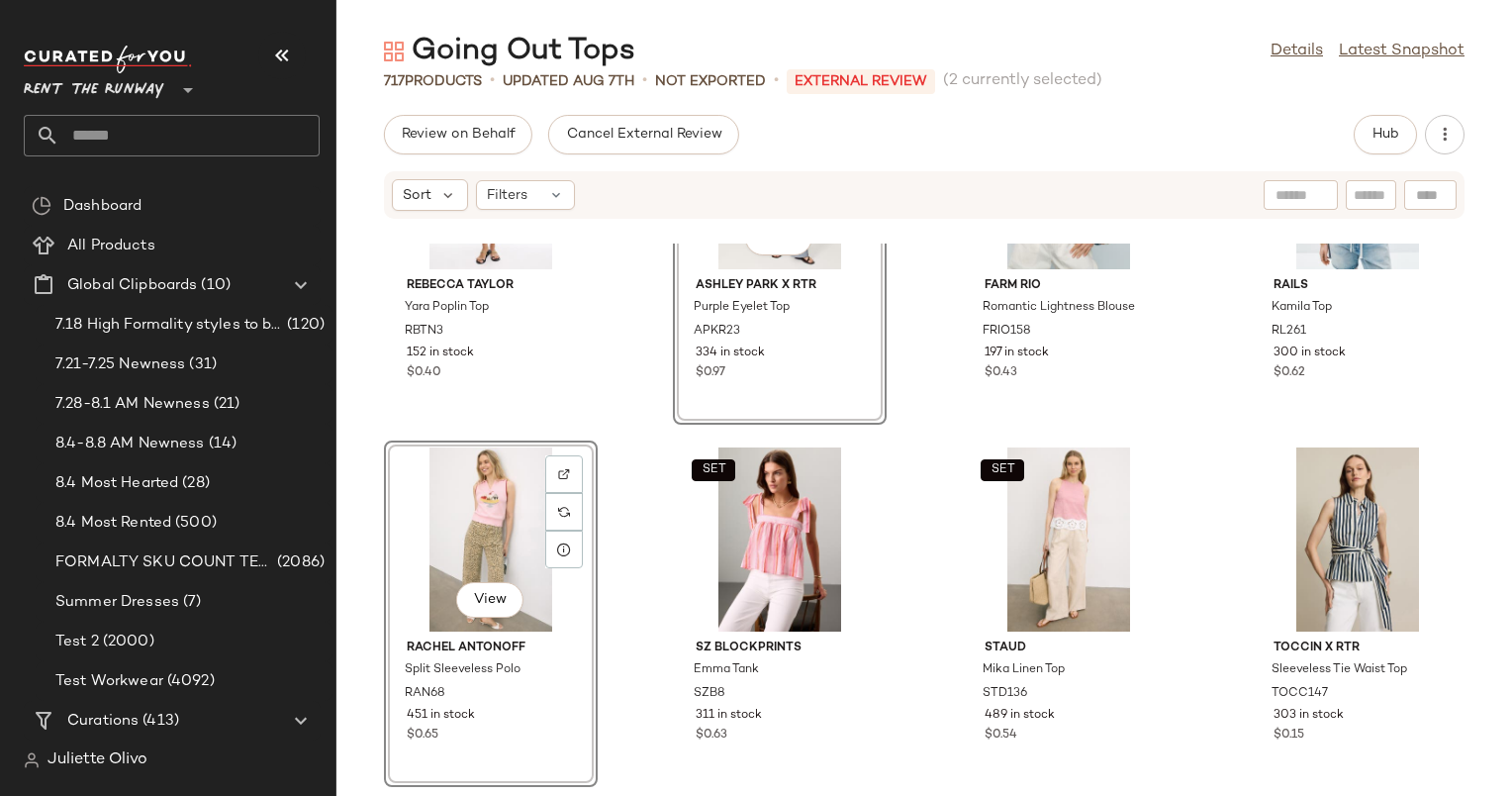 click on "Rebecca Taylor Yara Poplin Top RBTN3 152 in stock $0.40  SET   View  ASHLEY PARK x RTR Purple Eyelet Top APKR23 334 in stock $0.97 FARM Rio Romantic Lightness Blouse FRIO158 197 in stock $0.43 Rails Kamila Top RL261 300 in stock $0.62  View  Rachel Antonoff Split Sleeveless Polo RAN68 451 in stock $0.65  SET  SZ Blockprints Emma Tank SZB8 311 in stock $0.63  SET  Staud Mika Linen Top STD136 489 in stock $0.54 TOCCIN X RTR Sleeveless Tie Waist Top TOCC147 303 in stock $0.15 Madewell Ribbed Off The Shoulder Top MDW388 233 in stock $0.74 FARM Rio Greek Garden Off-white Blouse FRIO179 833 in stock $0.29 ba&sh Beatrice Shirt BSH182 562 in stock $0.14  SET  Marie Oliver Wyatt Top MAO68 347 in stock $0.97 Weekend Max Mara Assuan Button Up WMM4 299 in stock  SET  WEWOREWHAT Tie Front Flare Top WWW45 600 in stock ROMY Bella Bustier ROM9 350 in stock  SET  French Connection Azra Strapless Top FRCT4 303 in stock $0.15" 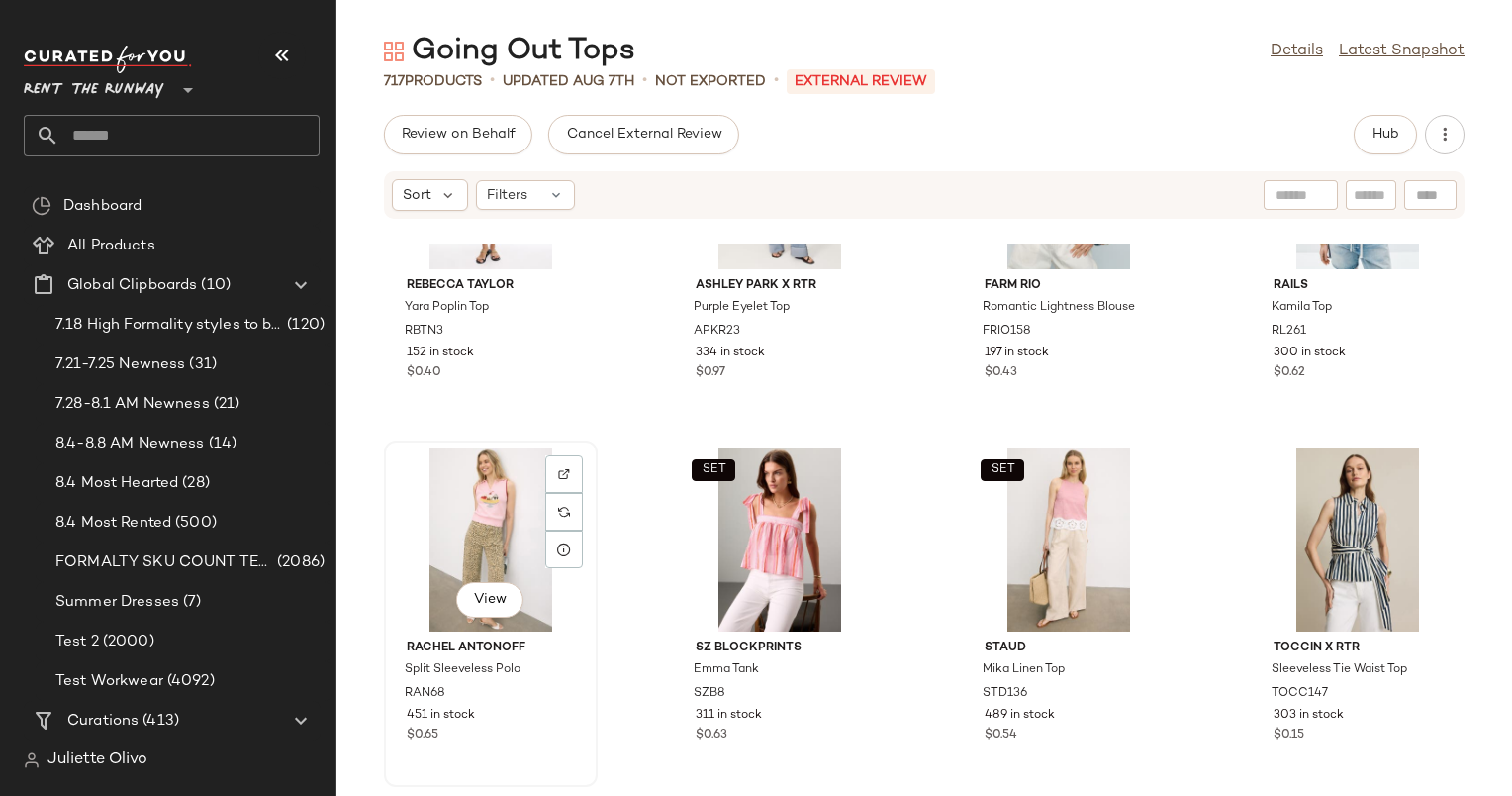 click on "View" 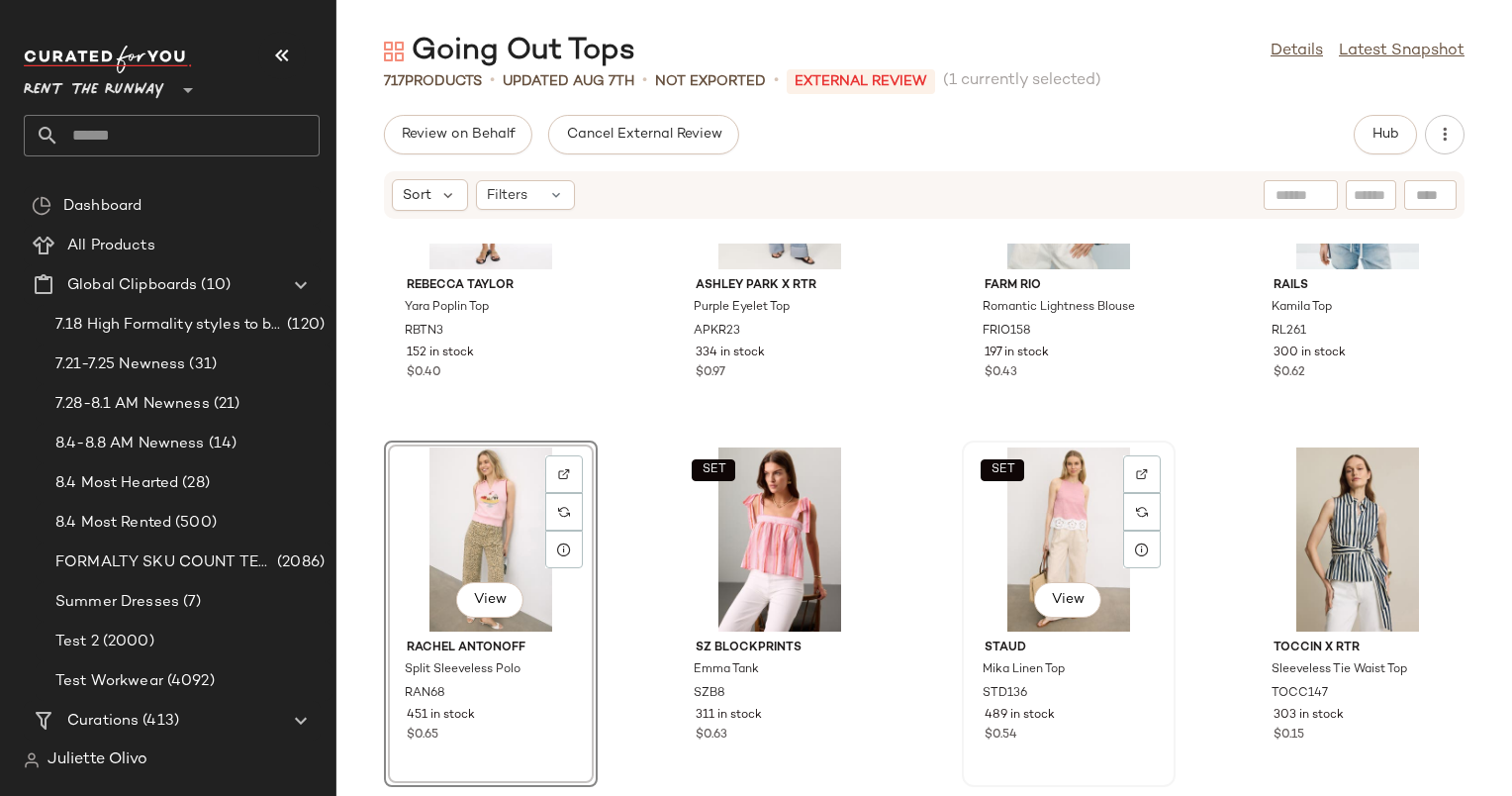 click on "SET   View" 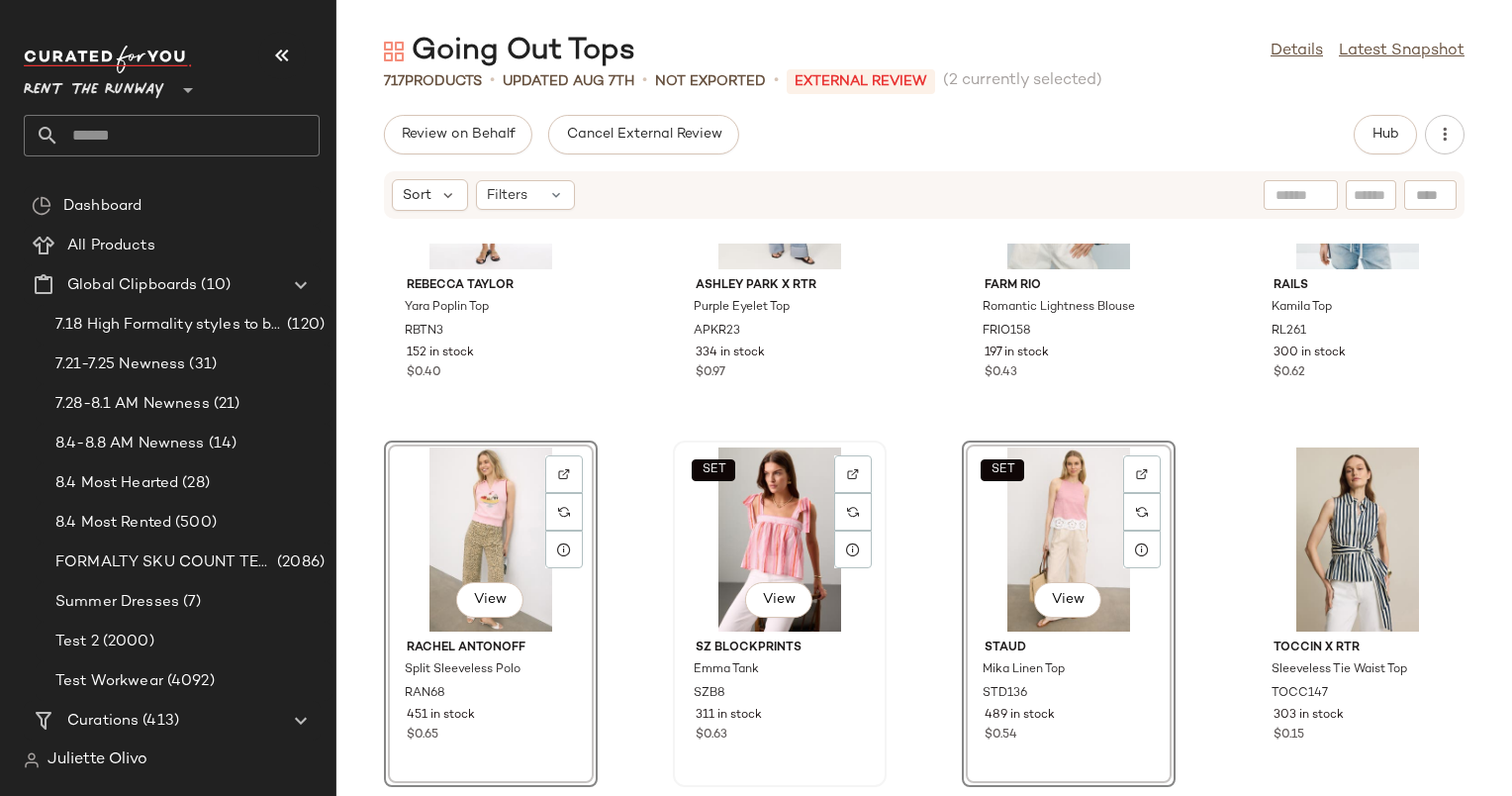 click on "SET   View" 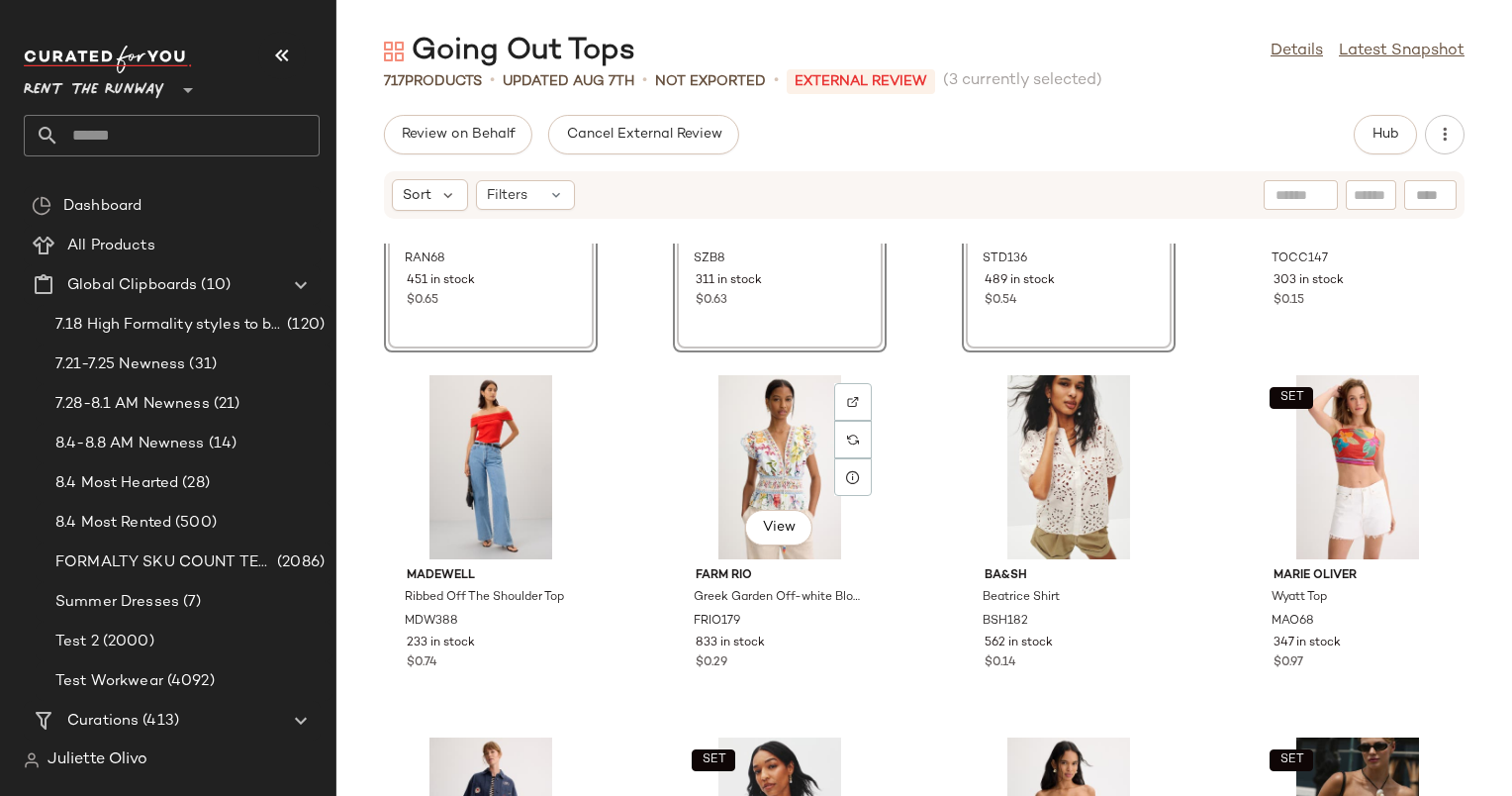 scroll, scrollTop: 4621, scrollLeft: 0, axis: vertical 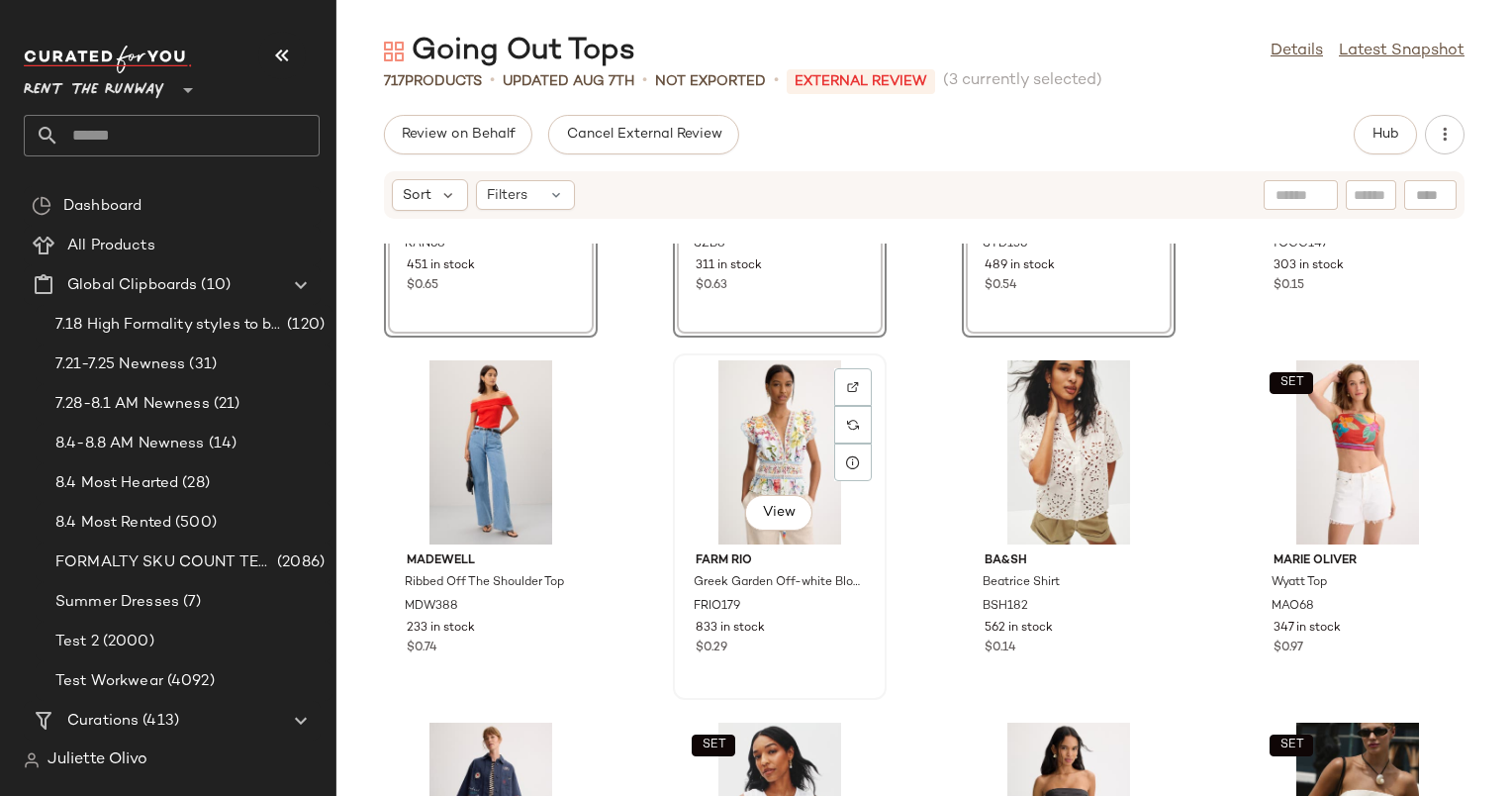 click on "View" 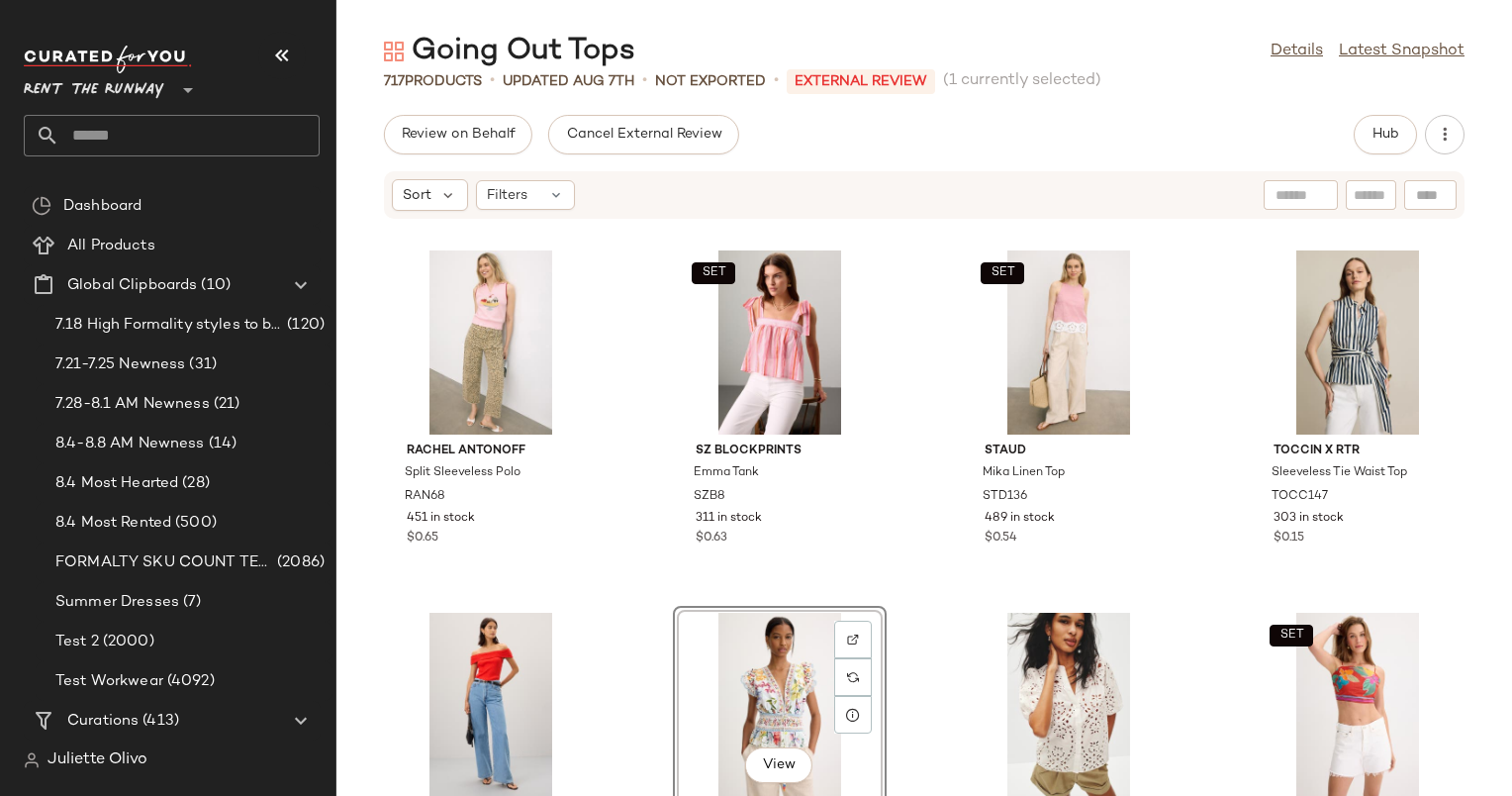scroll, scrollTop: 4367, scrollLeft: 0, axis: vertical 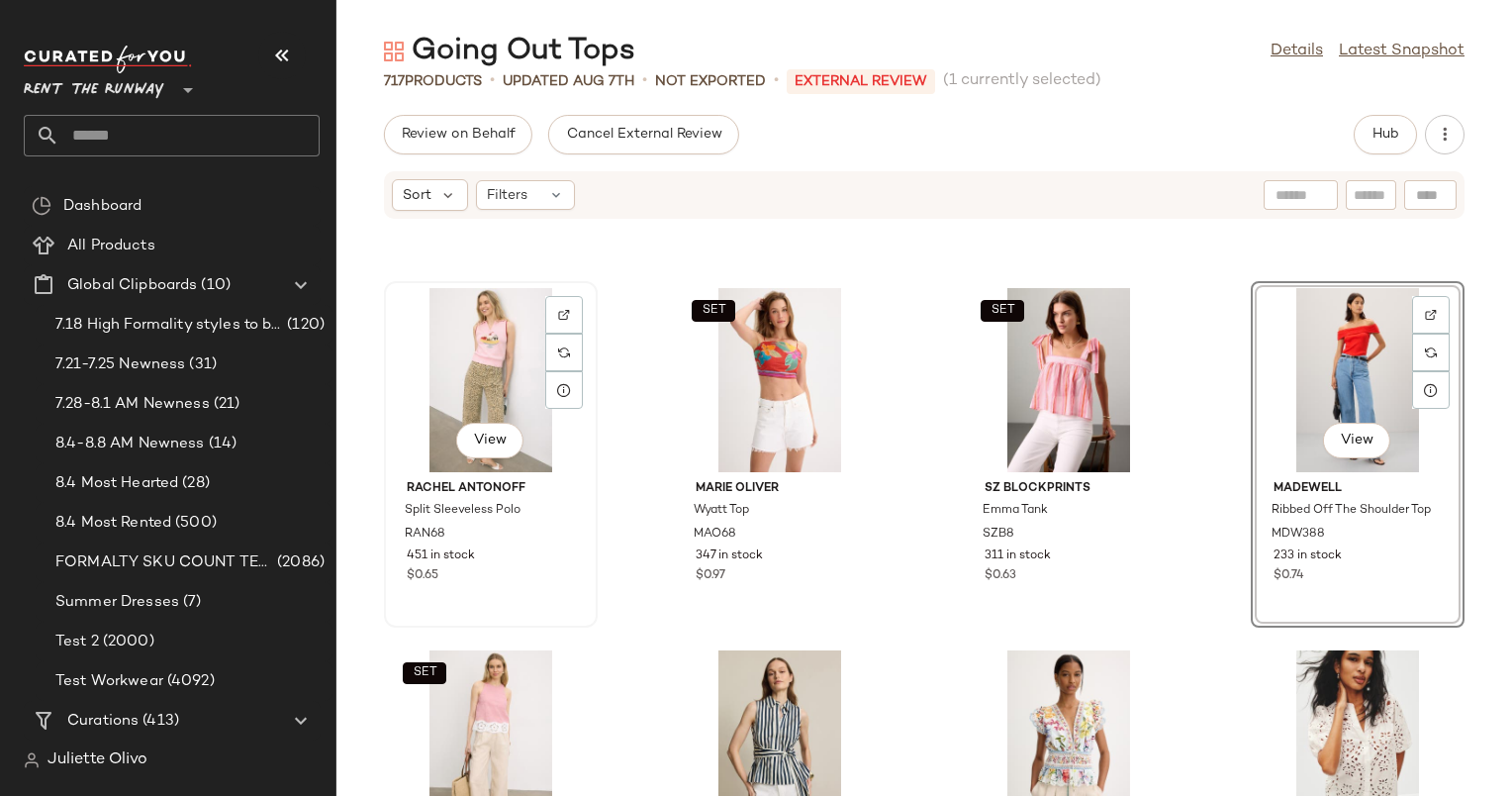 click on "View" 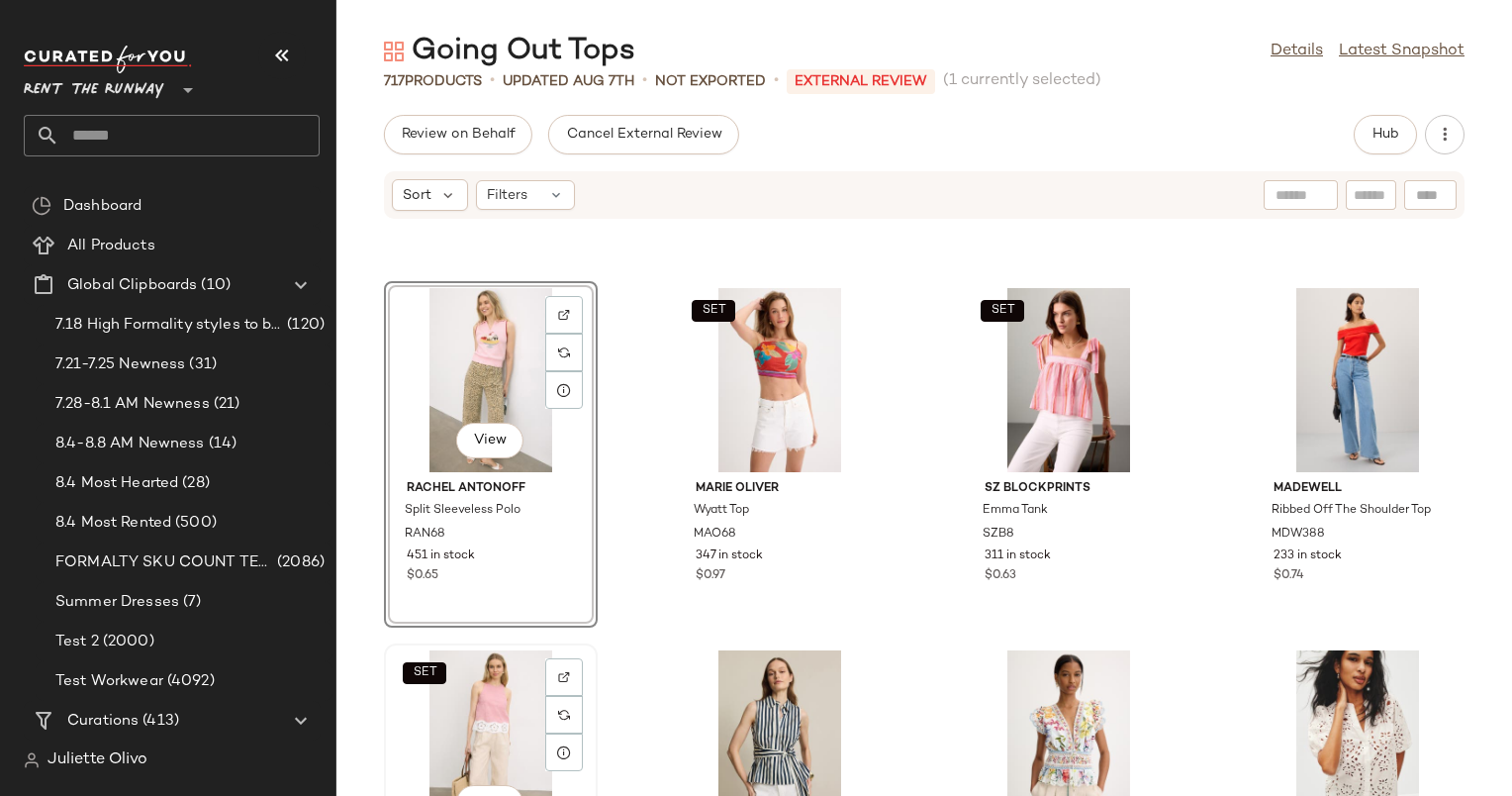 click on "SET   View" 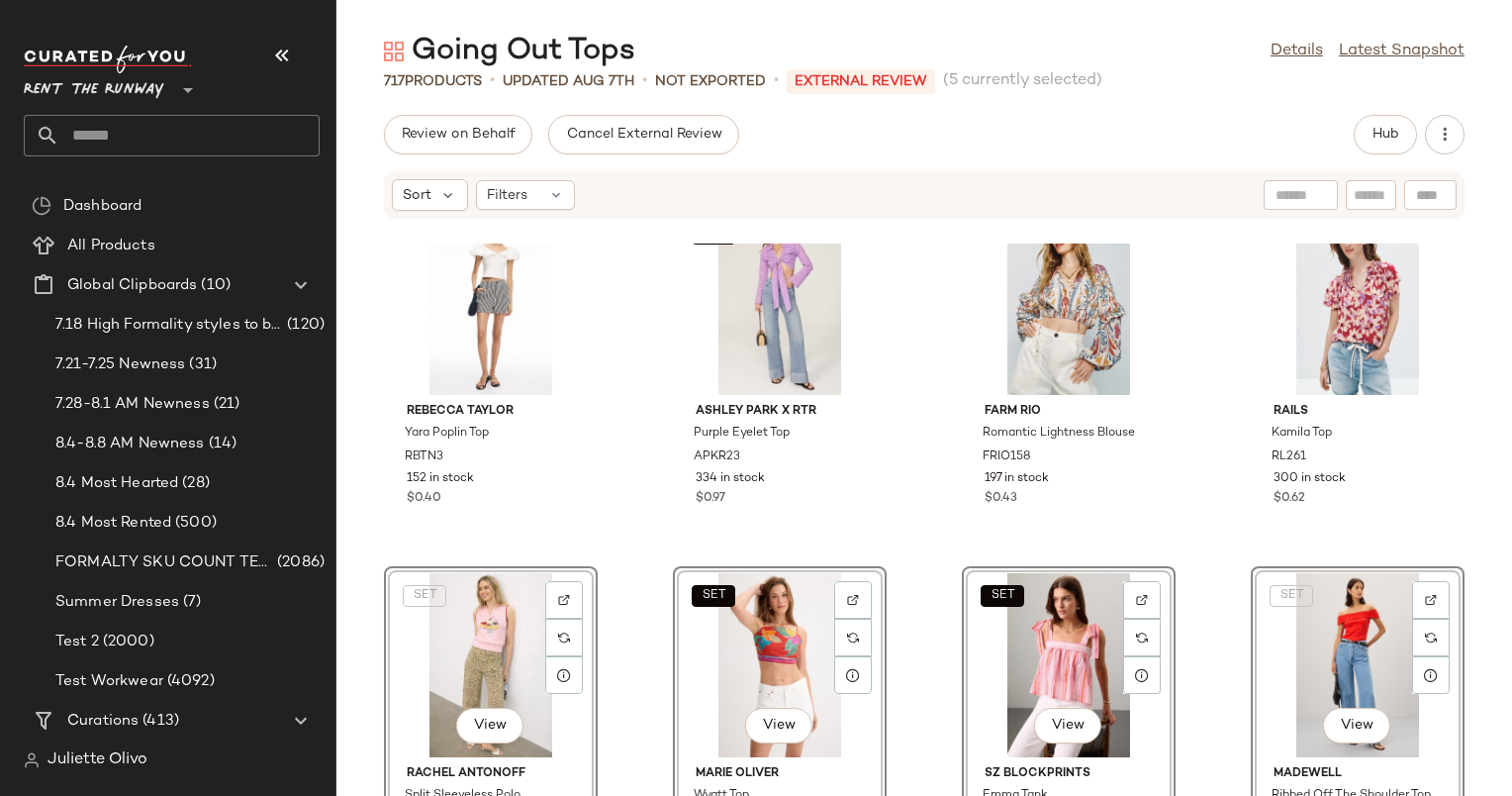 scroll, scrollTop: 4043, scrollLeft: 0, axis: vertical 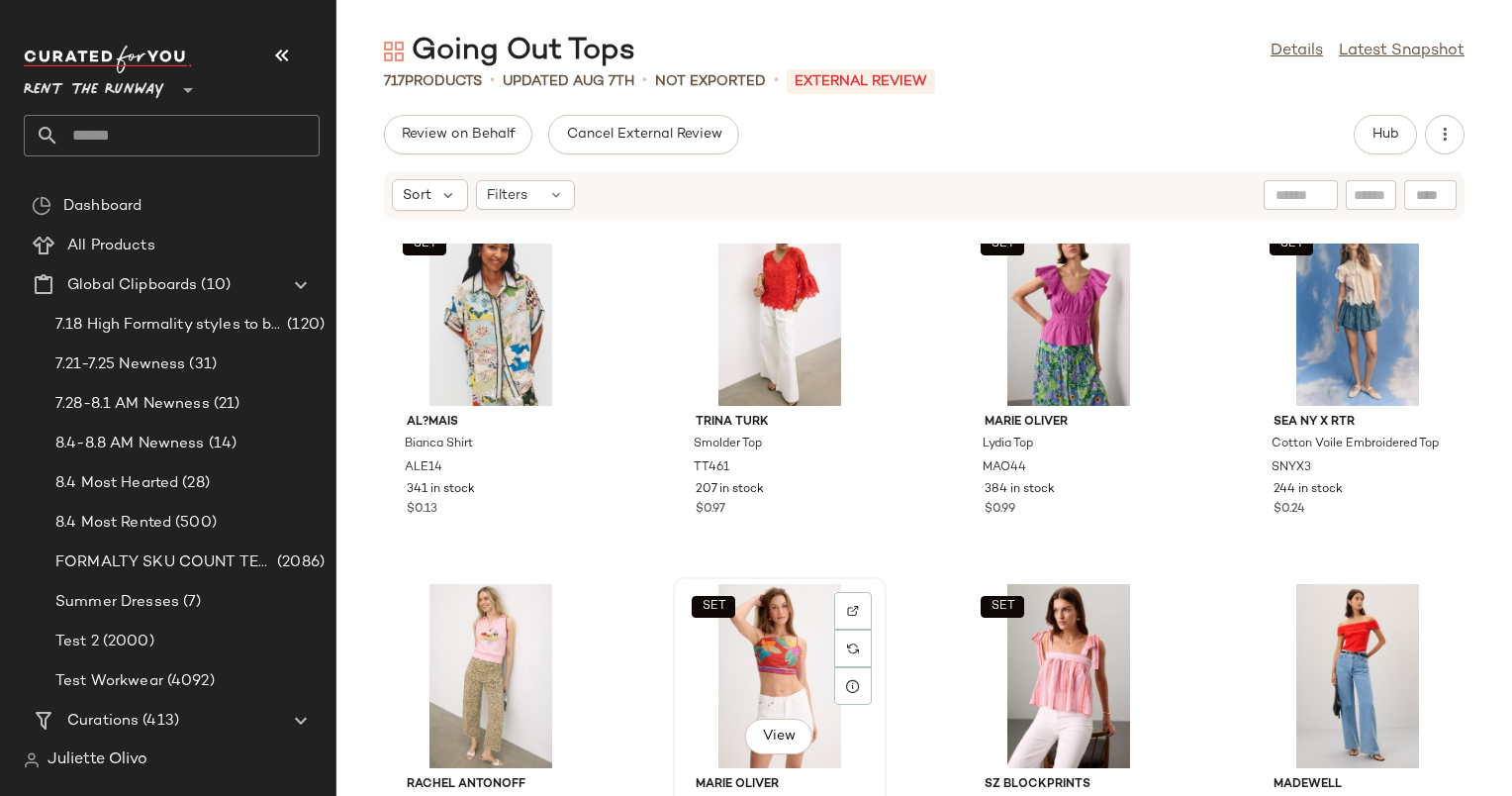 click on "SET   View" 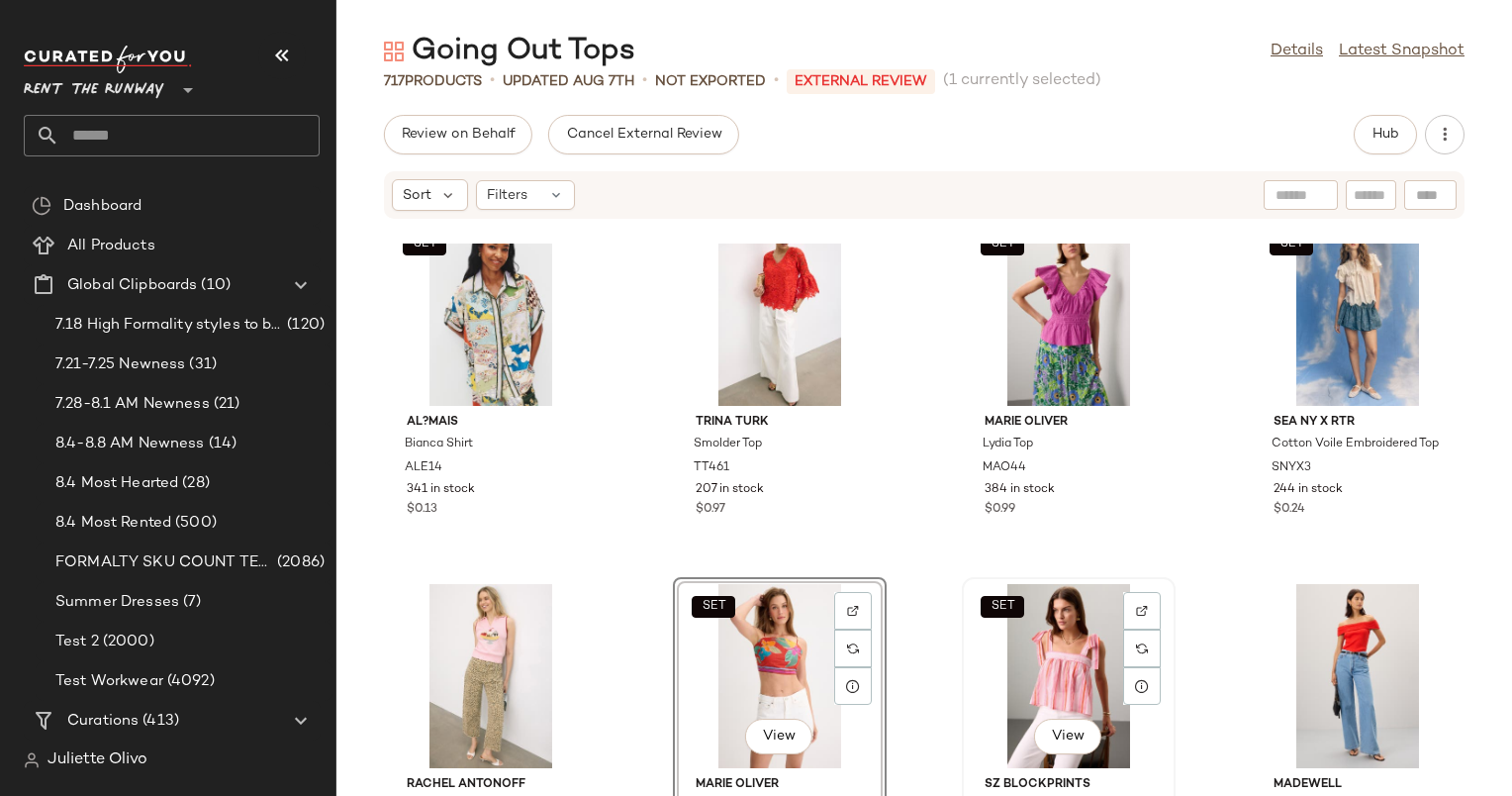 click on "SET   View" 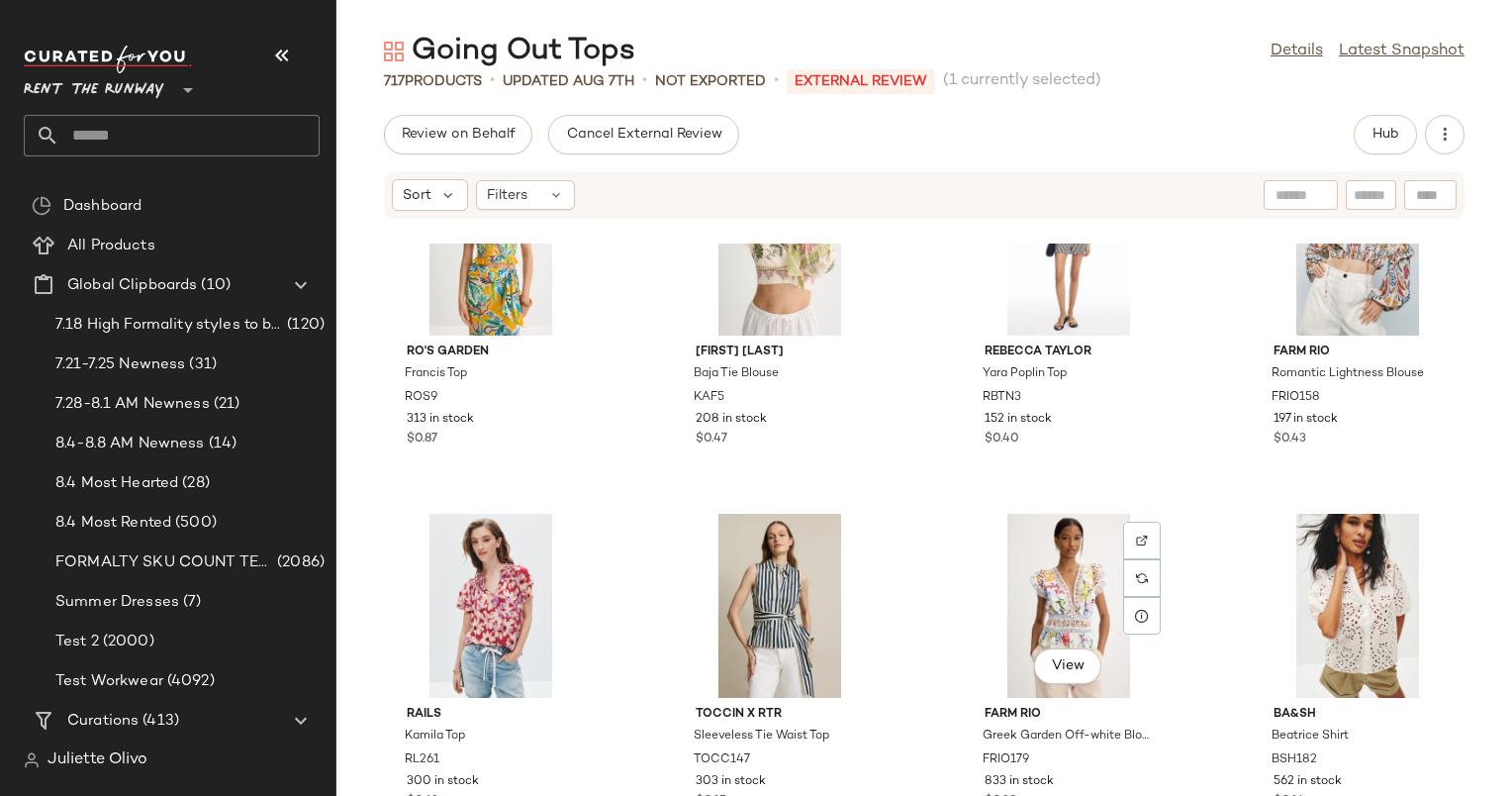 scroll, scrollTop: 4463, scrollLeft: 0, axis: vertical 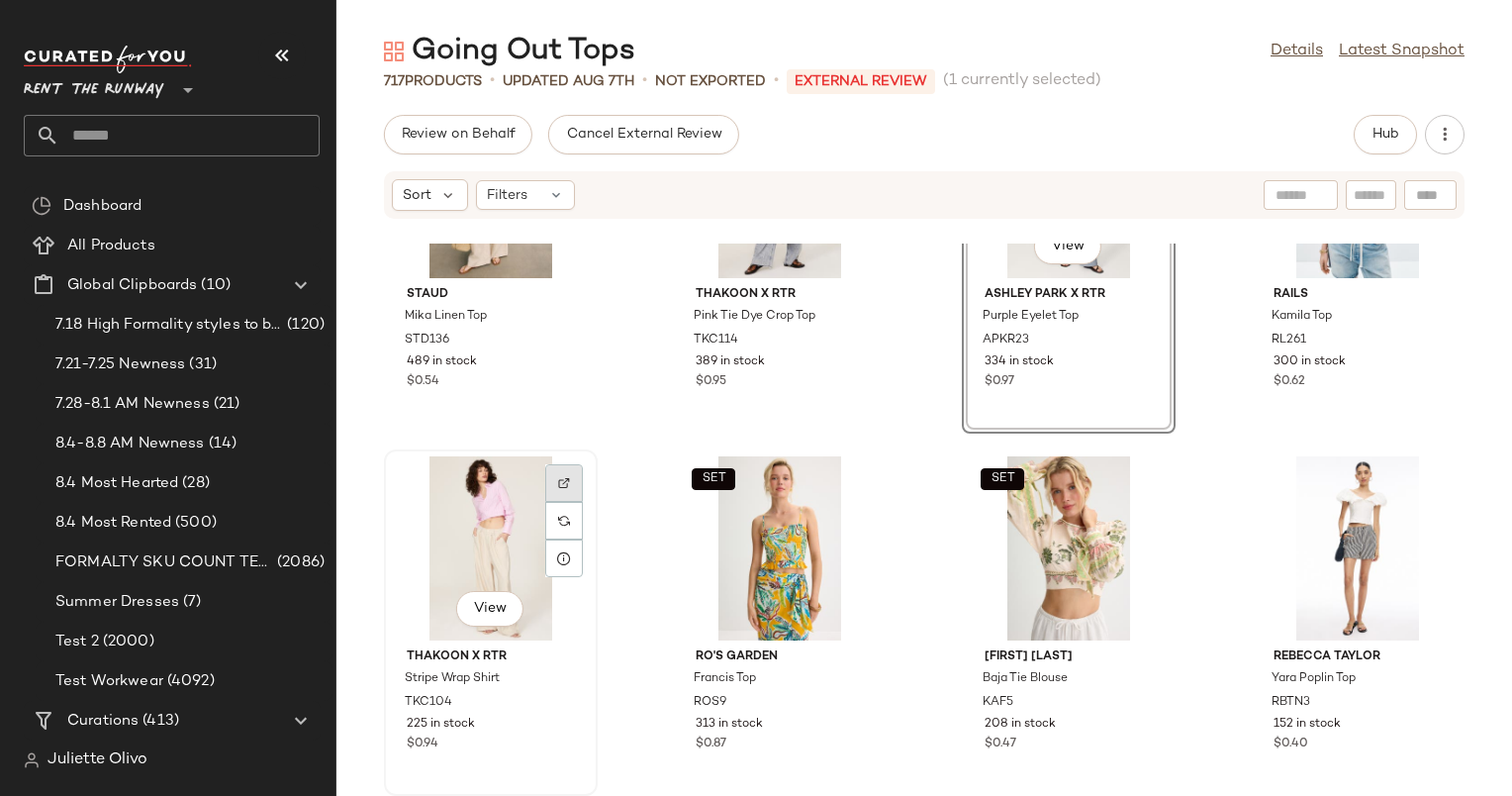 click 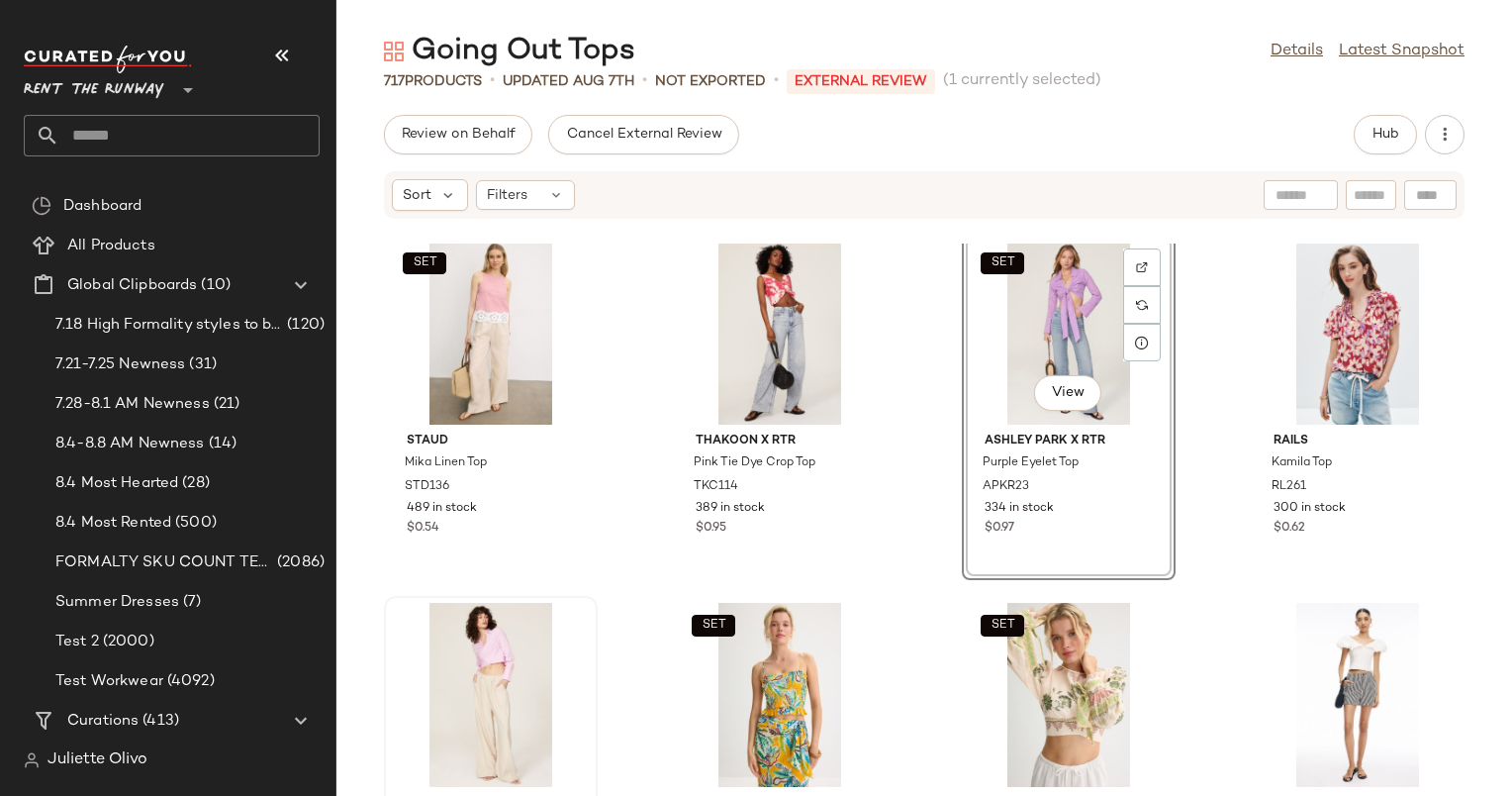 scroll, scrollTop: 4012, scrollLeft: 0, axis: vertical 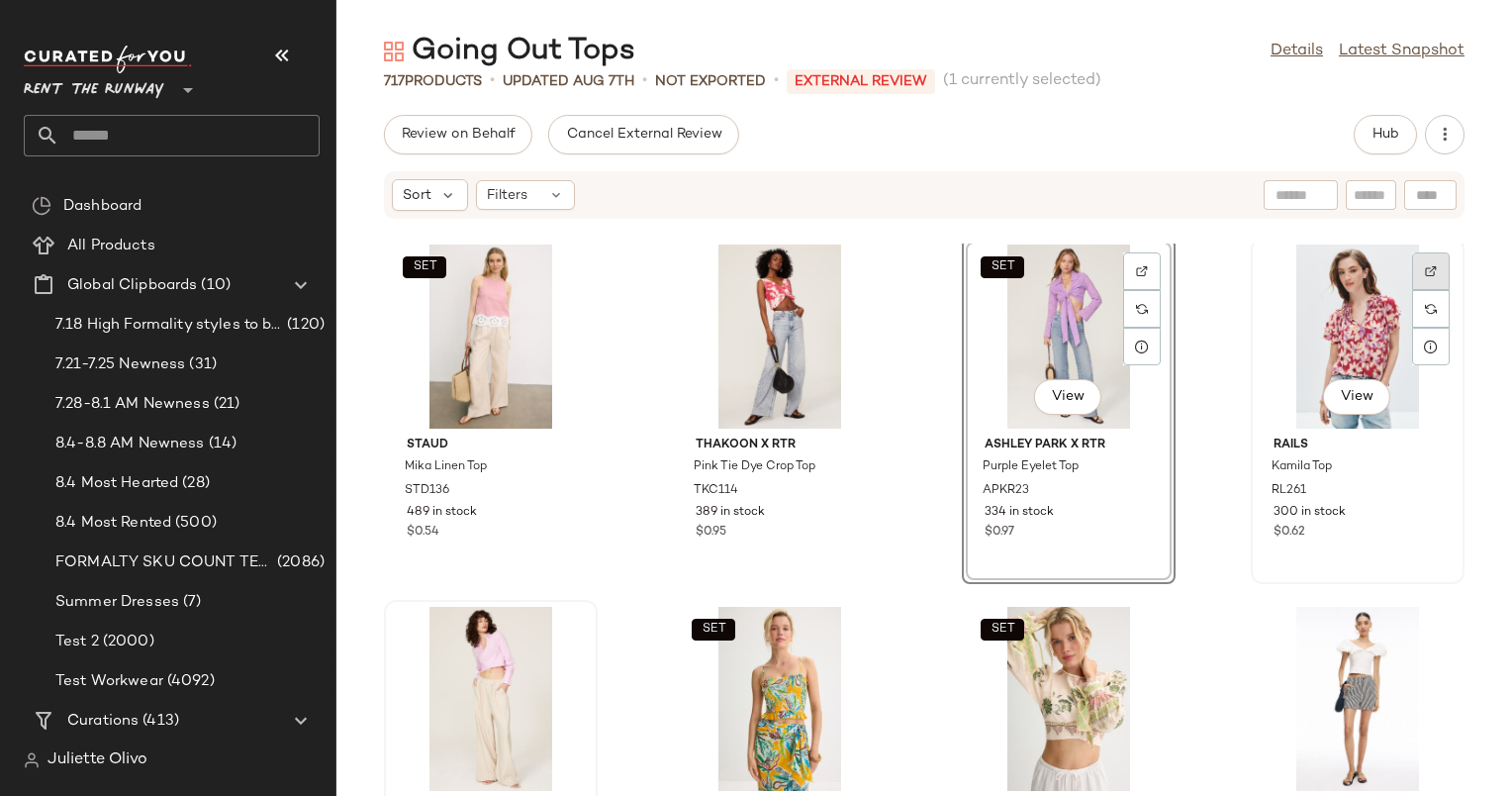 click 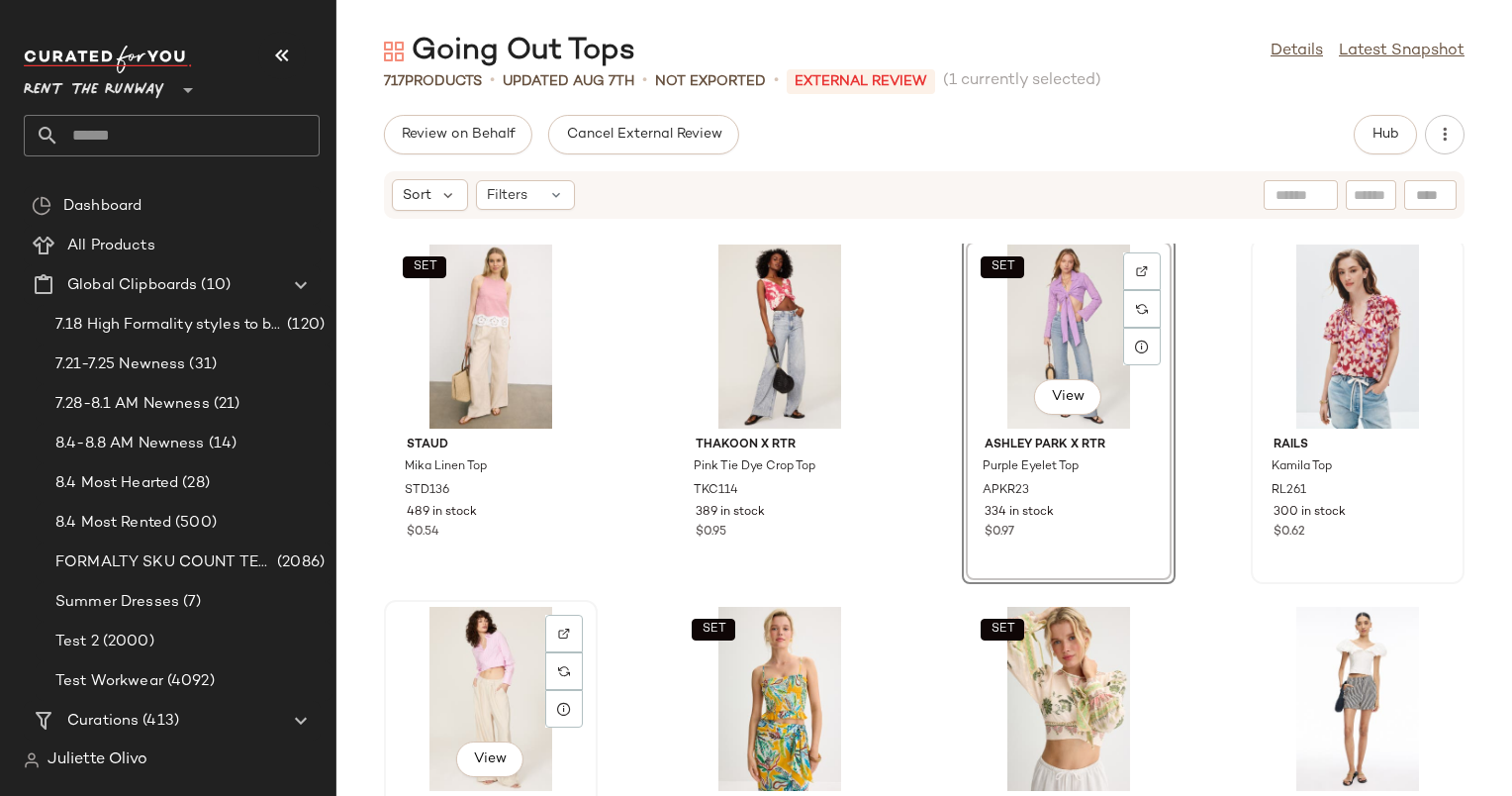 scroll, scrollTop: 4414, scrollLeft: 0, axis: vertical 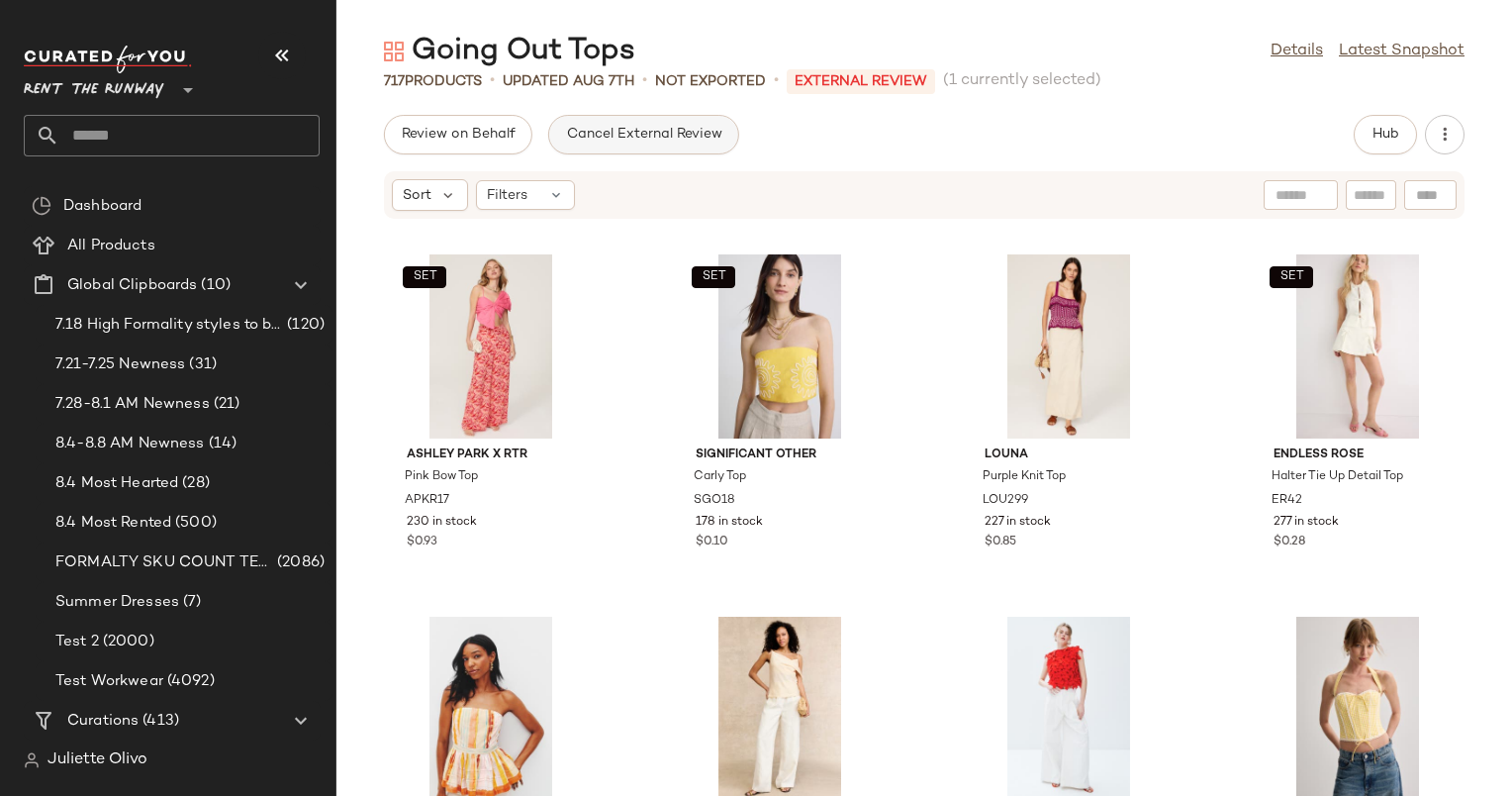 click on "Cancel External Review" 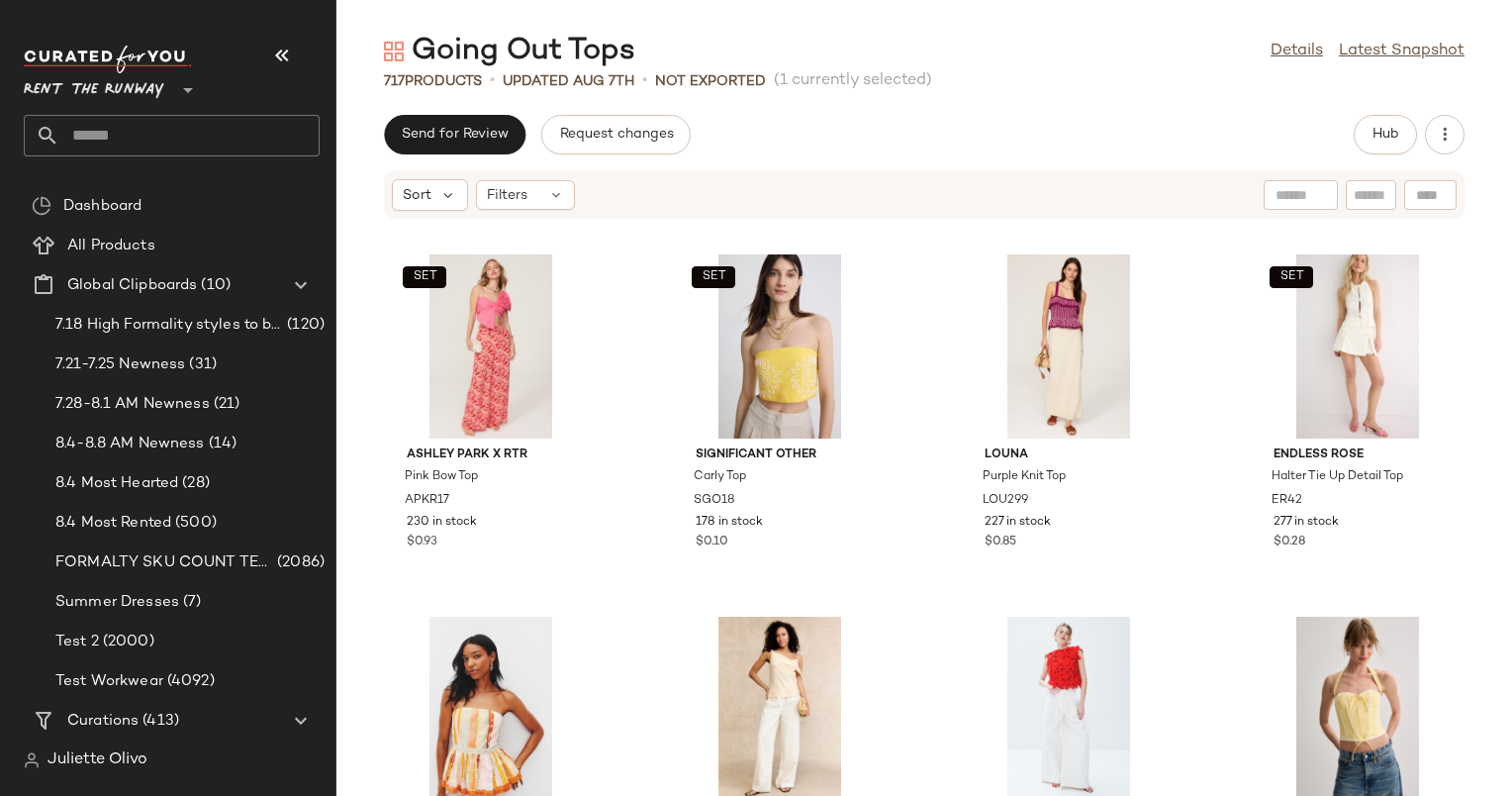 click on "Going Out Tops  Details   Latest Snapshot  717   Products   •   updated Aug 7th  •   Not Exported    (1 currently selected)   Send for Review   Request changes   Hub  Sort  Filters  SET  ASHLEY PARK x RTR Pink Bow Top APKR17 230 in stock $0.93  SET  Significant Other Carly Top SGO18 178 in stock $0.10 Louna Purple Knit Top LOU299 227 in stock $0.85  SET  Endless Rose Halter Tie Up Detail Top ER42 277 in stock $0.28 Hunter Bell Vera Top HB148 298 in stock $0.07 A.L.C. Ramona Top ALC326 568 in stock $0.88 A.W.A.K.E. Mode Top With Rectangle Detail AWK1 119 in stock $0.26 GUIZIO Gingham Lace Corset GUIZ2 182 in stock $0.16 A.L.C. White Anita Top ALC313 460 in stock $0.20  SET  Atlein x RTR Mauve Plisse Top ATC41 174 in stock $0.48 One of Others Pallas Top OOO3 392 in stock $0.20  SET  Endless Rose Strapless Buttoned Long Top ER53 448 in stock $0.50  SET  WEWOREWHAT Wide Strap Ruched Cup Corset WWW54 161 in stock $0.23  SET  BONDI BORN Avila Tie-Front Top BBORN3 266 in stock $0.06 Ronny Kobo x RTR RKC149" at bounding box center (924, 414) 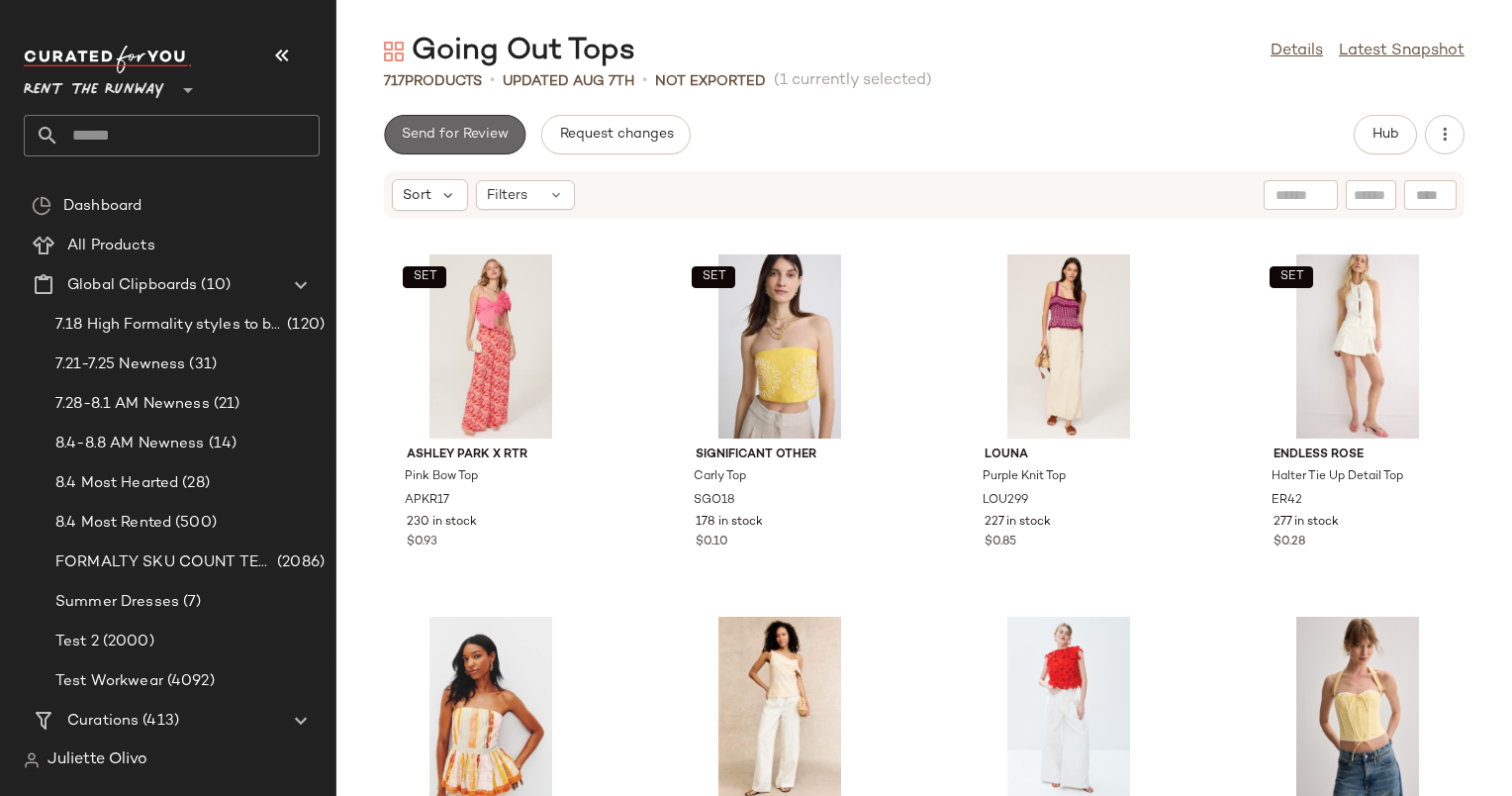click on "Send for Review" at bounding box center [454, 135] 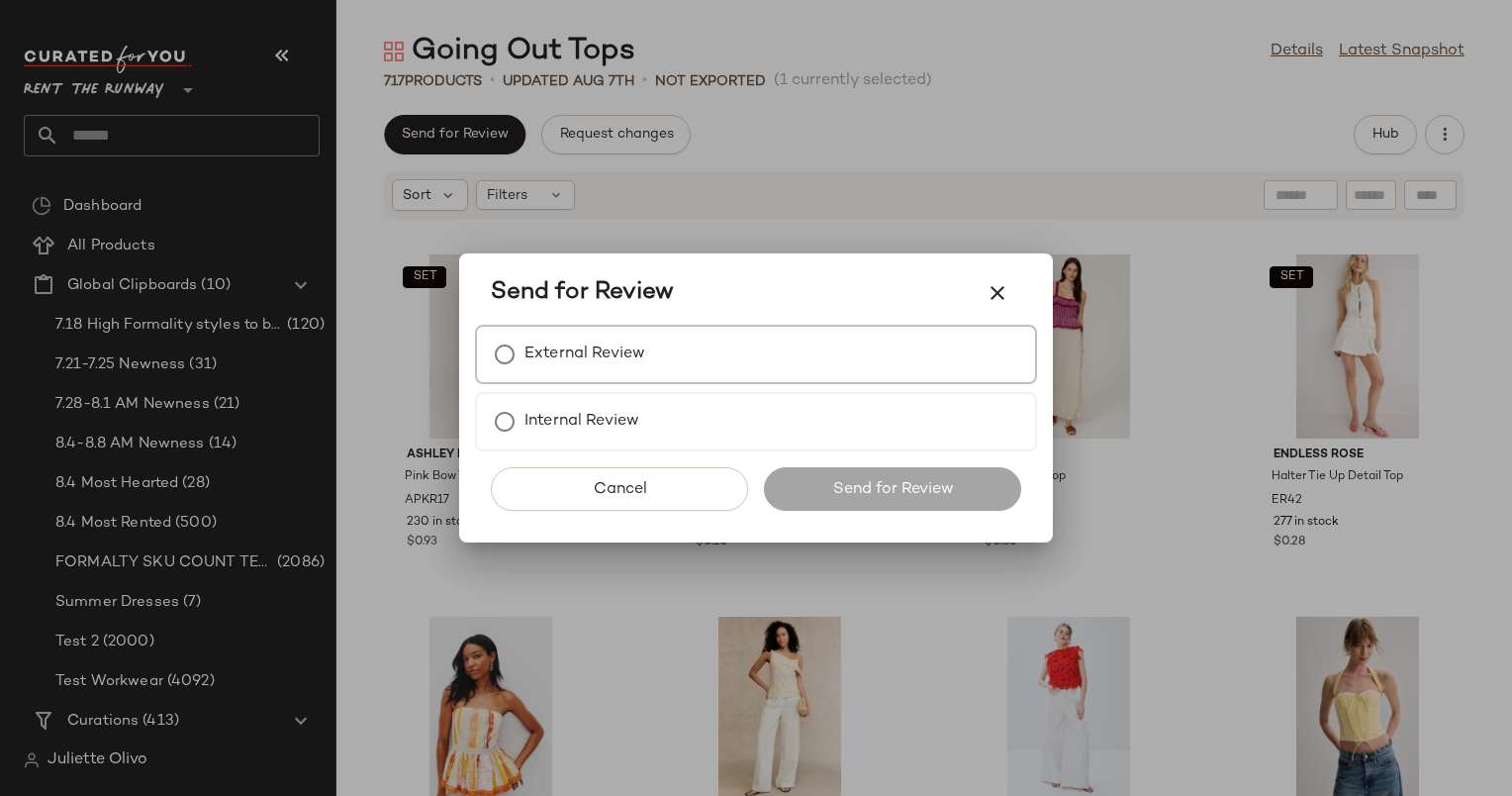 click on "External Review" at bounding box center (756, 354) 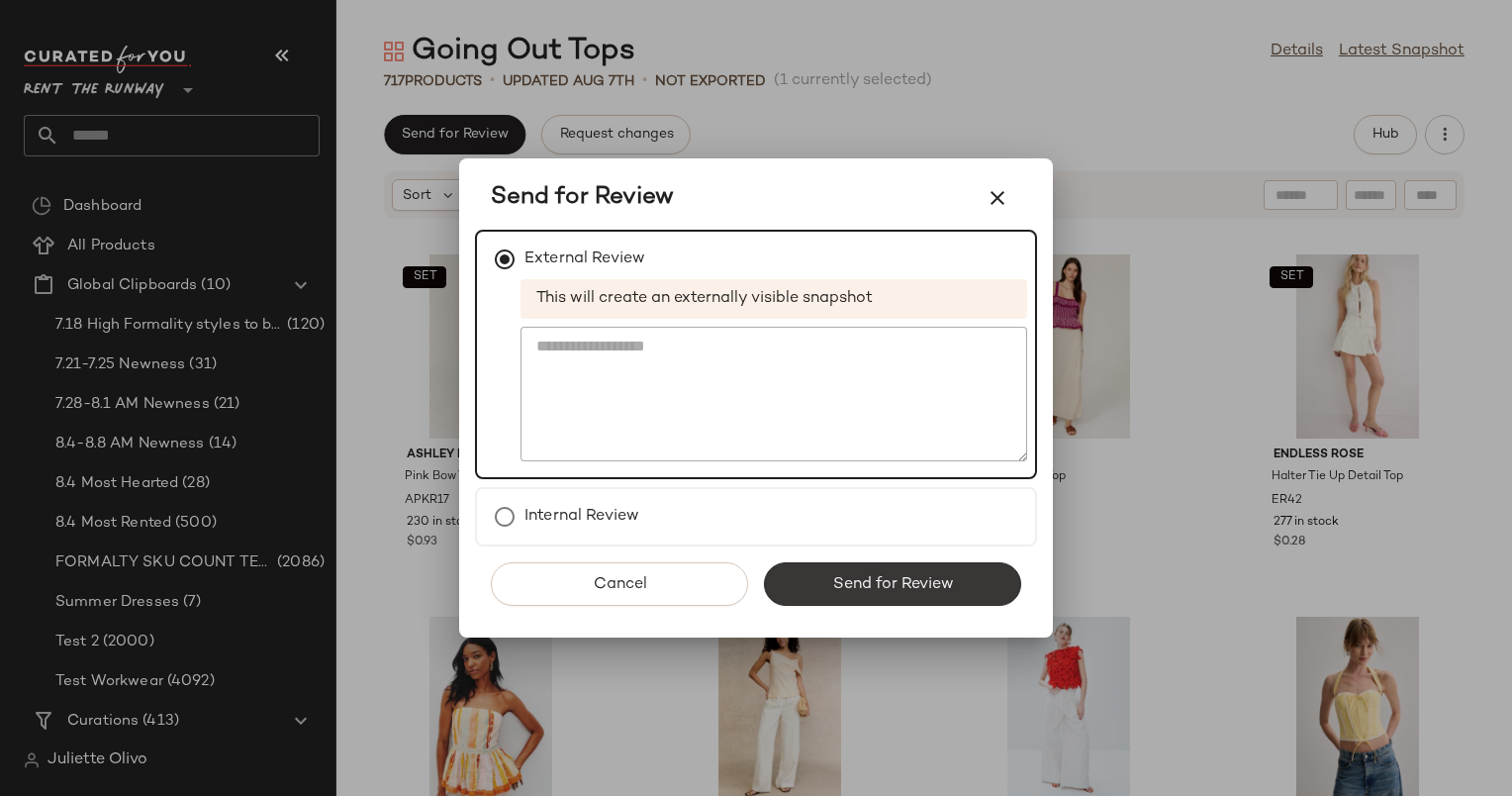 click on "Send for Review" 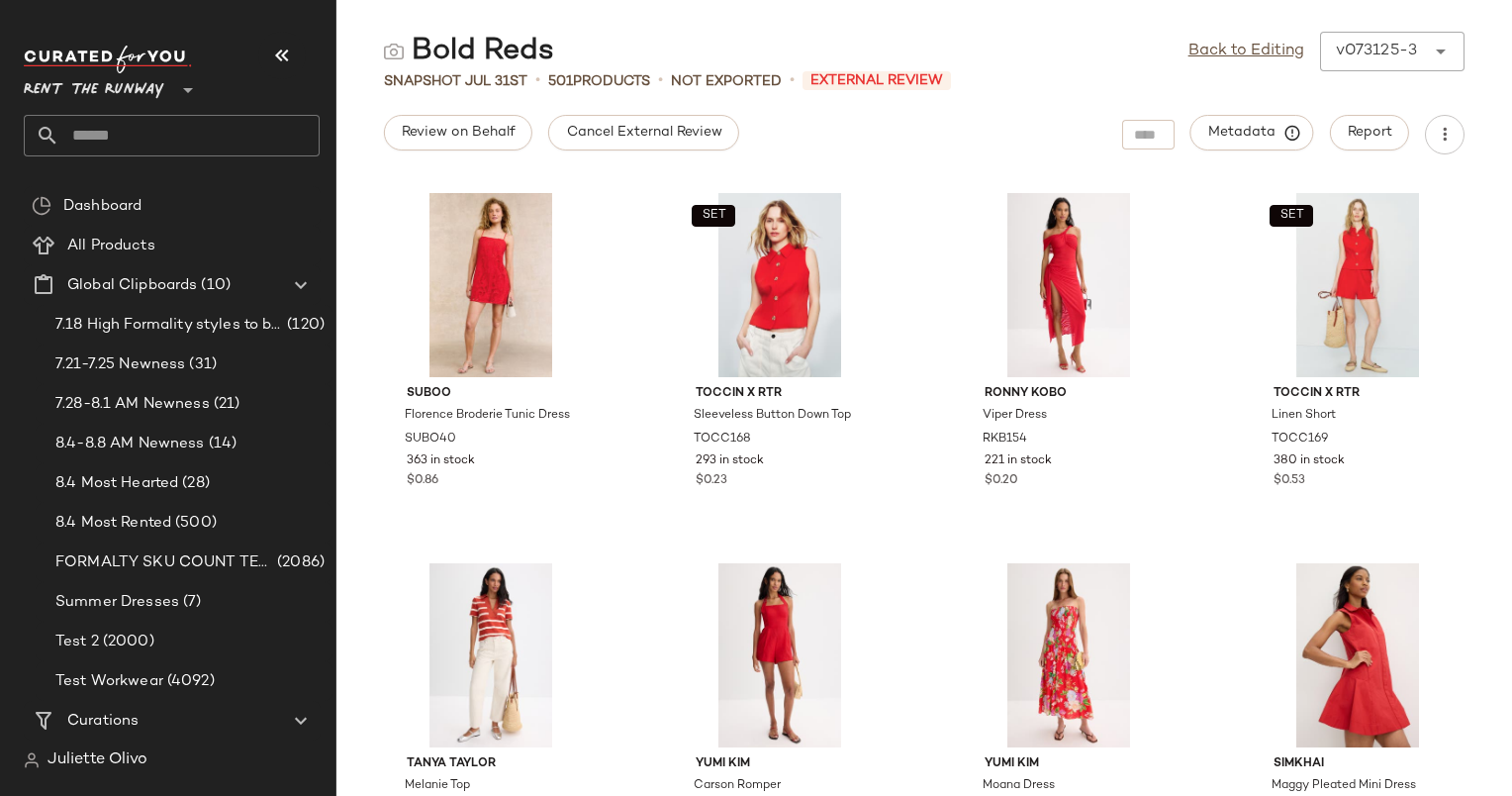 scroll, scrollTop: 0, scrollLeft: 0, axis: both 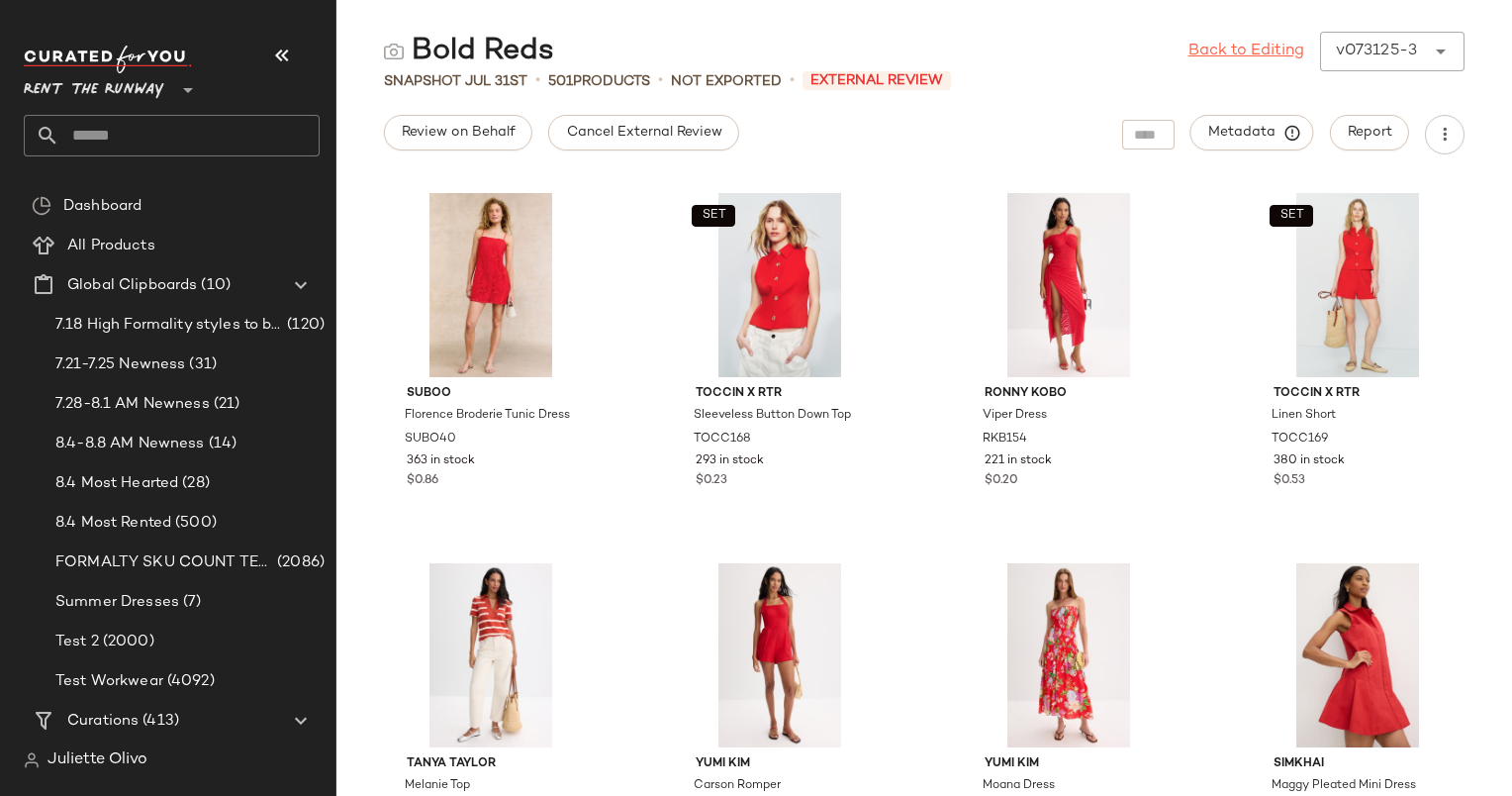 click on "Back to Editing" at bounding box center (1246, 51) 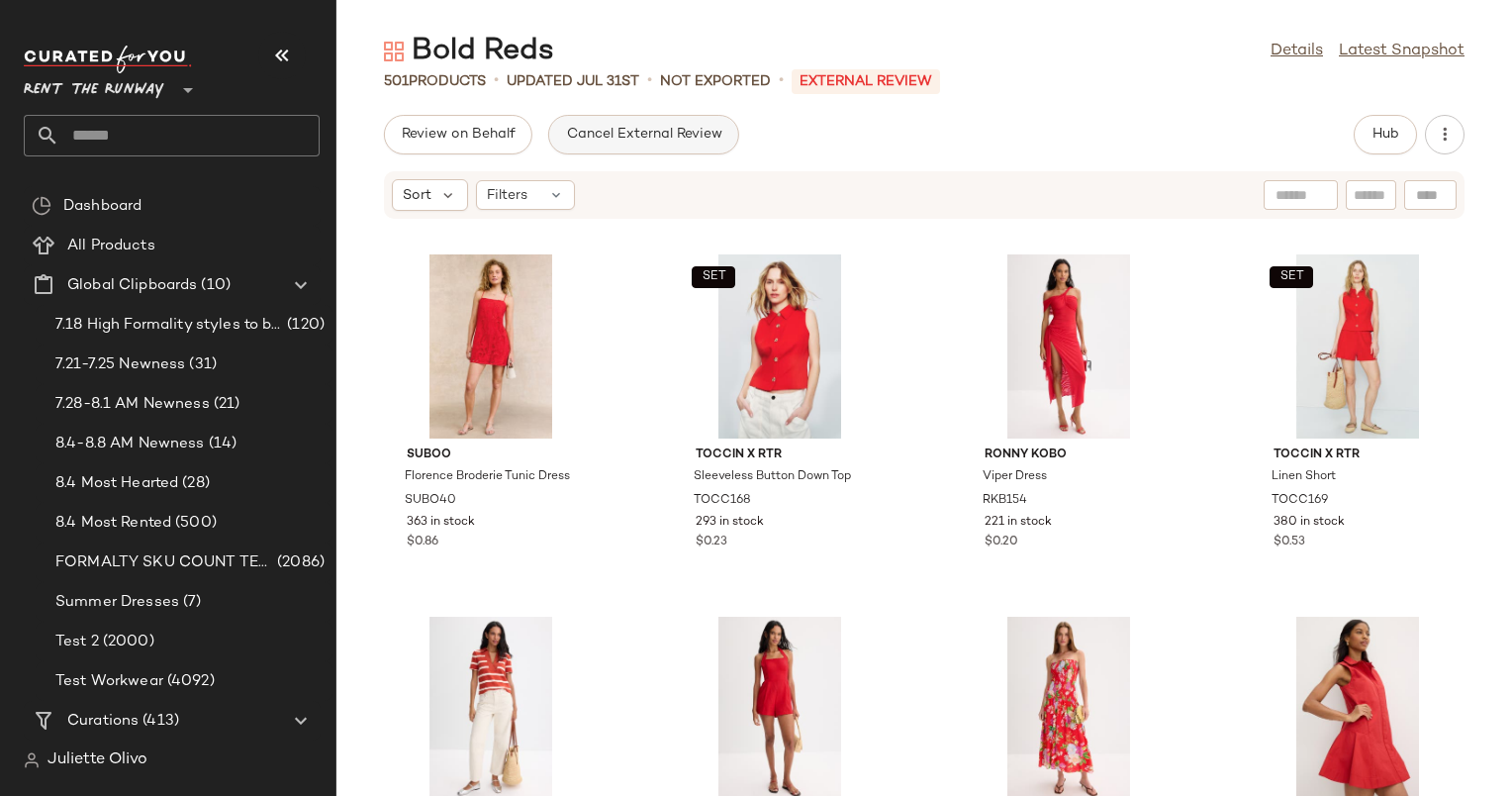 click on "Cancel External Review" 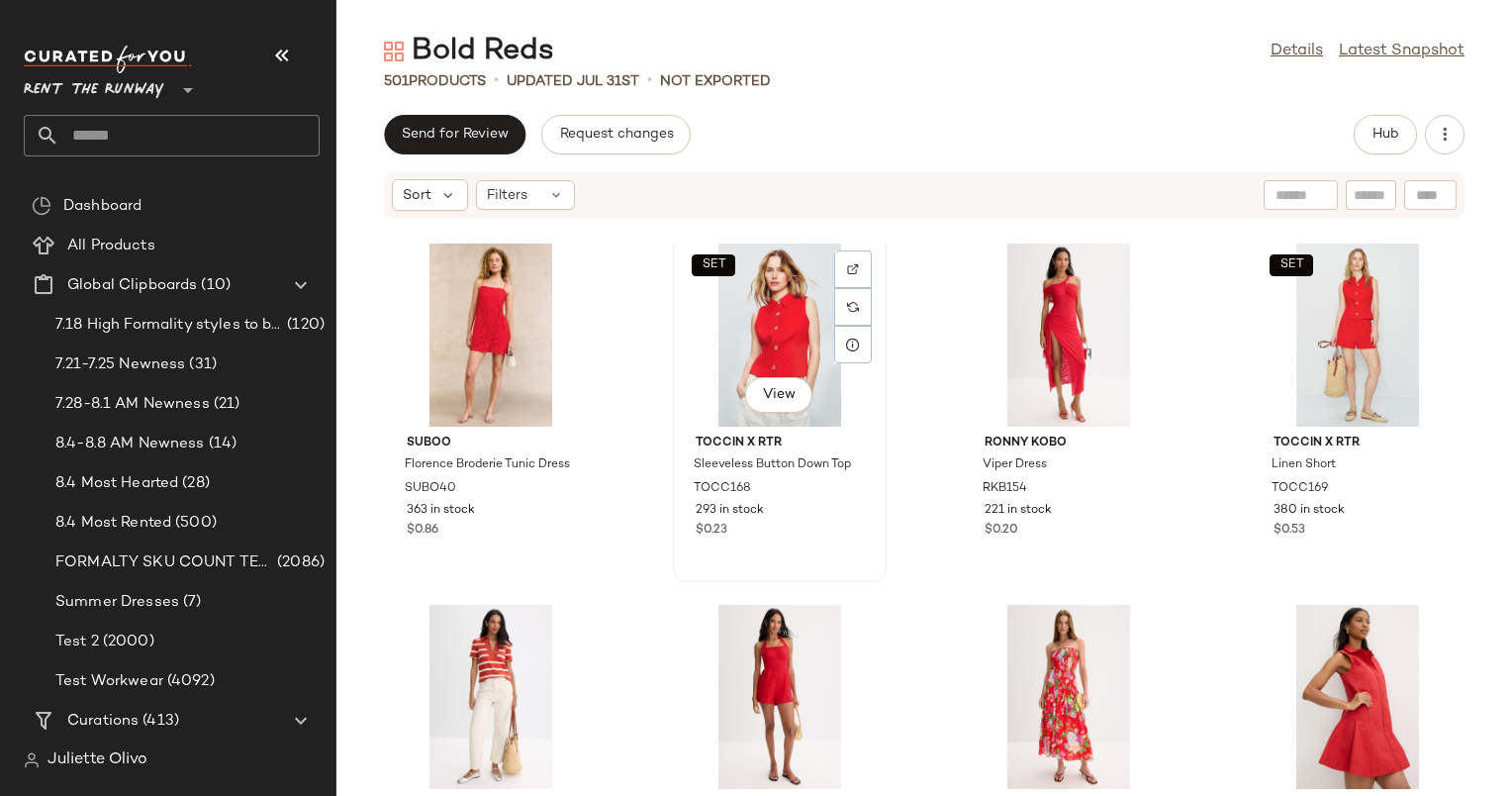 scroll, scrollTop: 14, scrollLeft: 0, axis: vertical 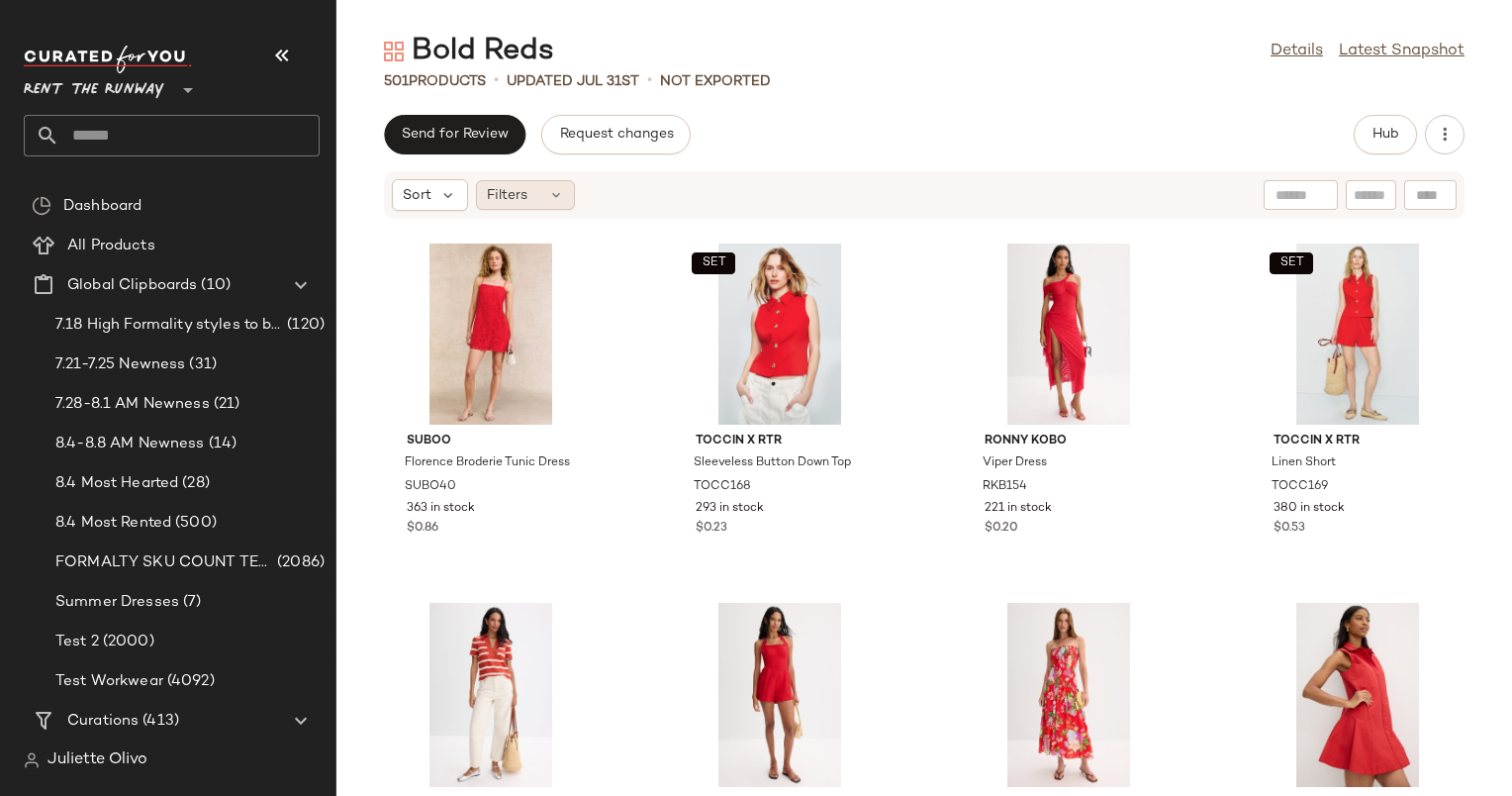 click on "Filters" at bounding box center (507, 195) 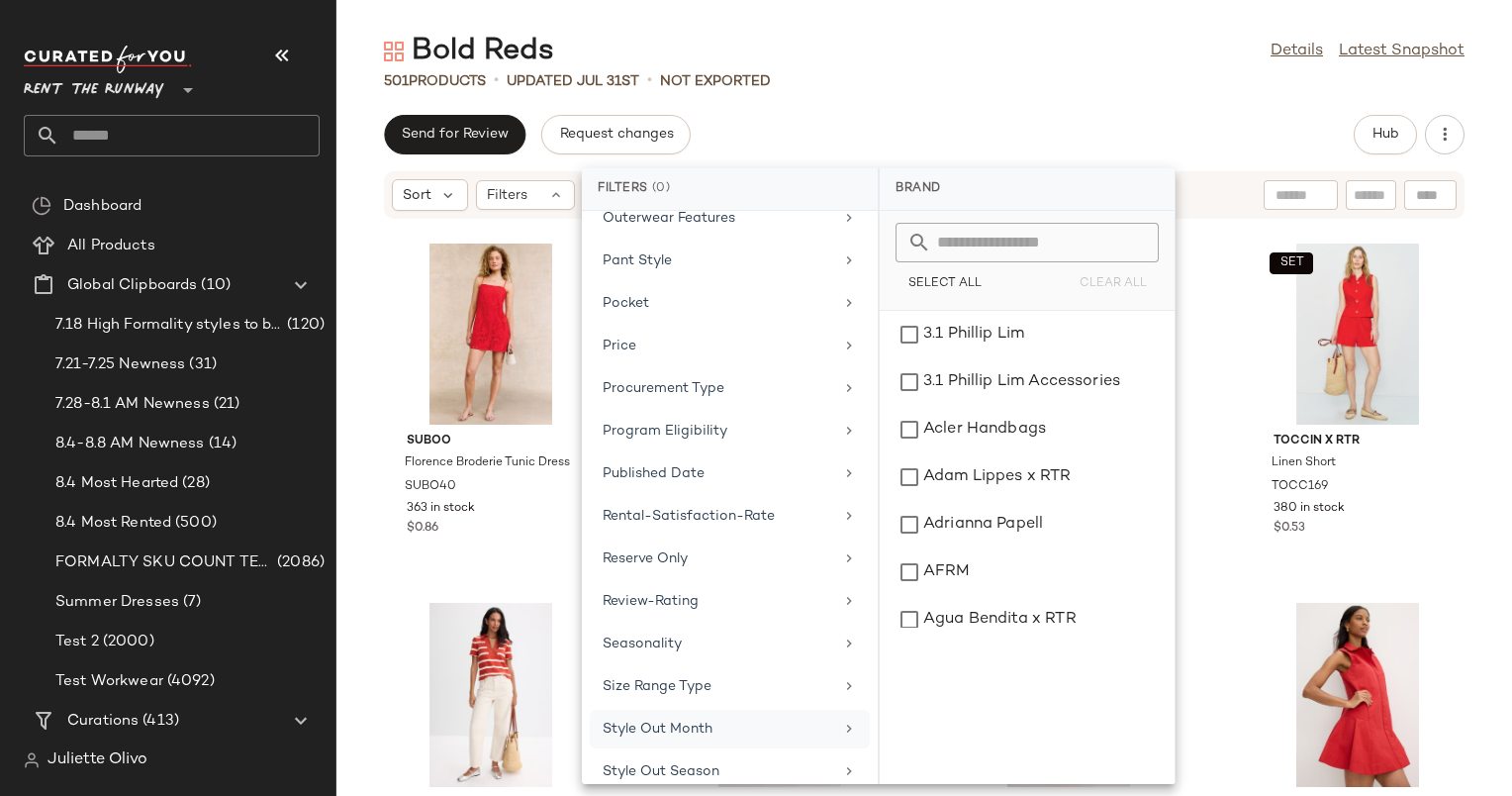 scroll, scrollTop: 1544, scrollLeft: 0, axis: vertical 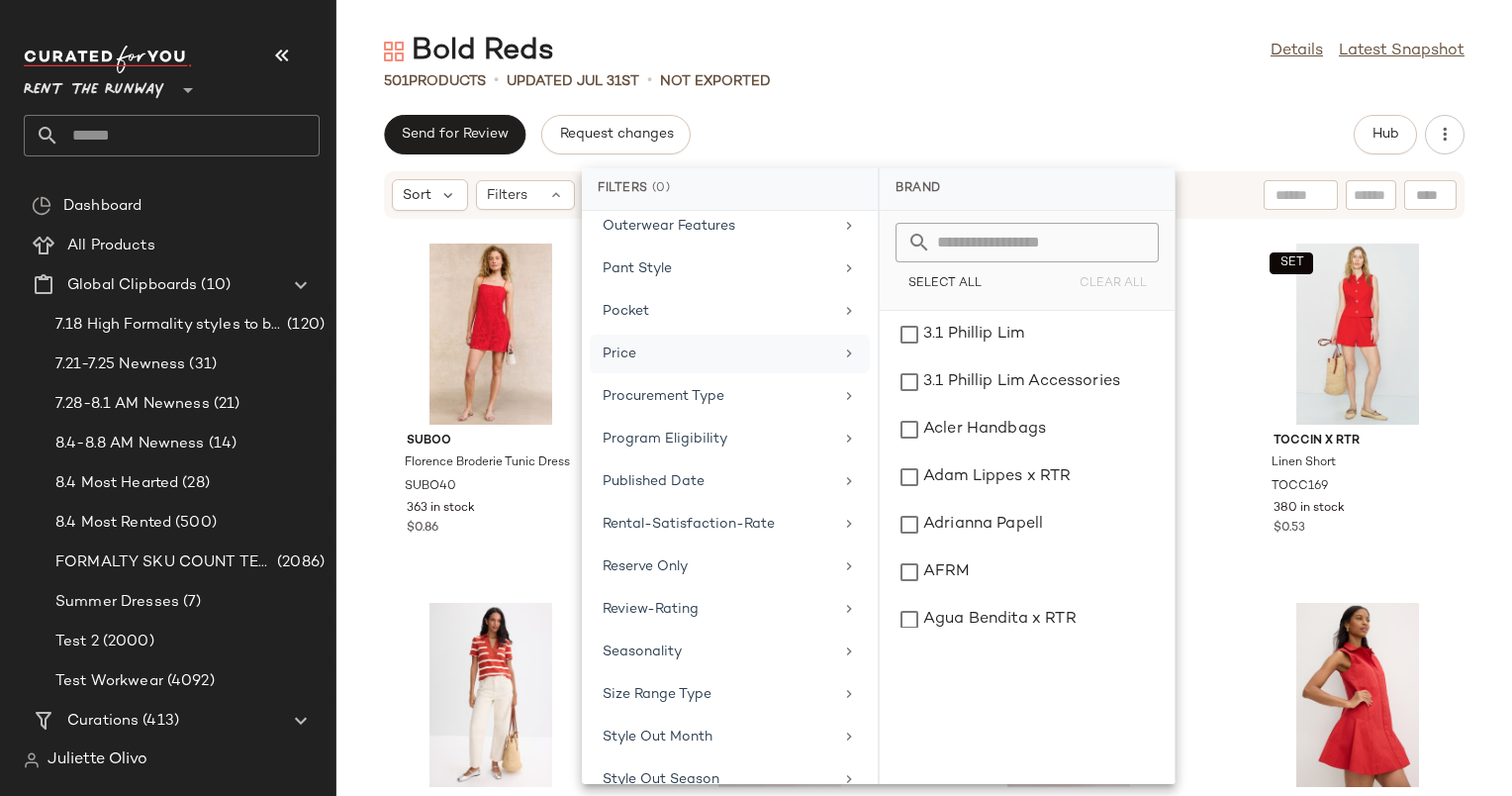 click on "Price" 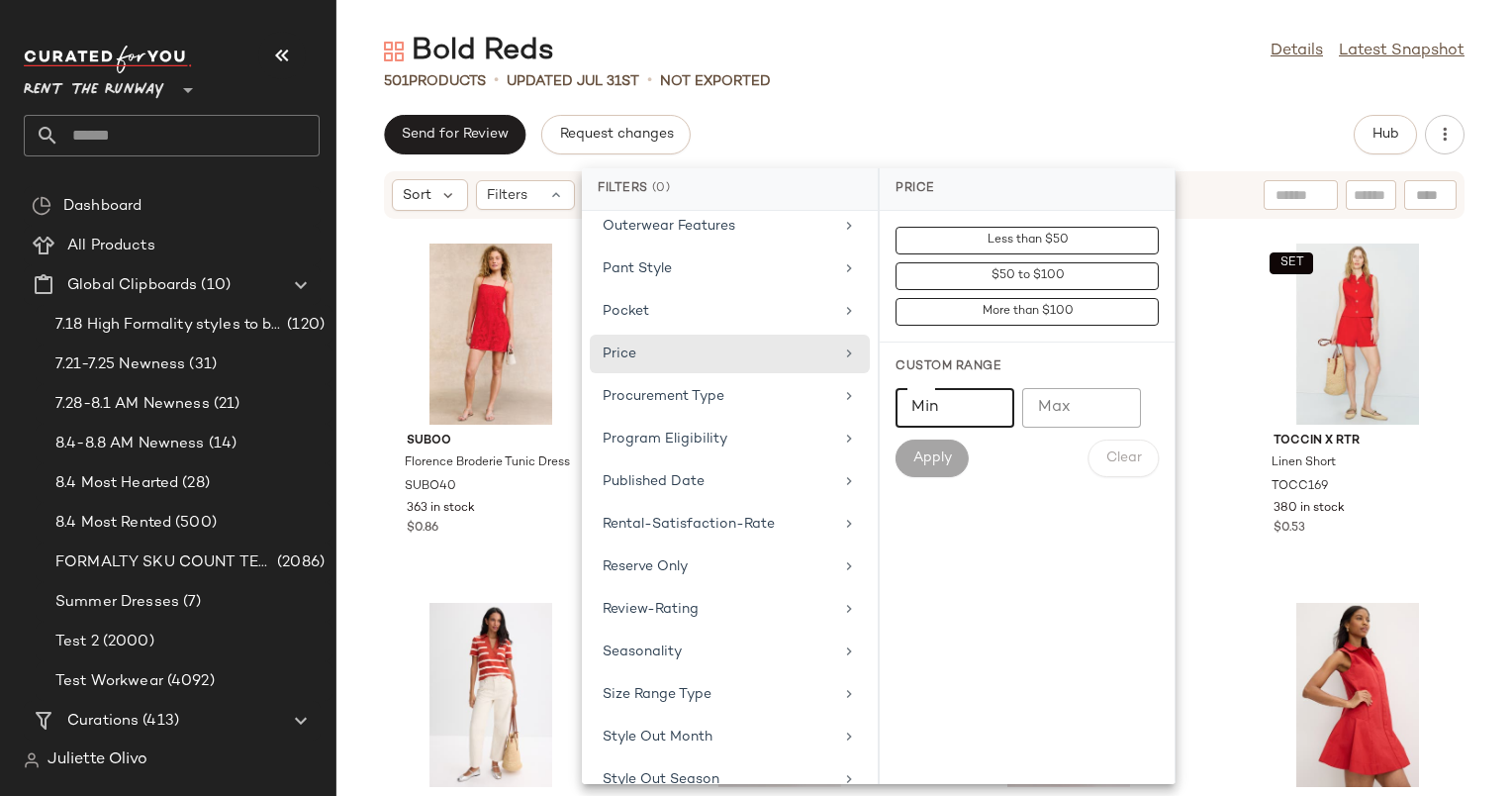 click on "Min" 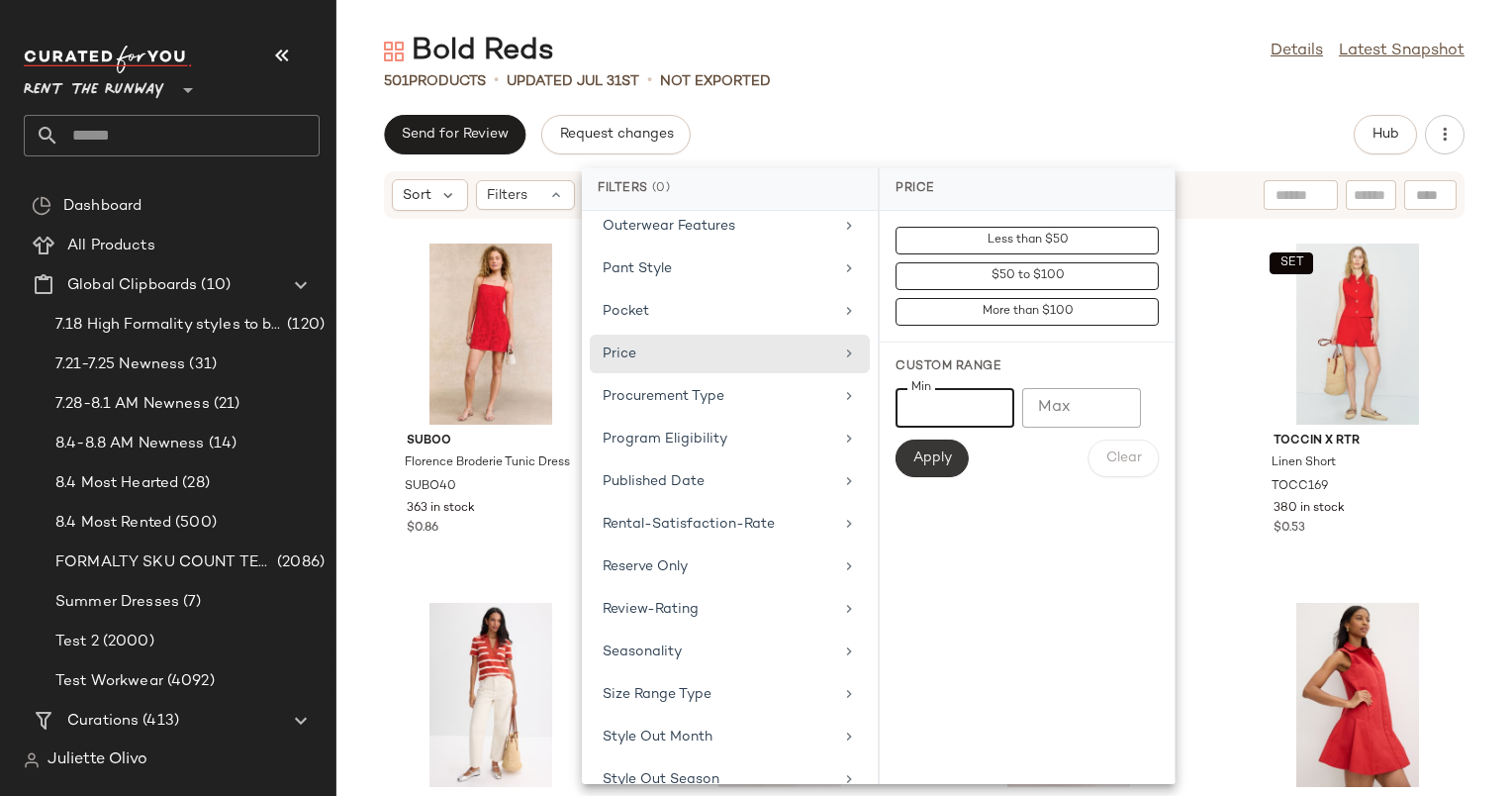 type on "***" 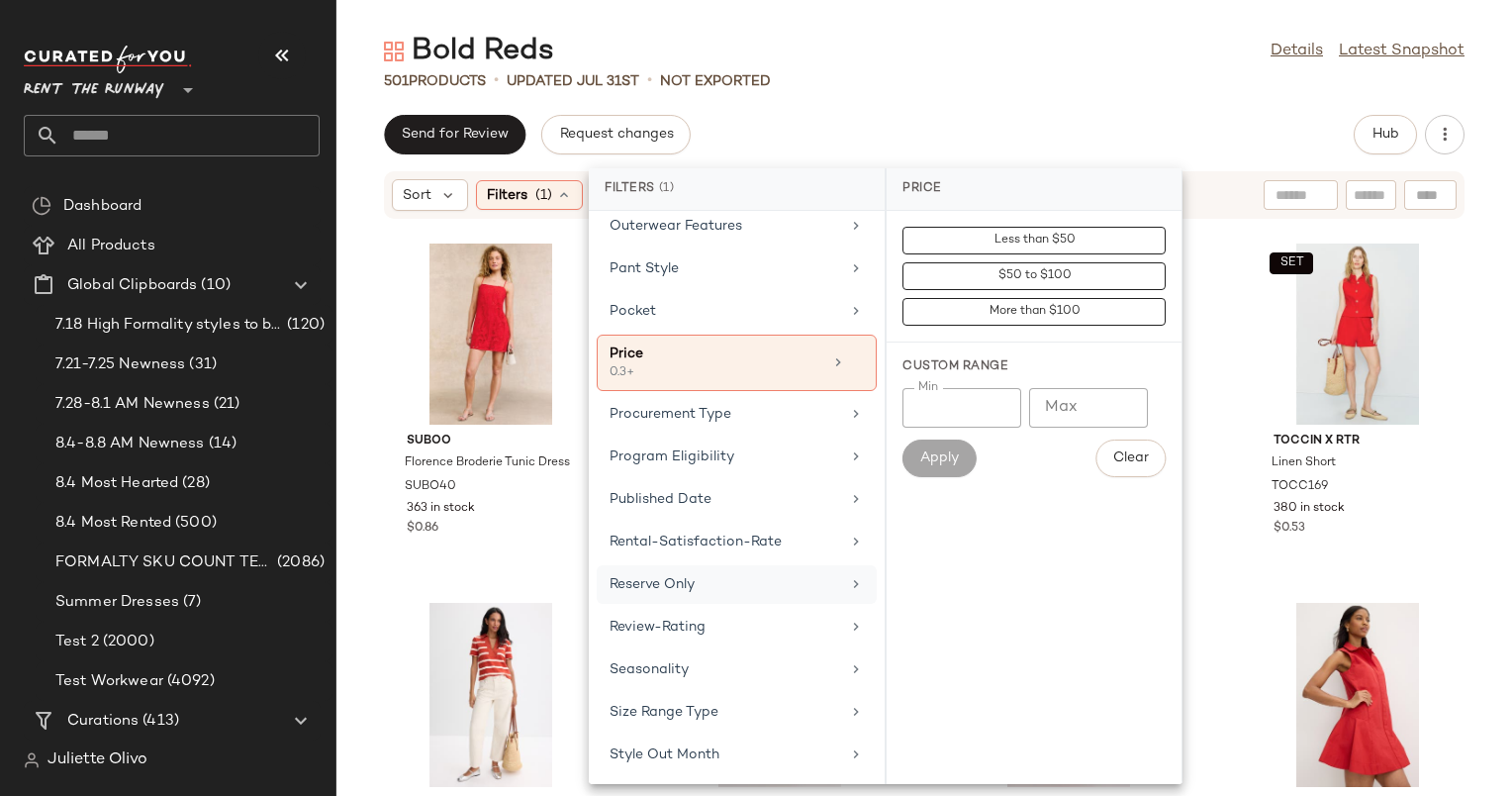scroll, scrollTop: 1863, scrollLeft: 0, axis: vertical 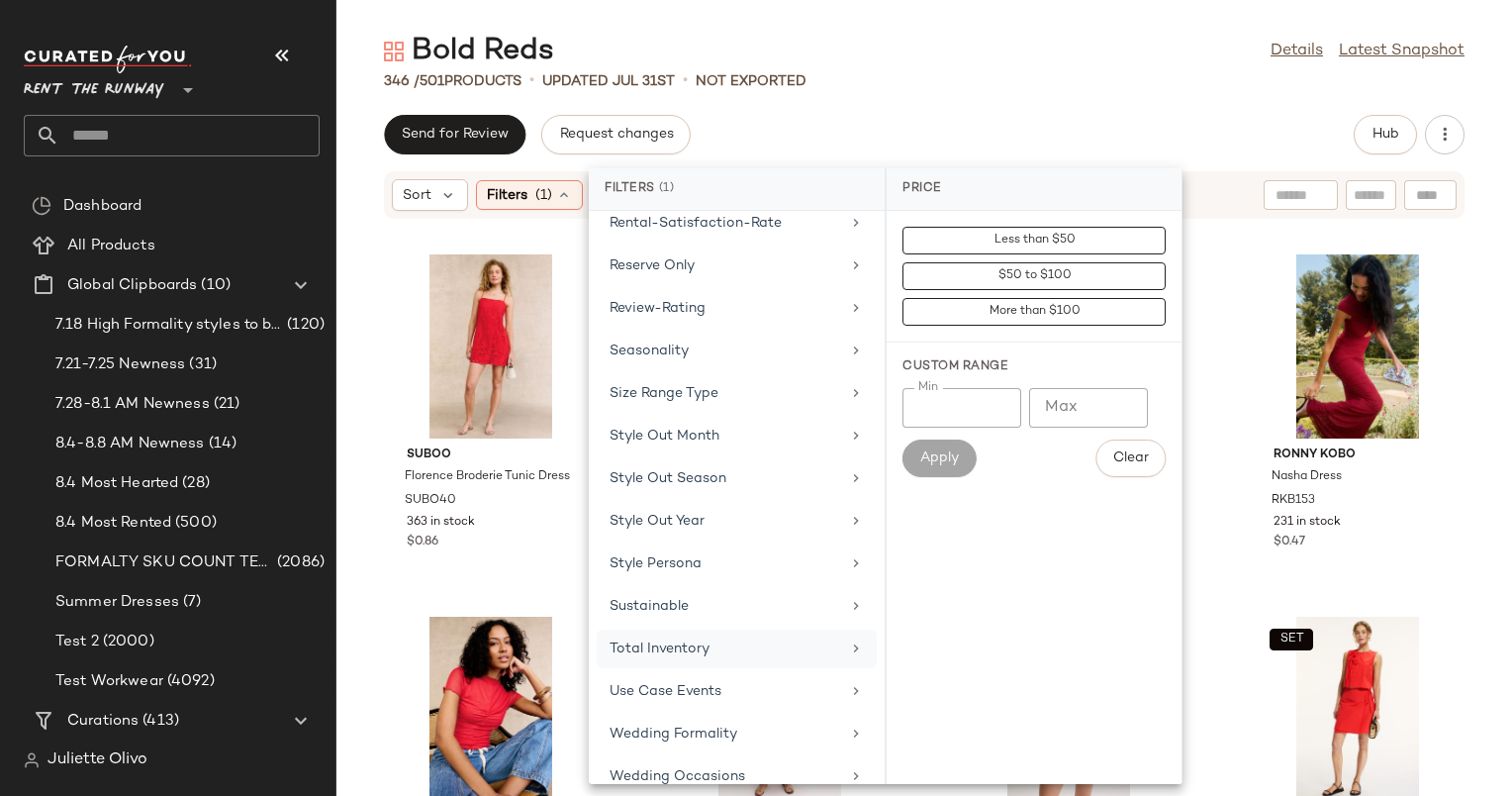click on "Total Inventory" at bounding box center (724, 648) 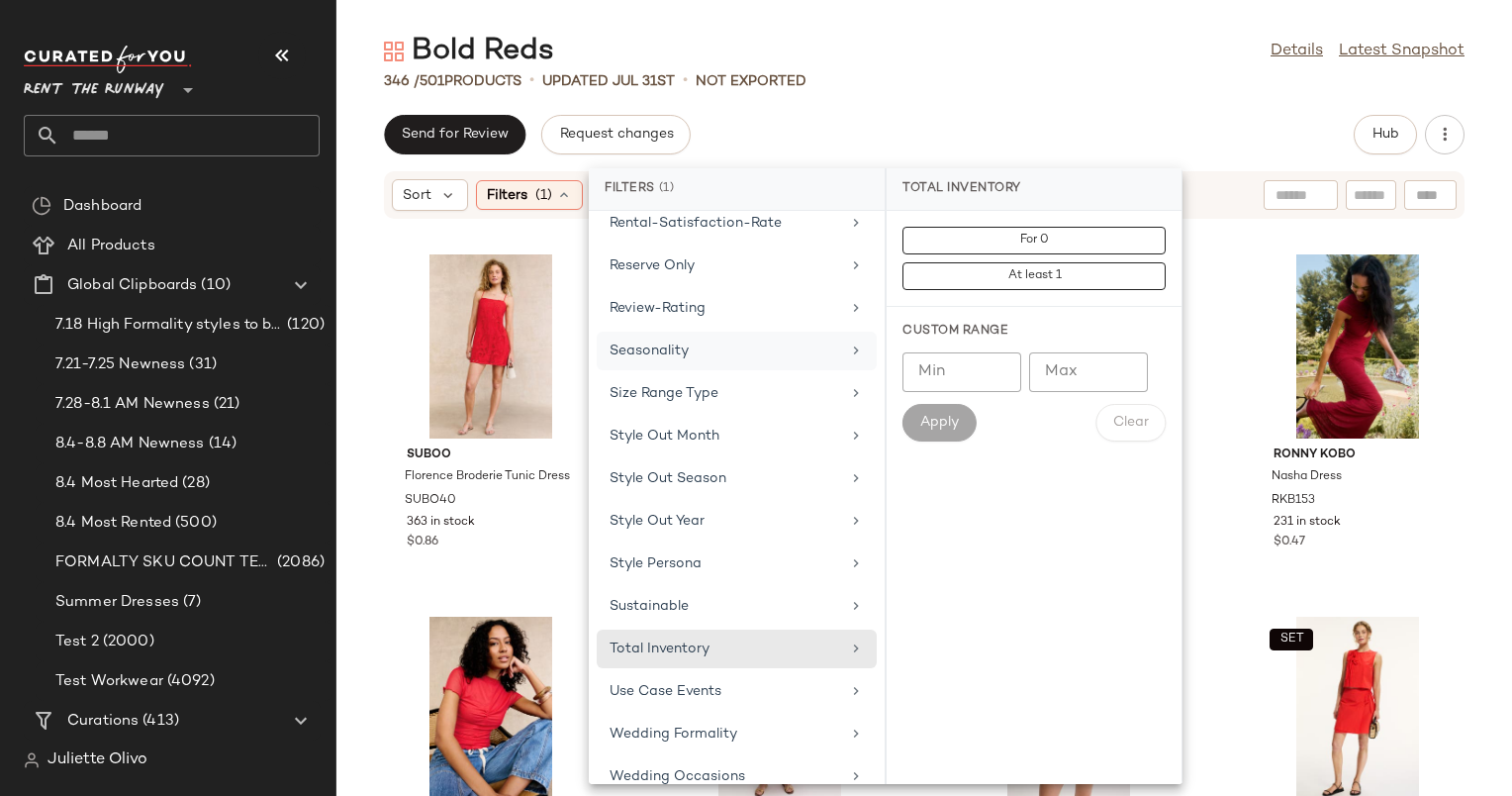 click on "Seasonality" at bounding box center (724, 350) 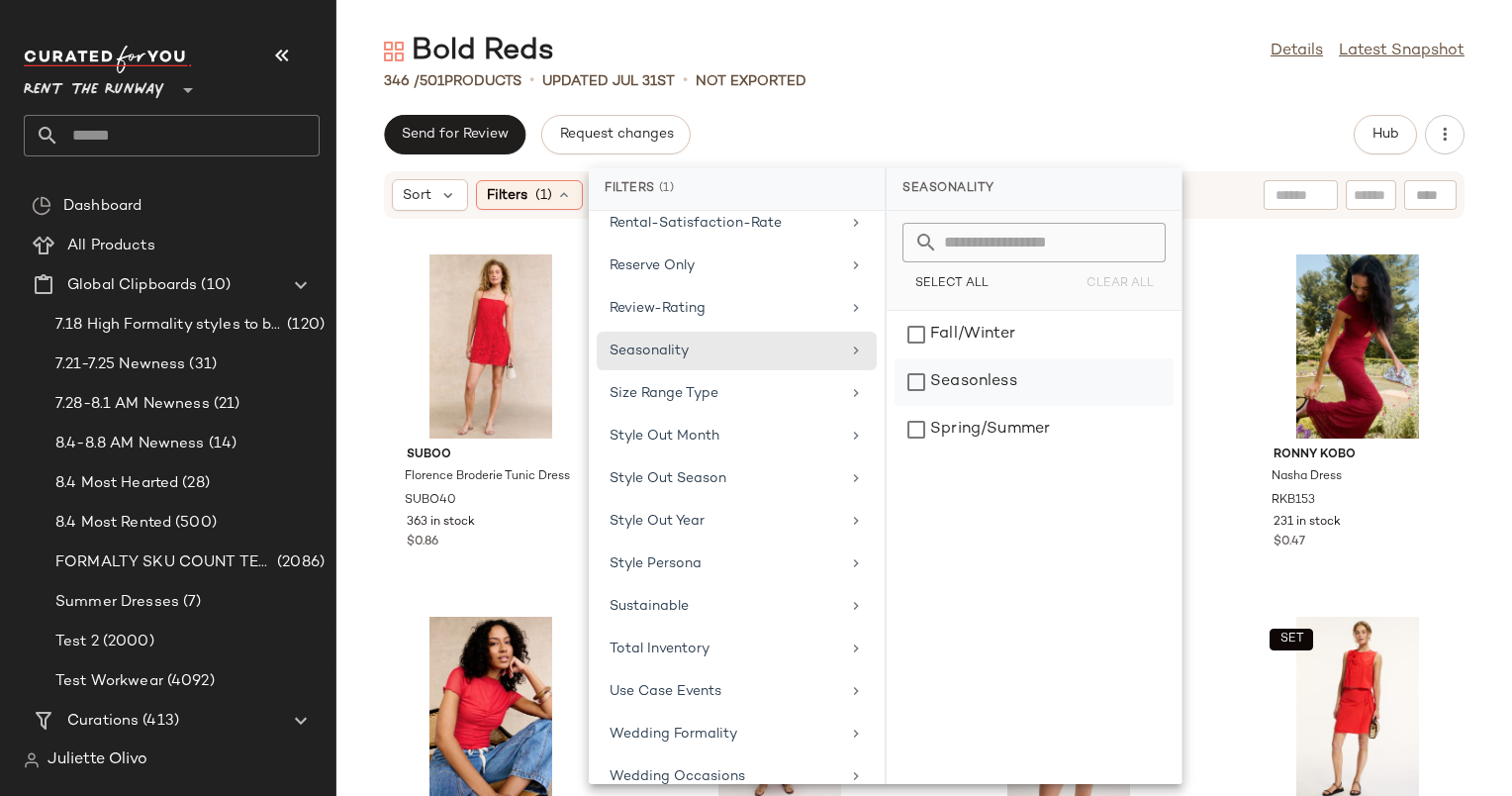 click on "Seasonless" 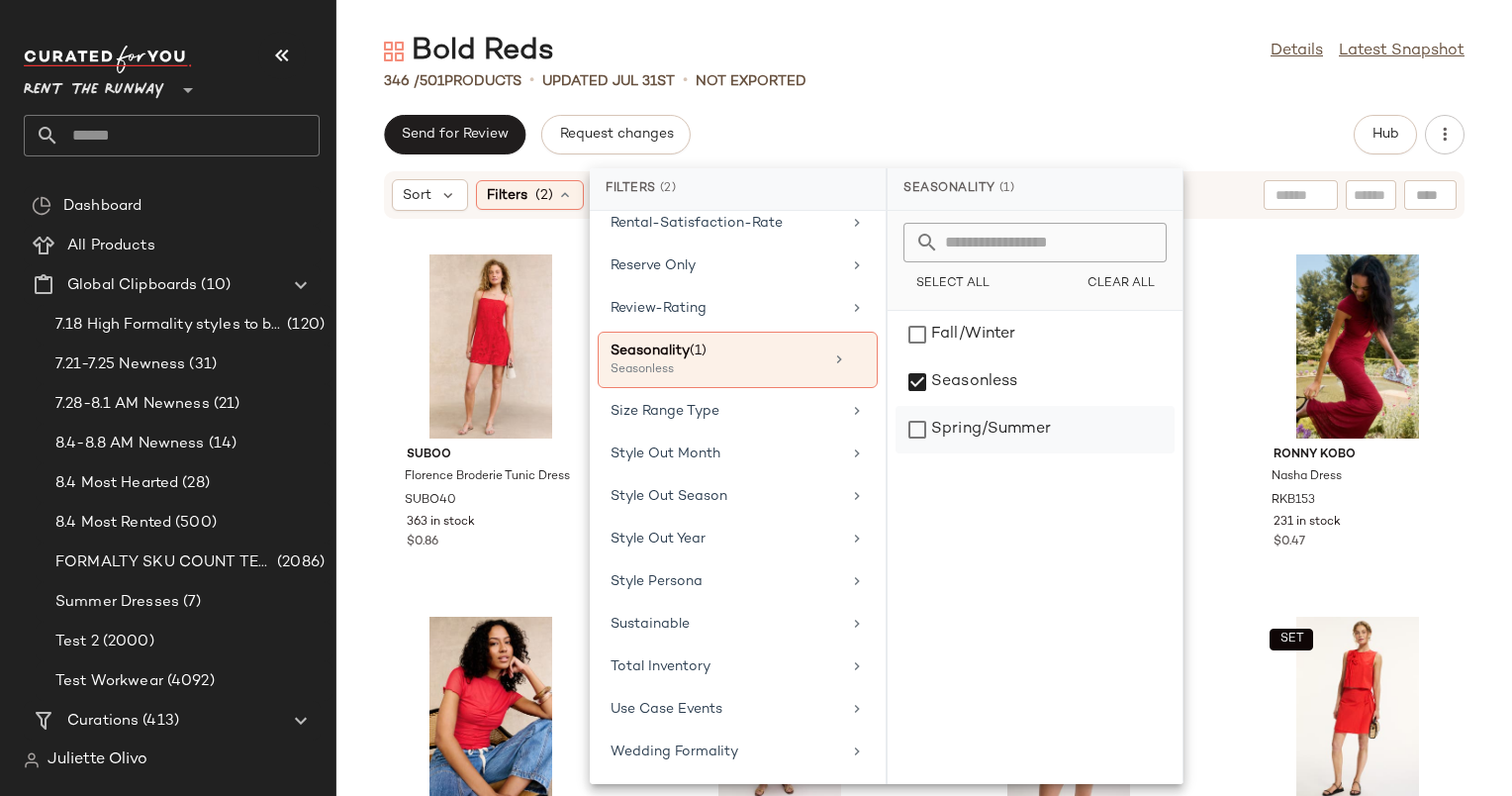 click on "Spring/Summer" 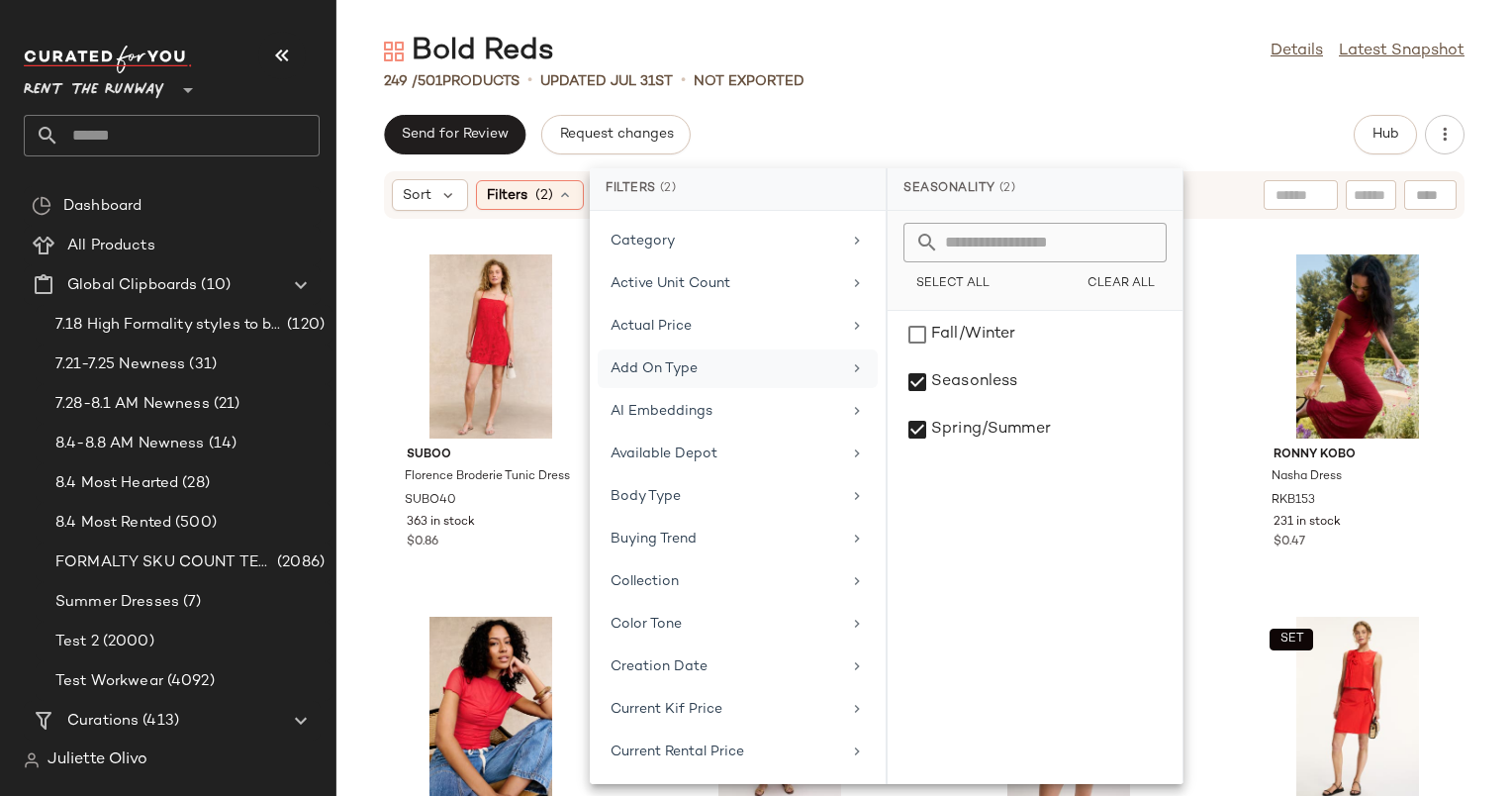 scroll, scrollTop: 0, scrollLeft: 0, axis: both 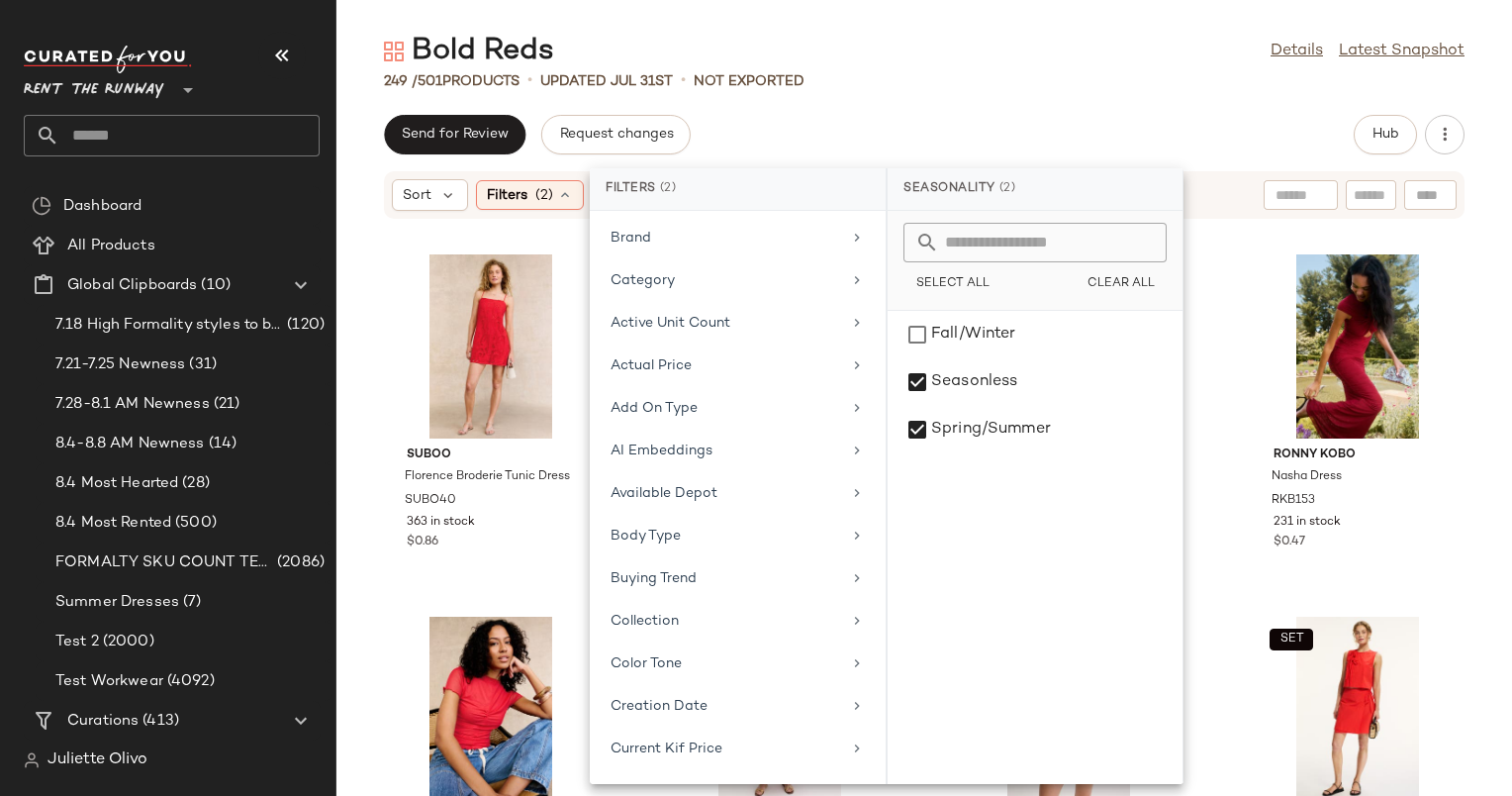 click on "Send for Review   Request changes   Hub" 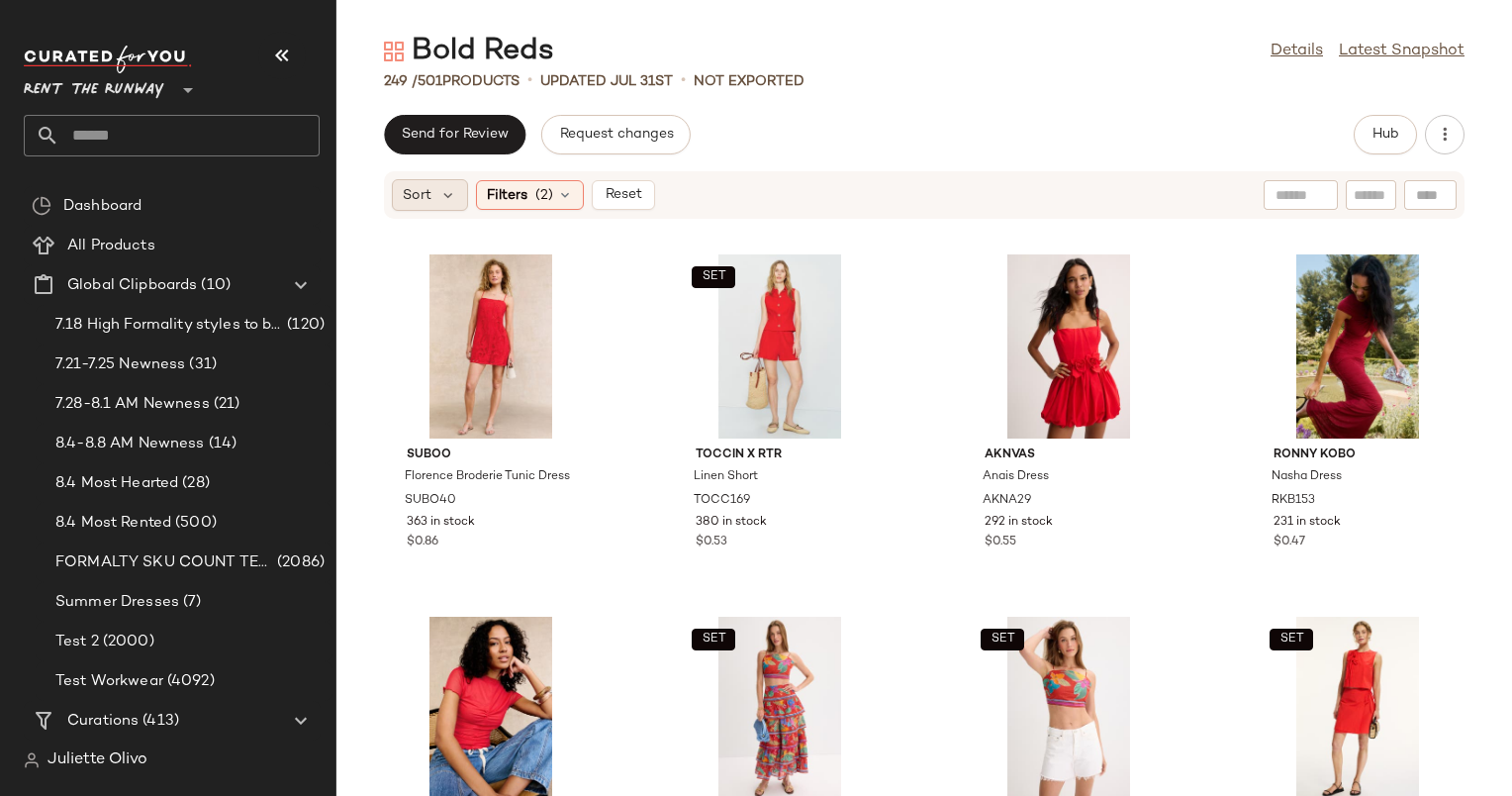 click on "Sort" 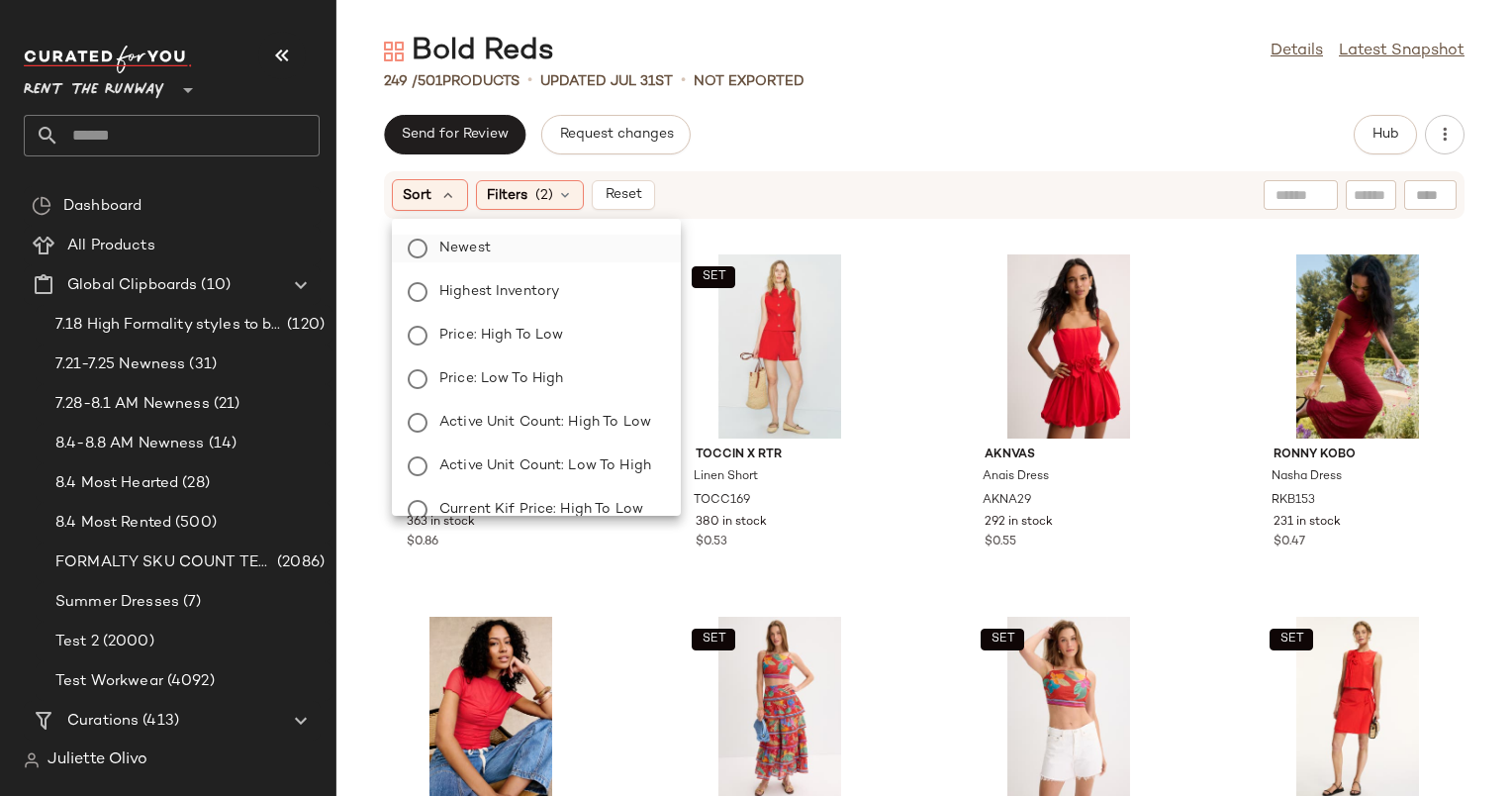 click on "Newest" at bounding box center [548, 249] 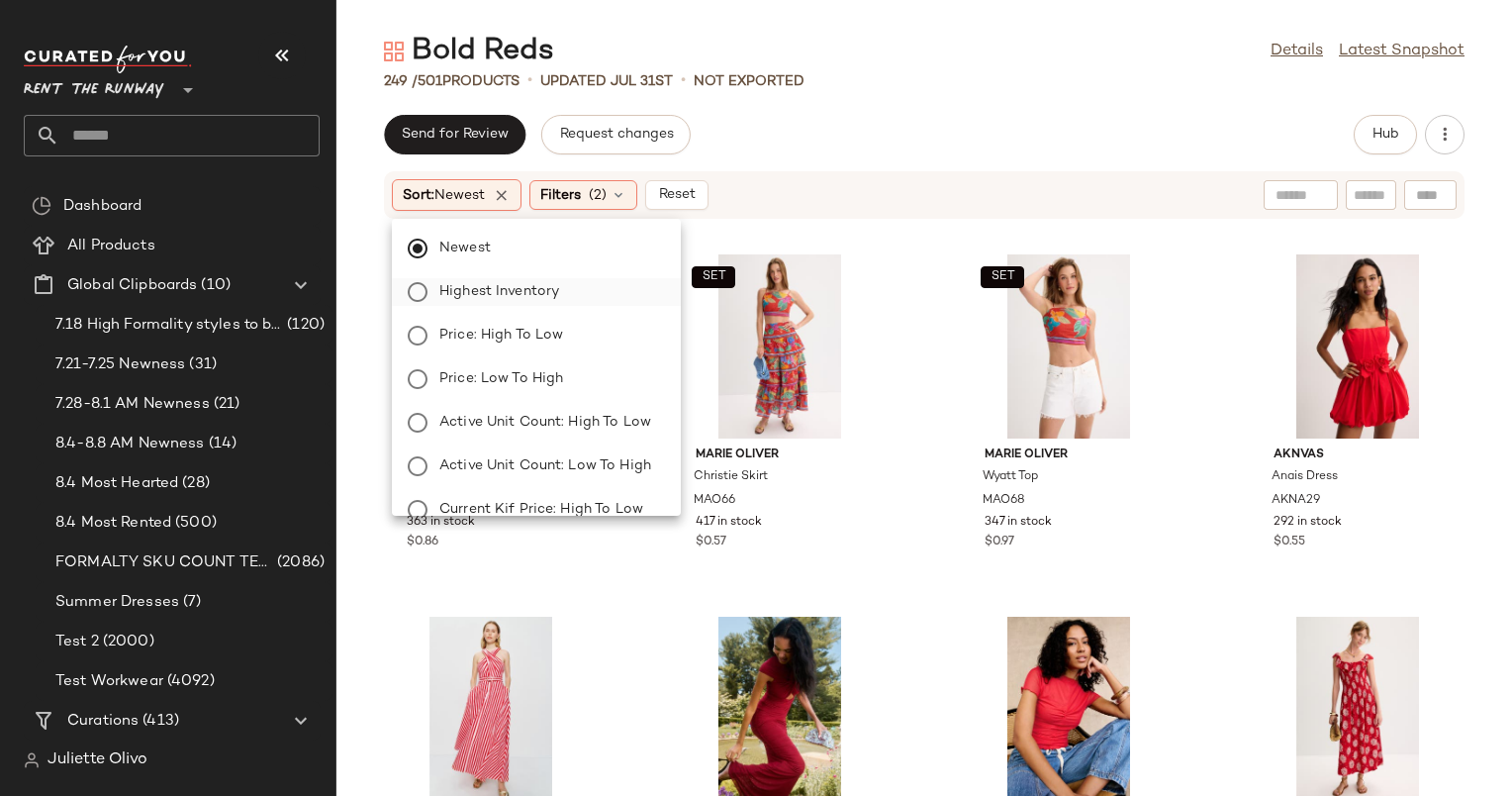 click on "Highest Inventory" at bounding box center (548, 292) 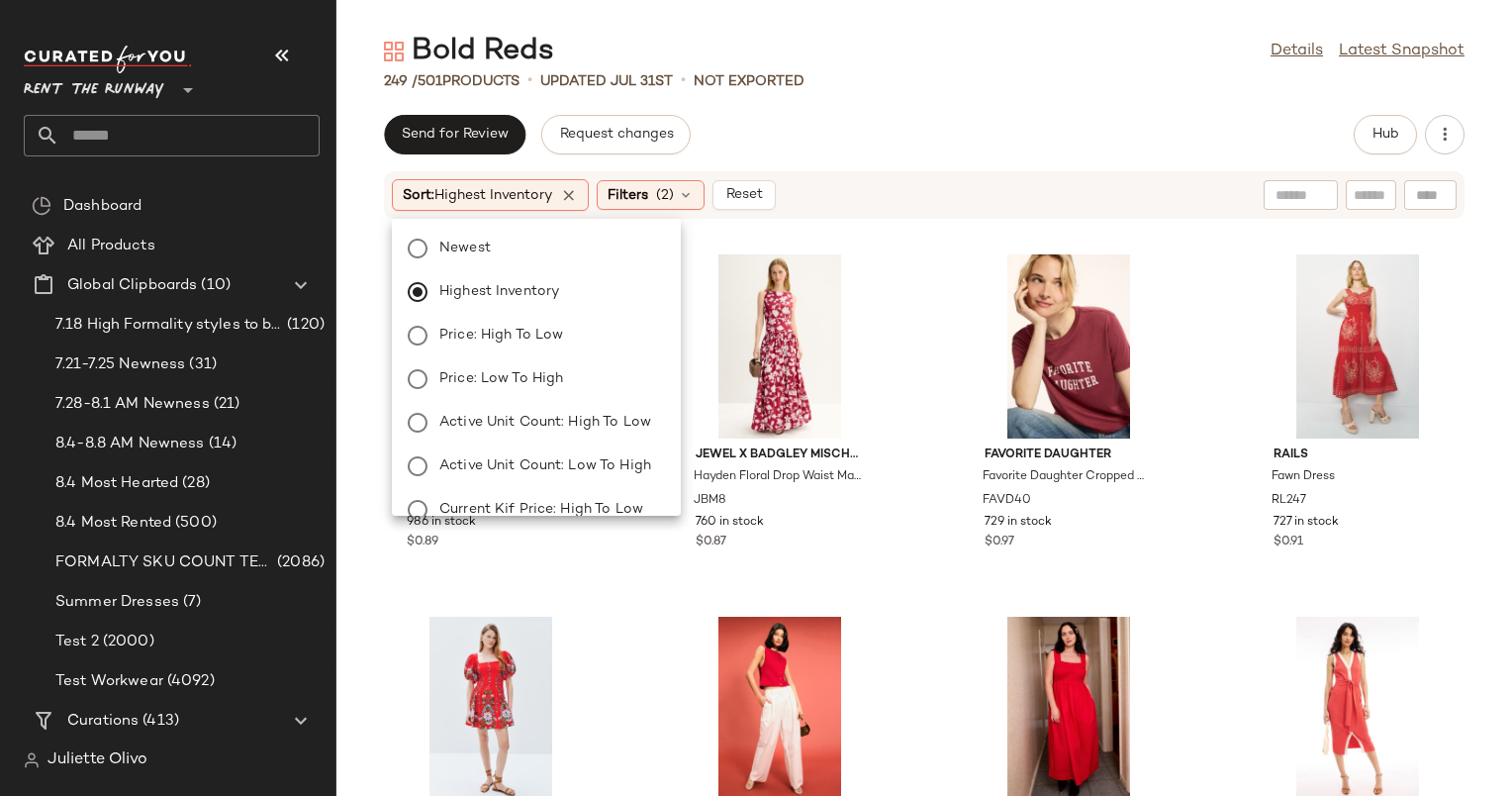click on "Send for Review   Request changes   Hub" 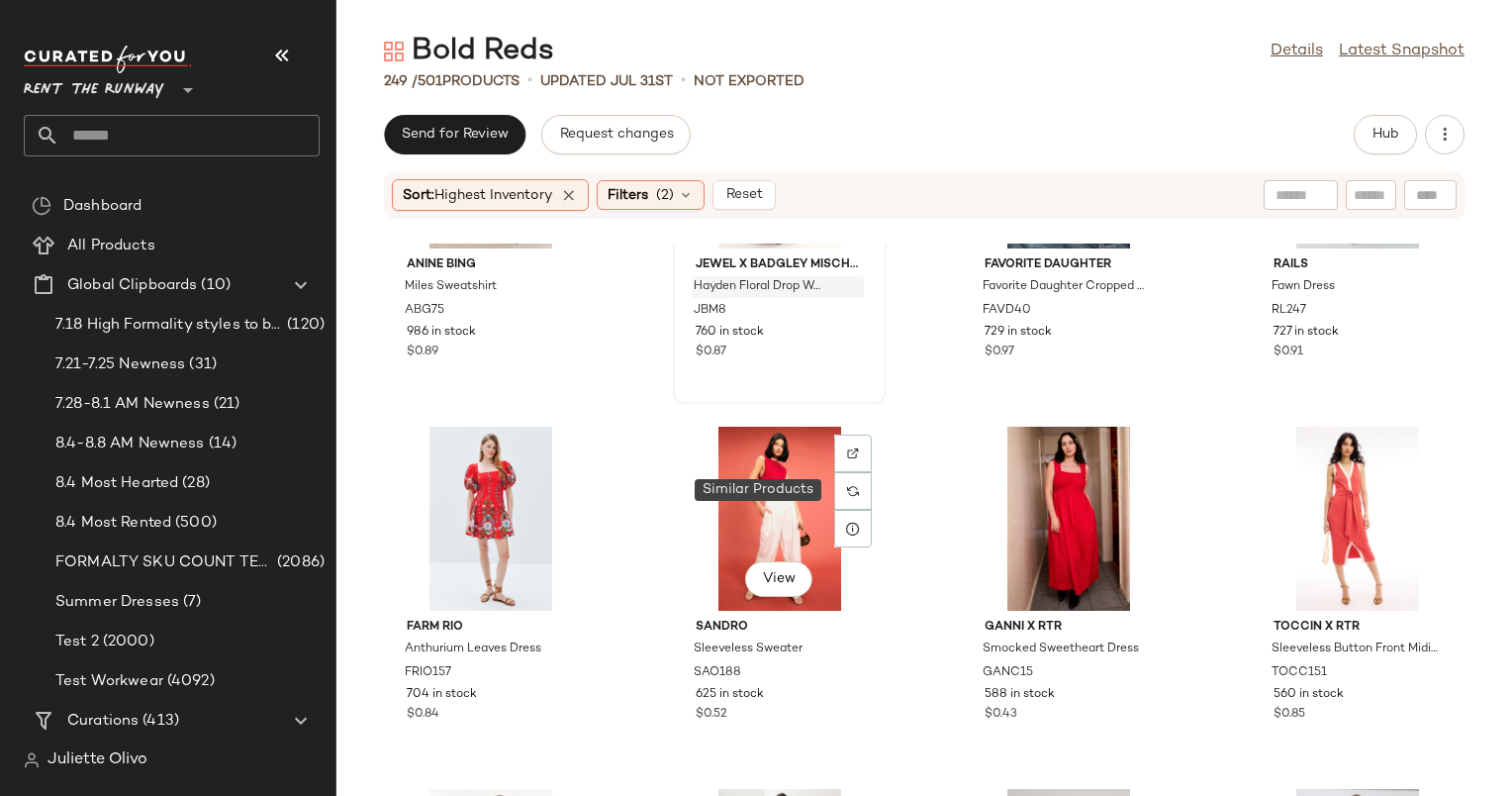 scroll, scrollTop: 190, scrollLeft: 0, axis: vertical 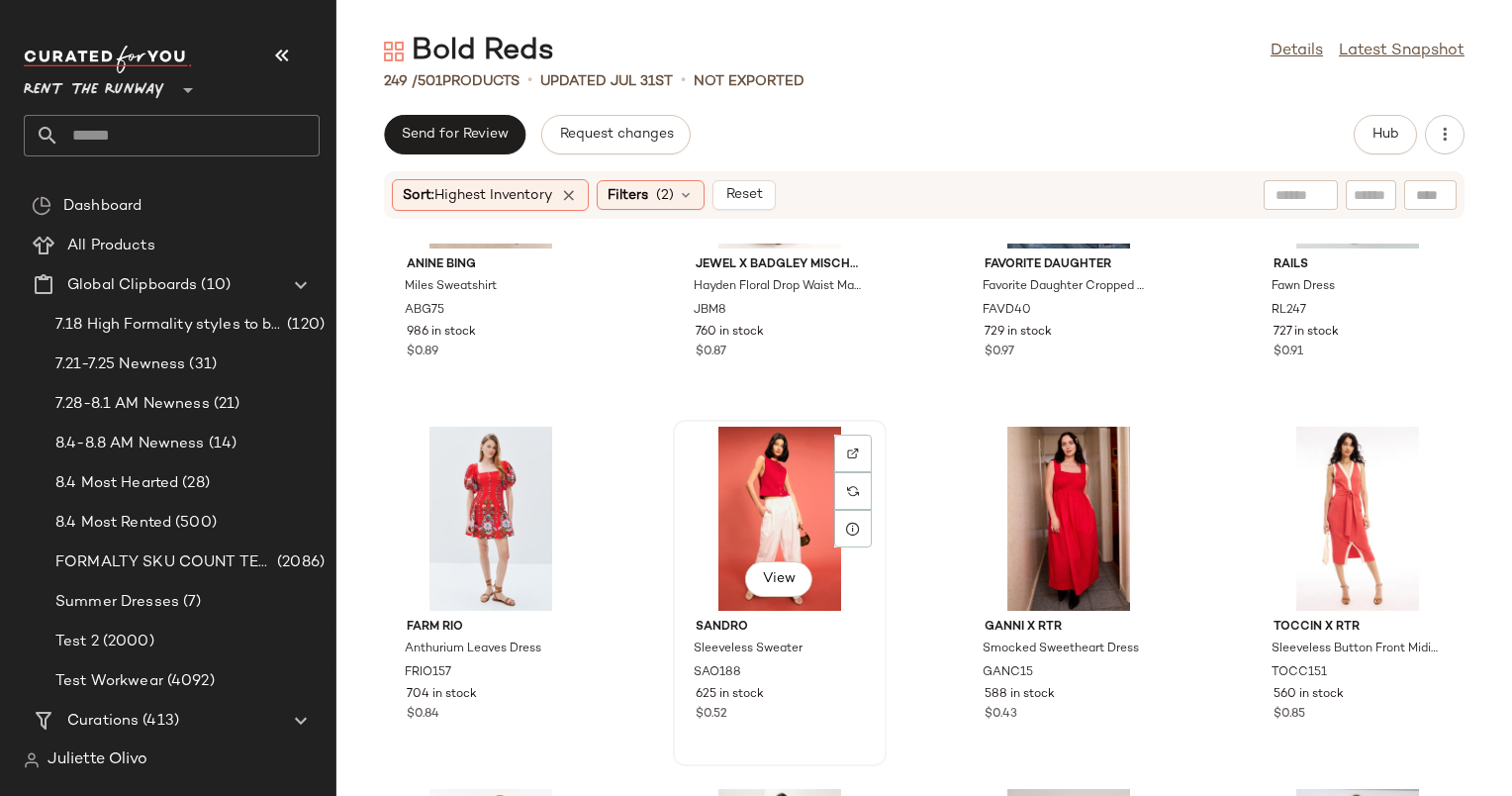 click on "View" 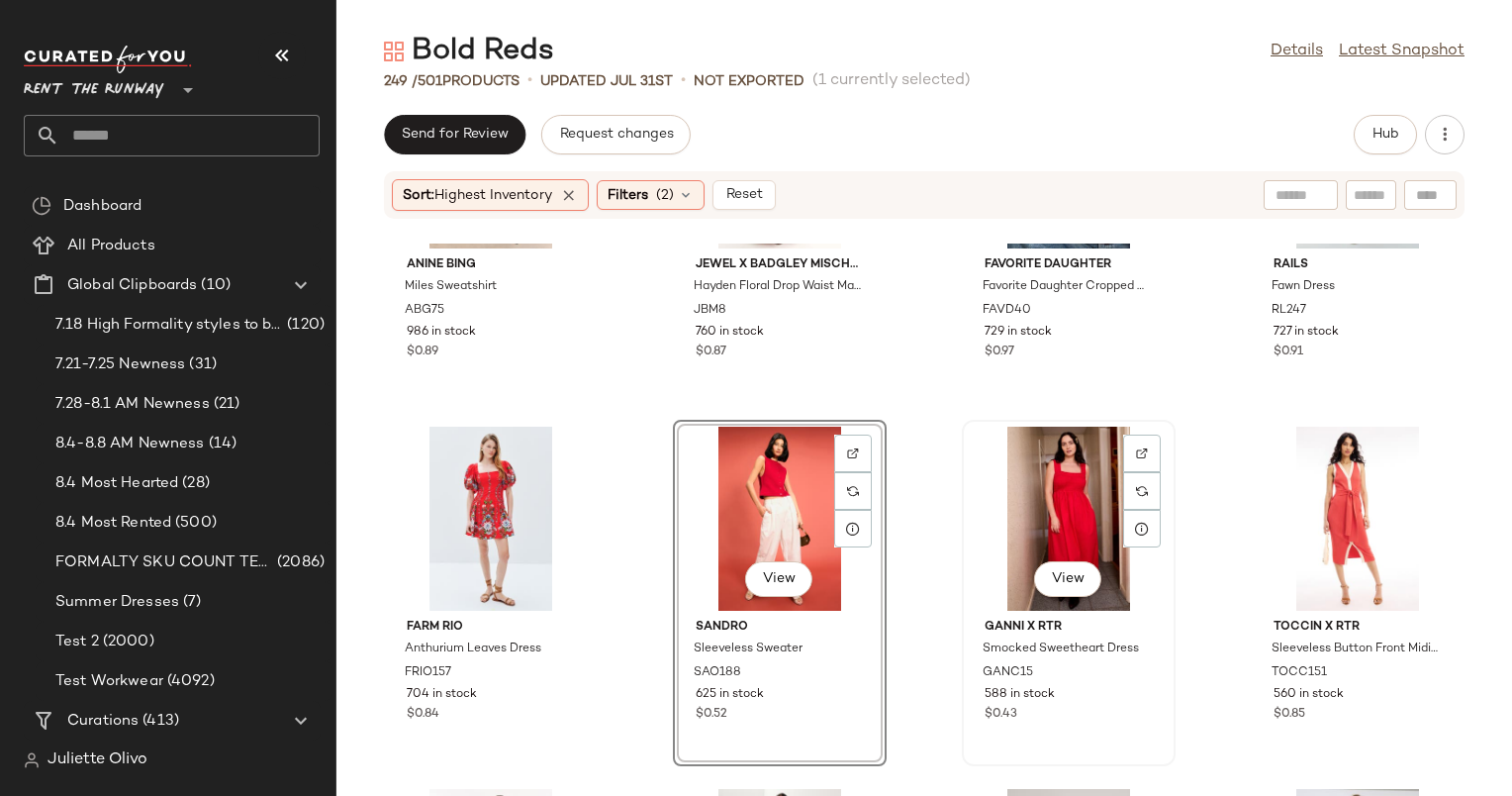 click on "View" 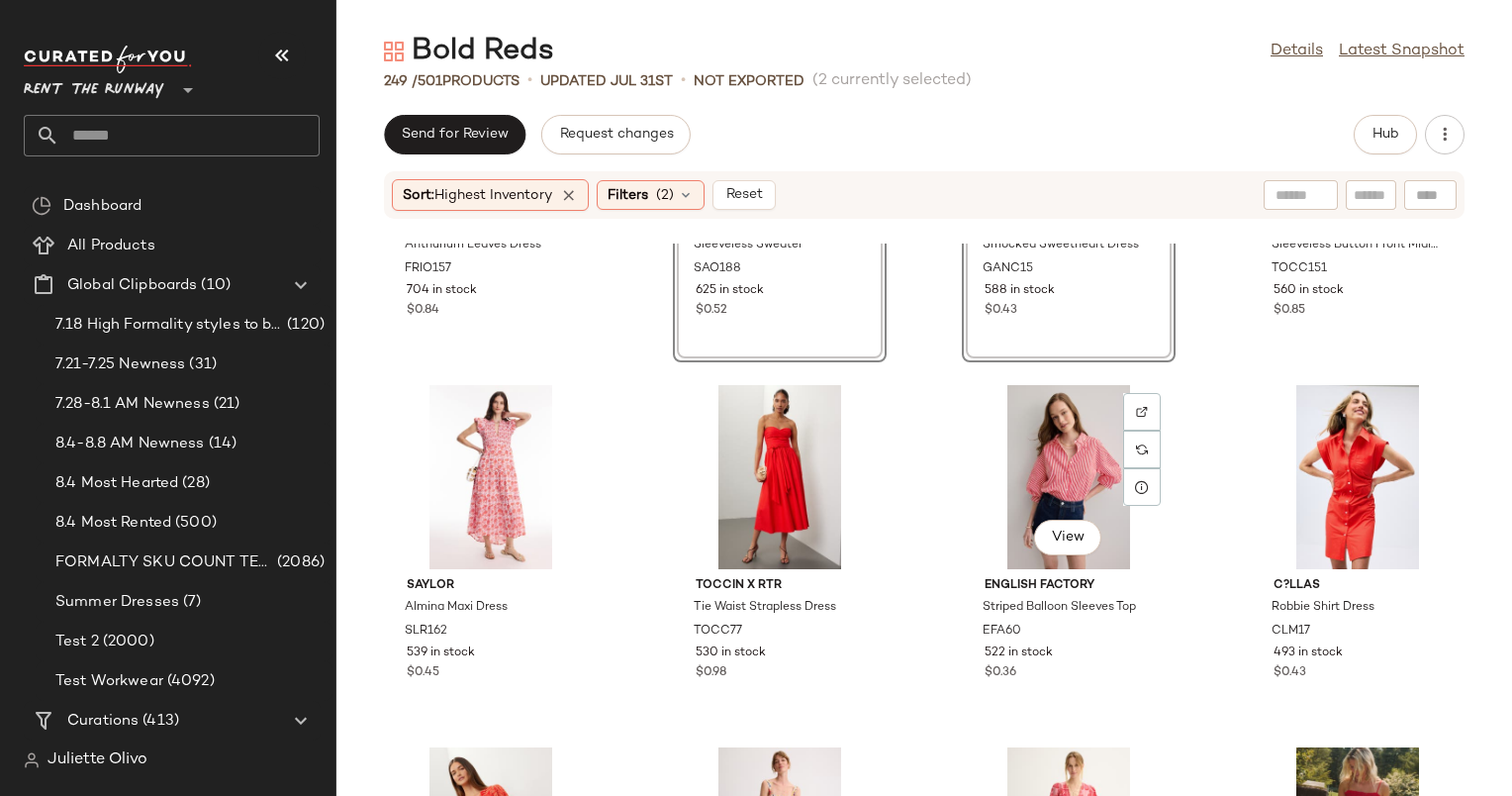 scroll, scrollTop: 614, scrollLeft: 0, axis: vertical 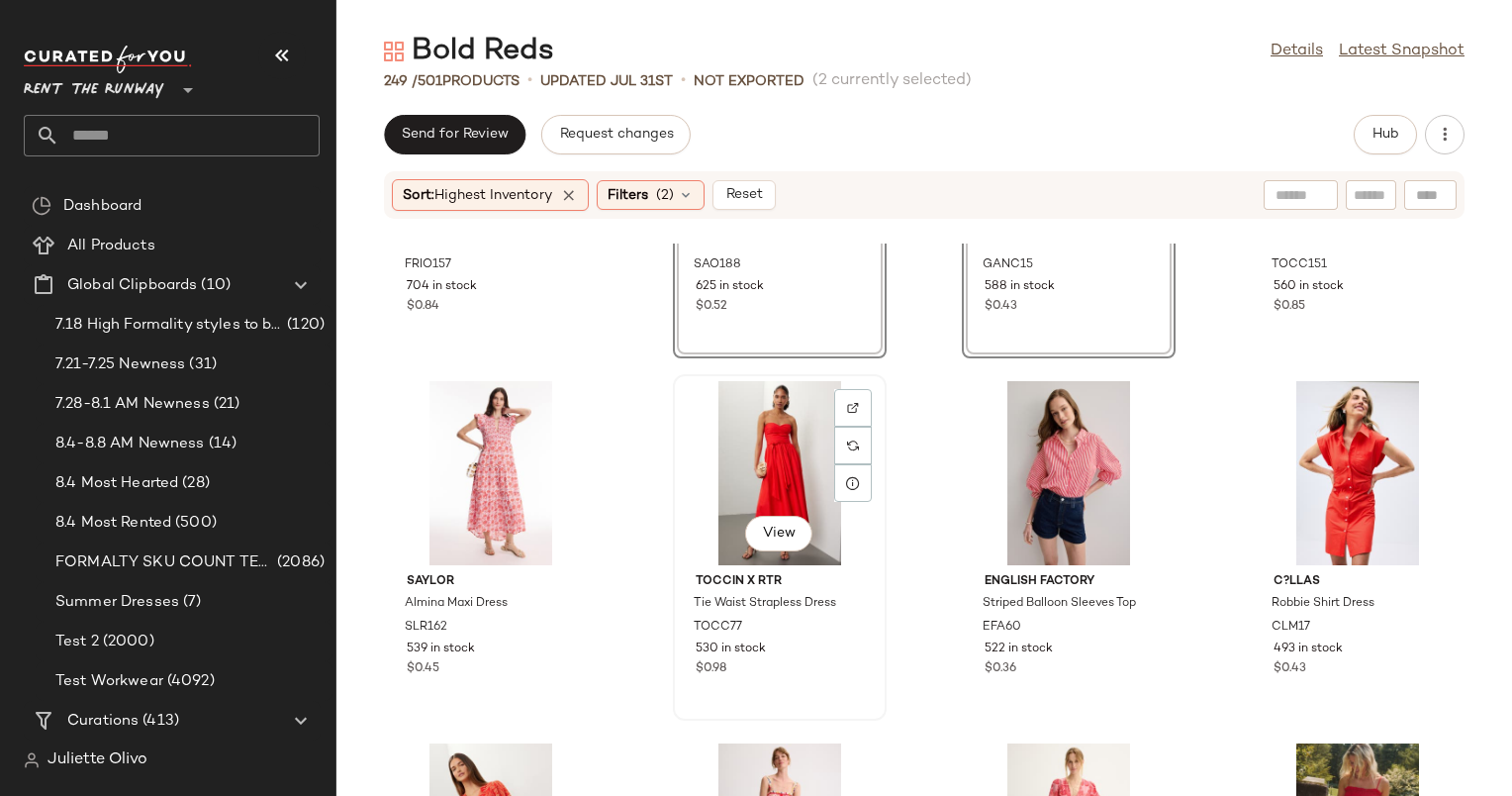 click on "View" 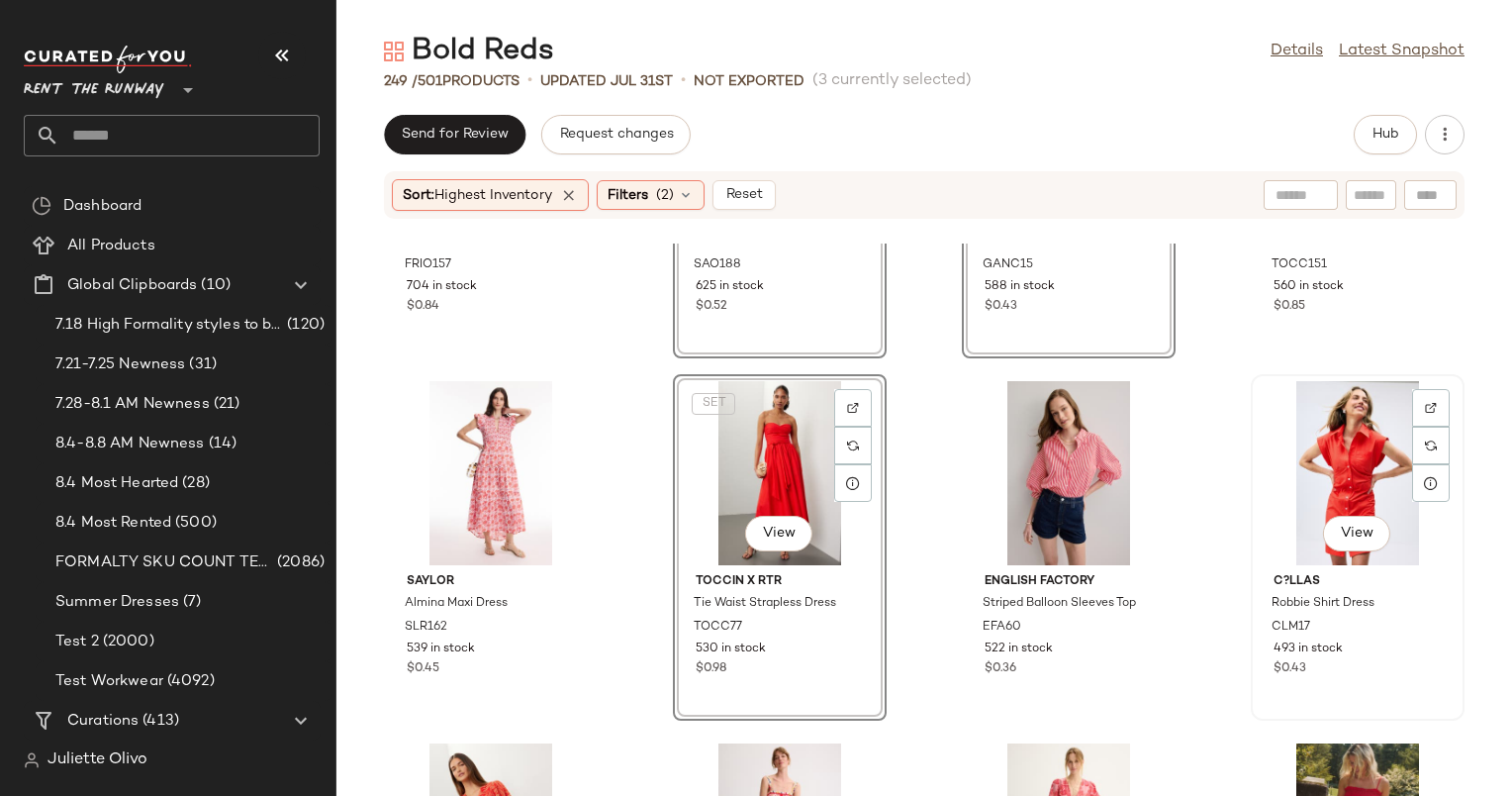 click on "View" 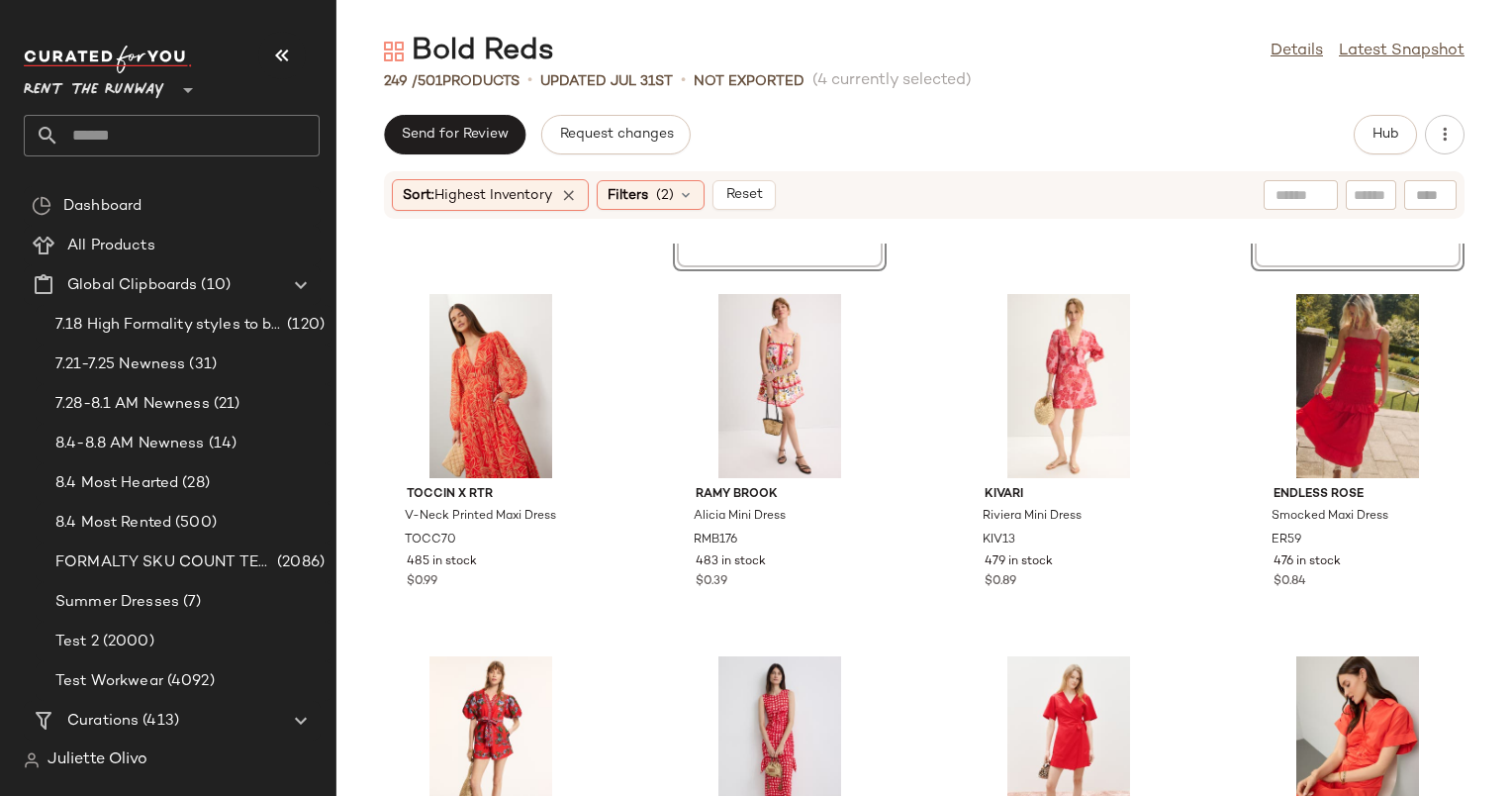 scroll, scrollTop: 1064, scrollLeft: 0, axis: vertical 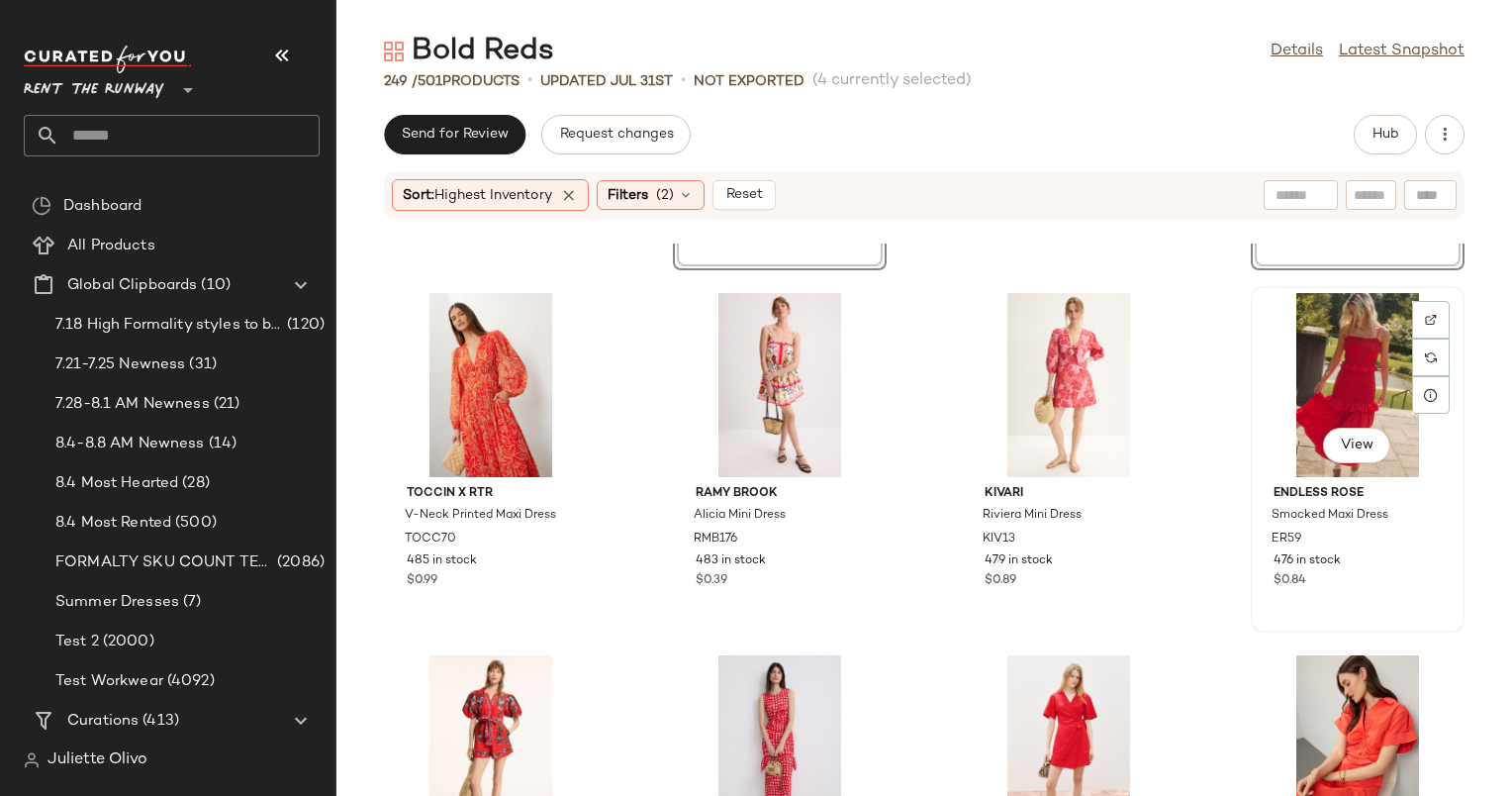 click on "View" 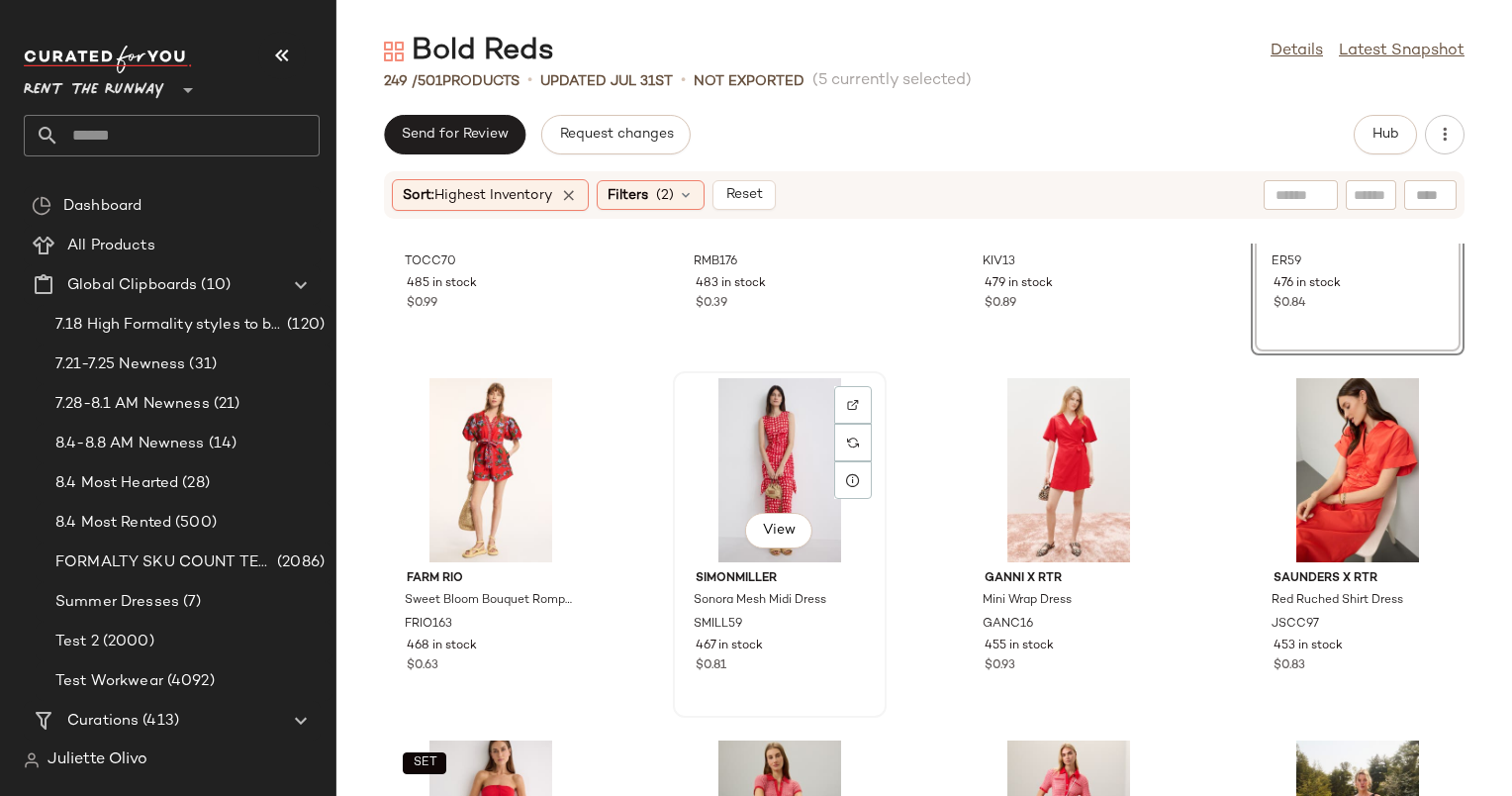 scroll, scrollTop: 1445, scrollLeft: 0, axis: vertical 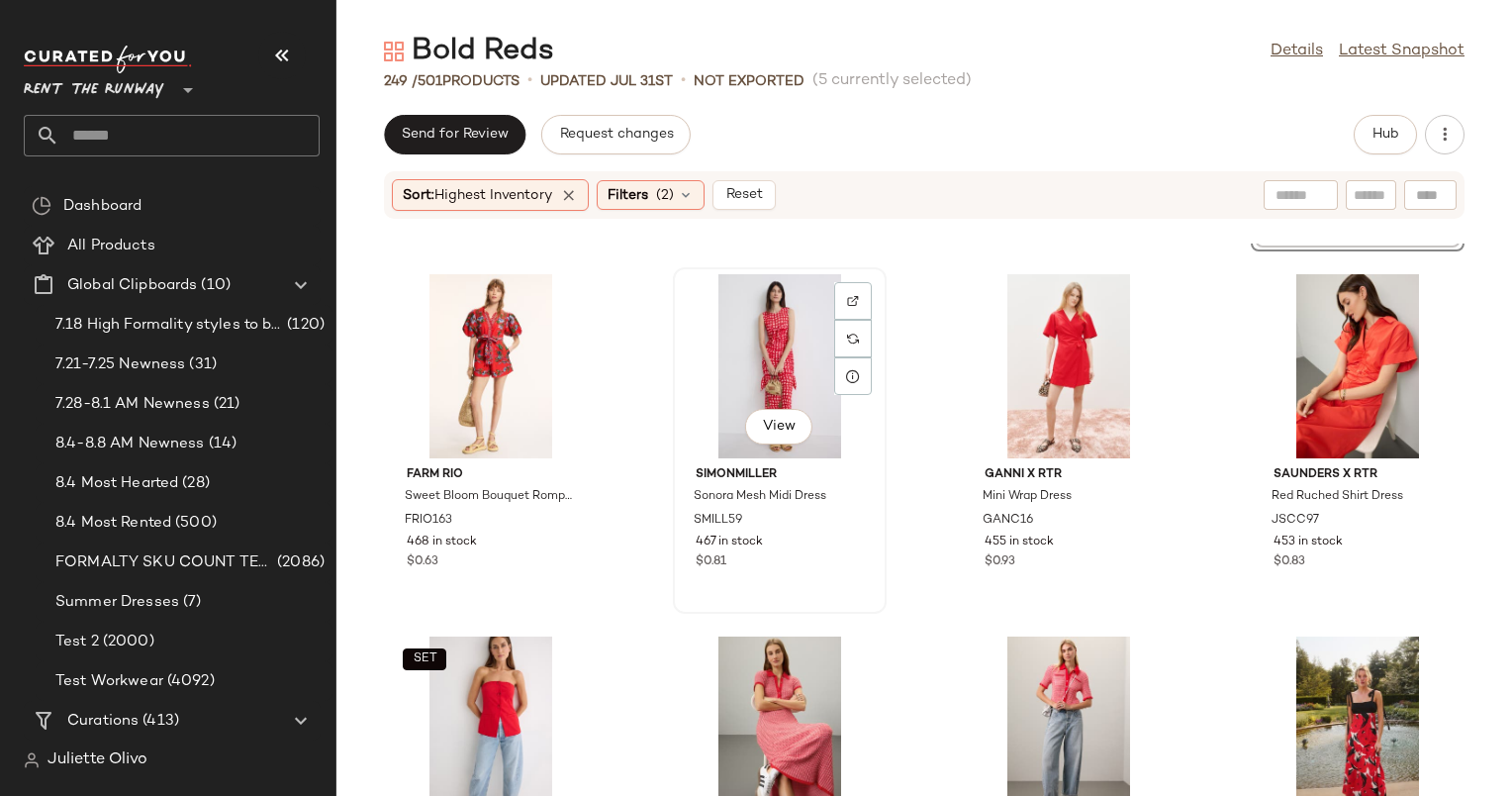 click on "View" 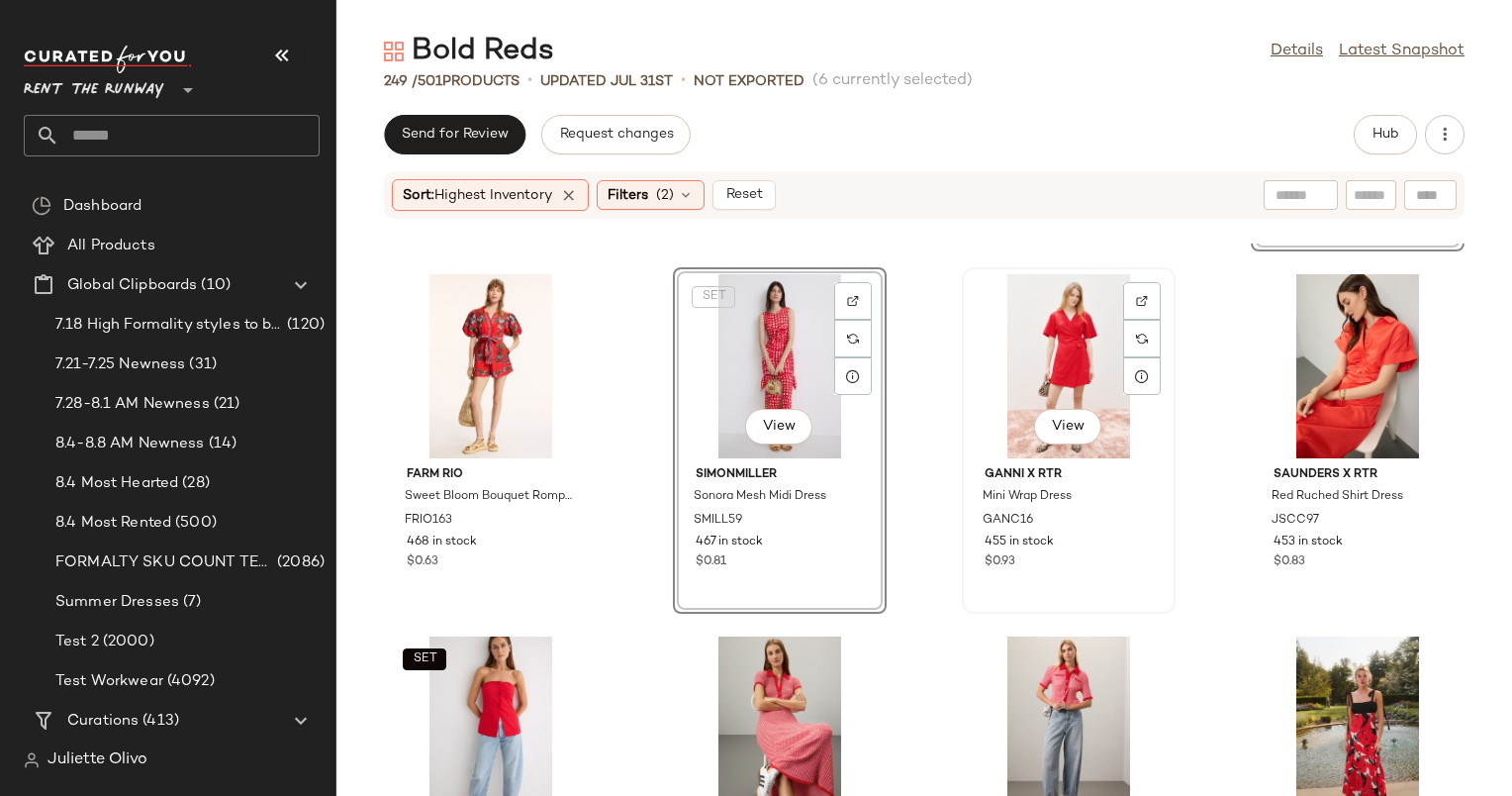 click on "View" 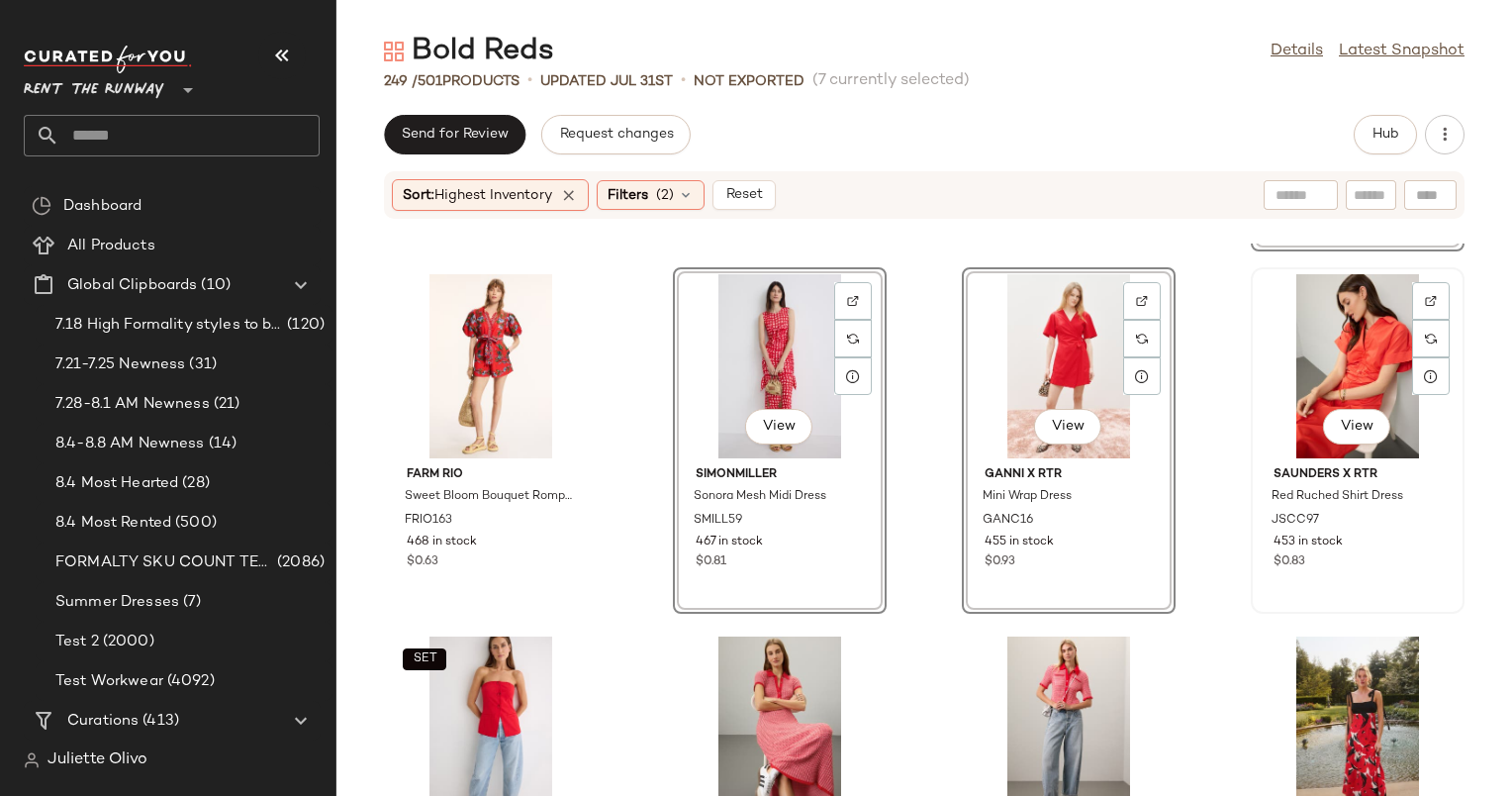 click on "View" 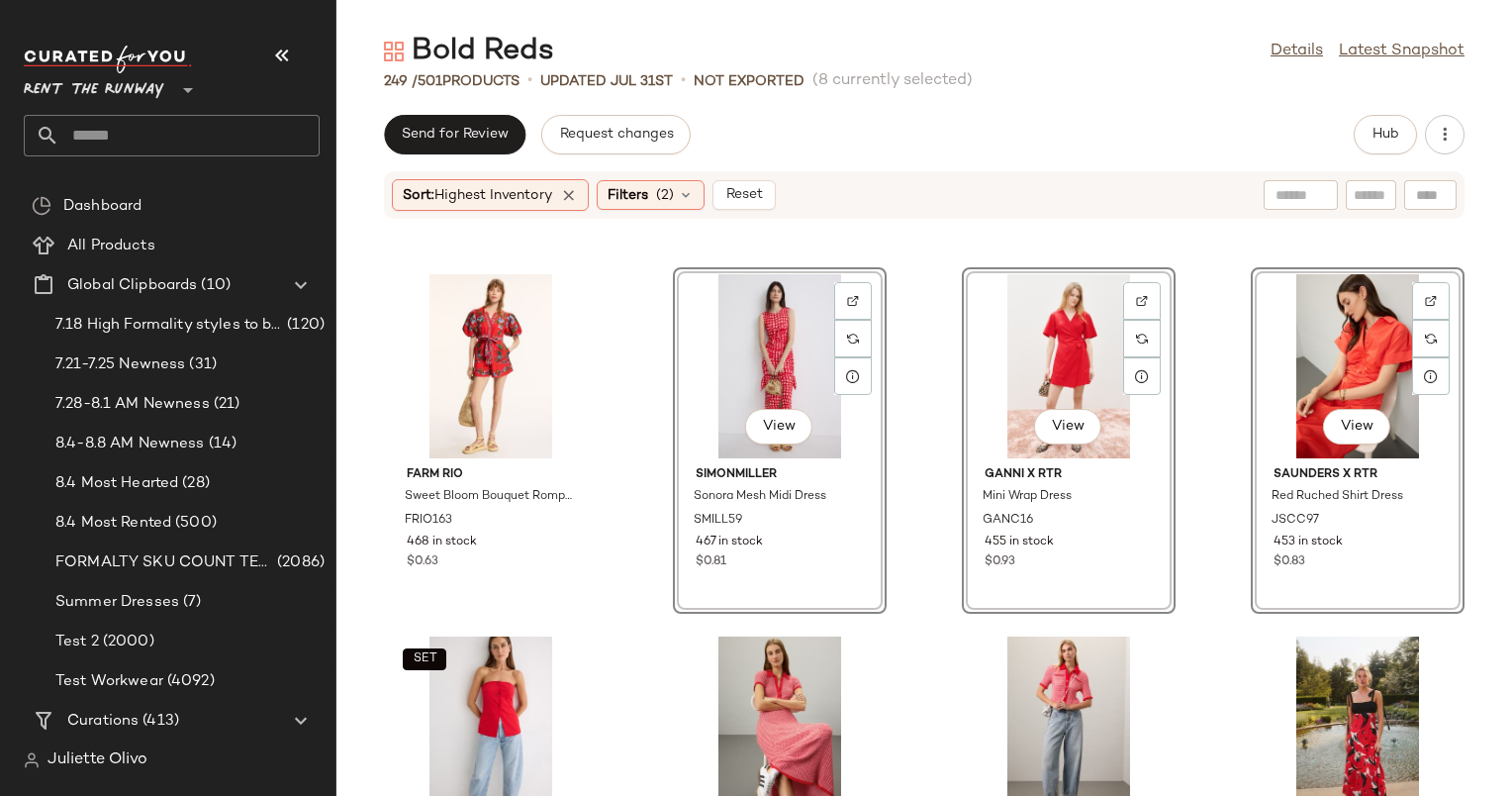 scroll, scrollTop: 1727, scrollLeft: 0, axis: vertical 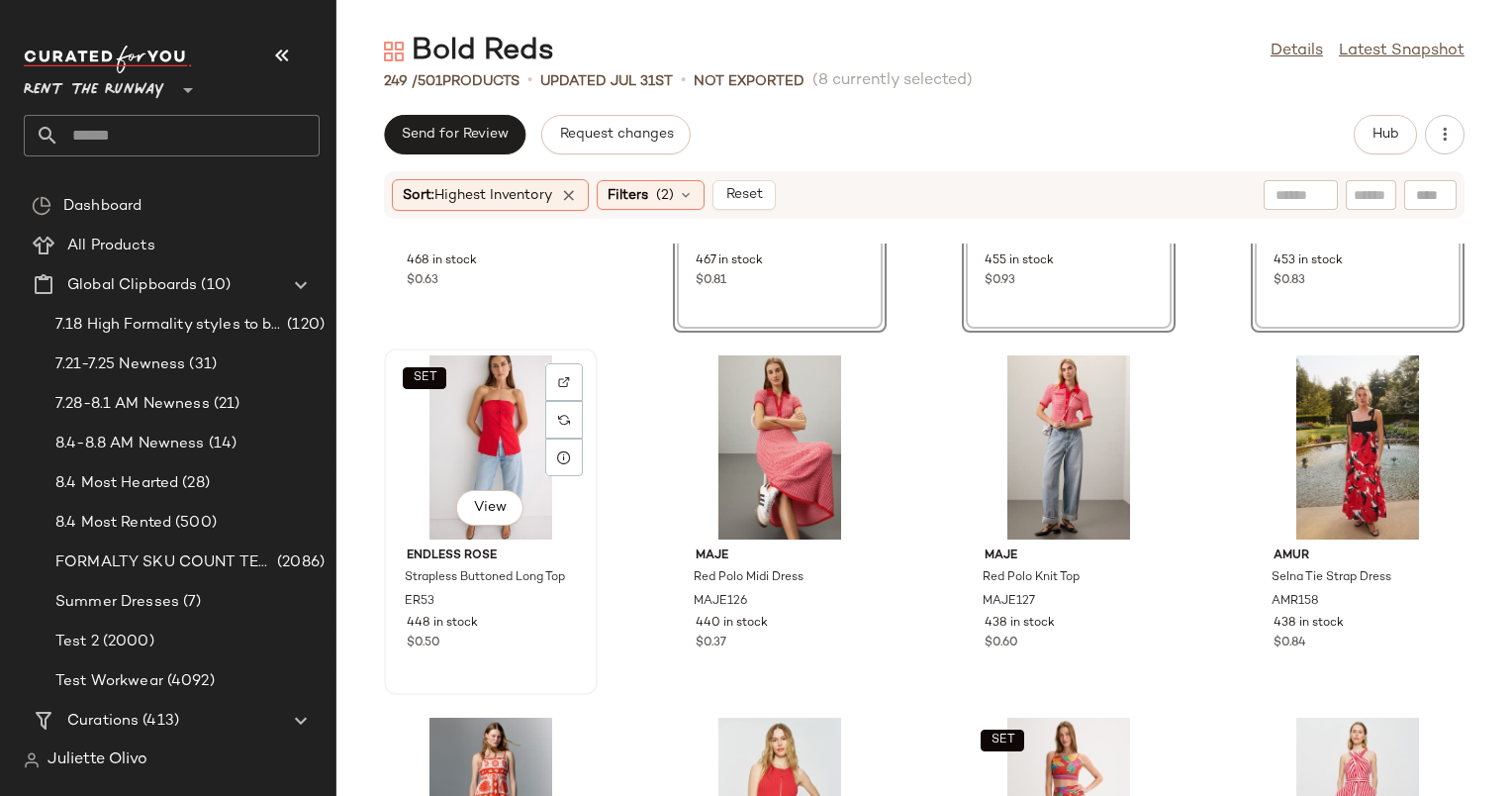click on "SET   View" 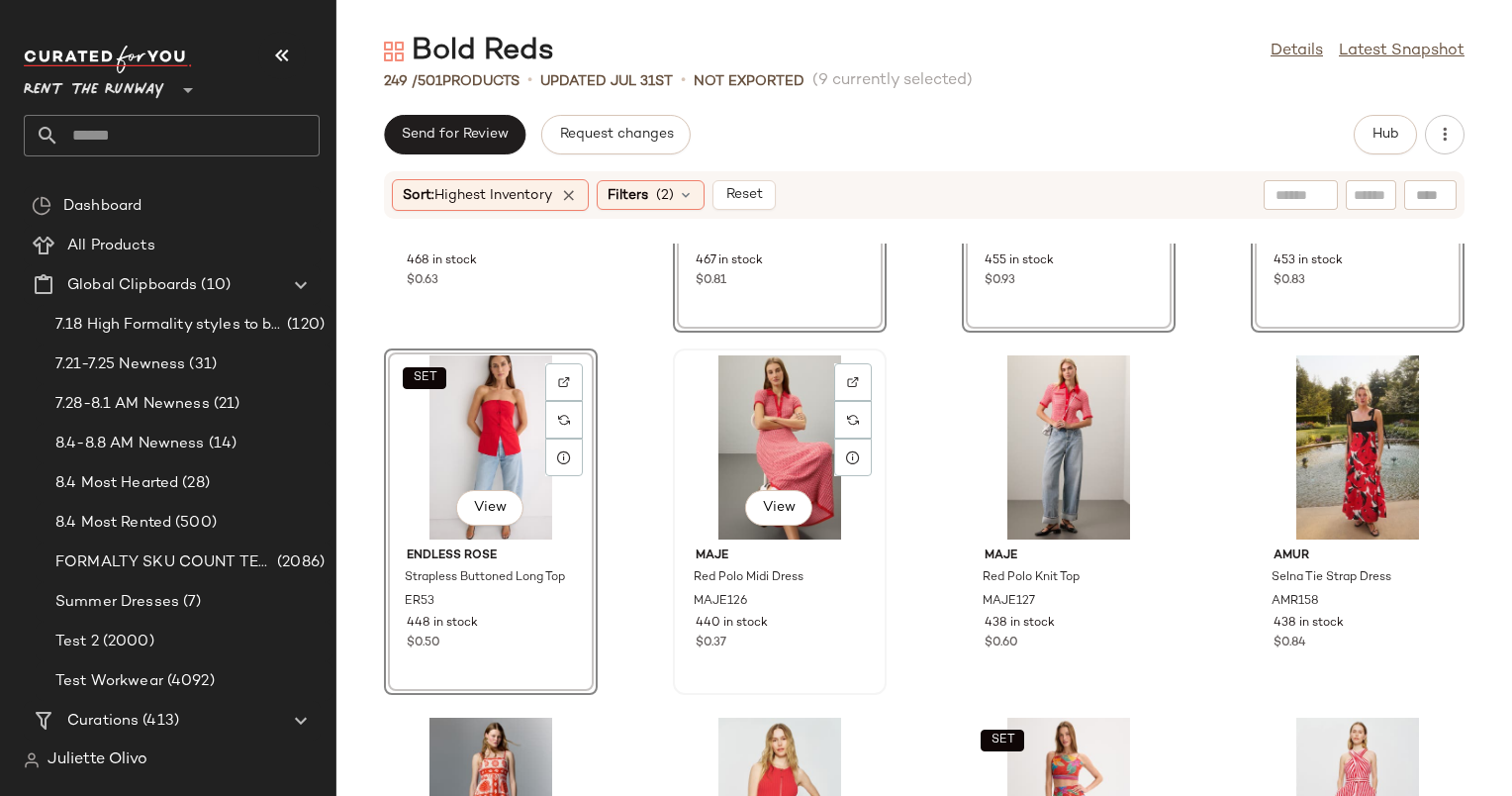 click on "View" 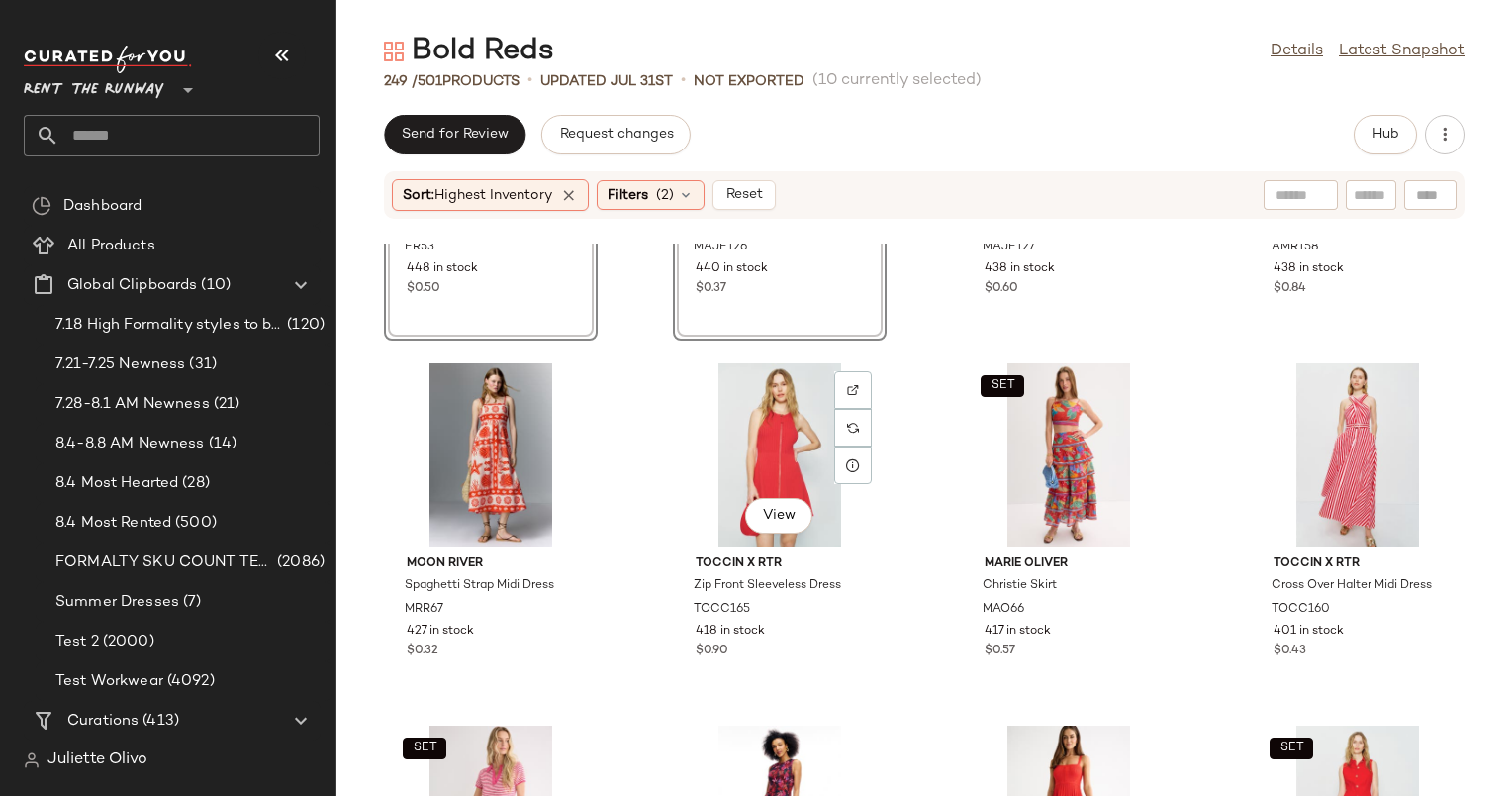 scroll, scrollTop: 2082, scrollLeft: 0, axis: vertical 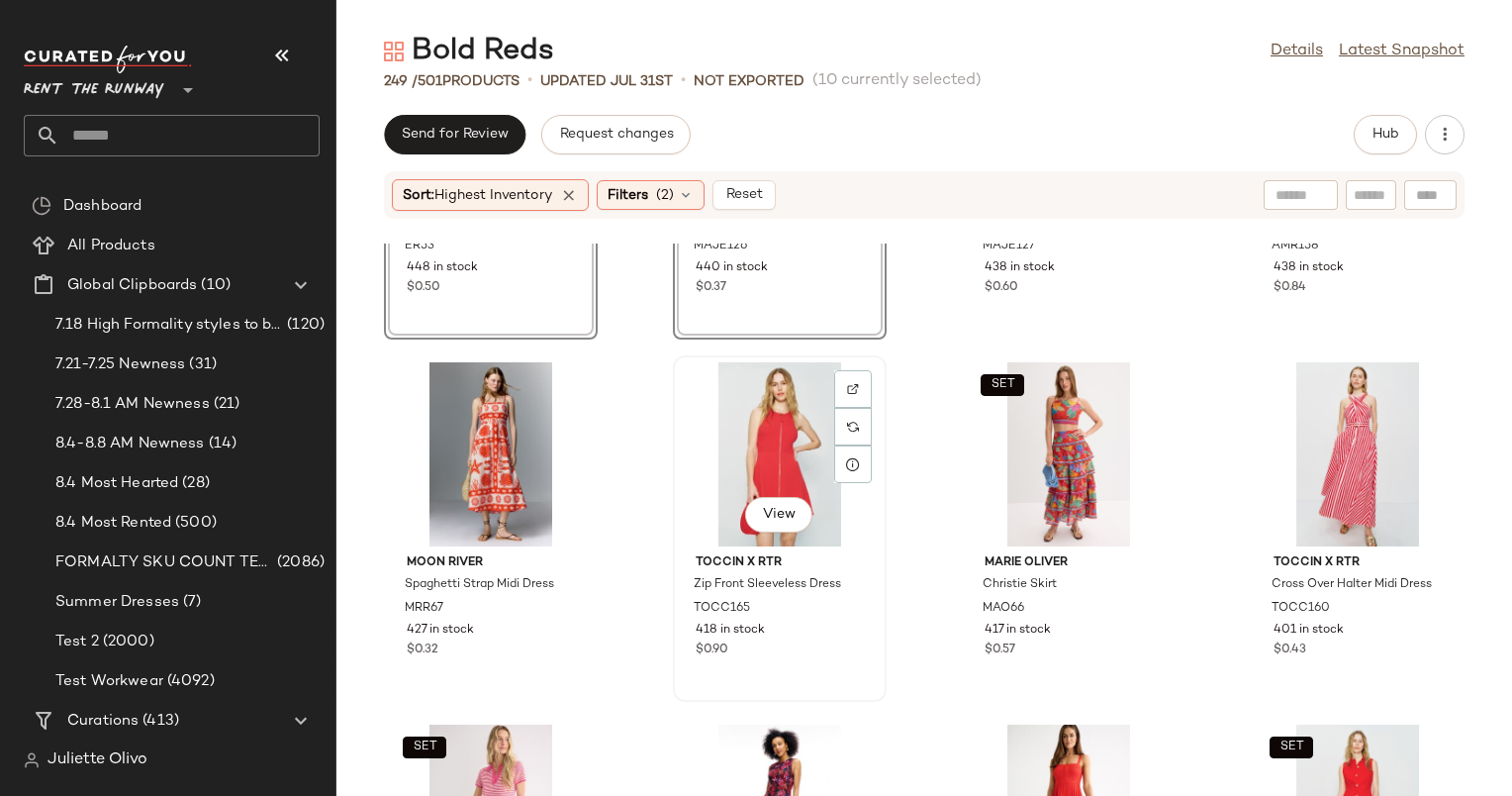 click on "View" 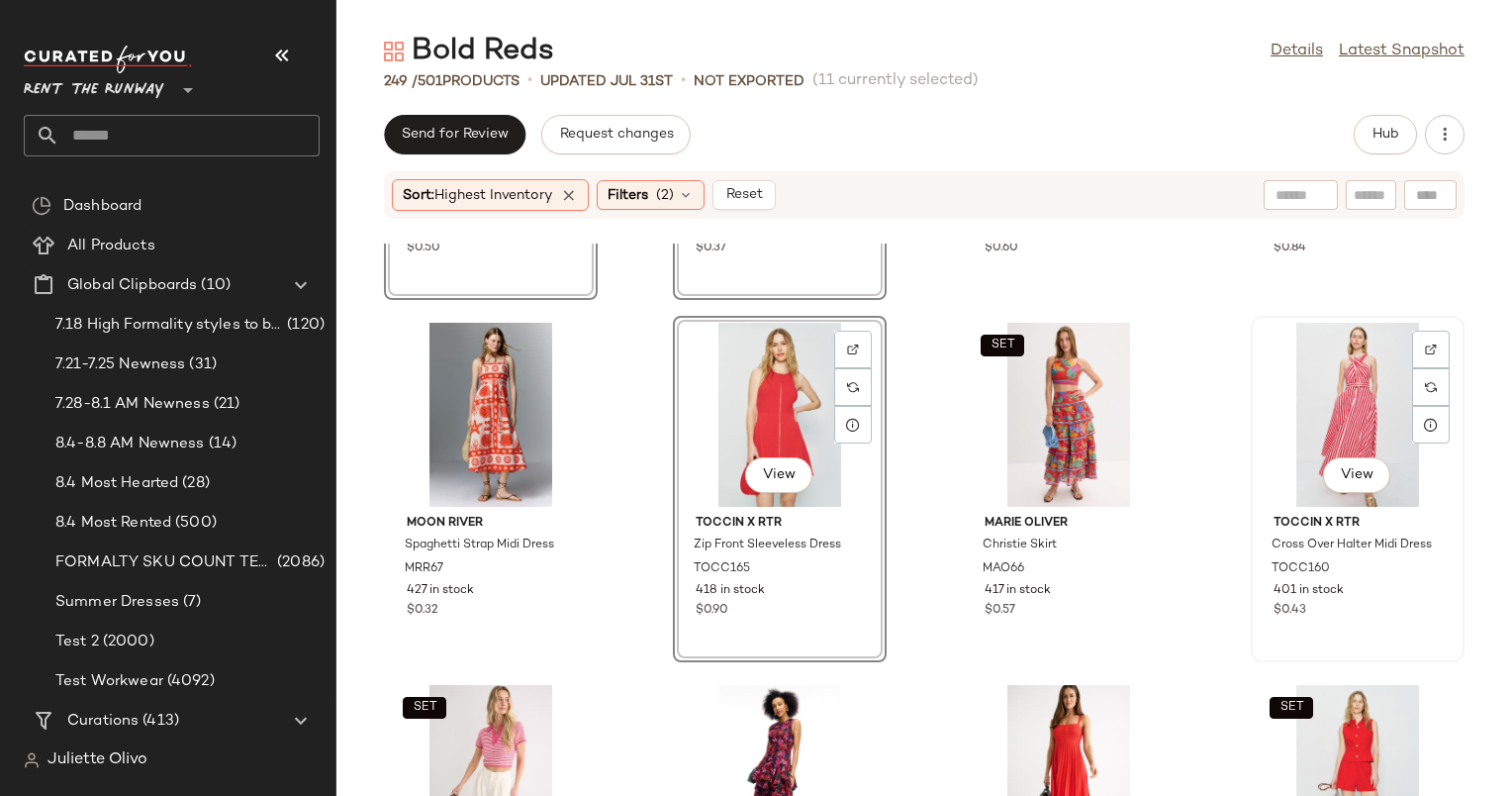 click on "View" 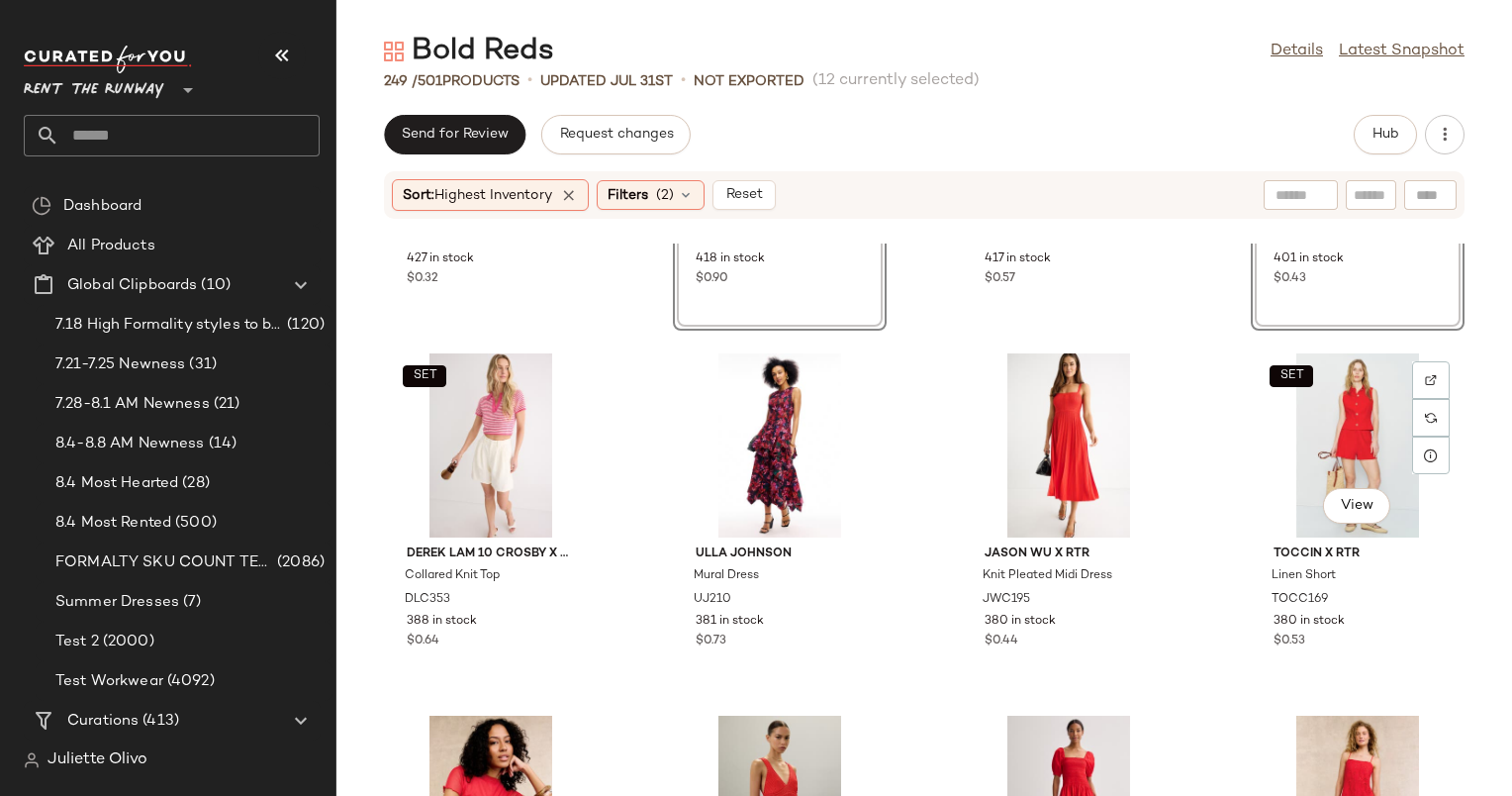scroll, scrollTop: 2454, scrollLeft: 0, axis: vertical 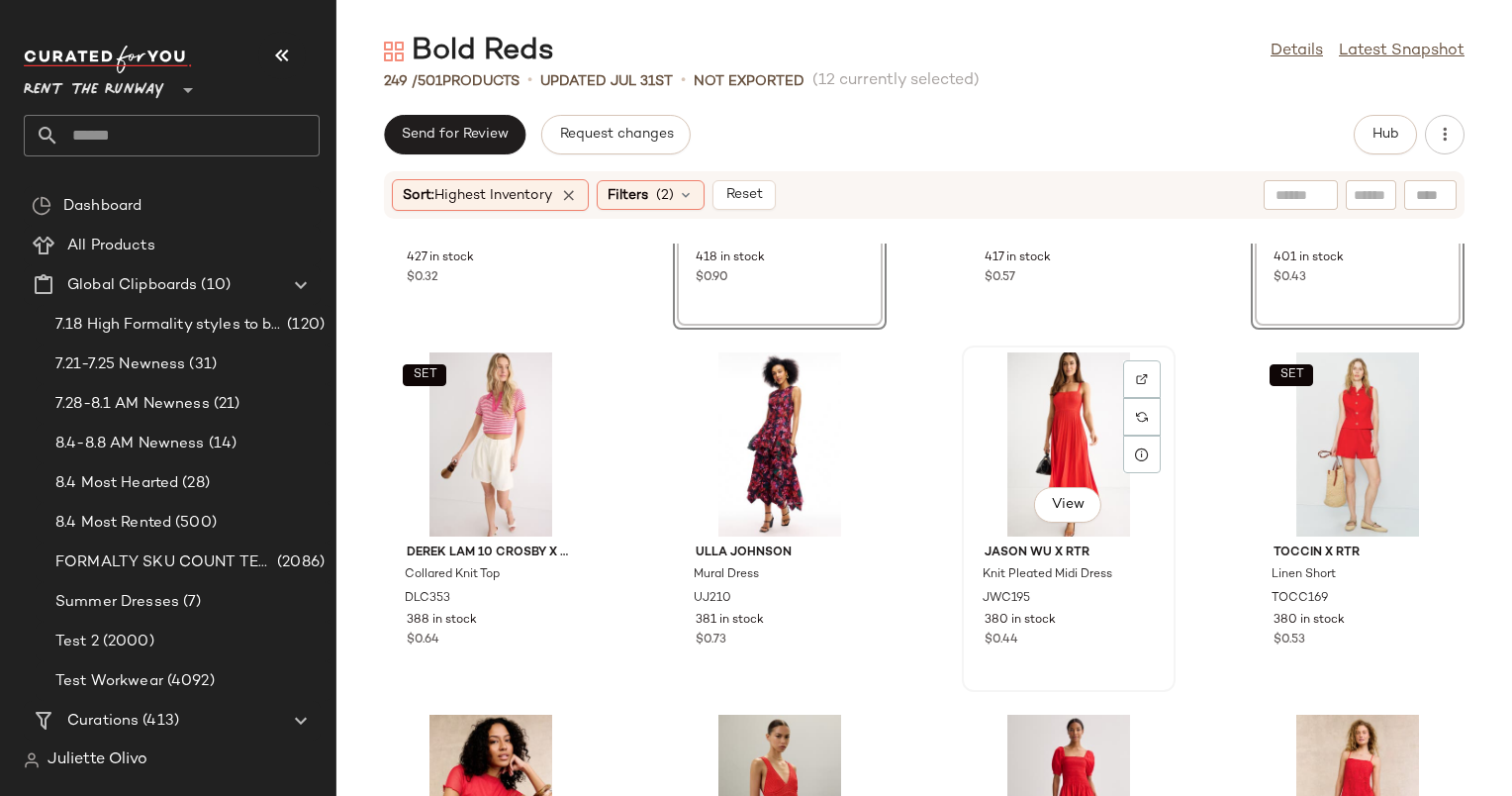 click on "View" 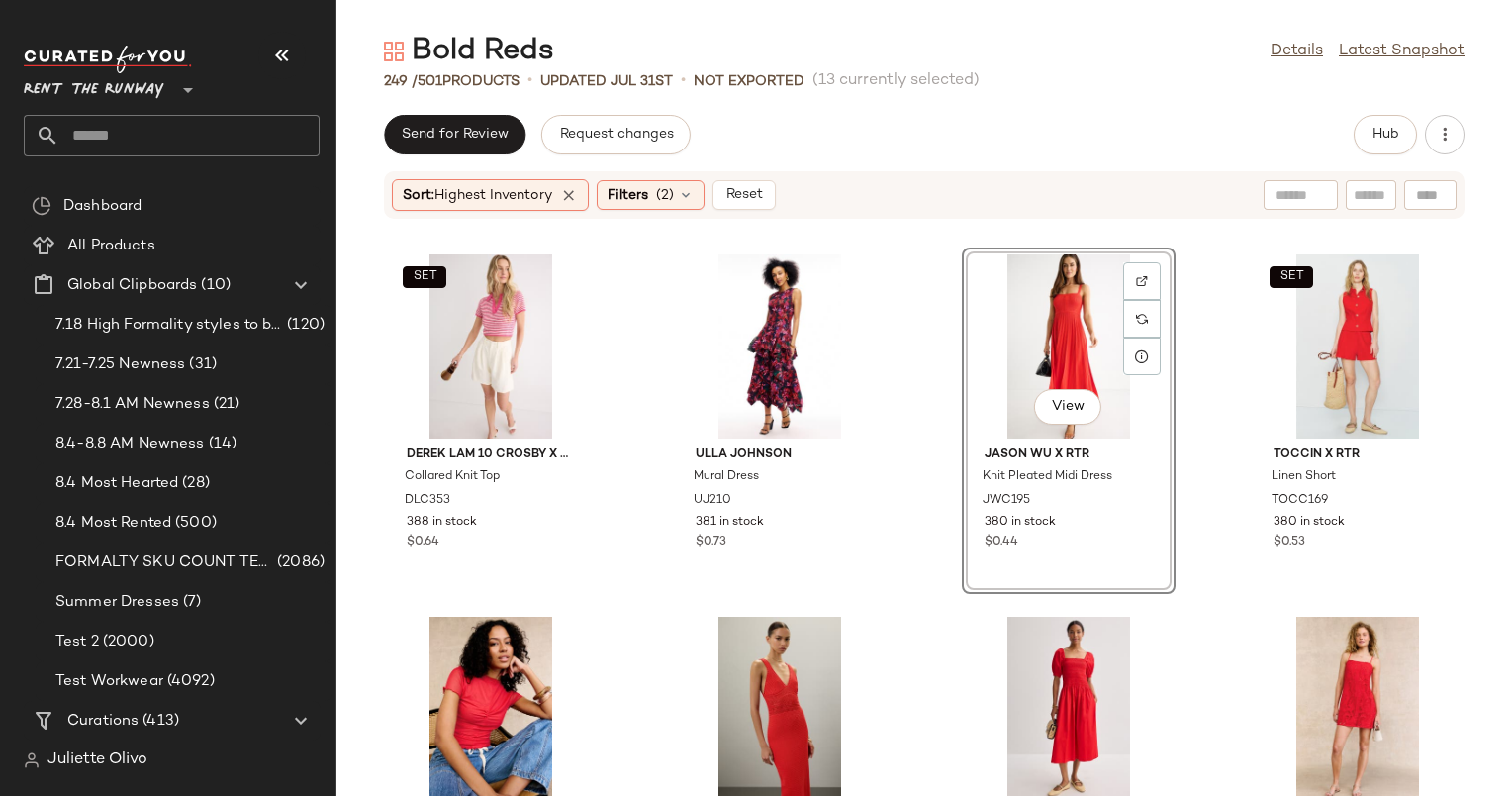 scroll, scrollTop: 2553, scrollLeft: 0, axis: vertical 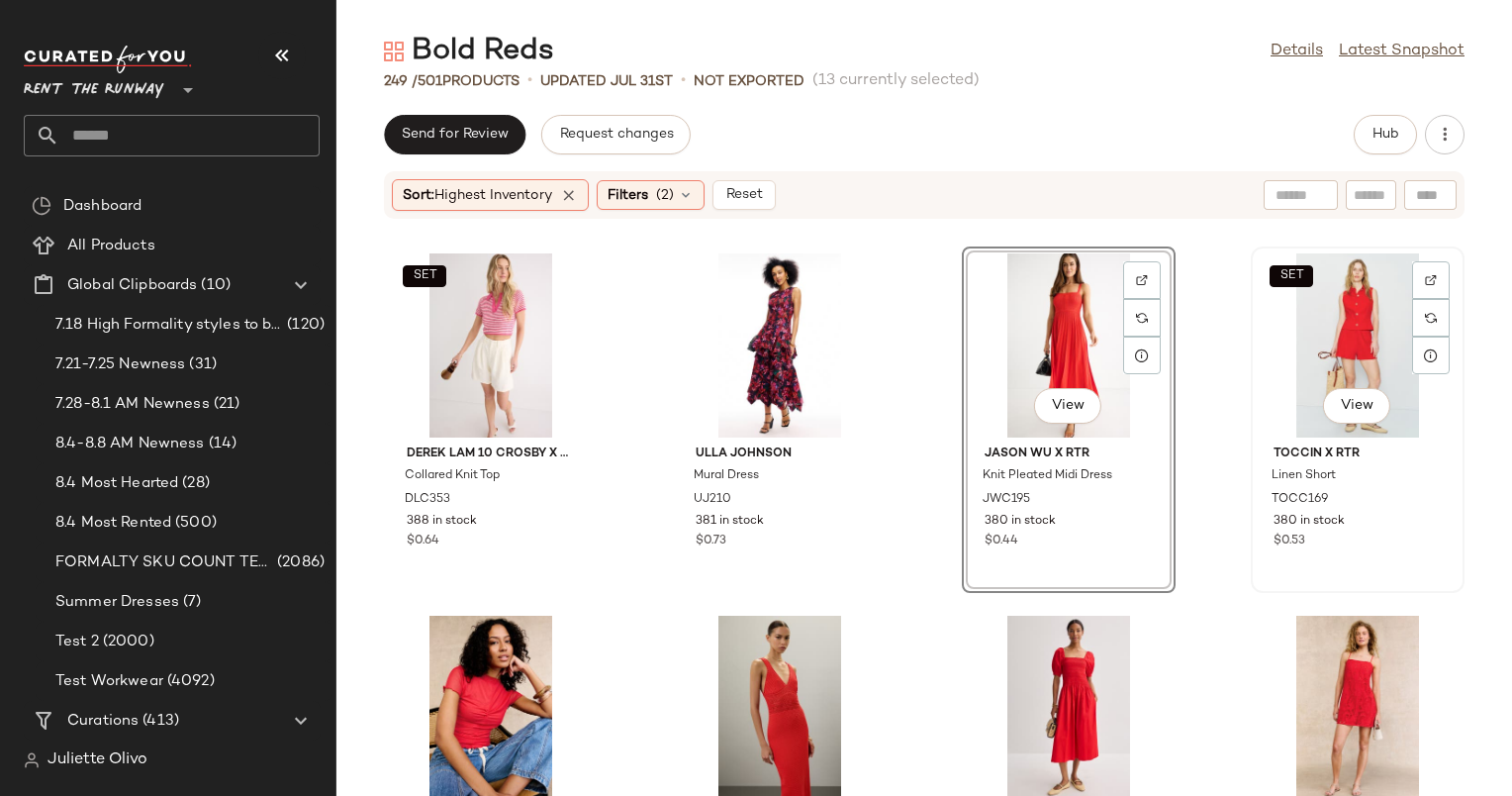 click on "SET   View" 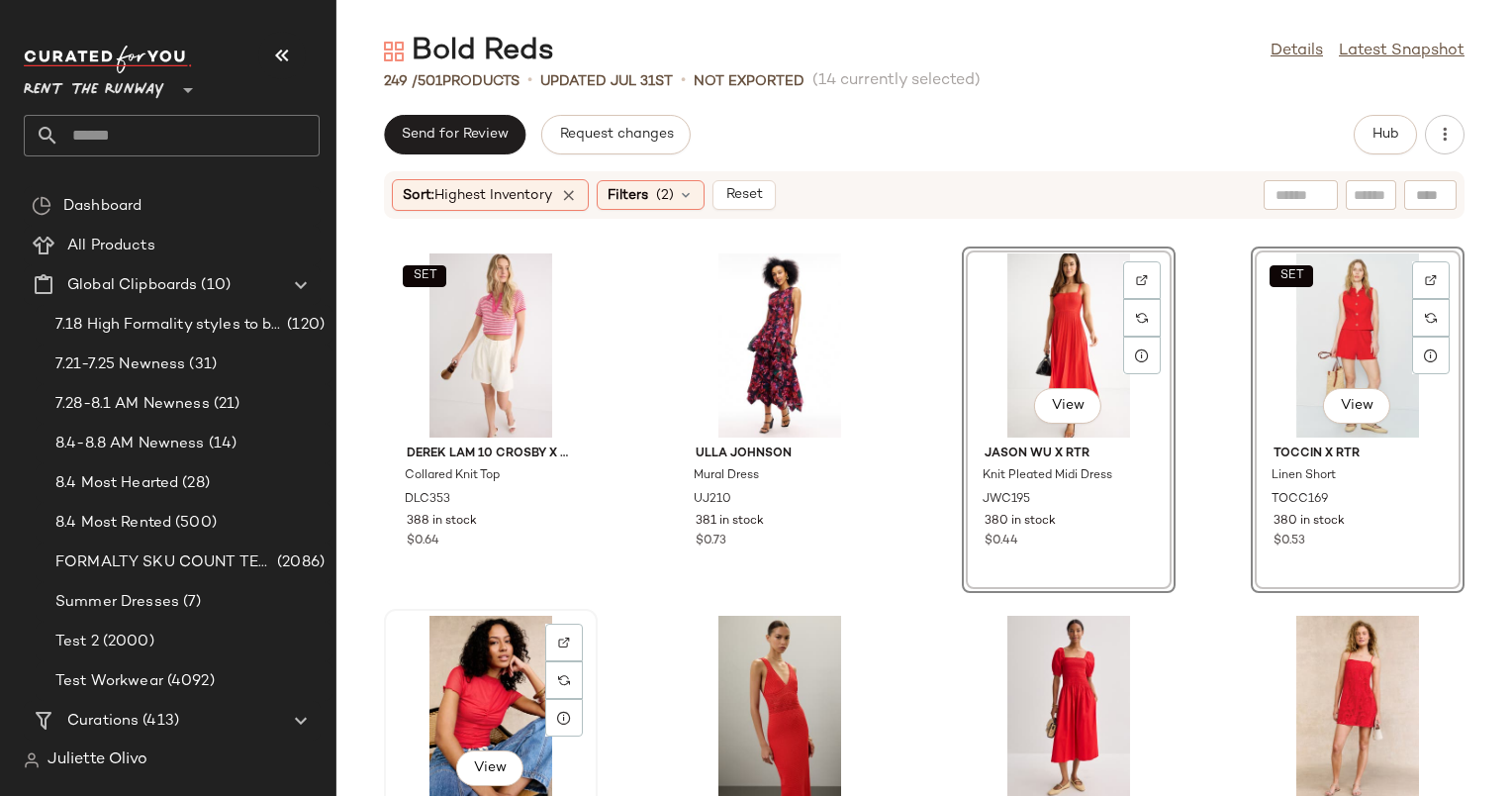 click on "View" 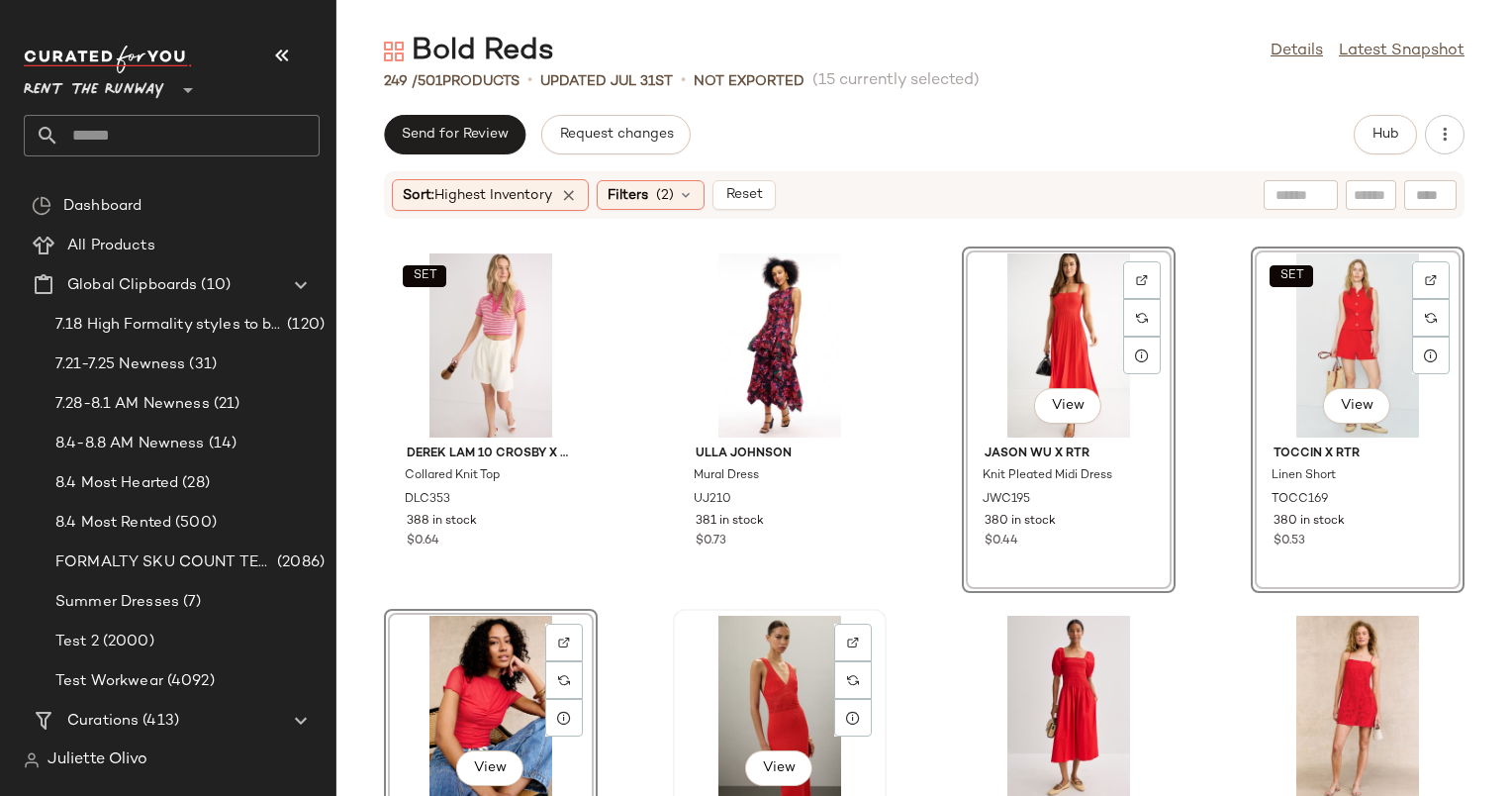 click on "View" 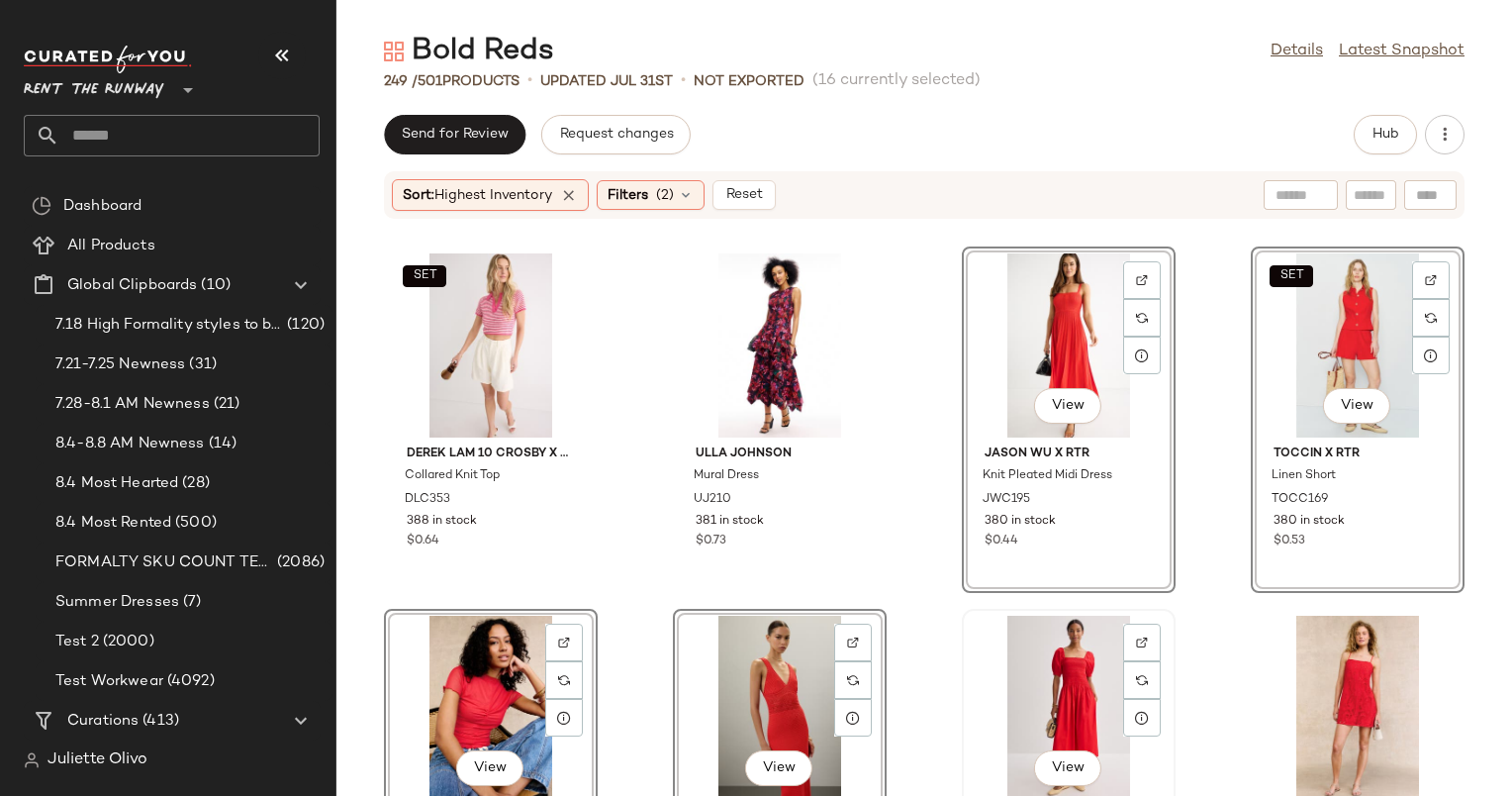 click on "View" 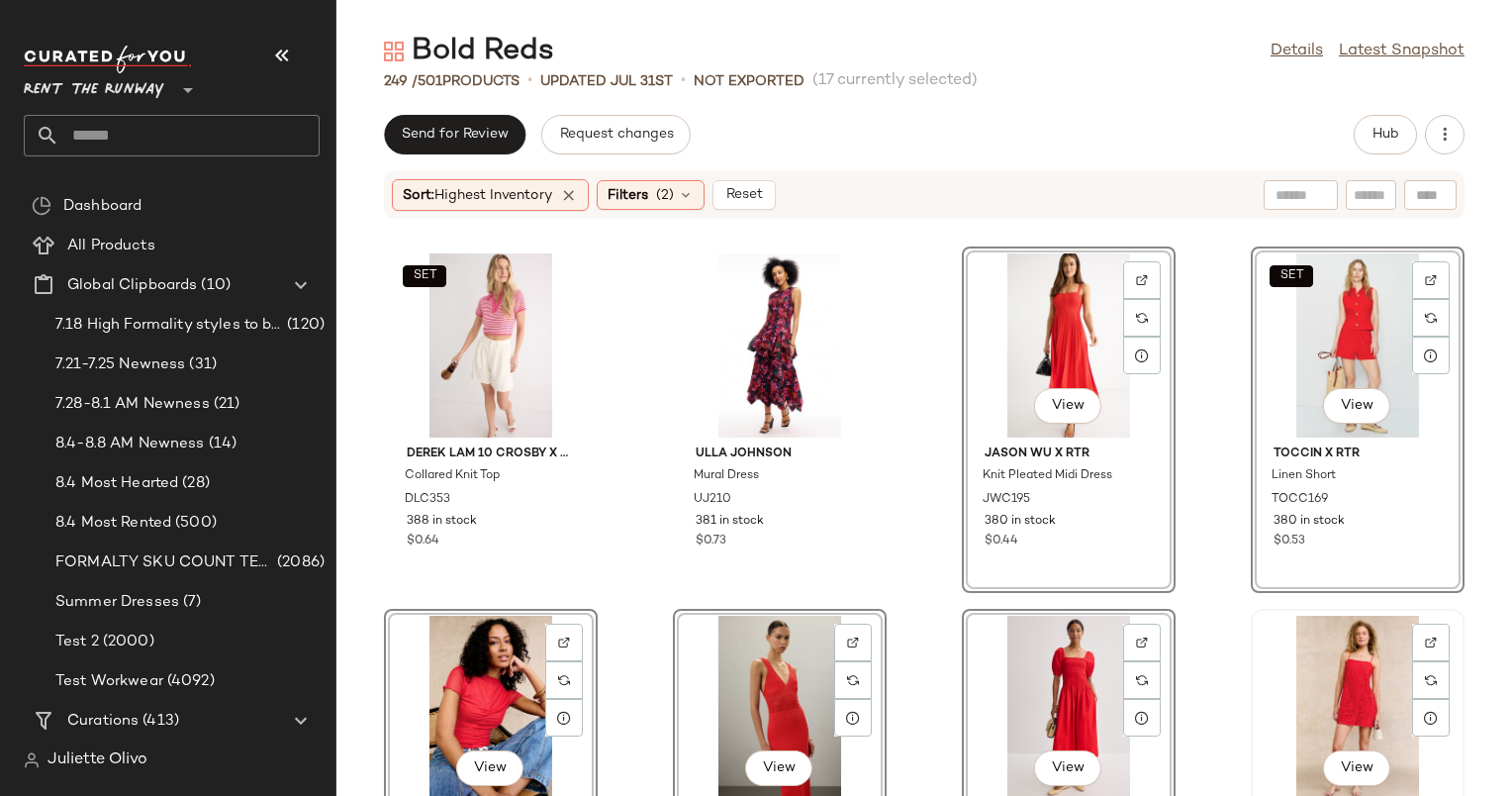 click on "View" 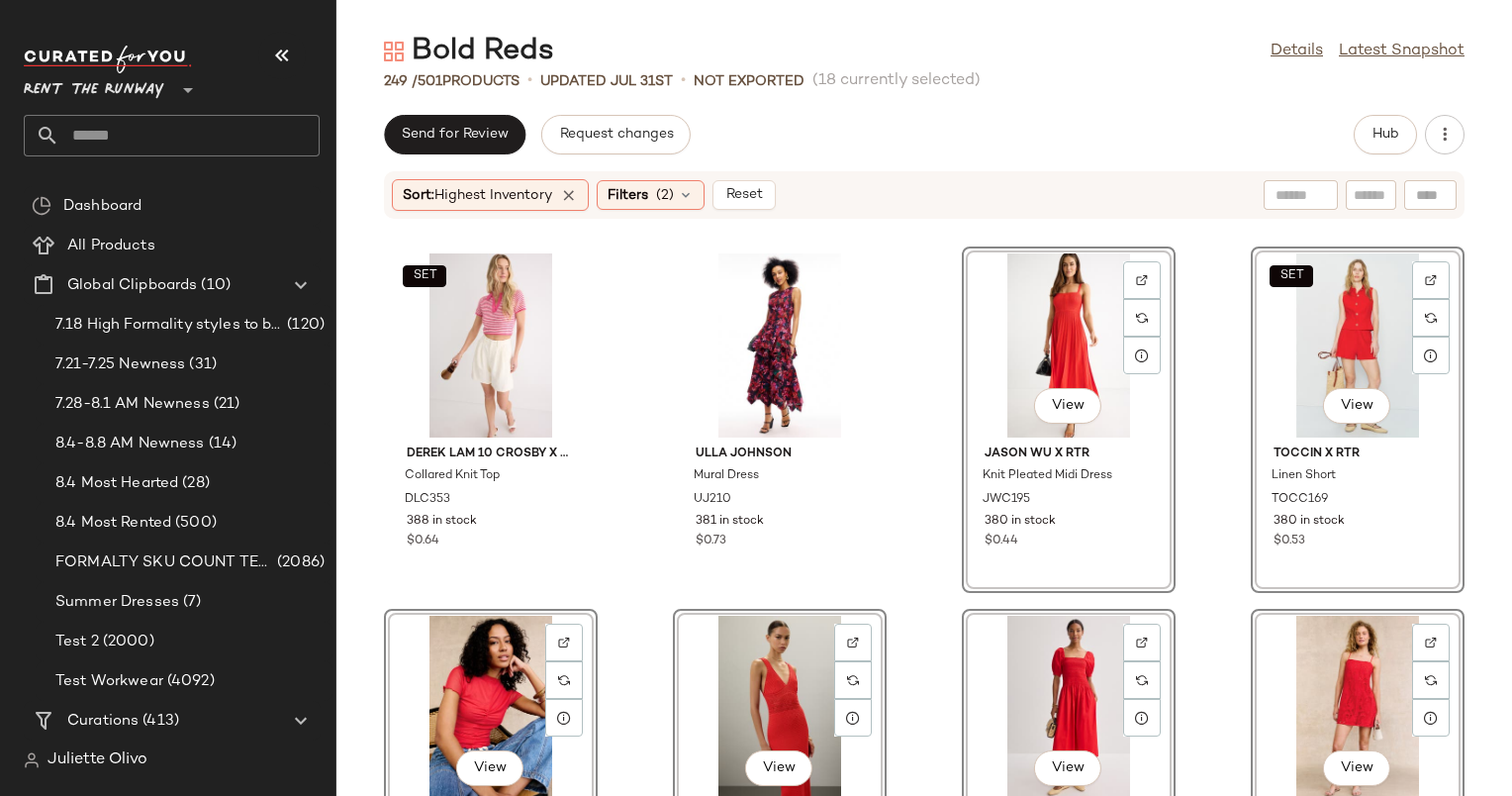 scroll, scrollTop: 3055, scrollLeft: 0, axis: vertical 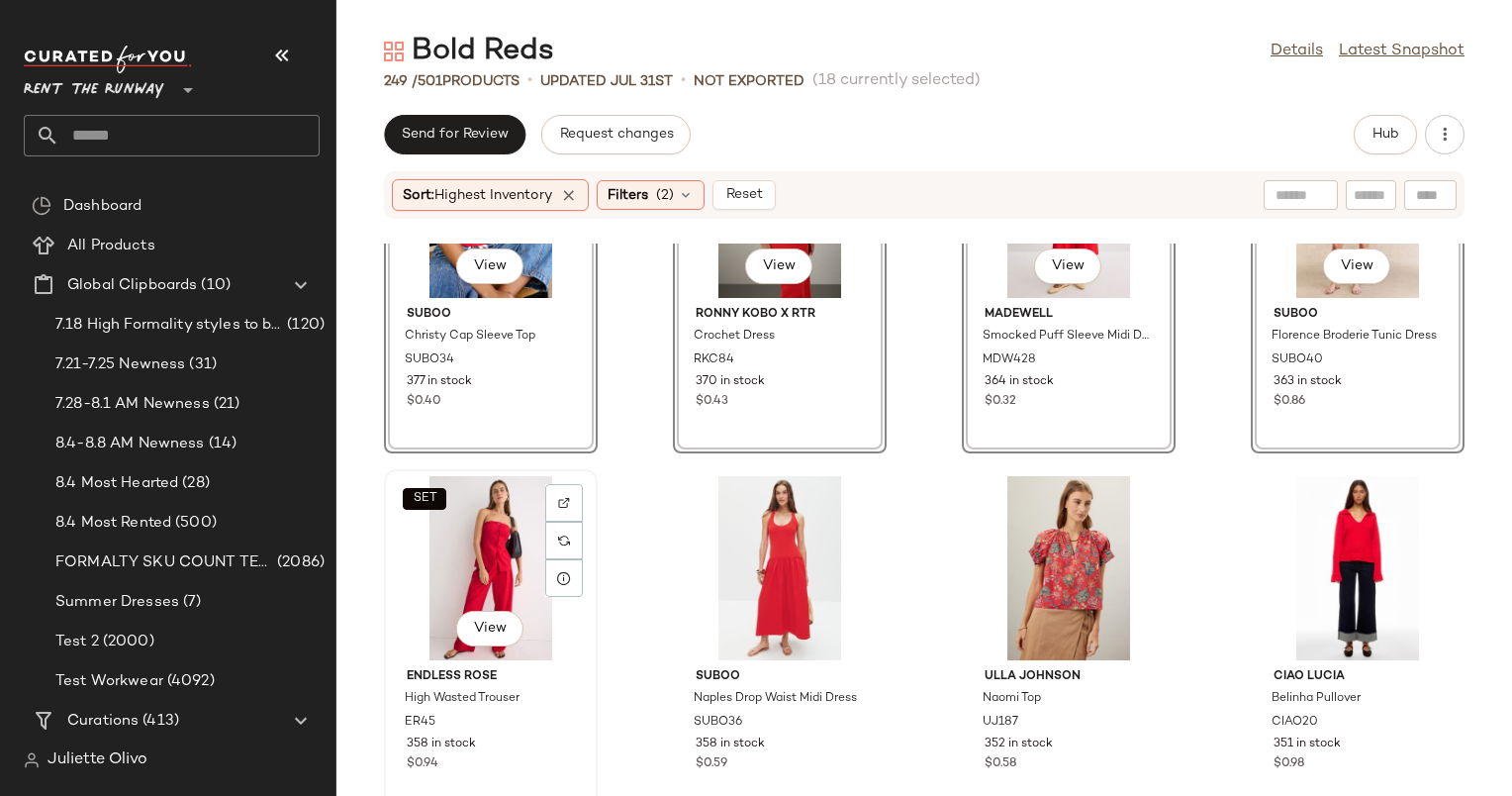 click on "SET   View" 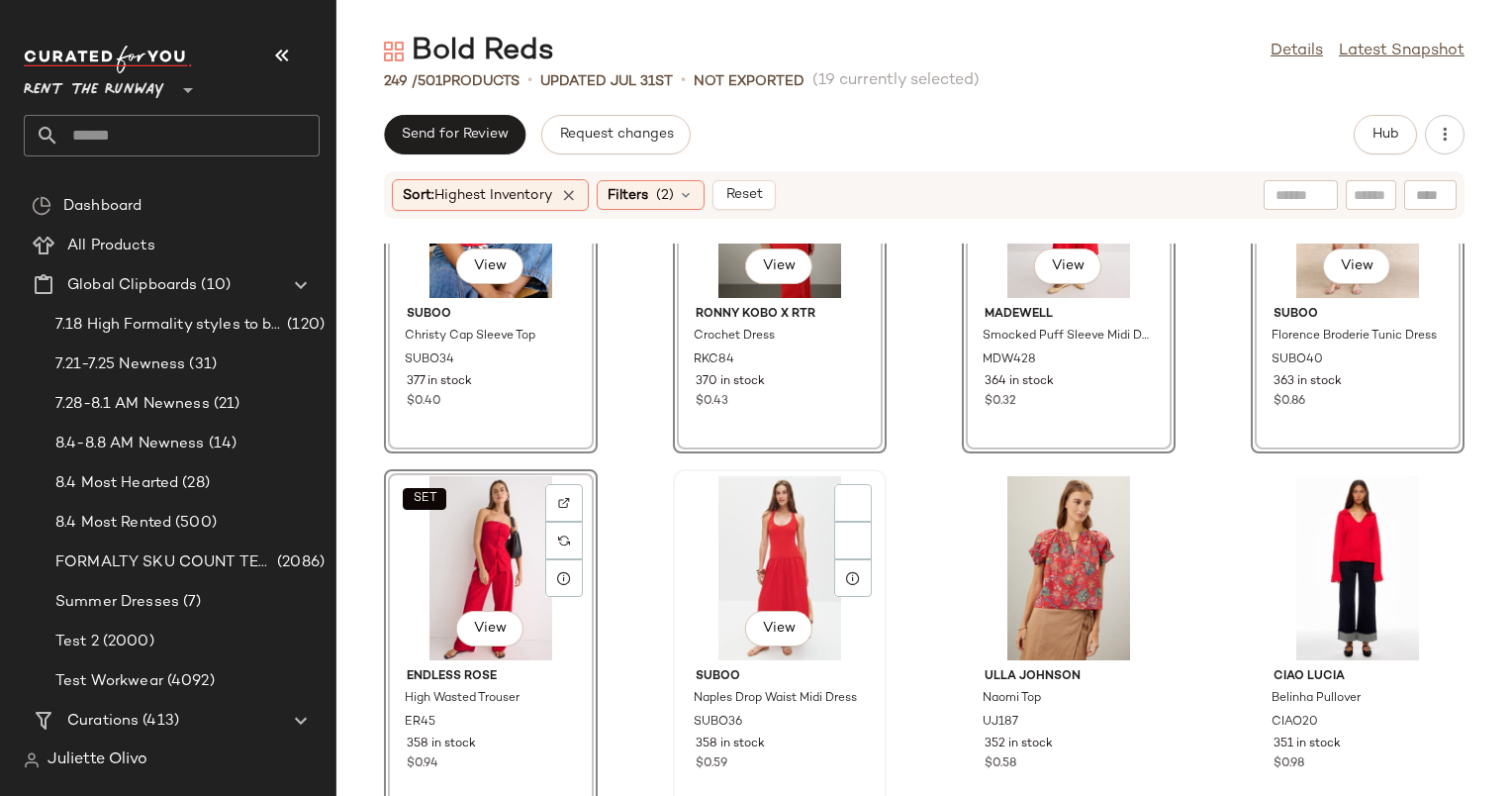 click on "View" 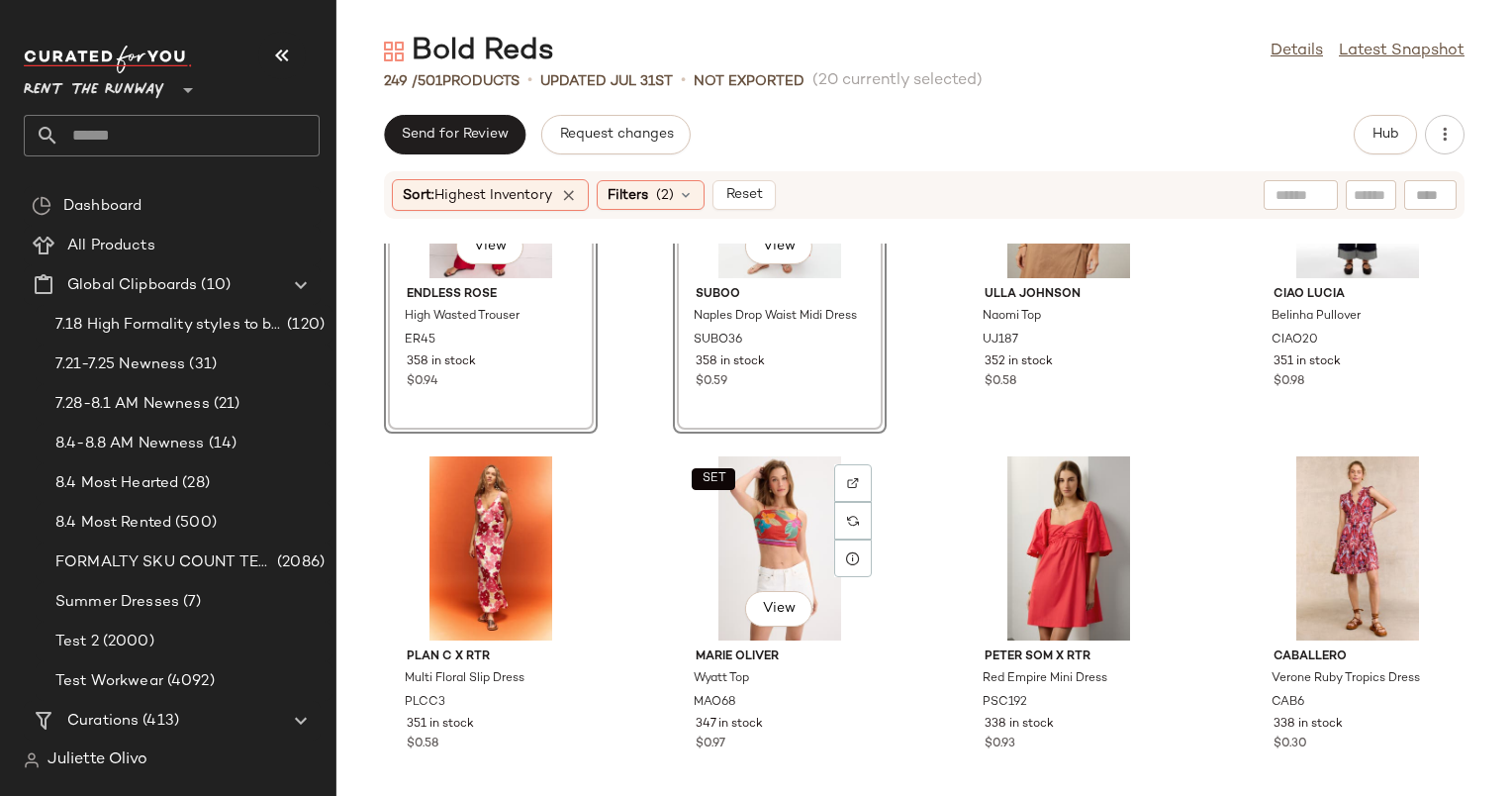 scroll, scrollTop: 3444, scrollLeft: 0, axis: vertical 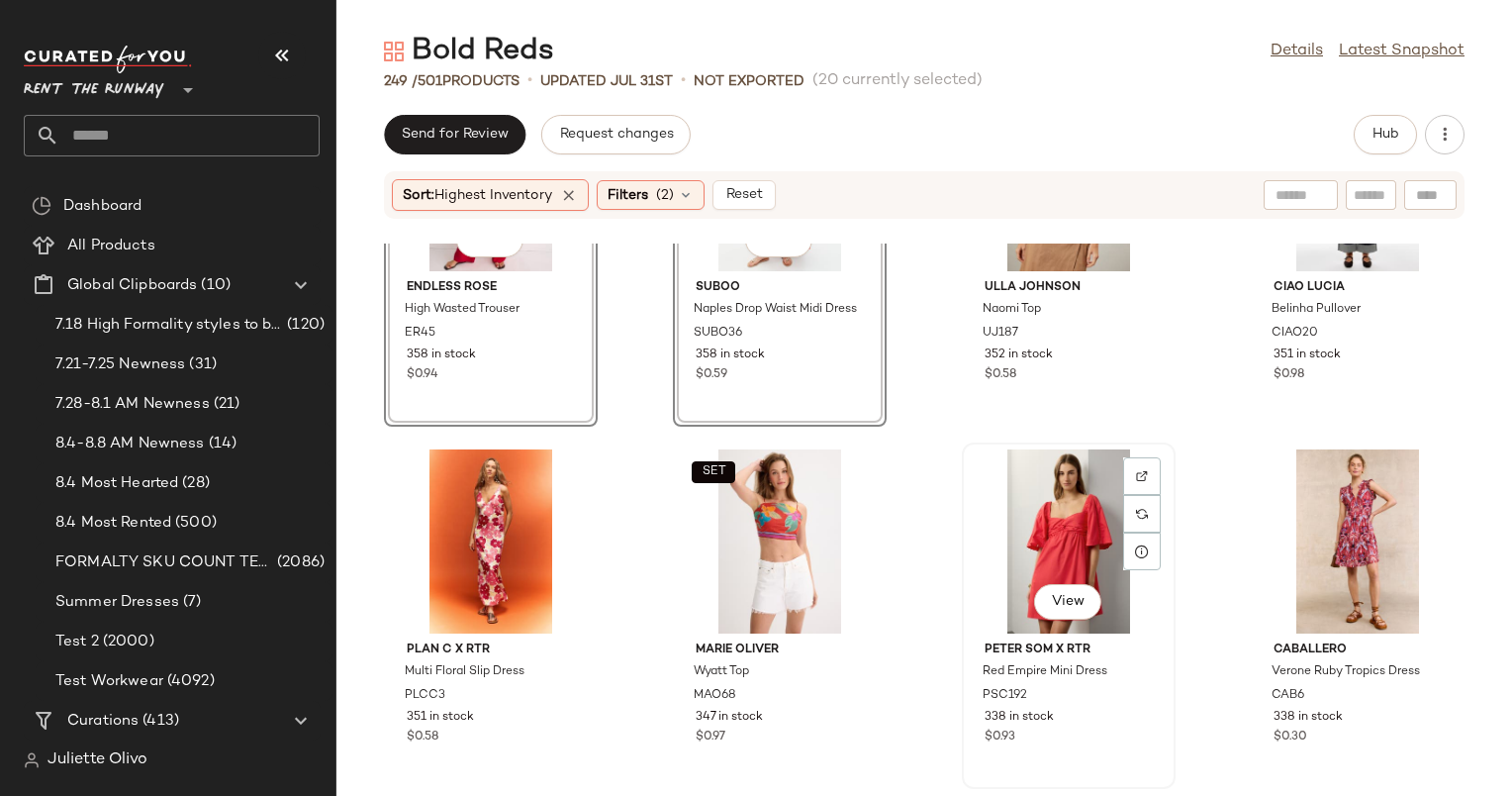 click on "View" 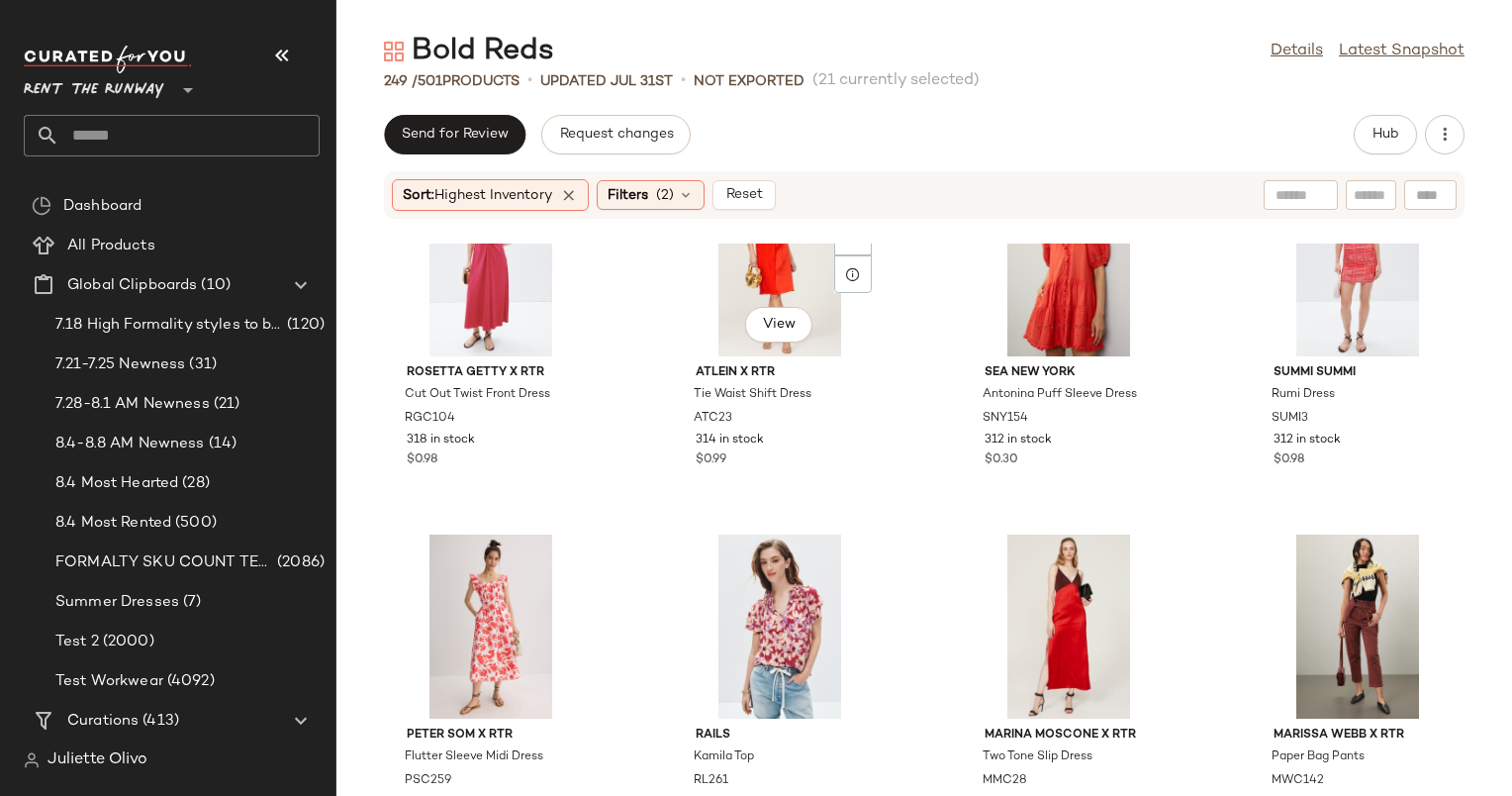 scroll, scrollTop: 3951, scrollLeft: 0, axis: vertical 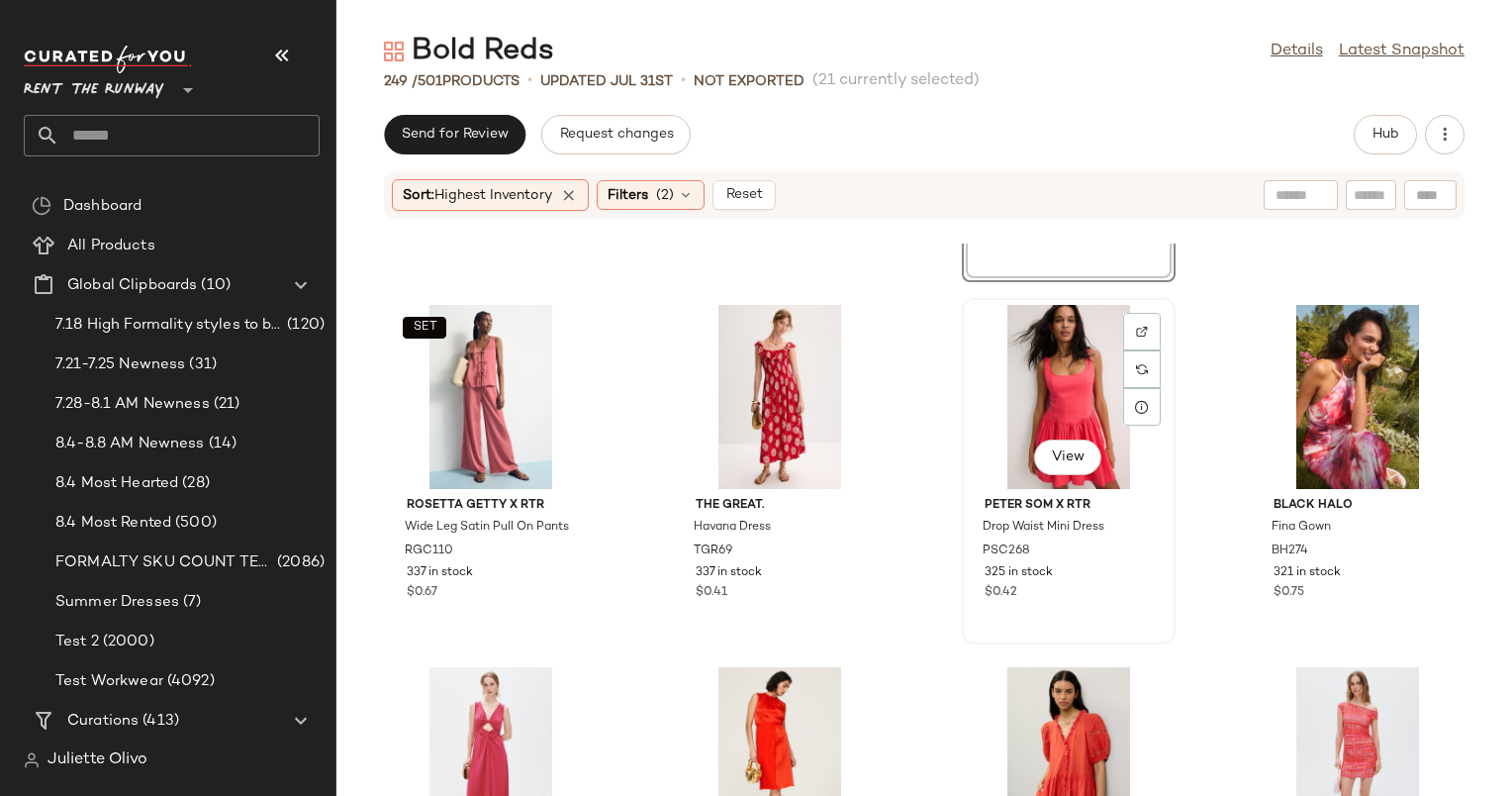 click on "View" 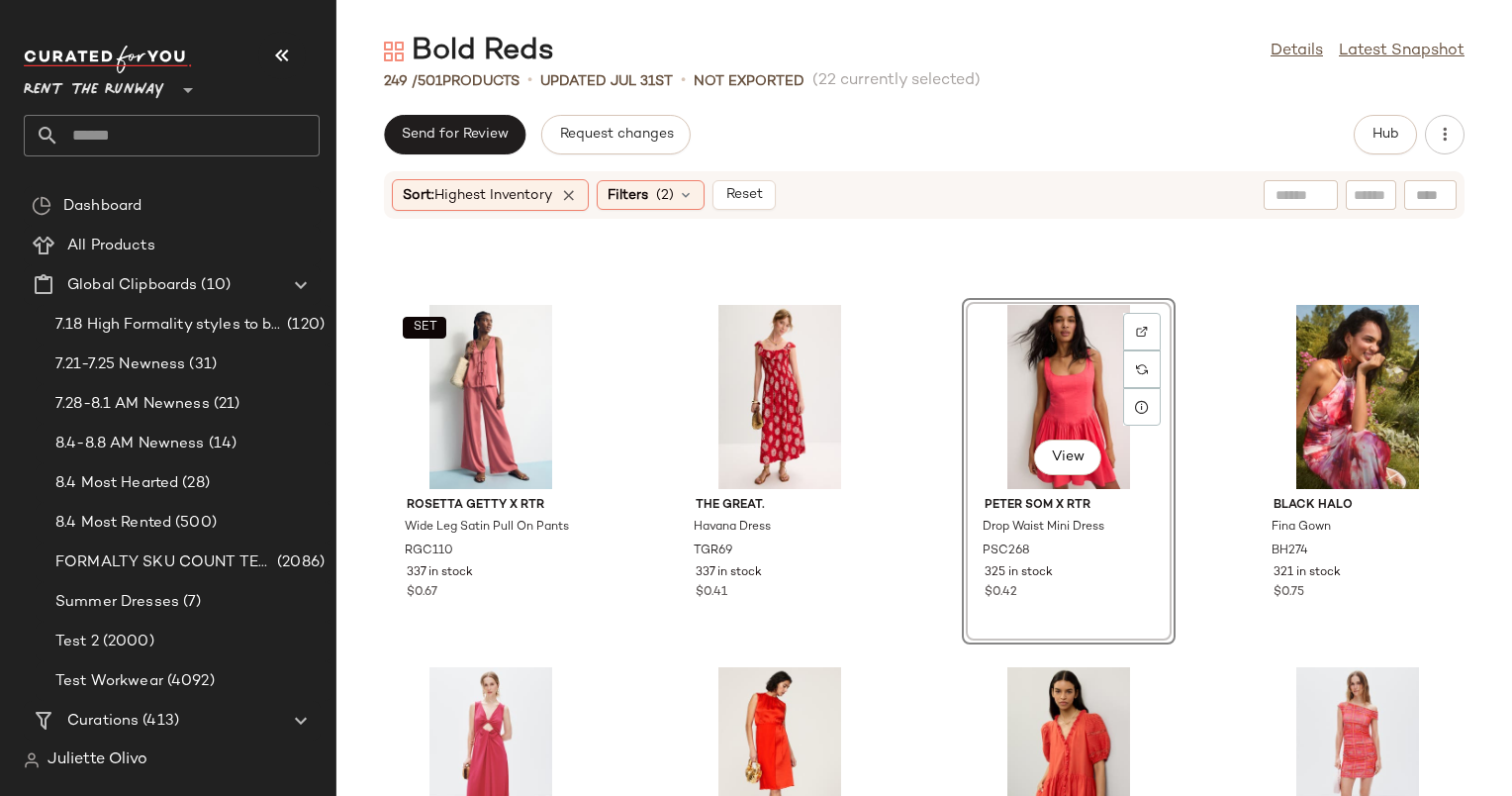 scroll, scrollTop: 4249, scrollLeft: 0, axis: vertical 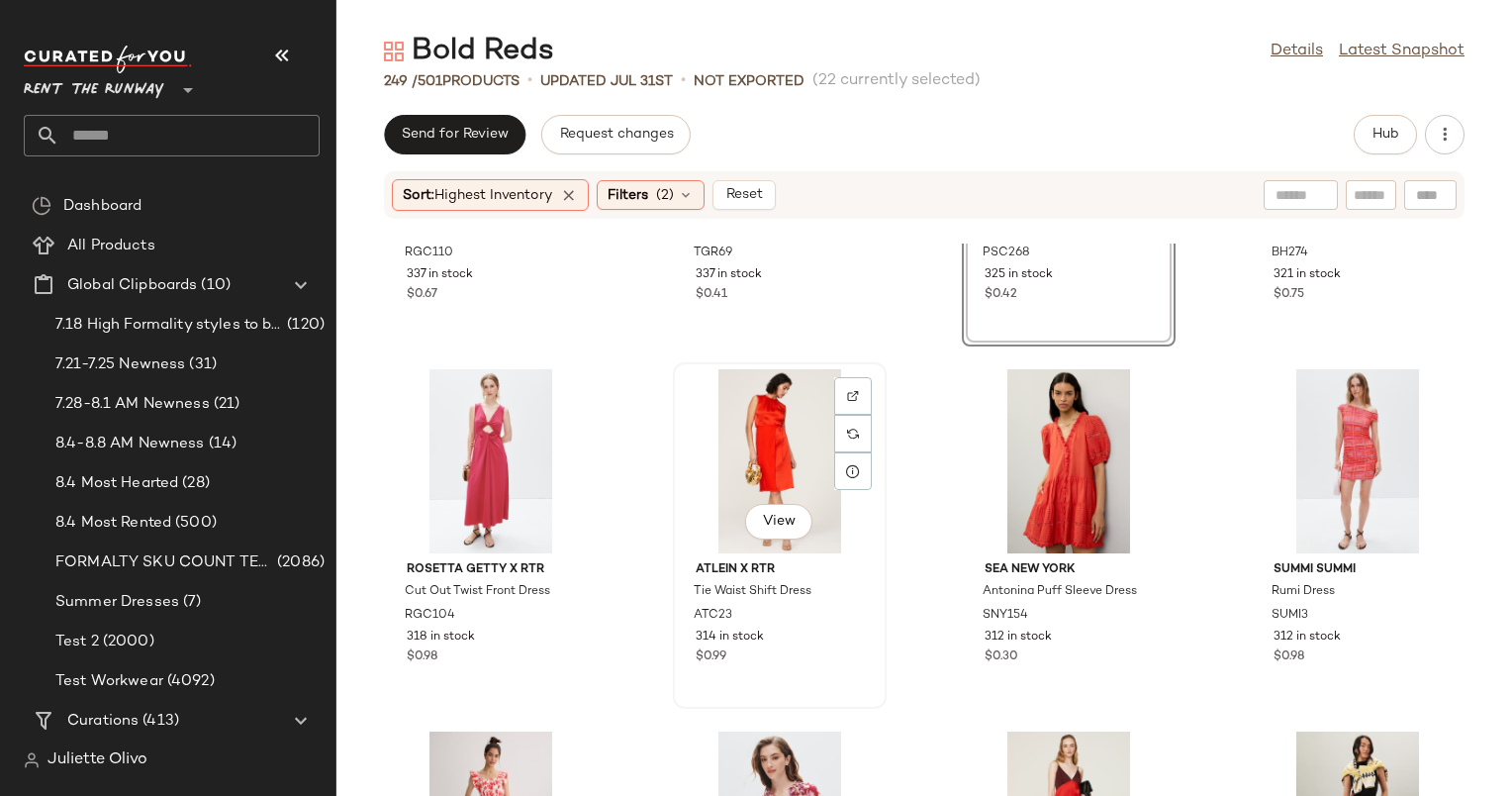 click on "View" 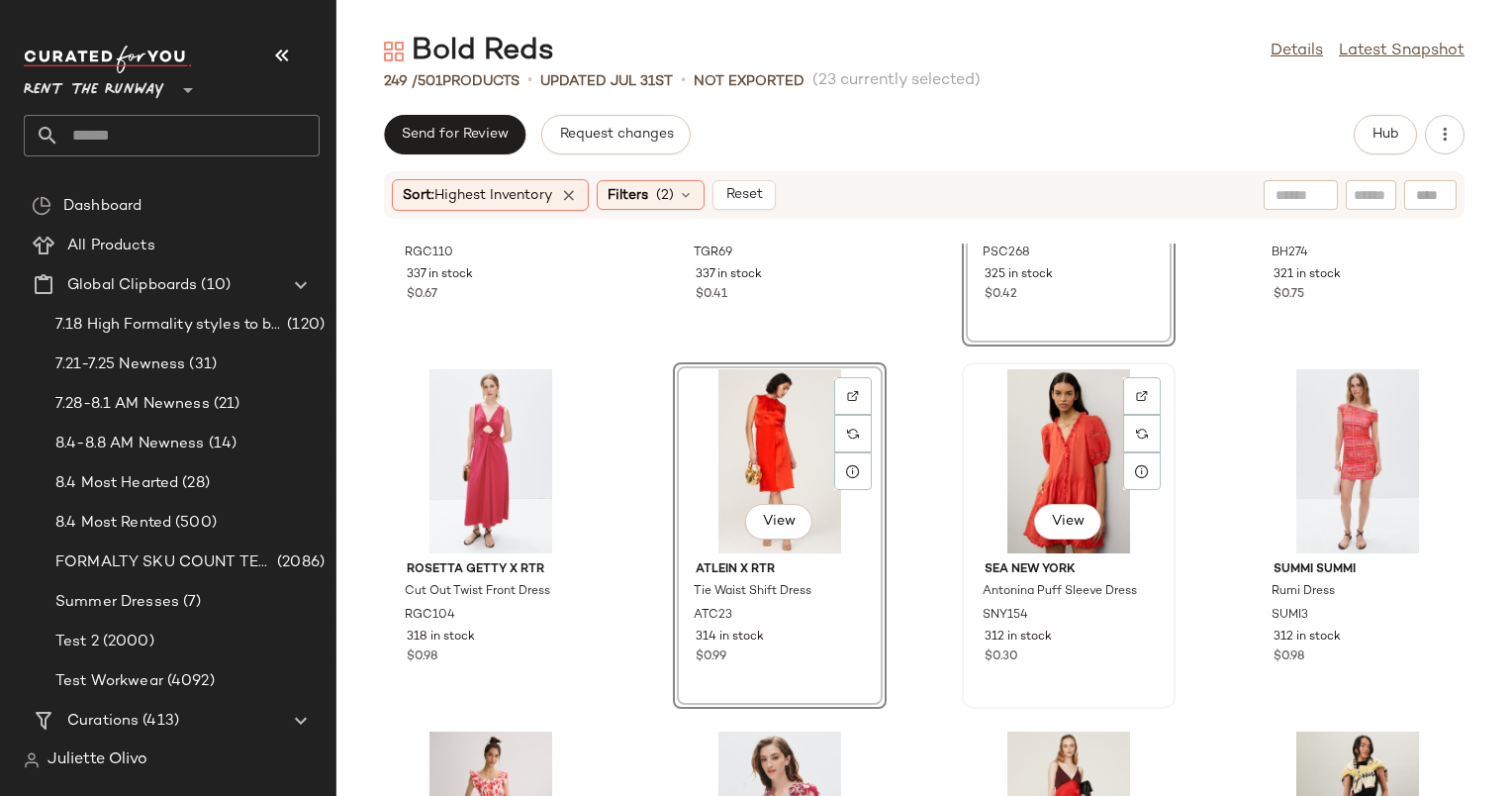 click on "View" 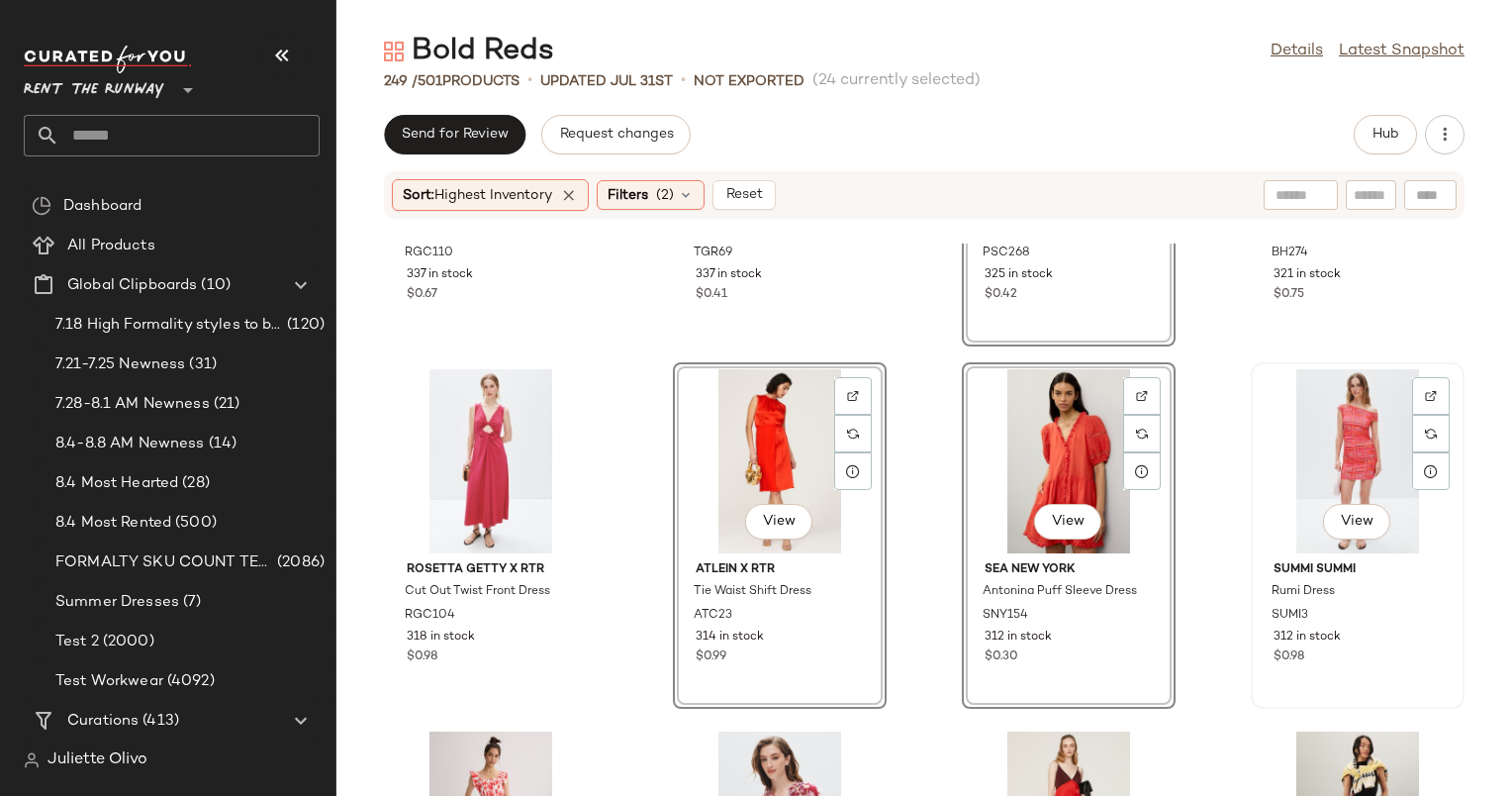 click on "View" 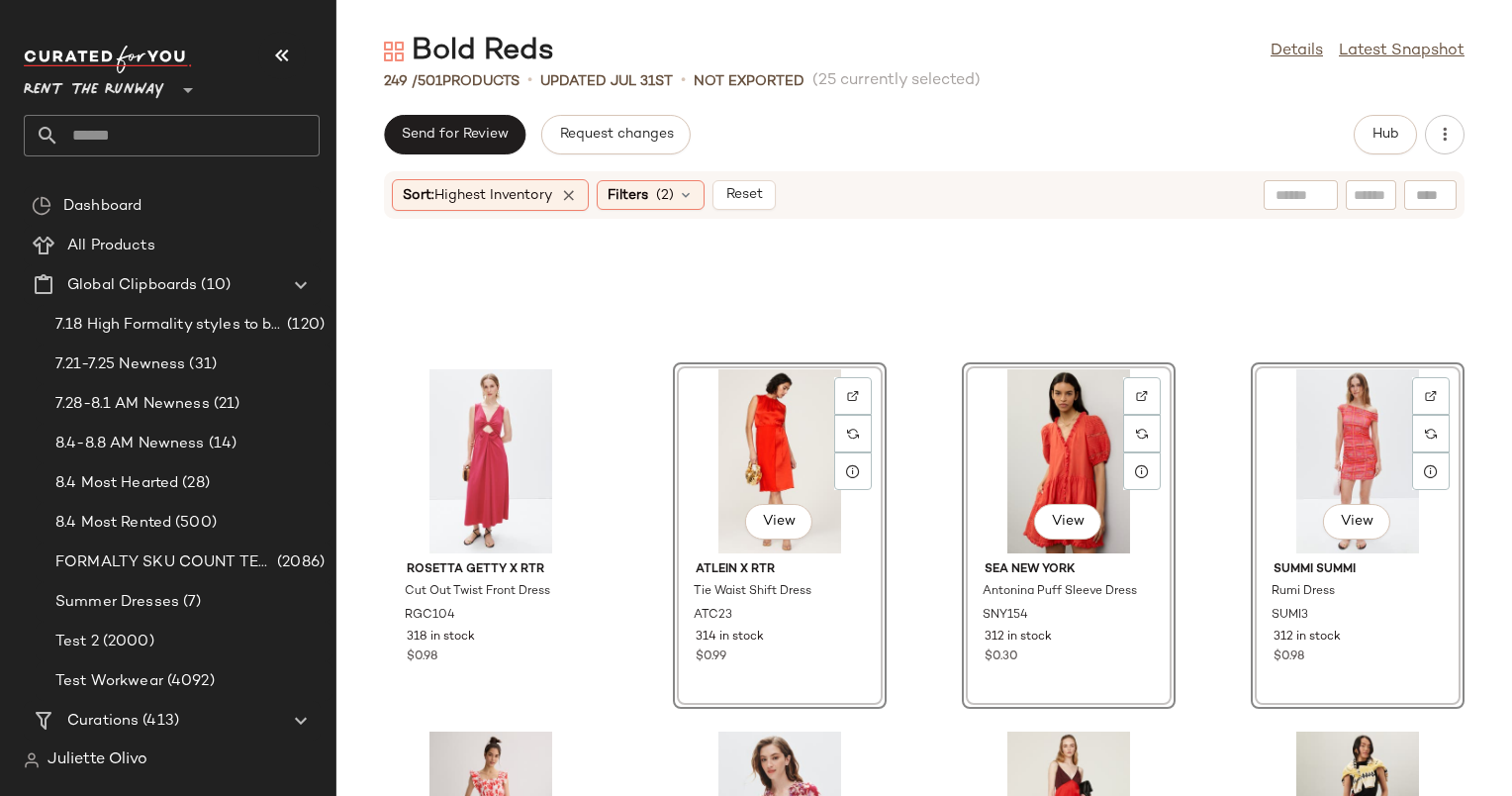 scroll, scrollTop: 4618, scrollLeft: 0, axis: vertical 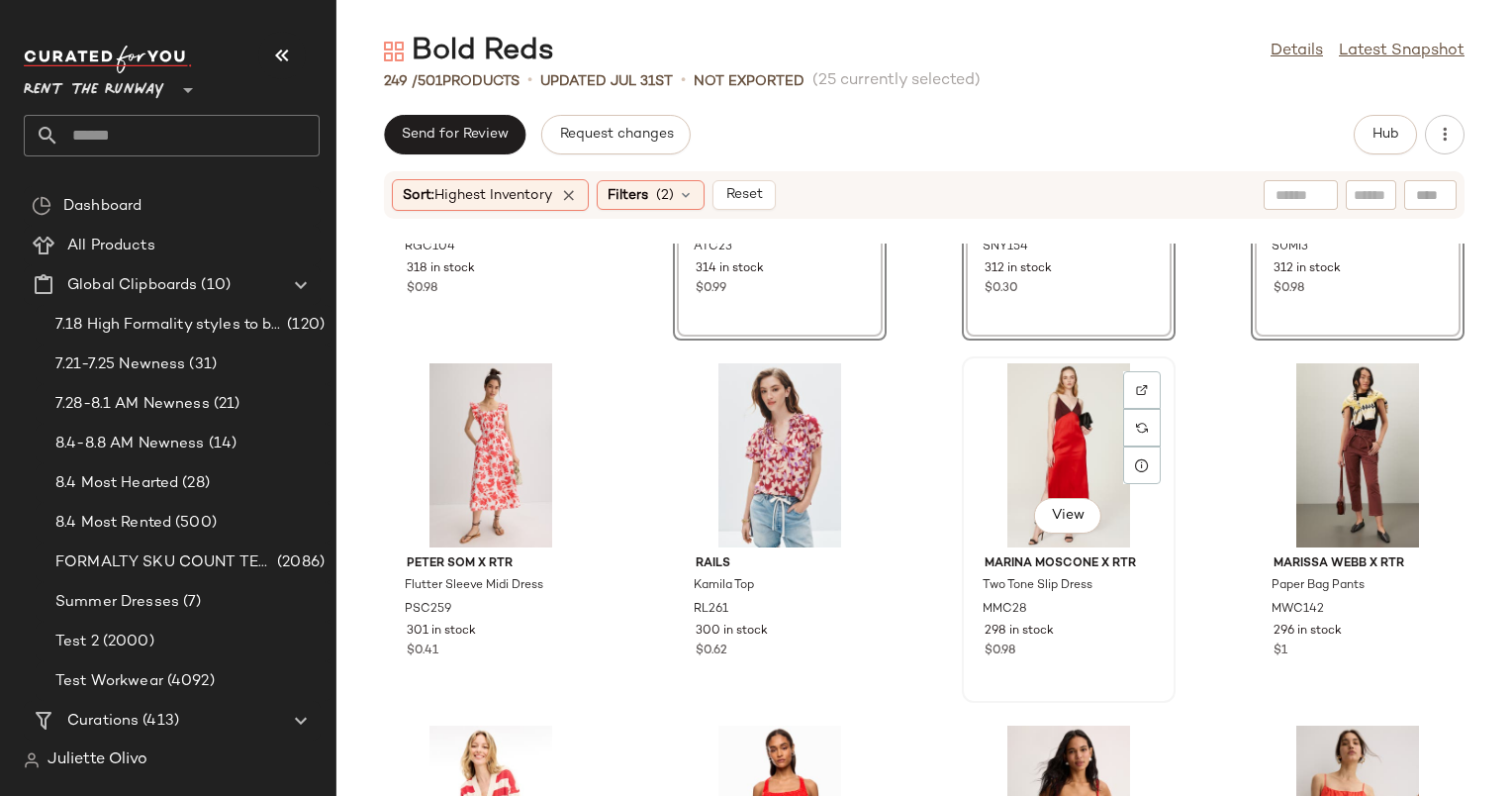 click on "View" 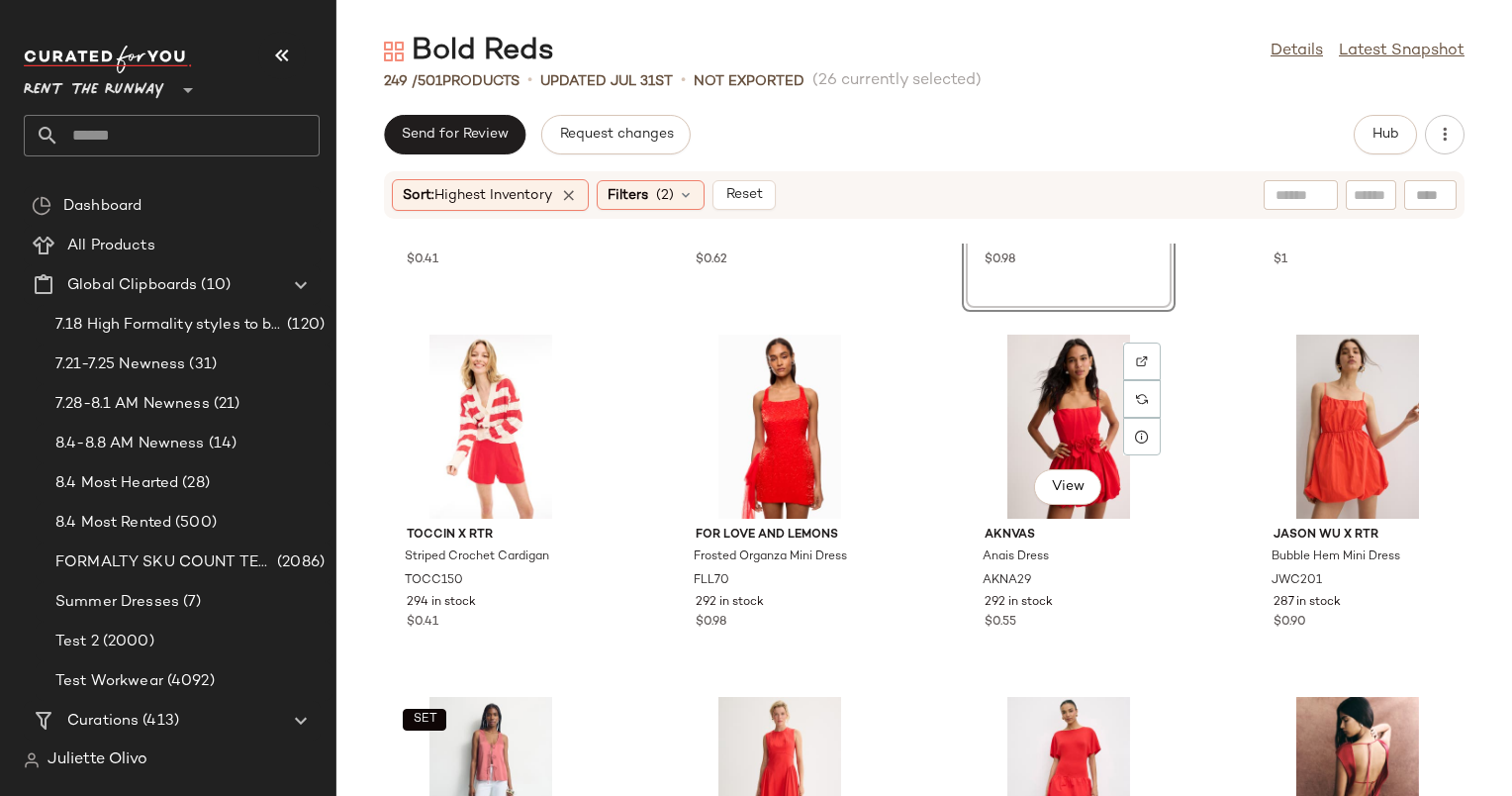 scroll, scrollTop: 5010, scrollLeft: 0, axis: vertical 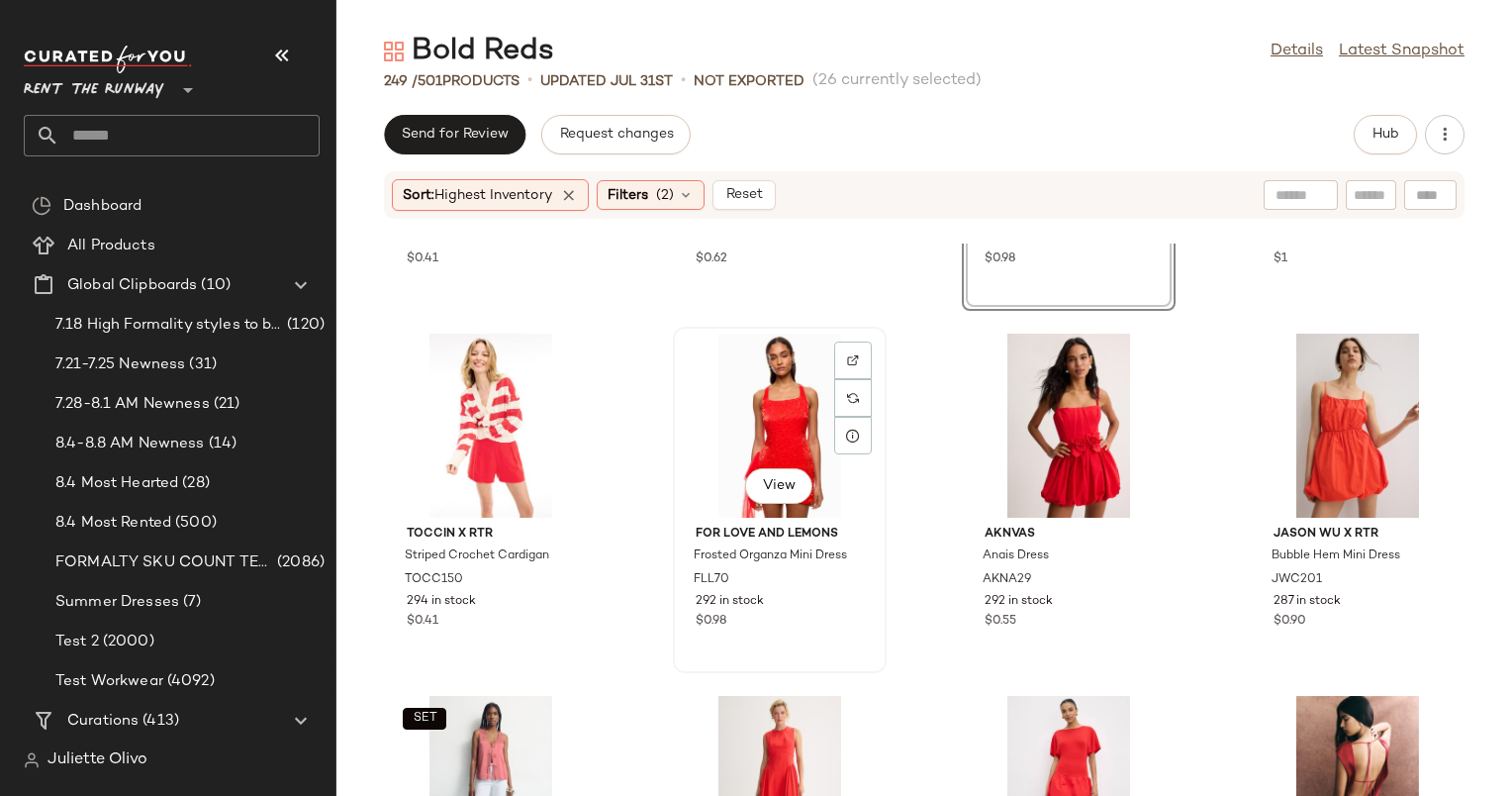 click on "View" 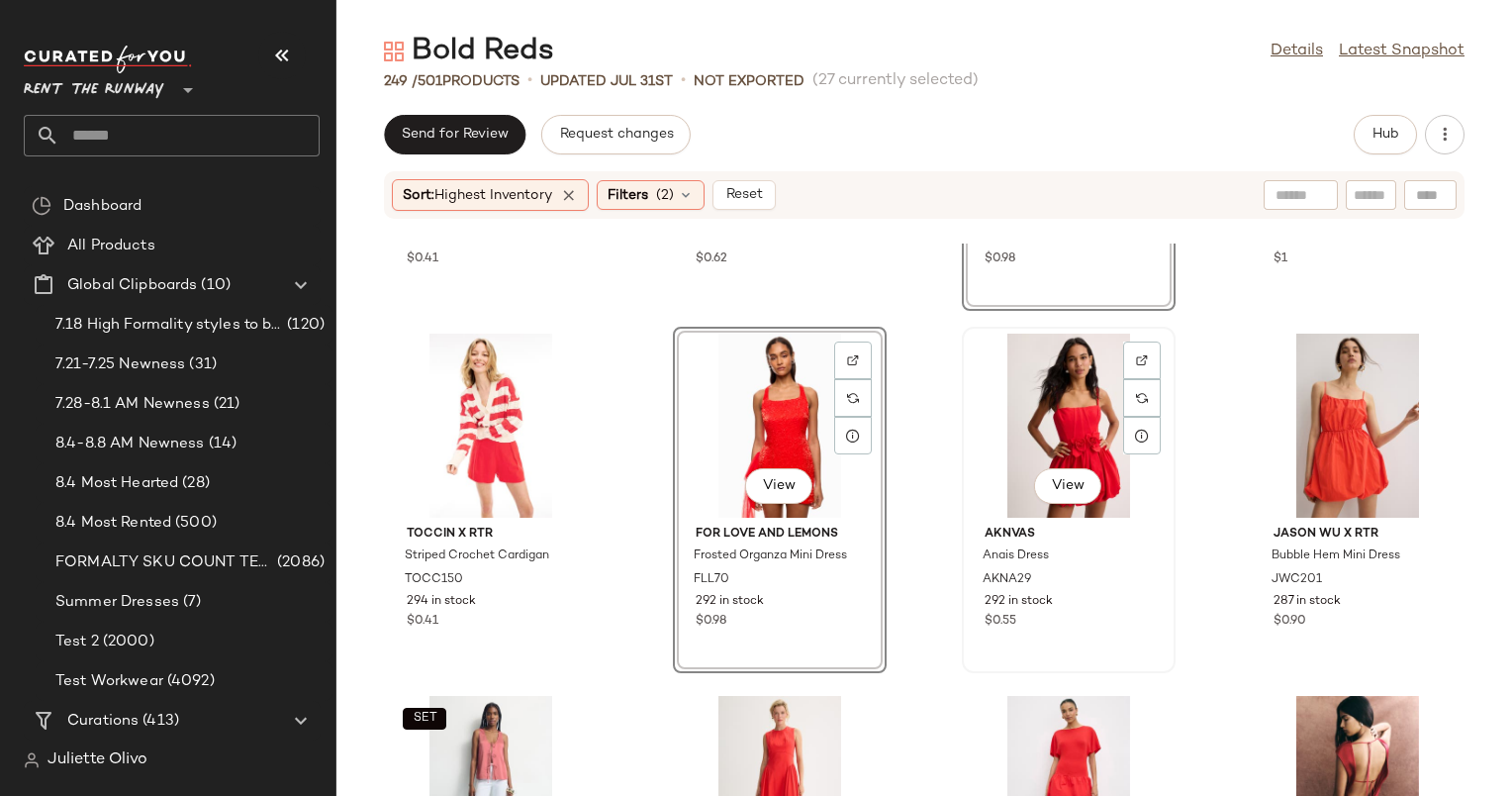 click on "View" 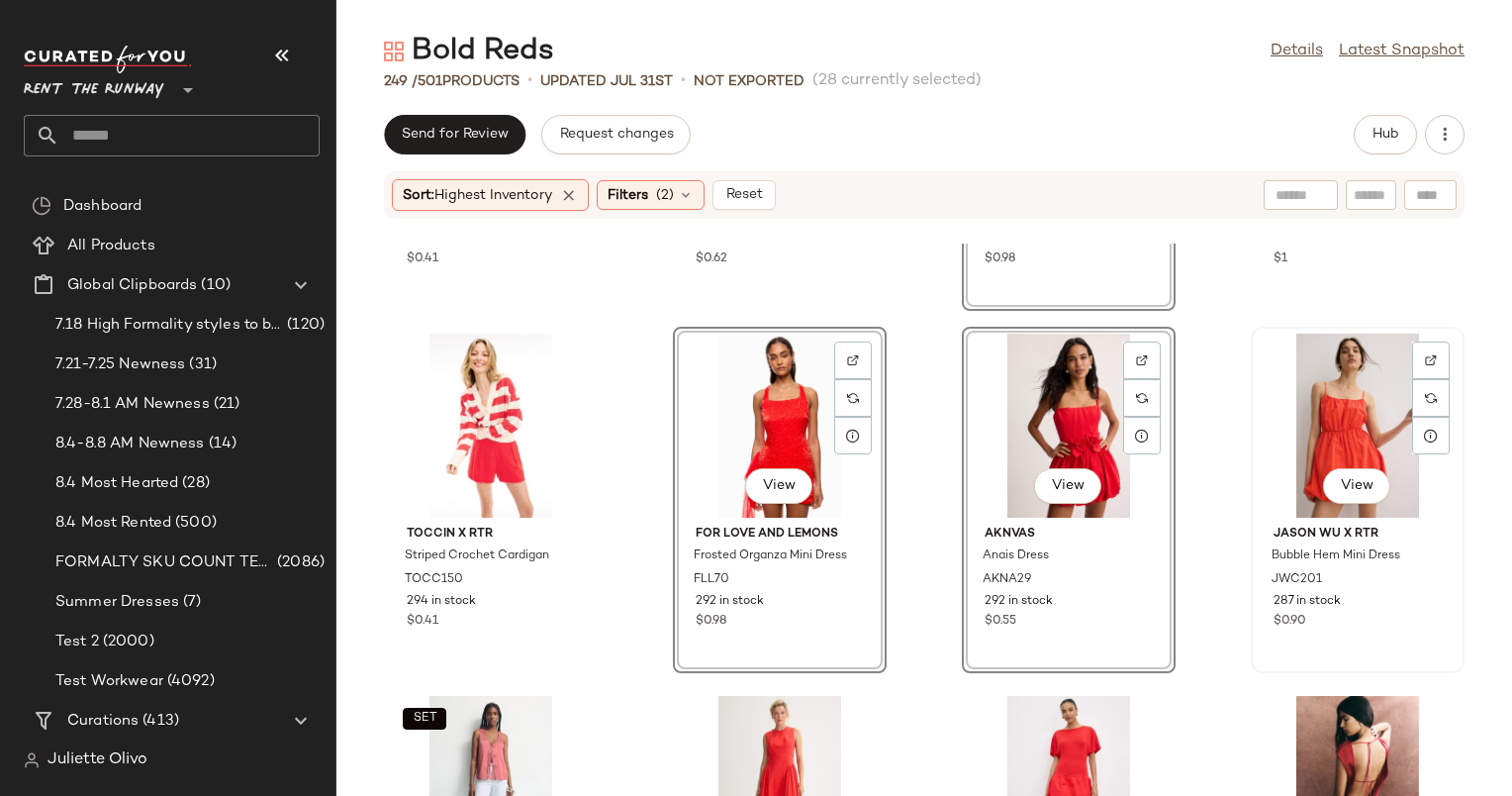 click on "View" 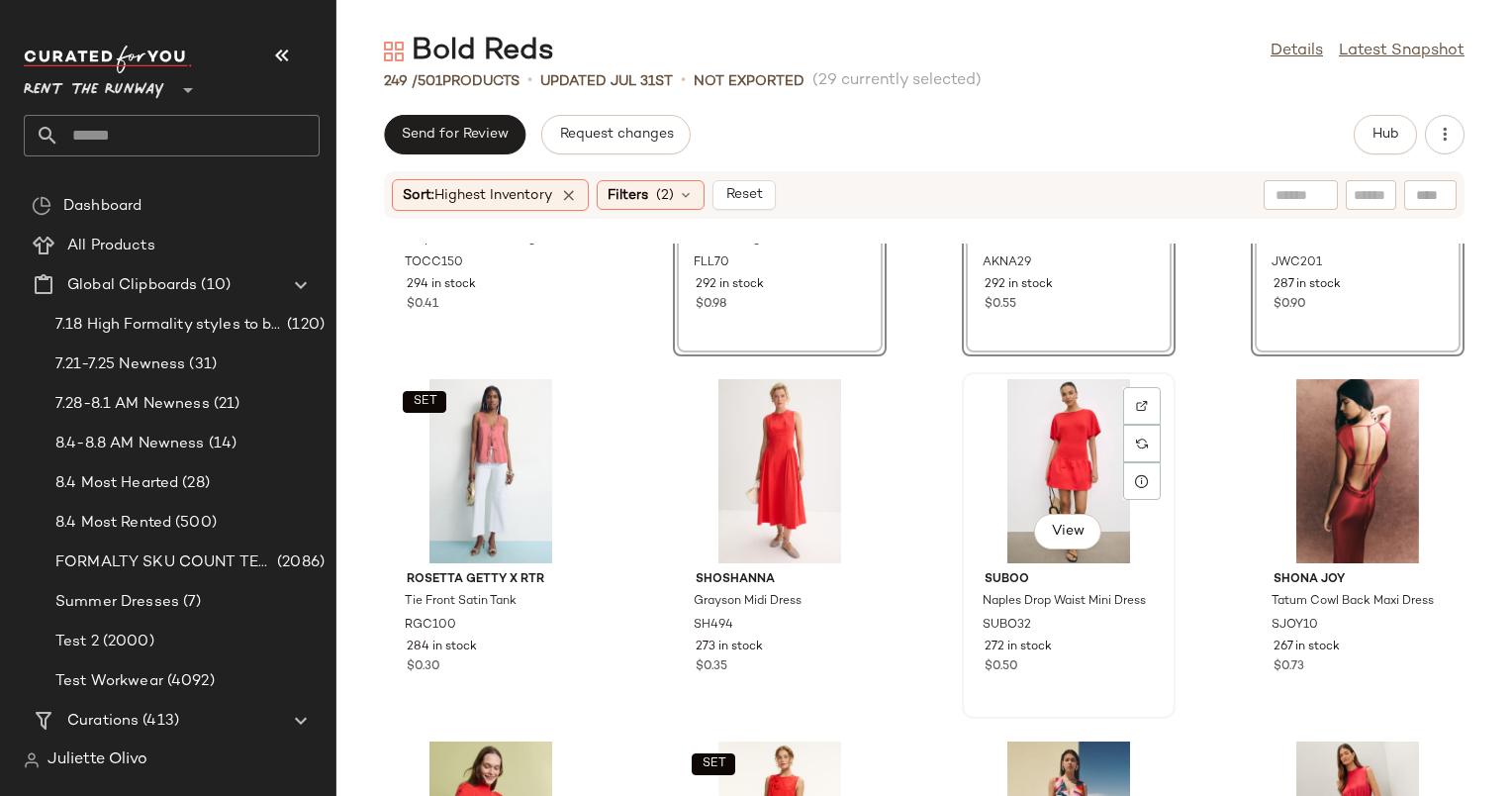 scroll, scrollTop: 5105, scrollLeft: 0, axis: vertical 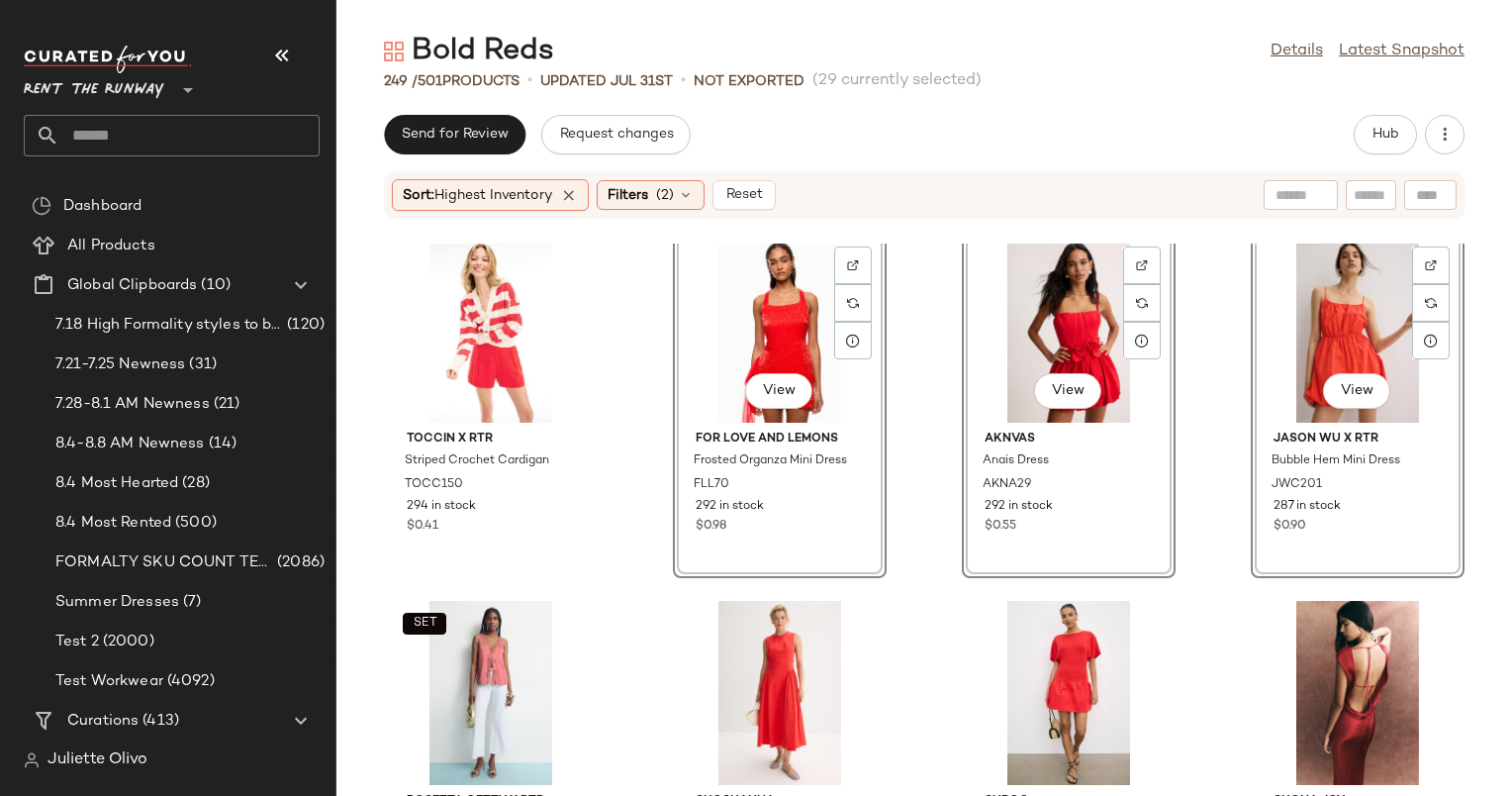 click on "View" 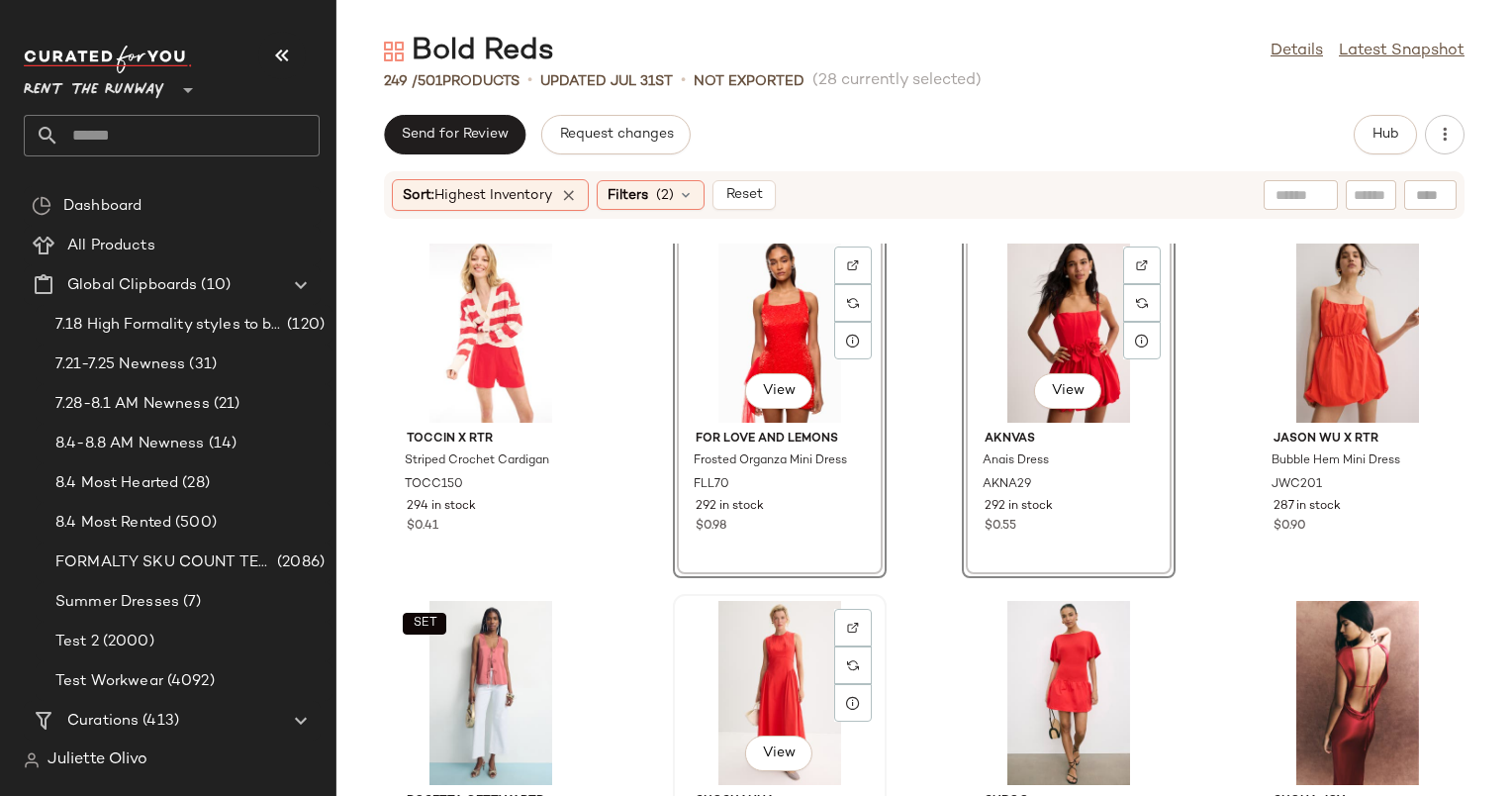 click on "View" 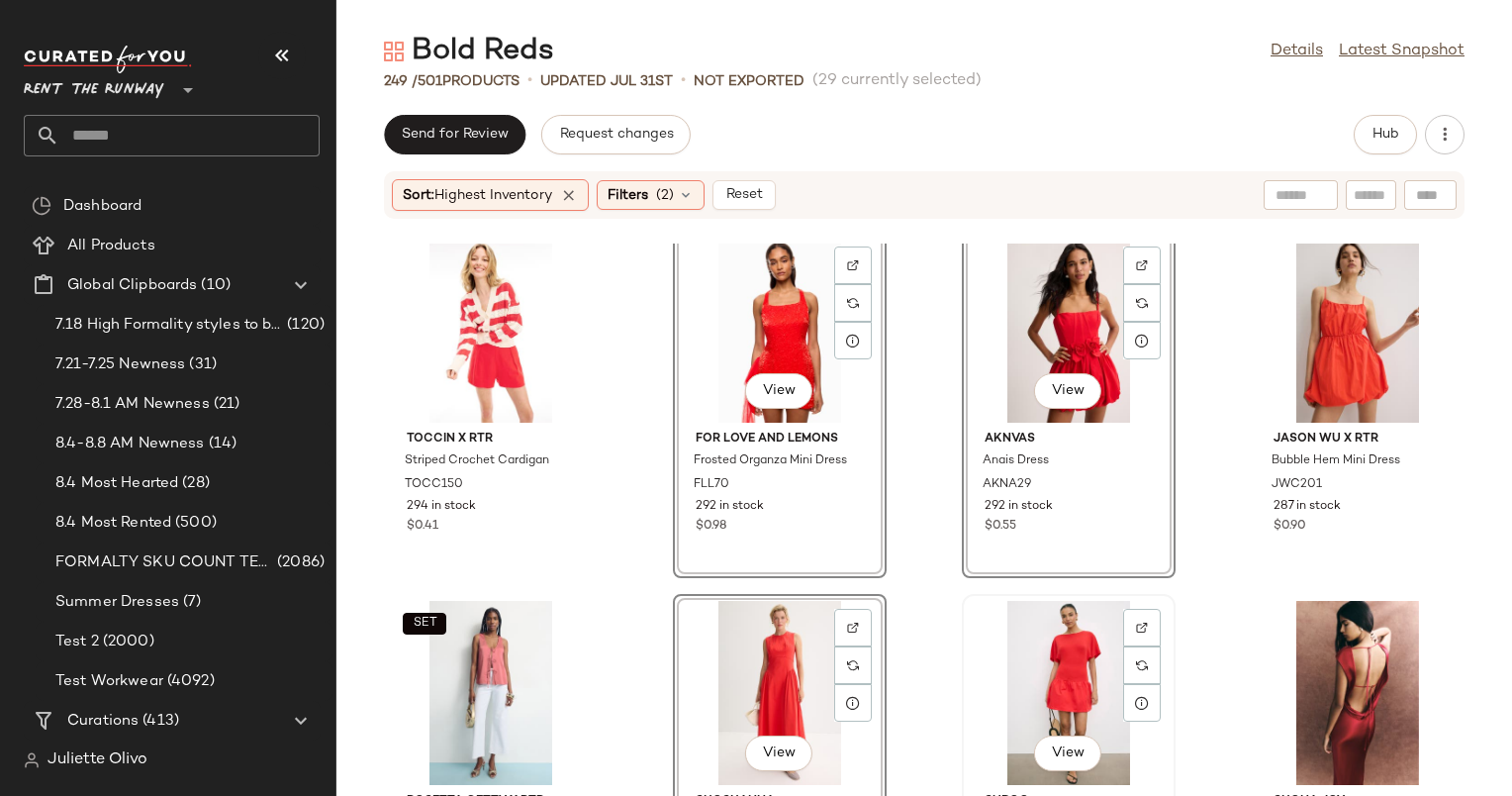 click on "View" 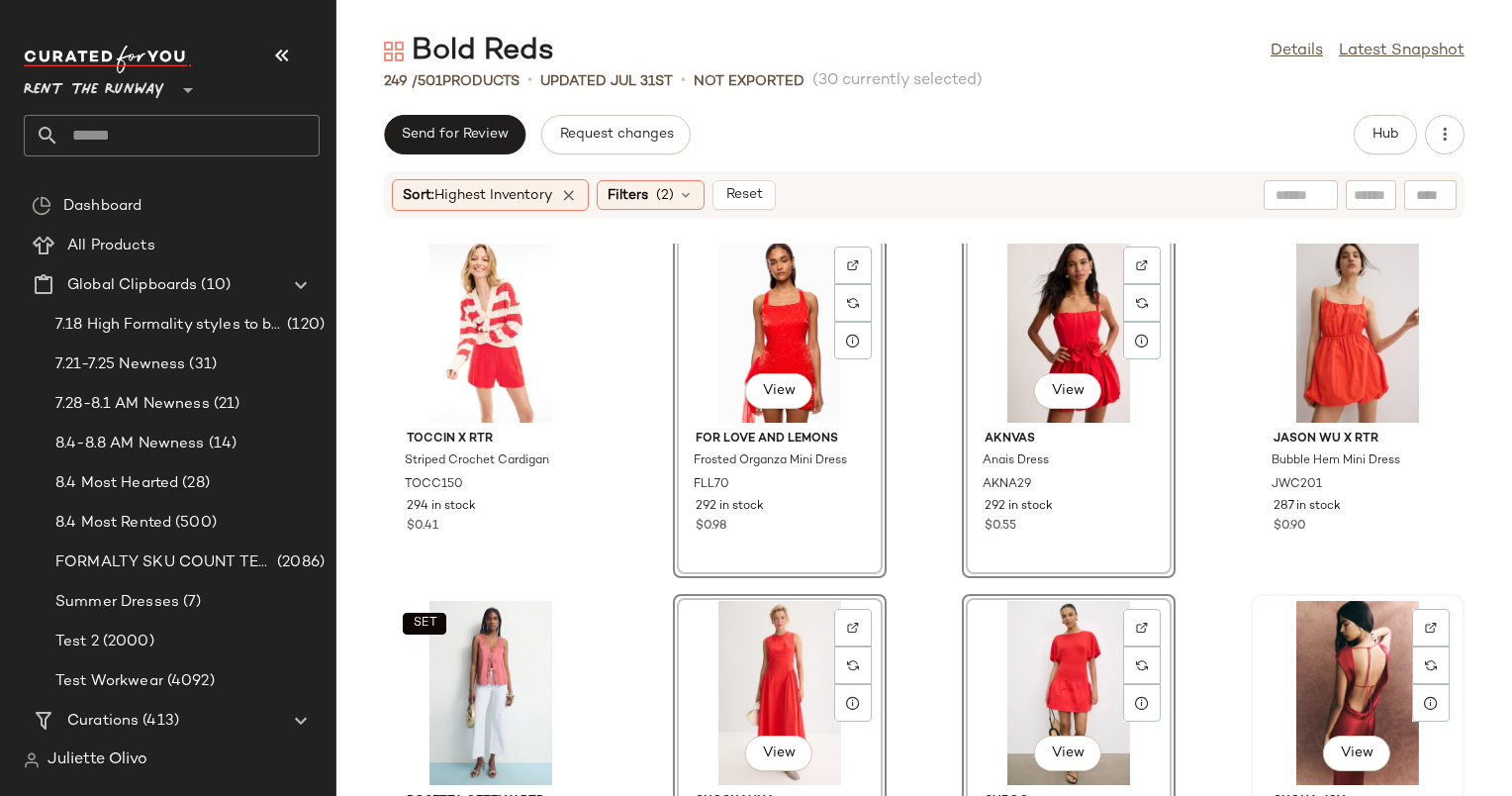 click on "View" 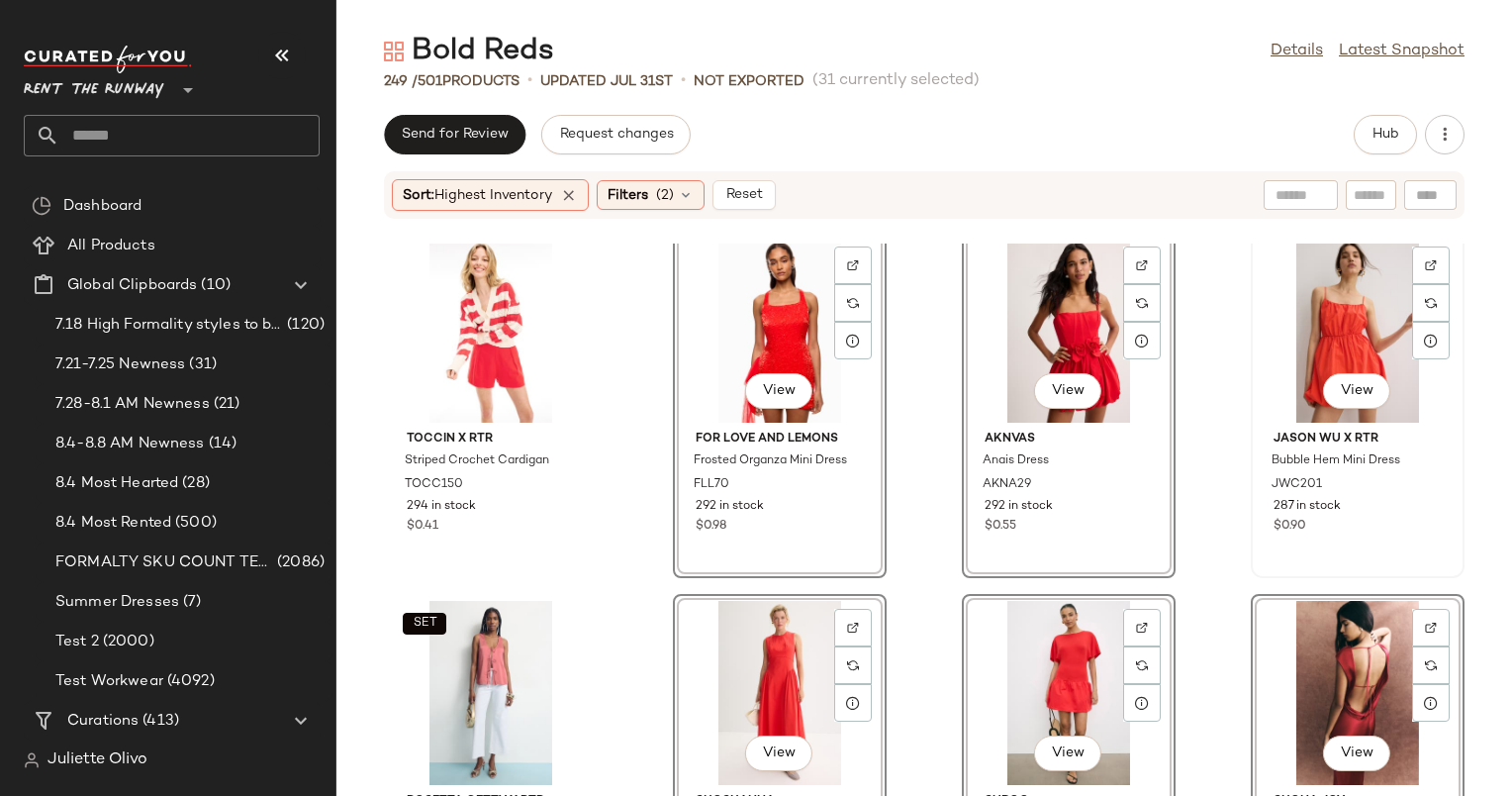 click on "View" 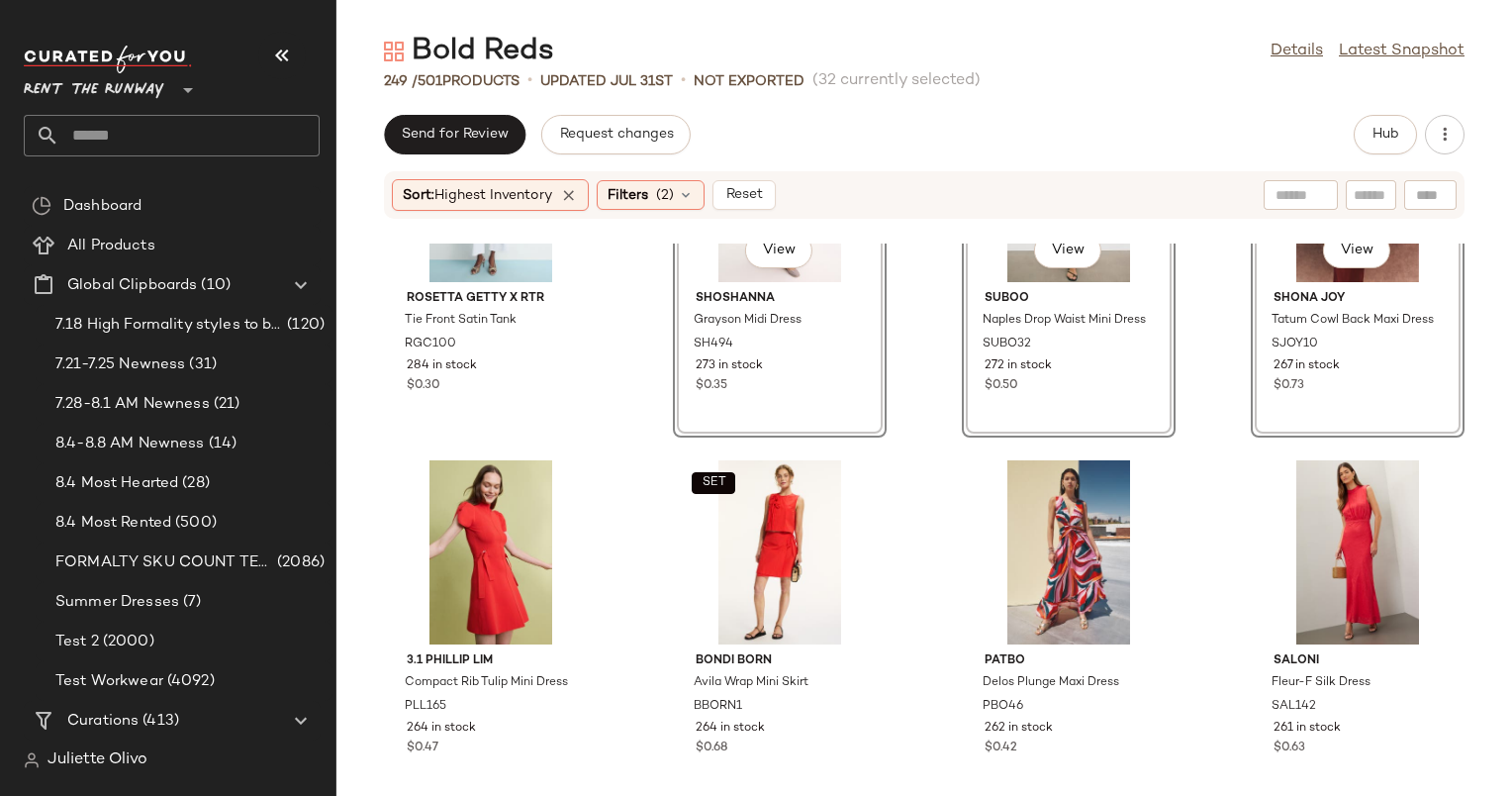 scroll, scrollTop: 5639, scrollLeft: 0, axis: vertical 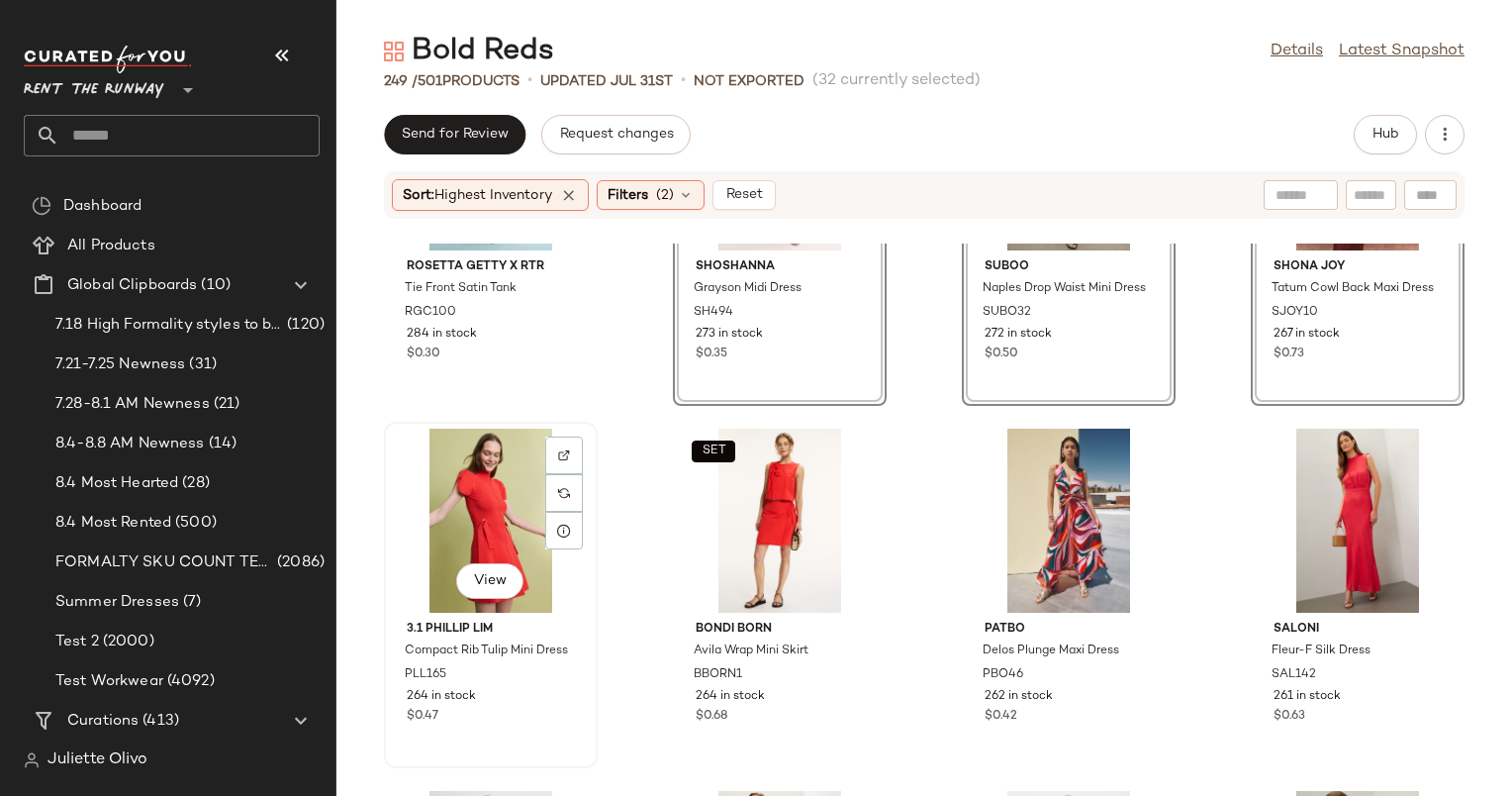 click on "View" 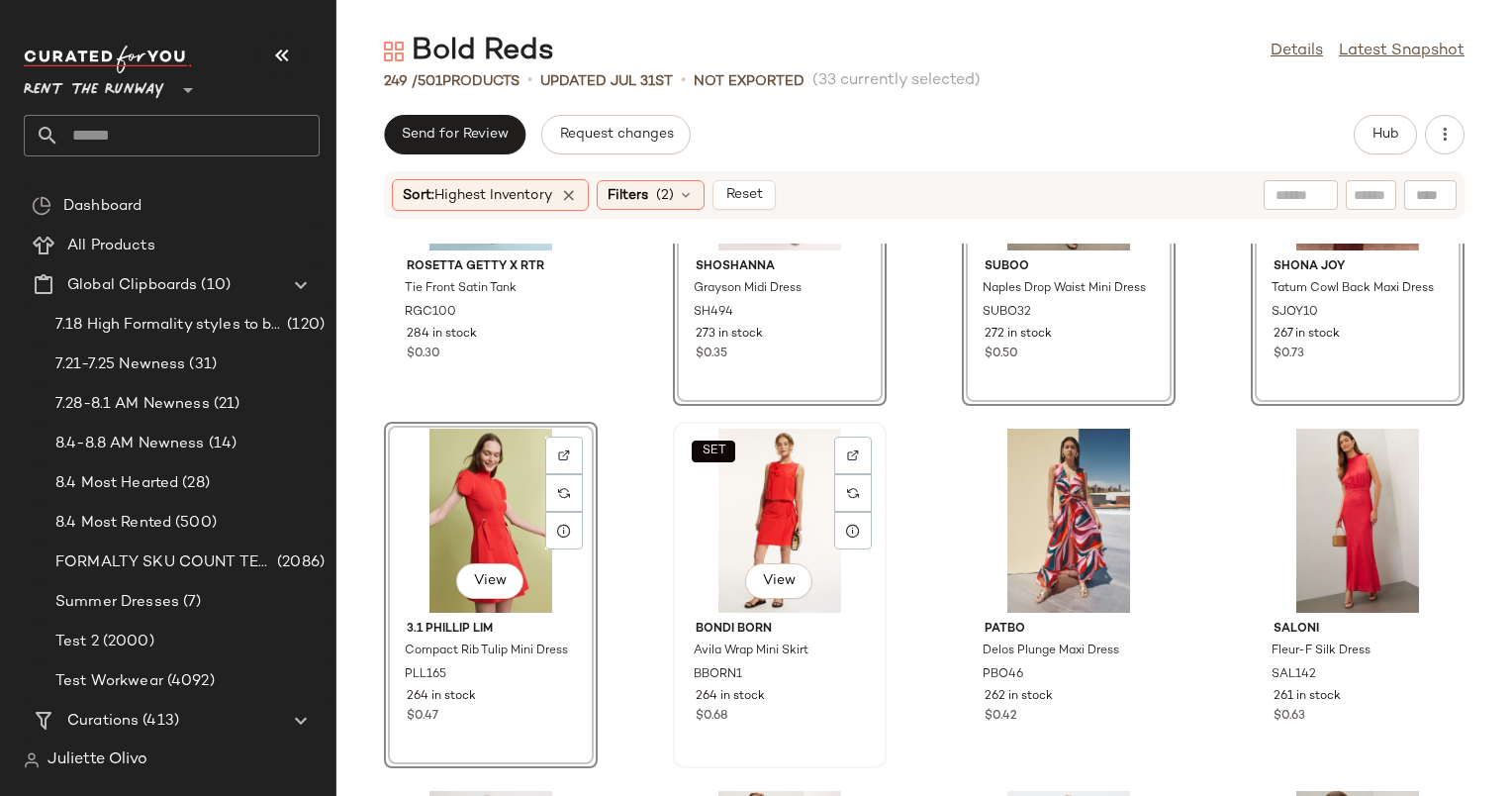click on "SET   View" 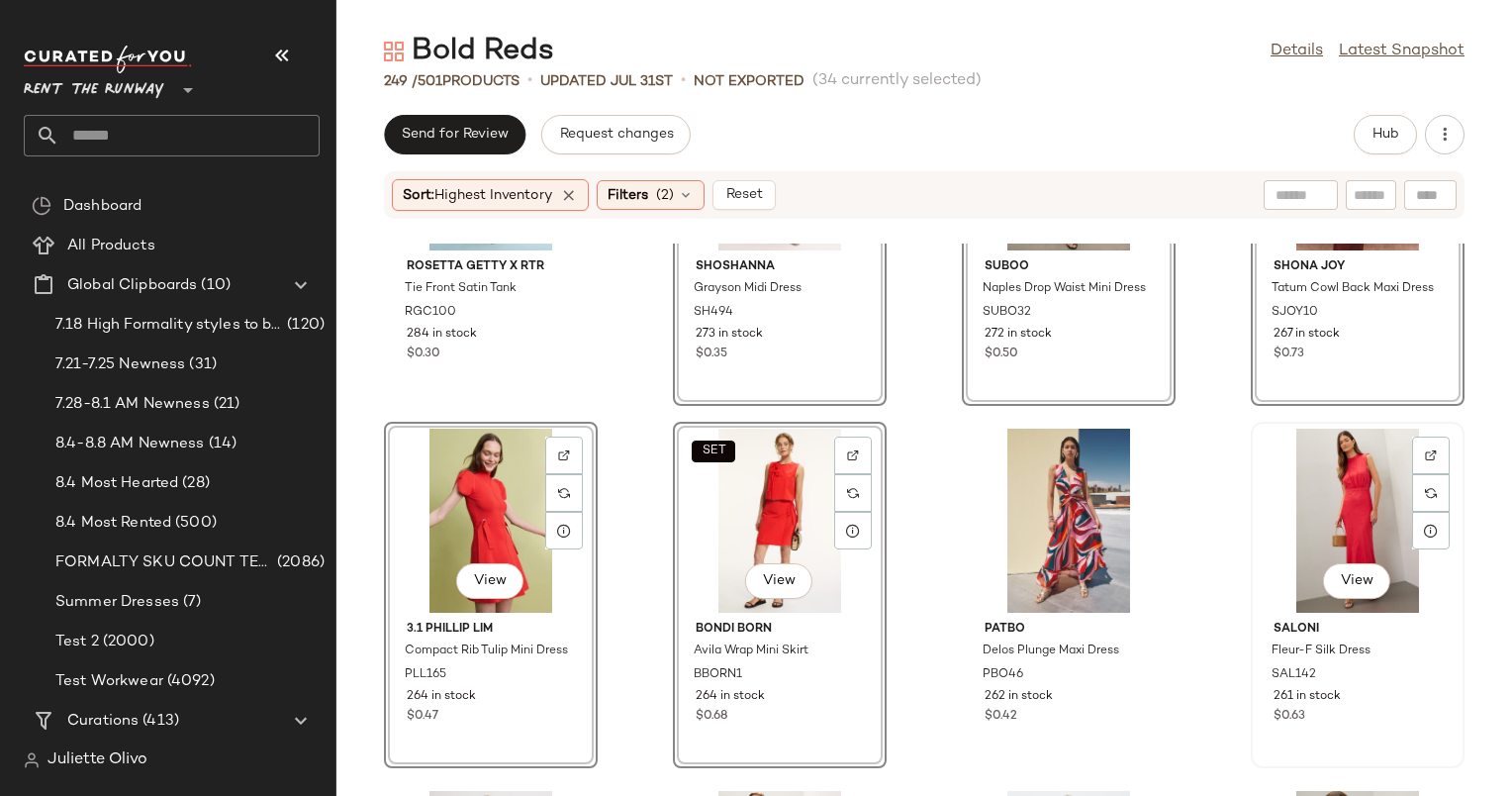 click on "View" 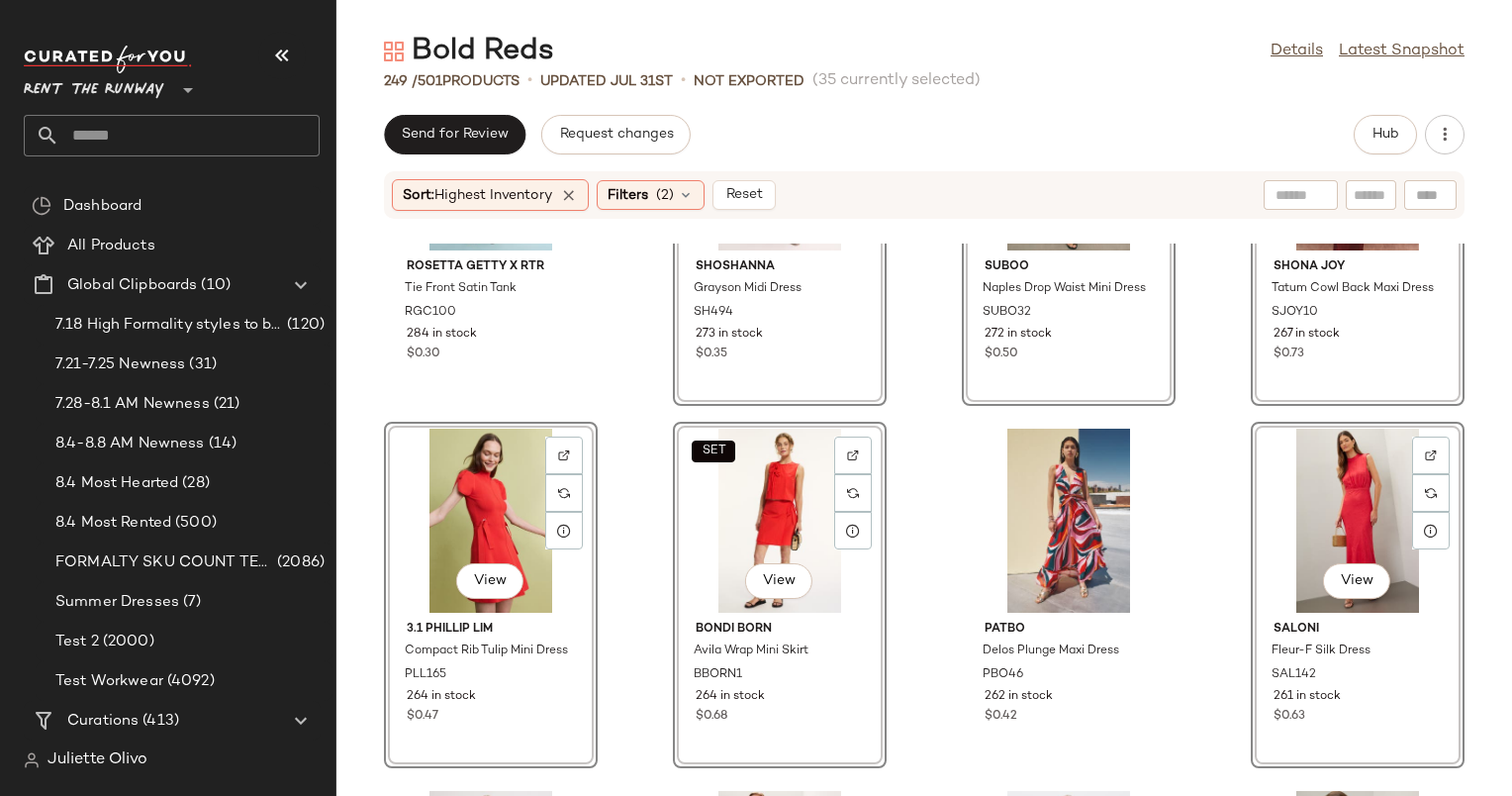 scroll, scrollTop: 6016, scrollLeft: 0, axis: vertical 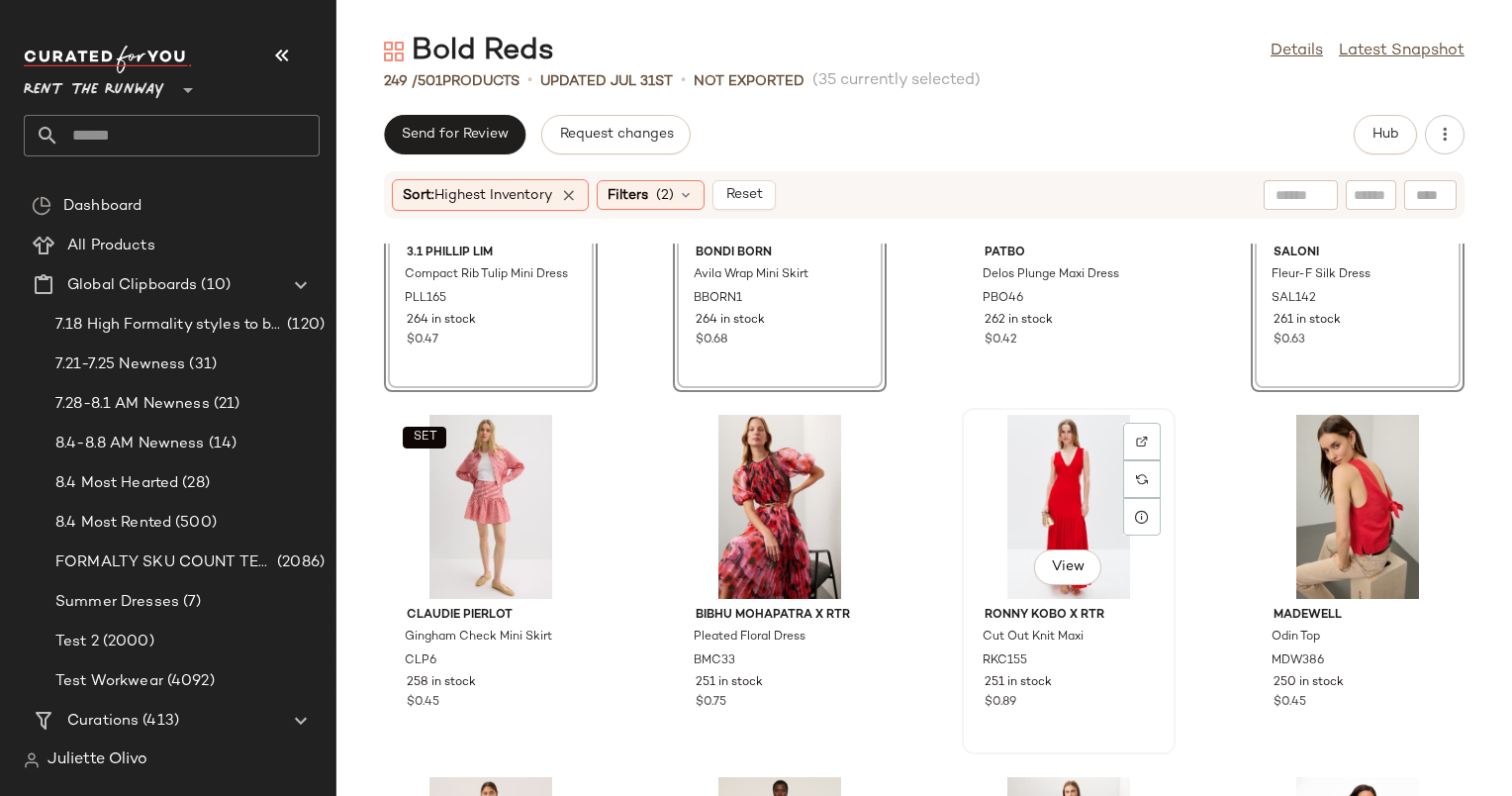 click on "View" 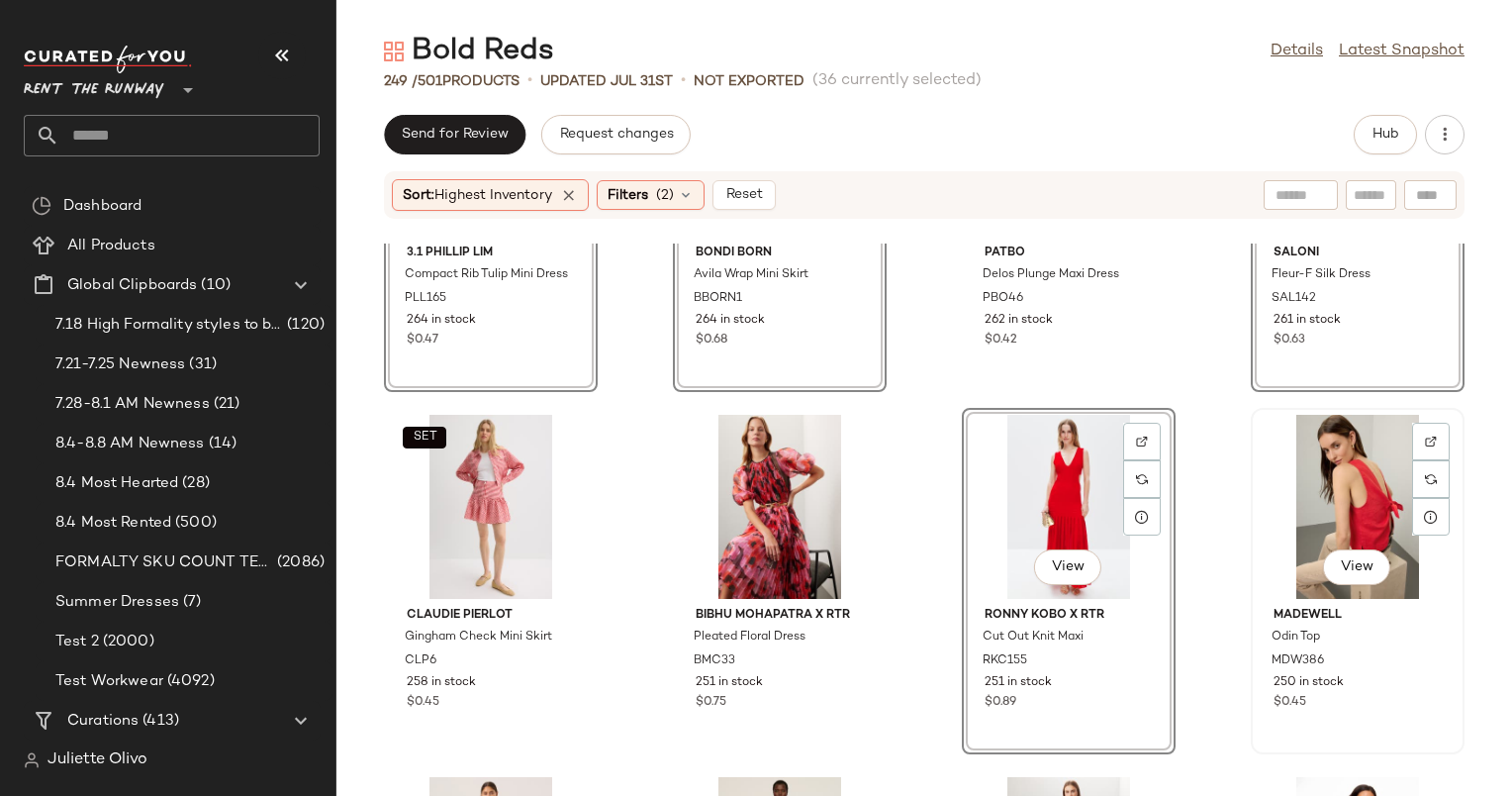 click on "View" 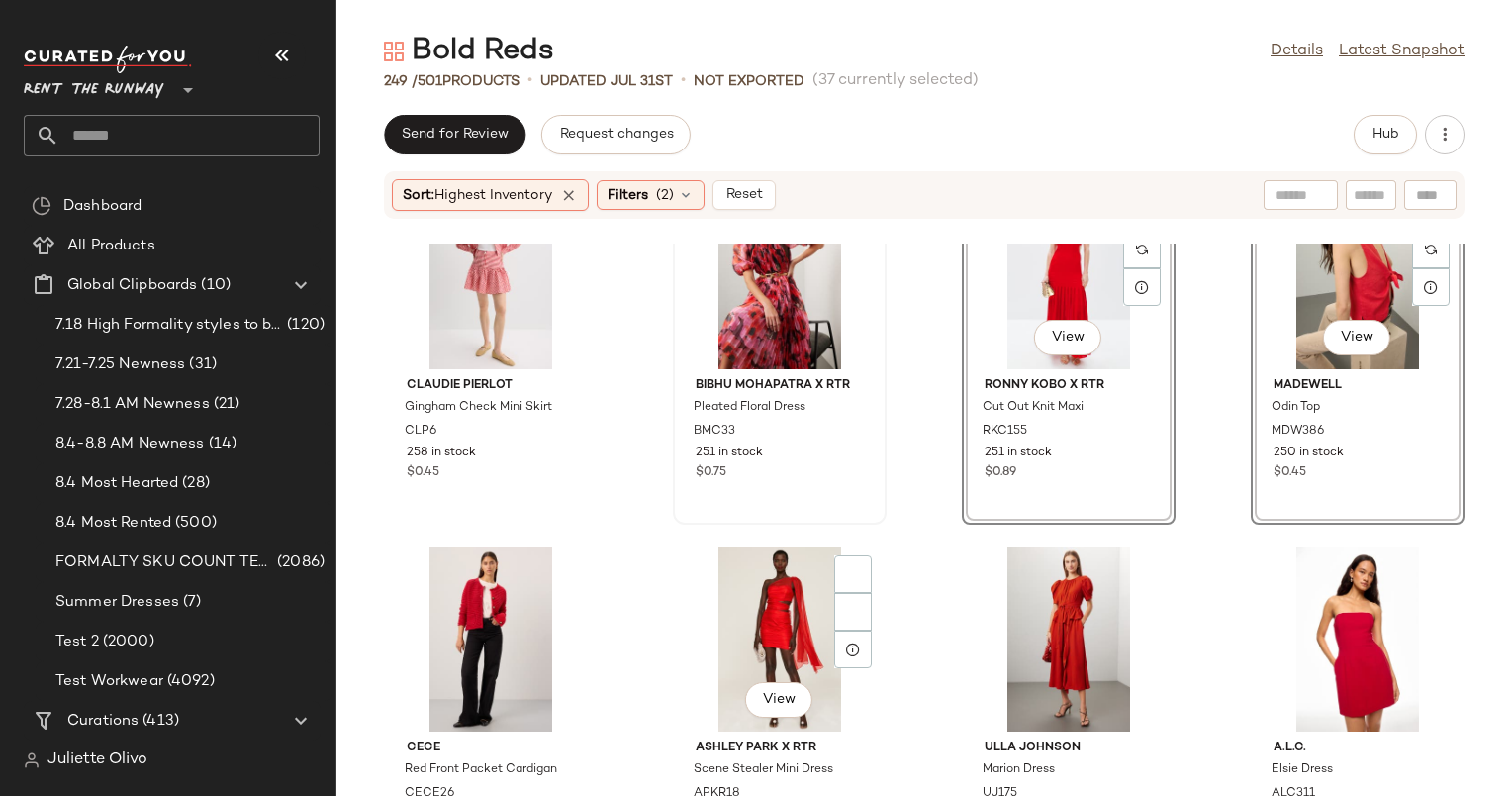 scroll, scrollTop: 6331, scrollLeft: 0, axis: vertical 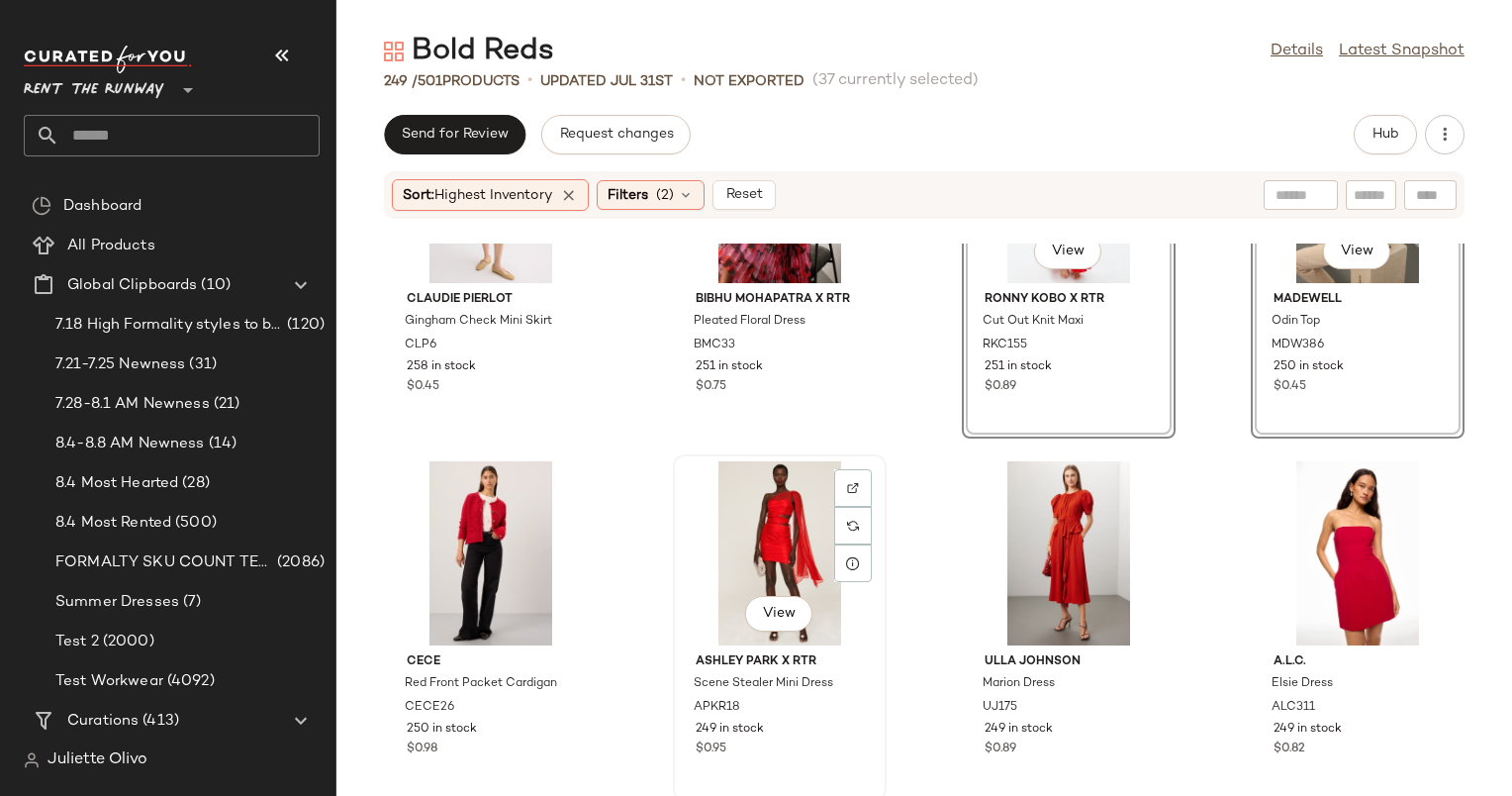 click on "View" 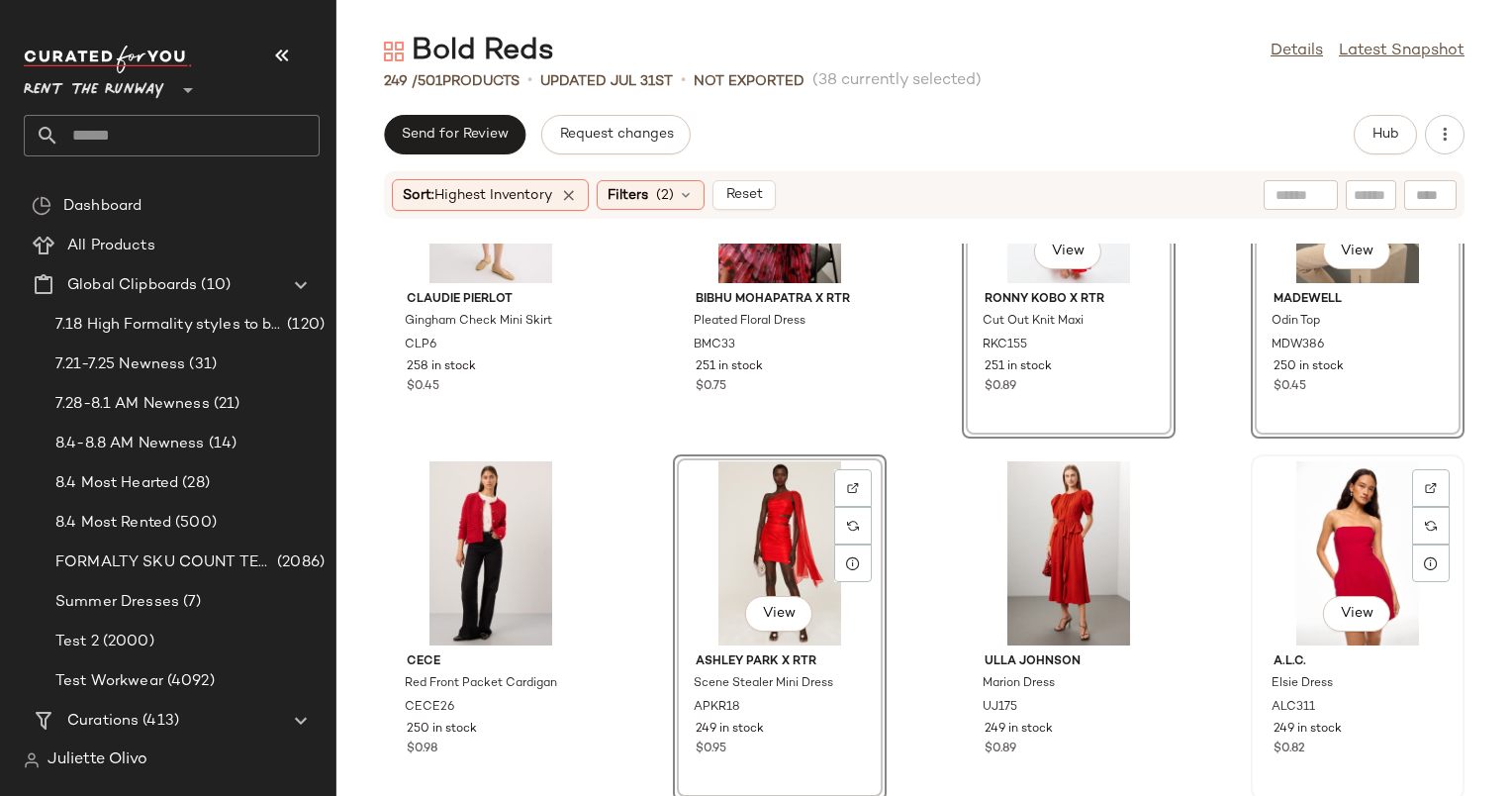 click on "View" 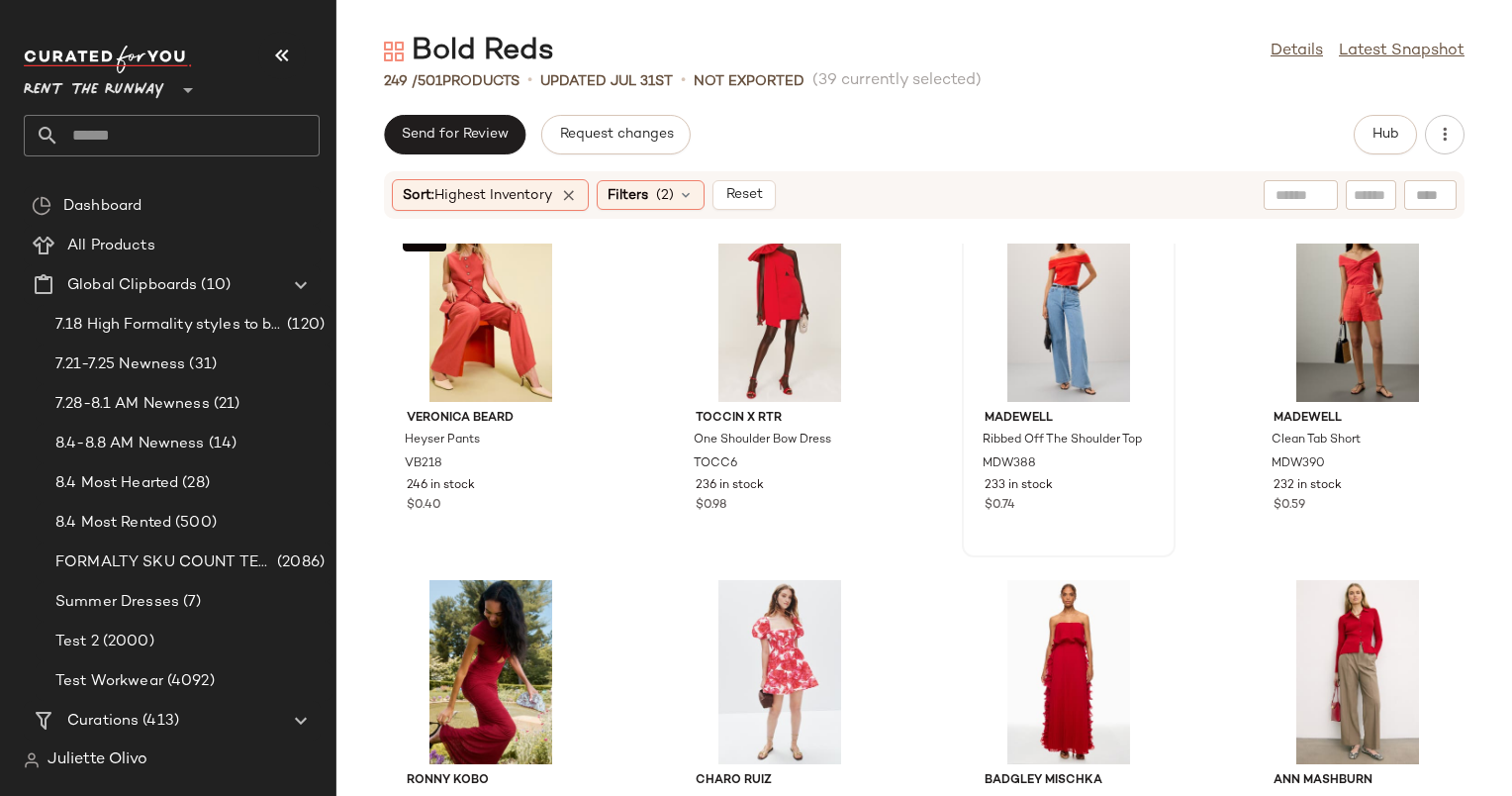 scroll, scrollTop: 6956, scrollLeft: 0, axis: vertical 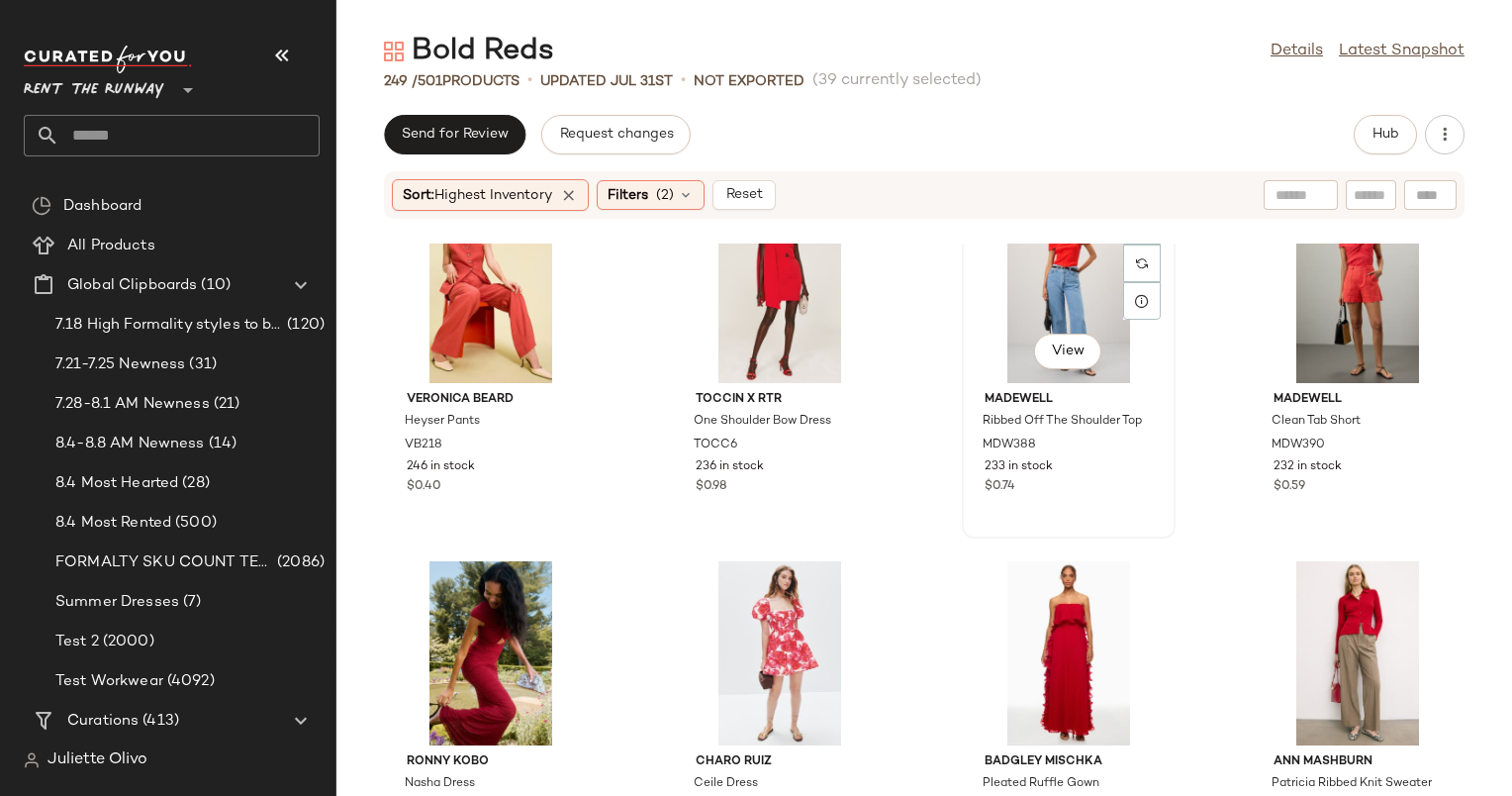 click on "View" 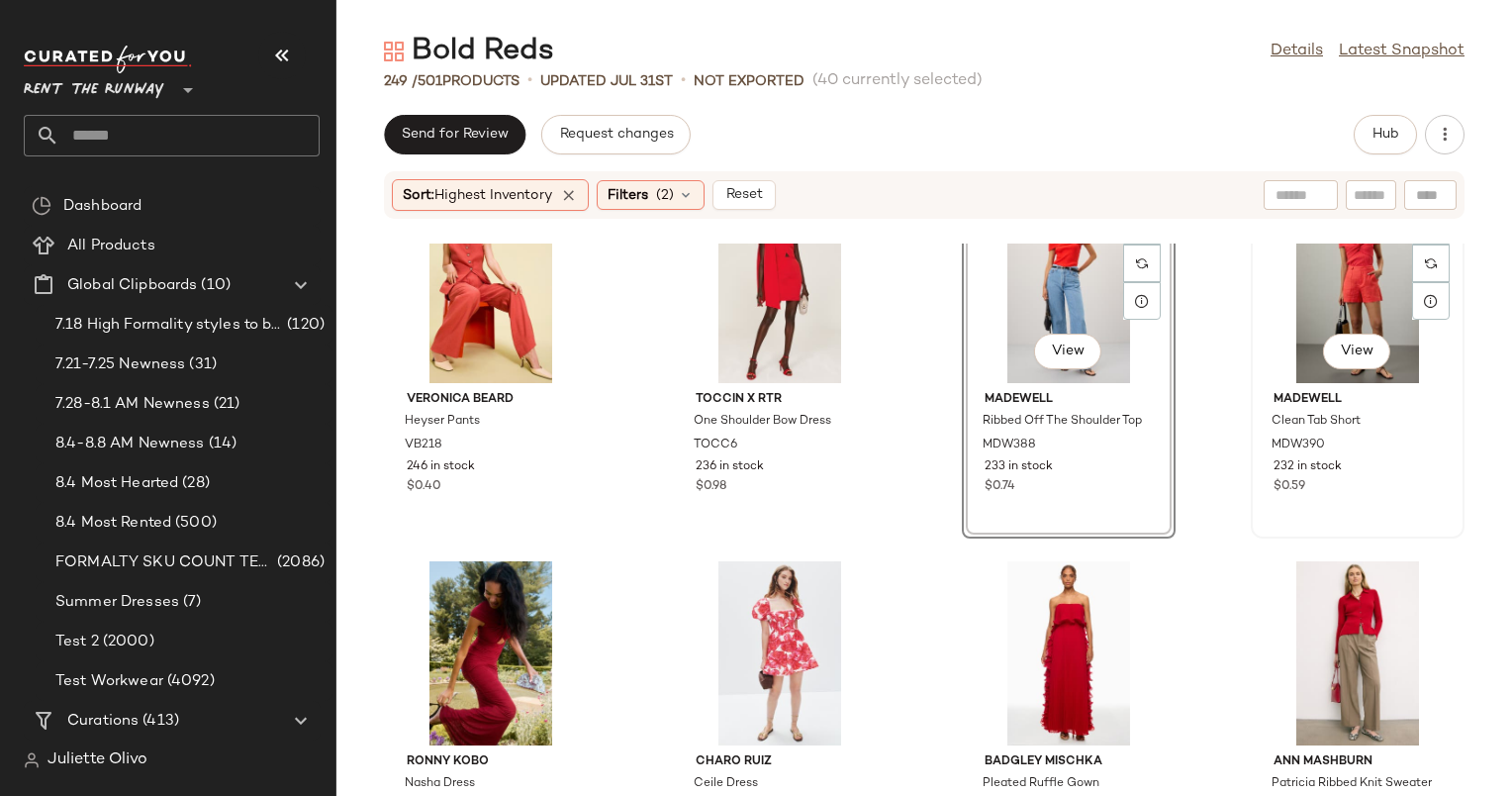click on "View" 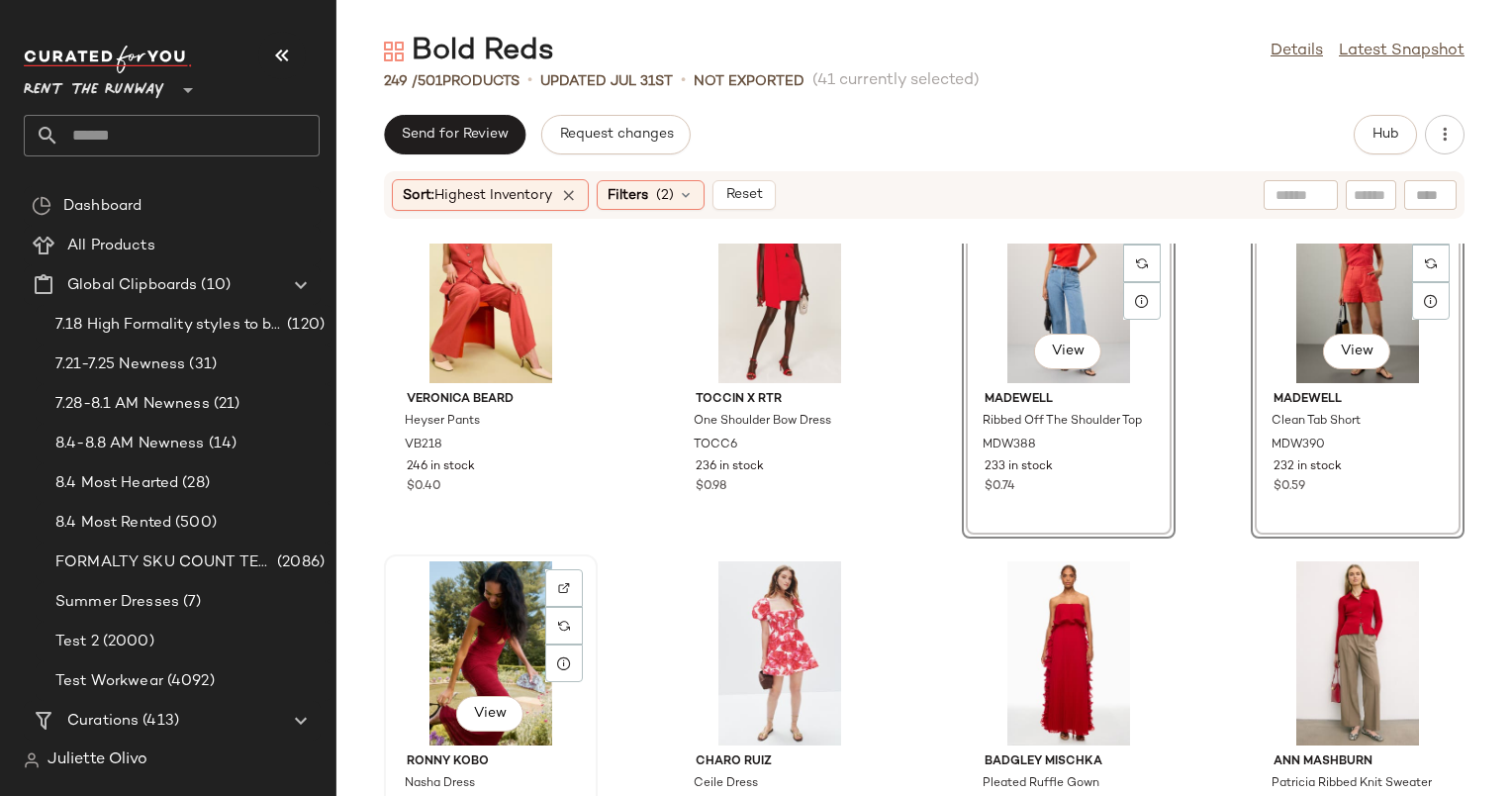 click on "View" 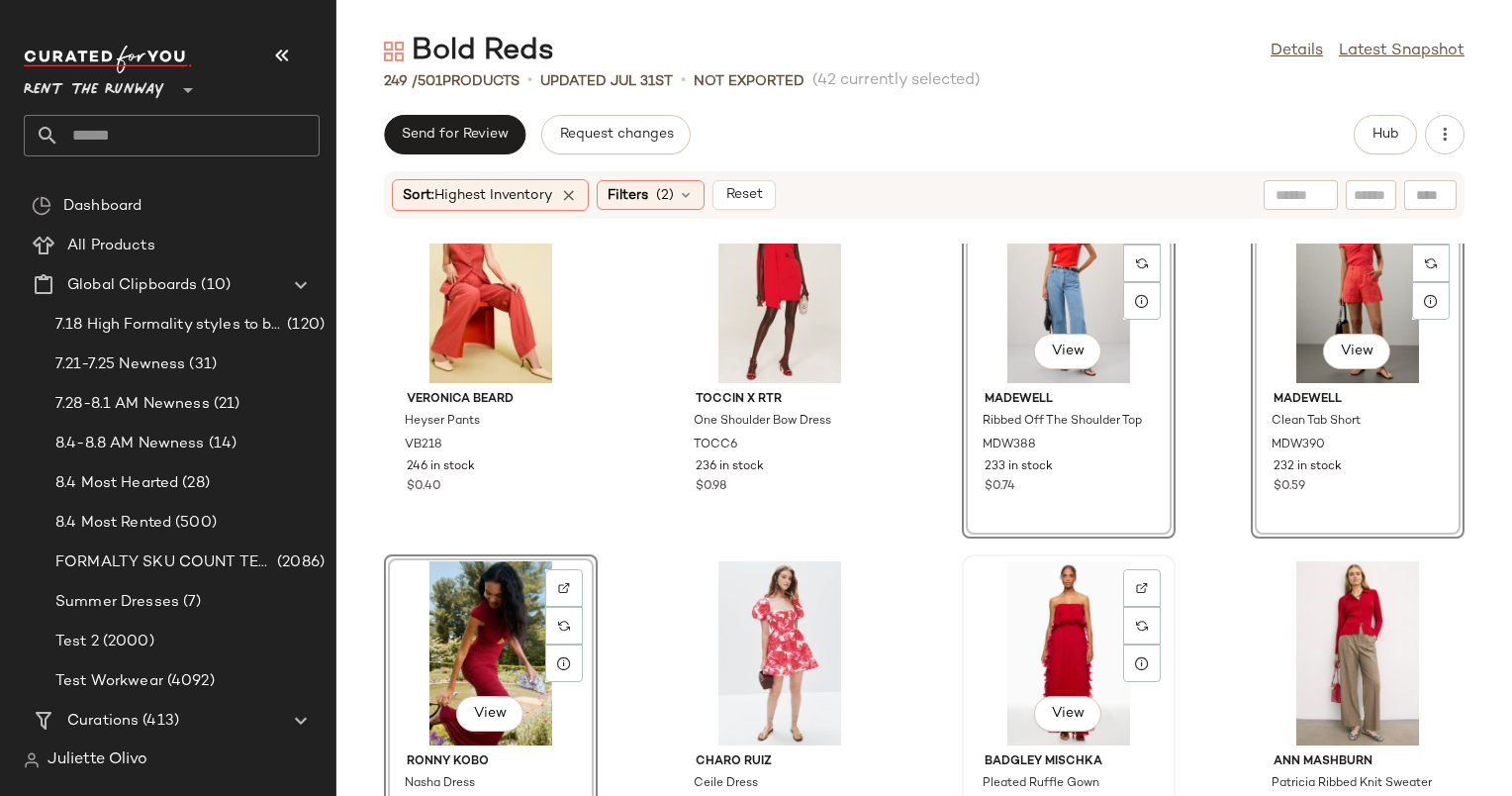 click on "View" 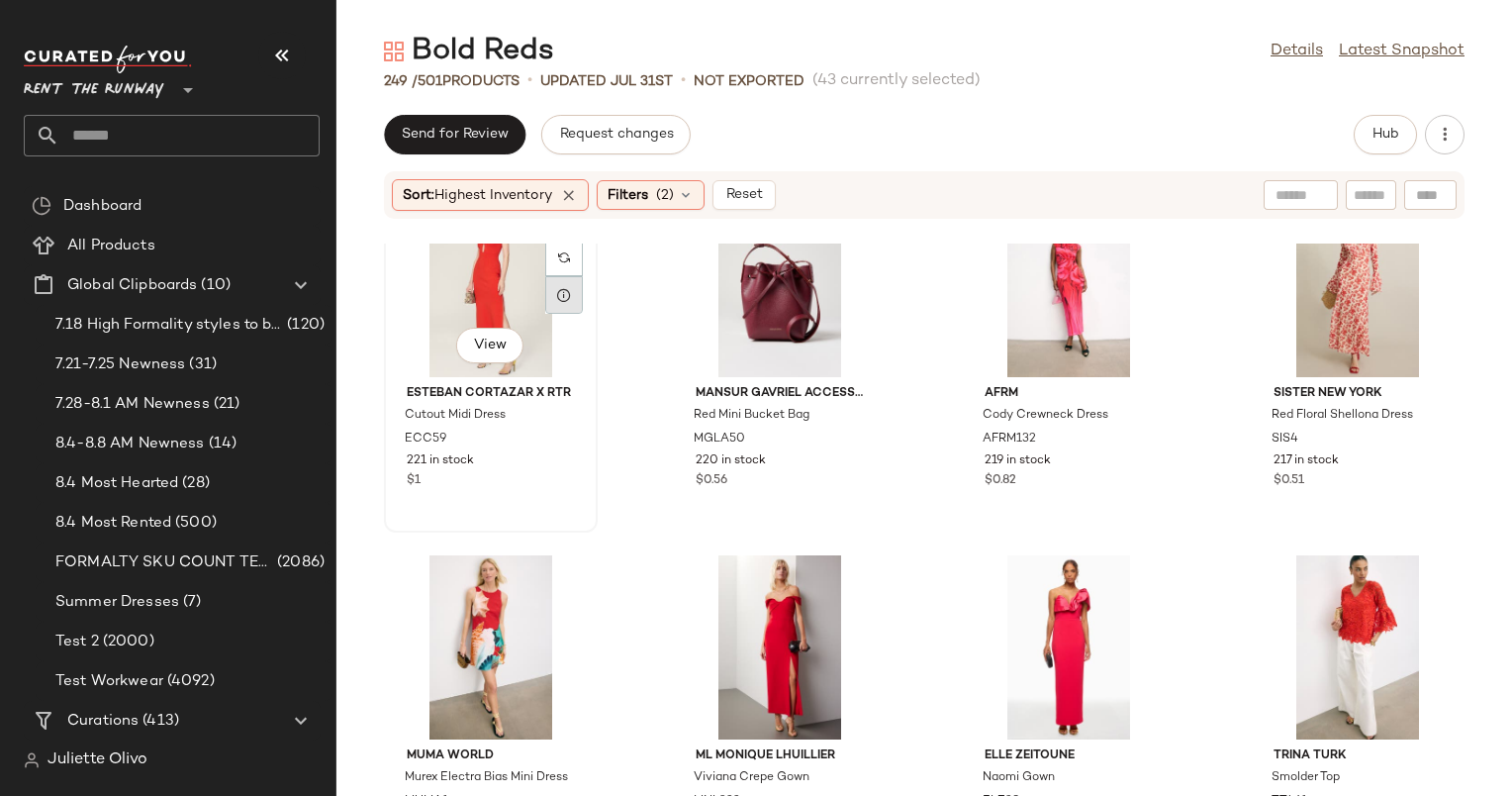 scroll, scrollTop: 7611, scrollLeft: 0, axis: vertical 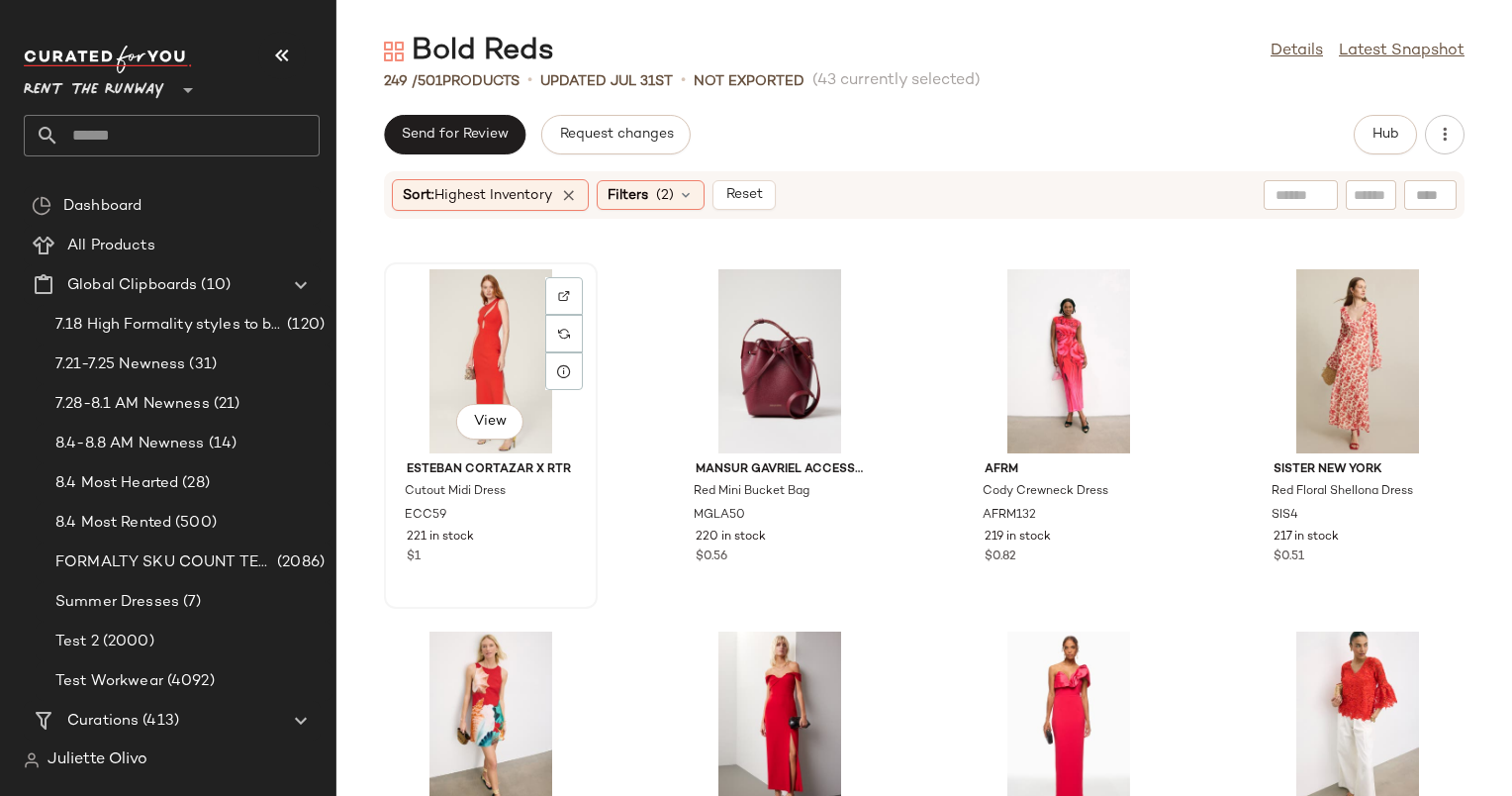 click on "View" 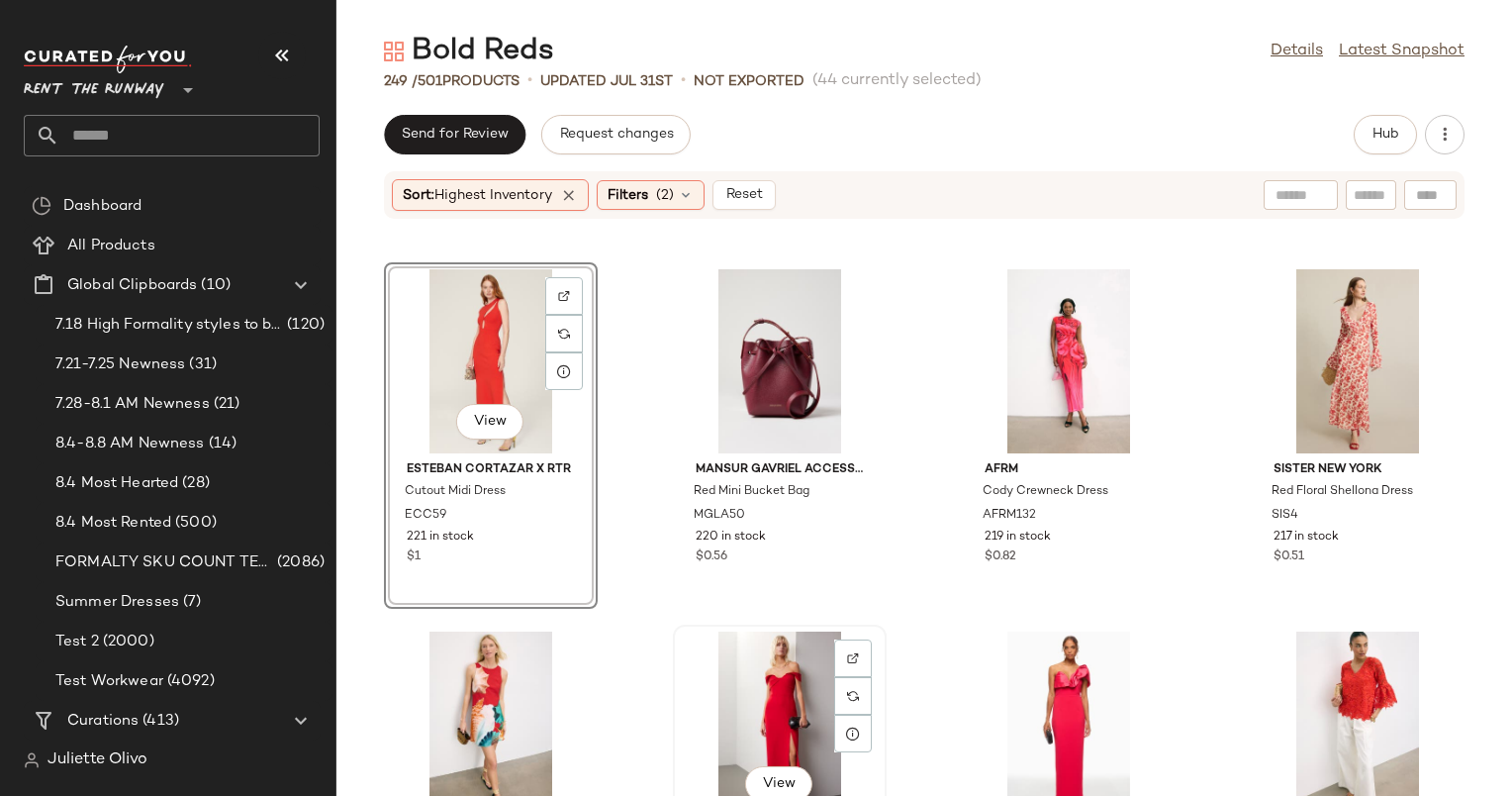 click on "View" 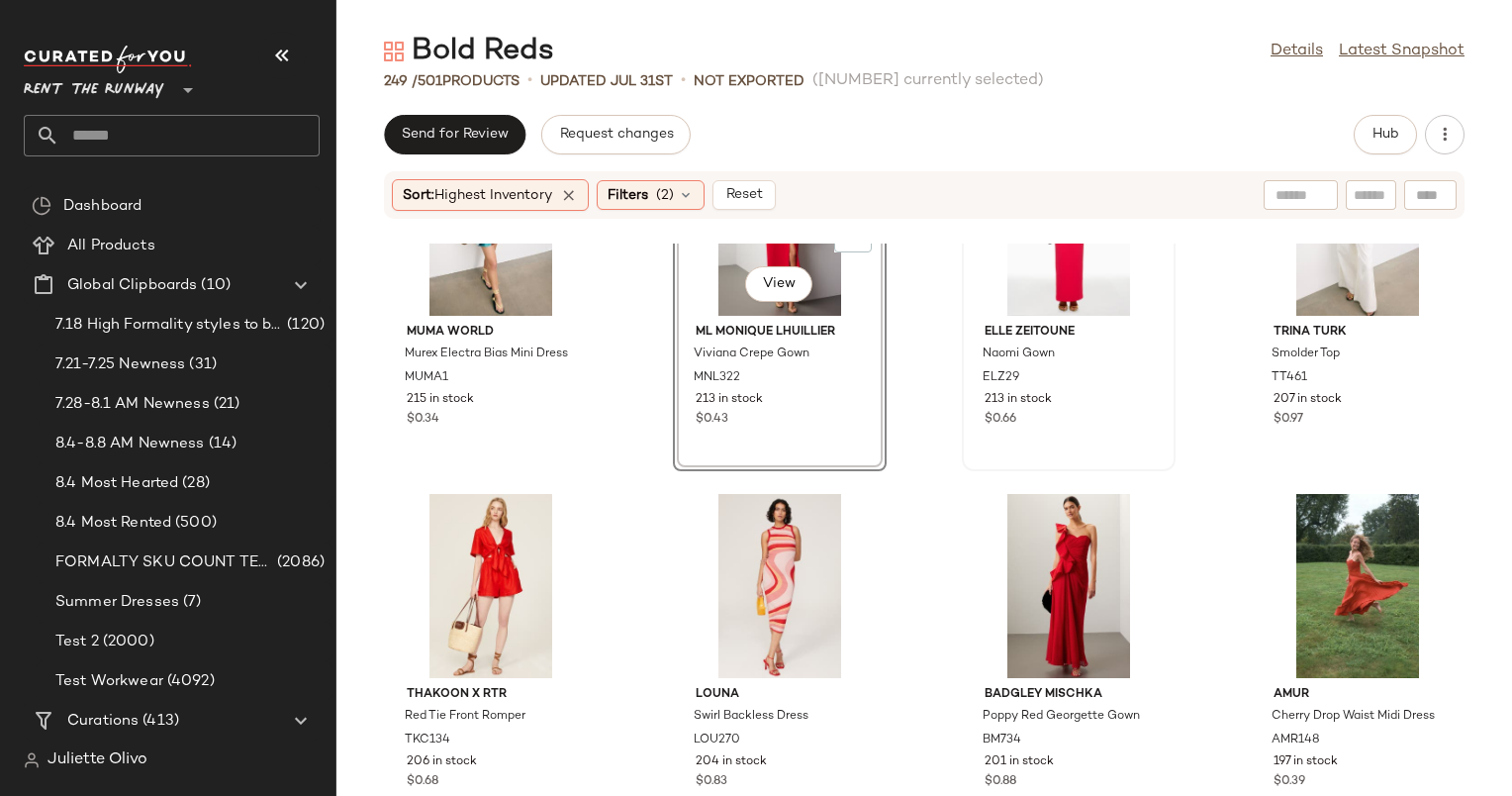 scroll, scrollTop: 8260, scrollLeft: 0, axis: vertical 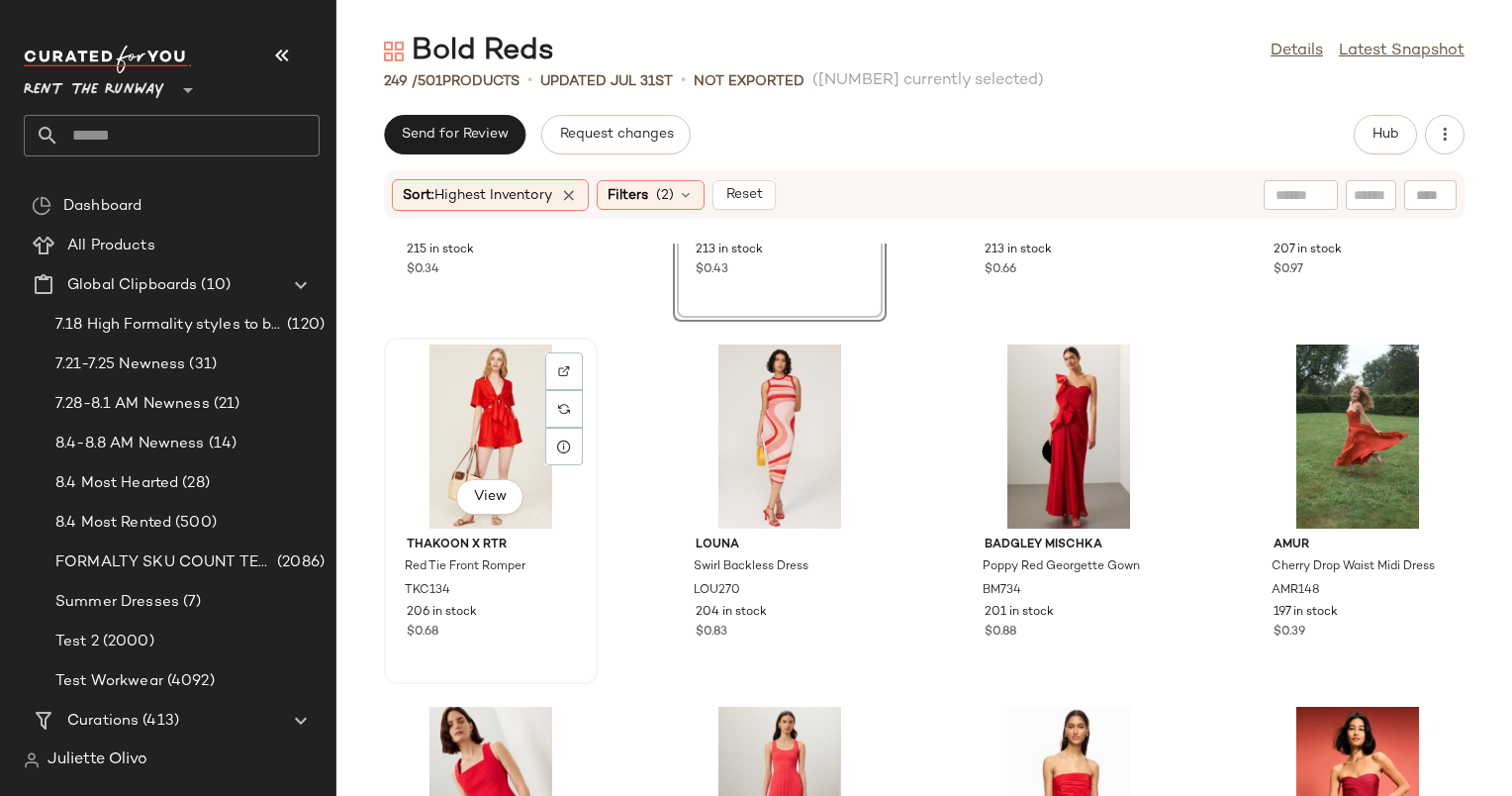 click on "View" 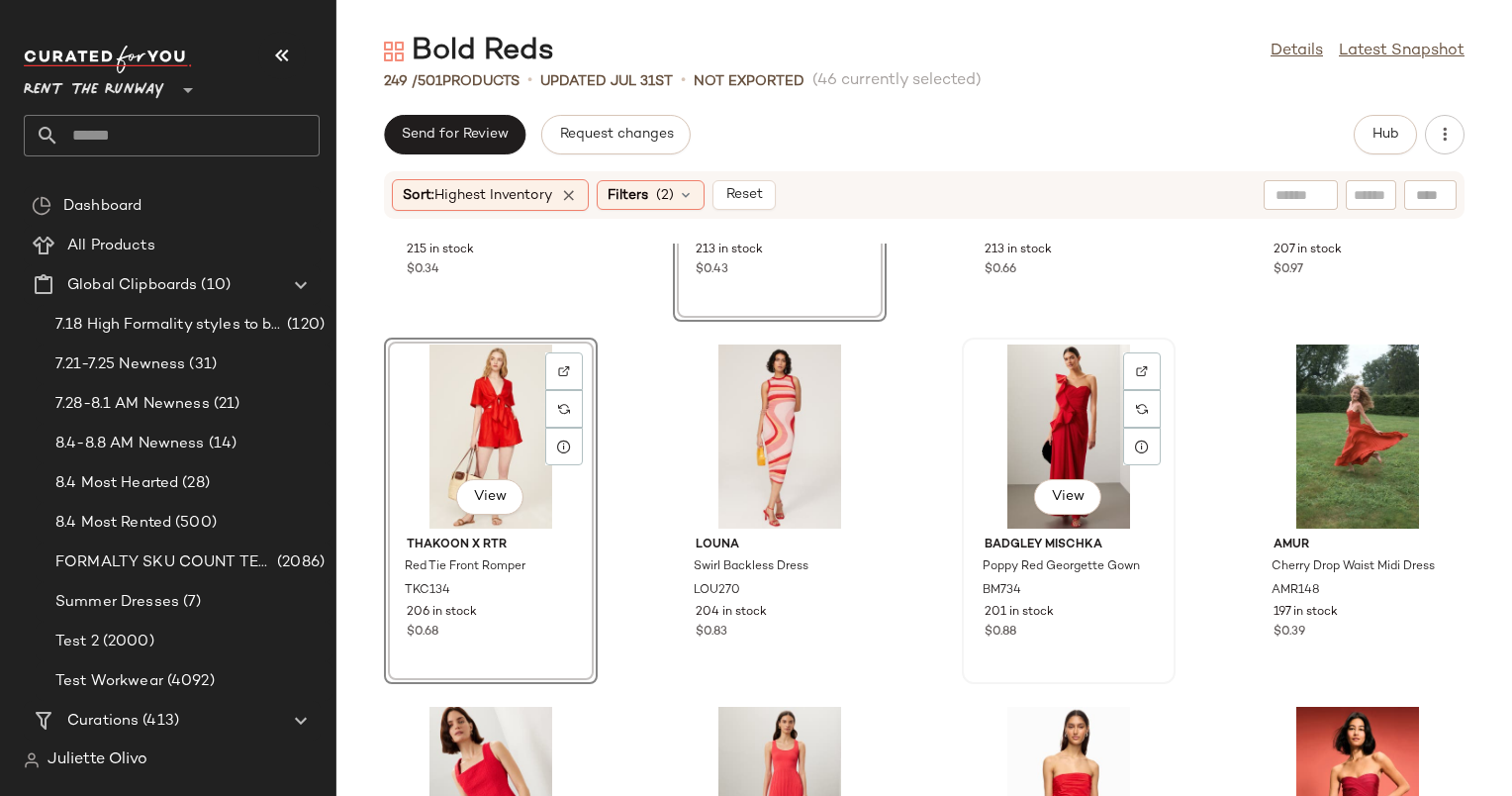click on "View" 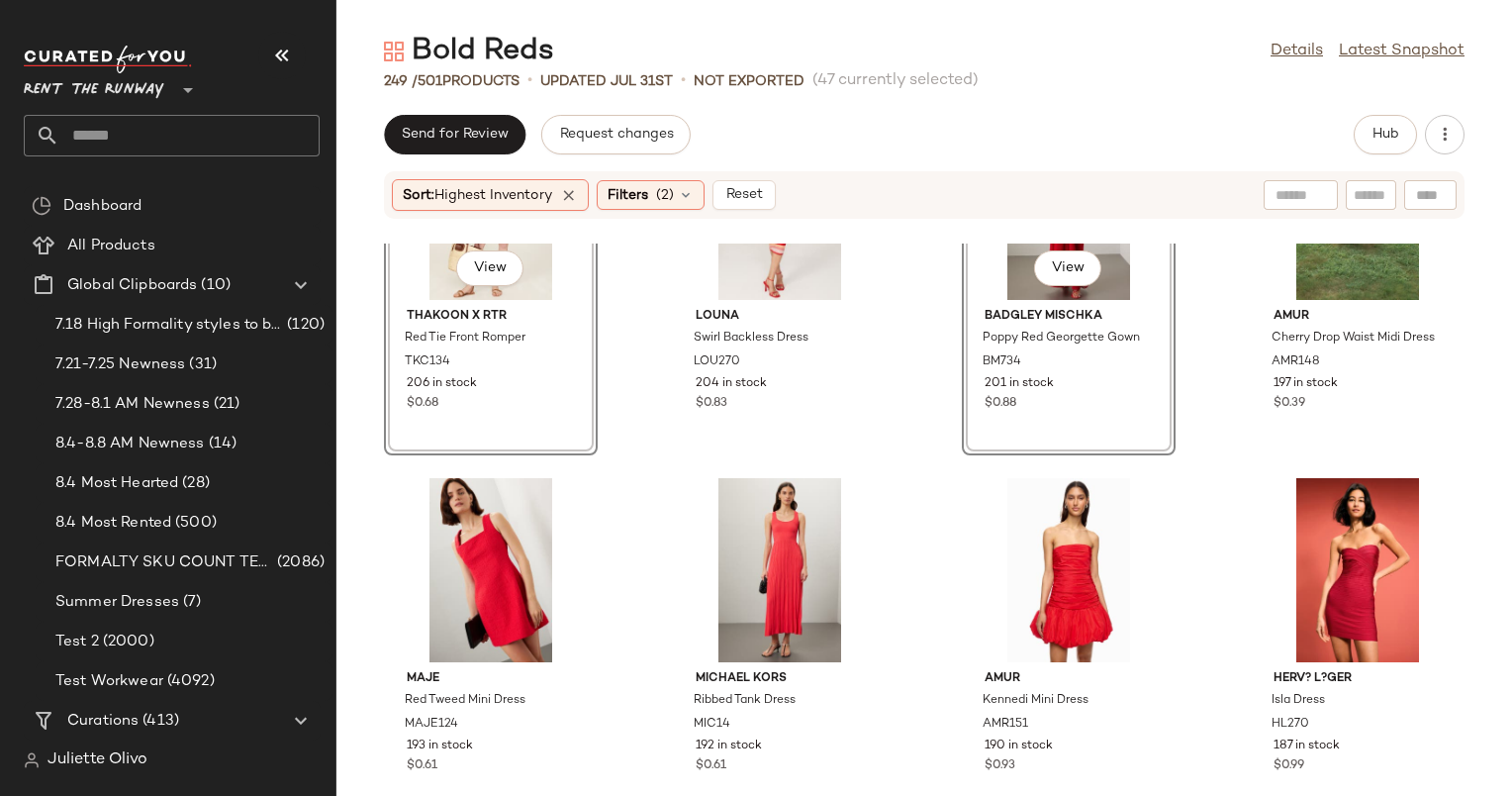 scroll, scrollTop: 8495, scrollLeft: 0, axis: vertical 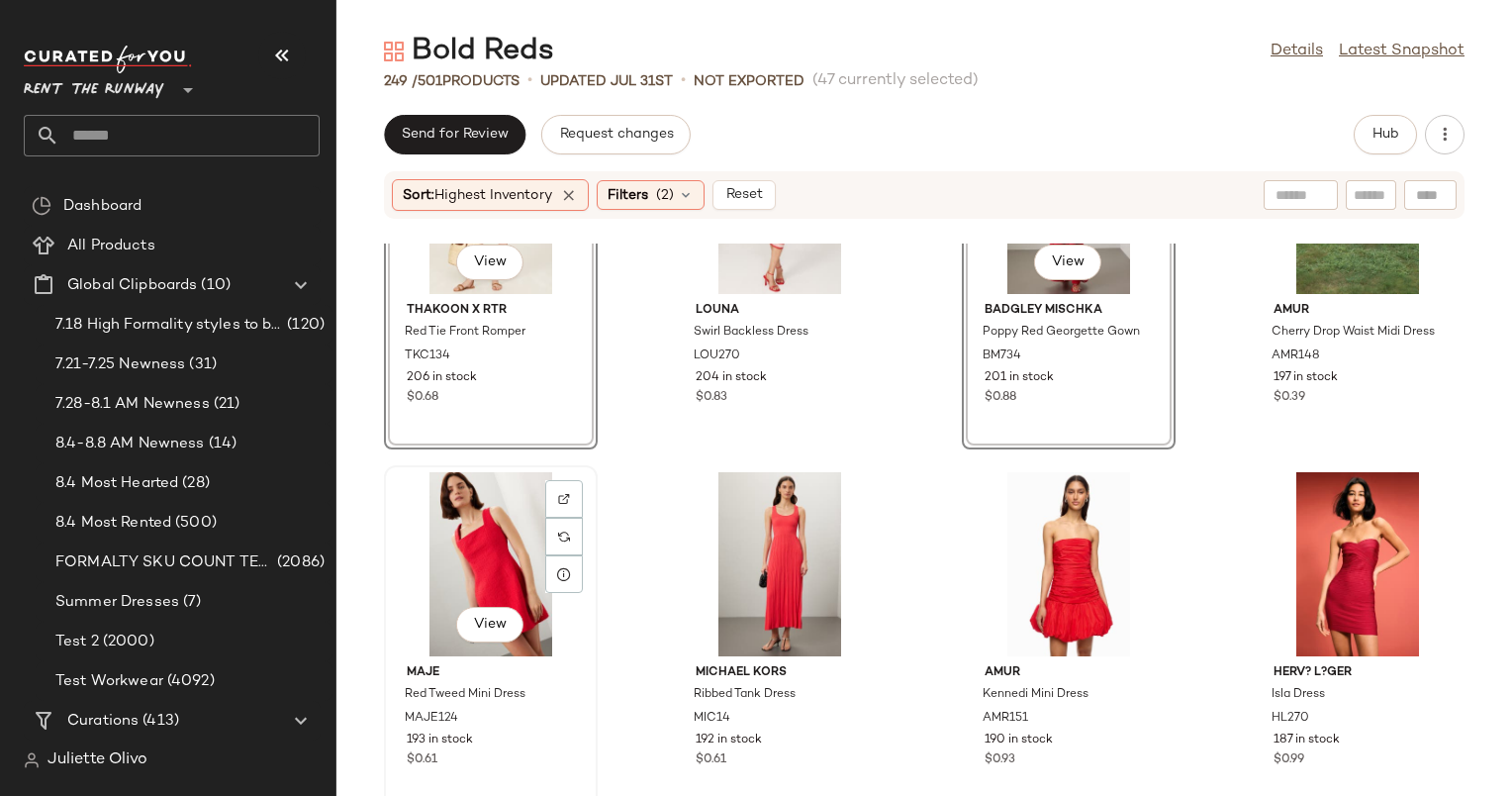 click on "View" 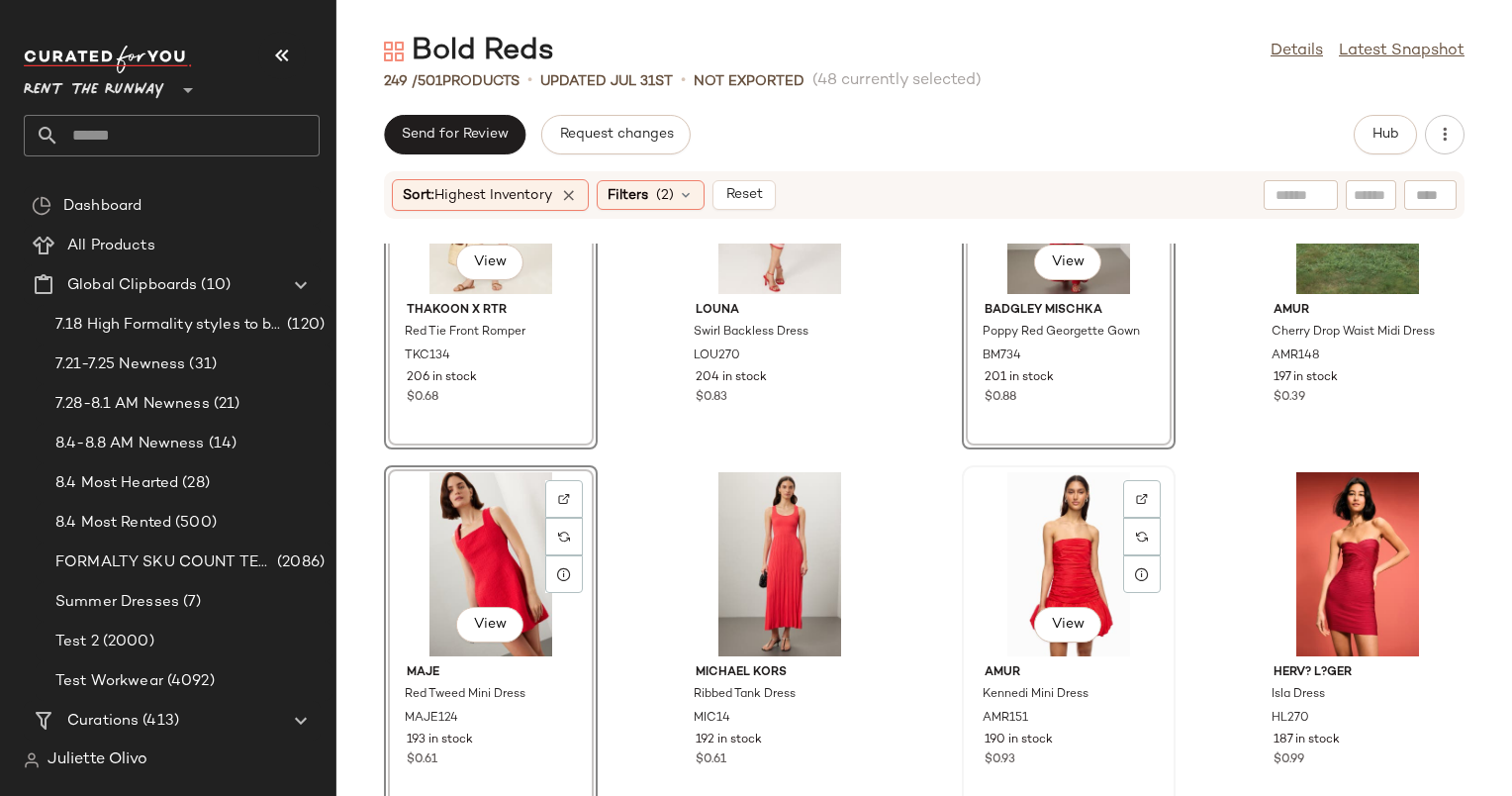 click on "View" 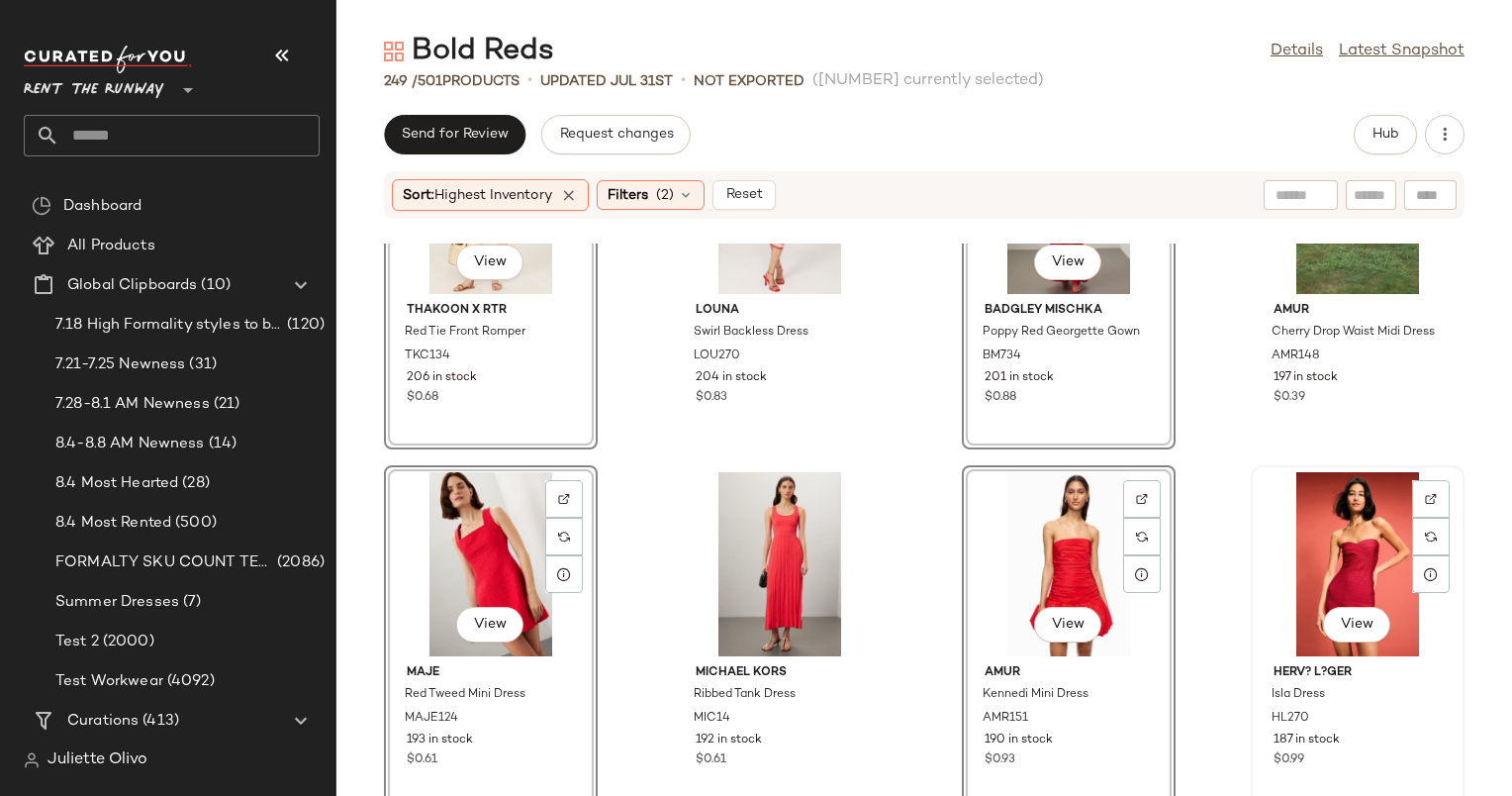 click on "View" 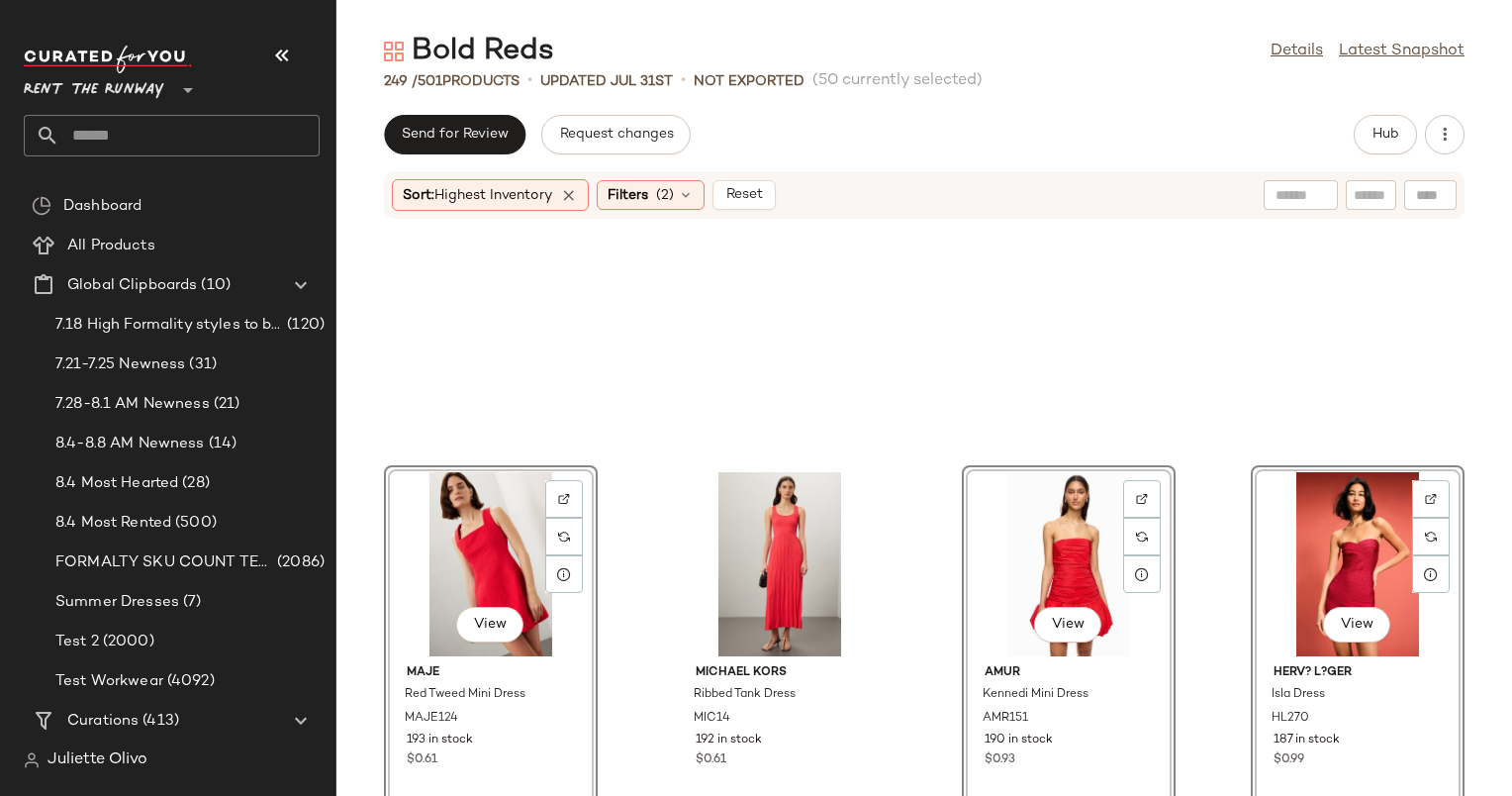 scroll, scrollTop: 8922, scrollLeft: 0, axis: vertical 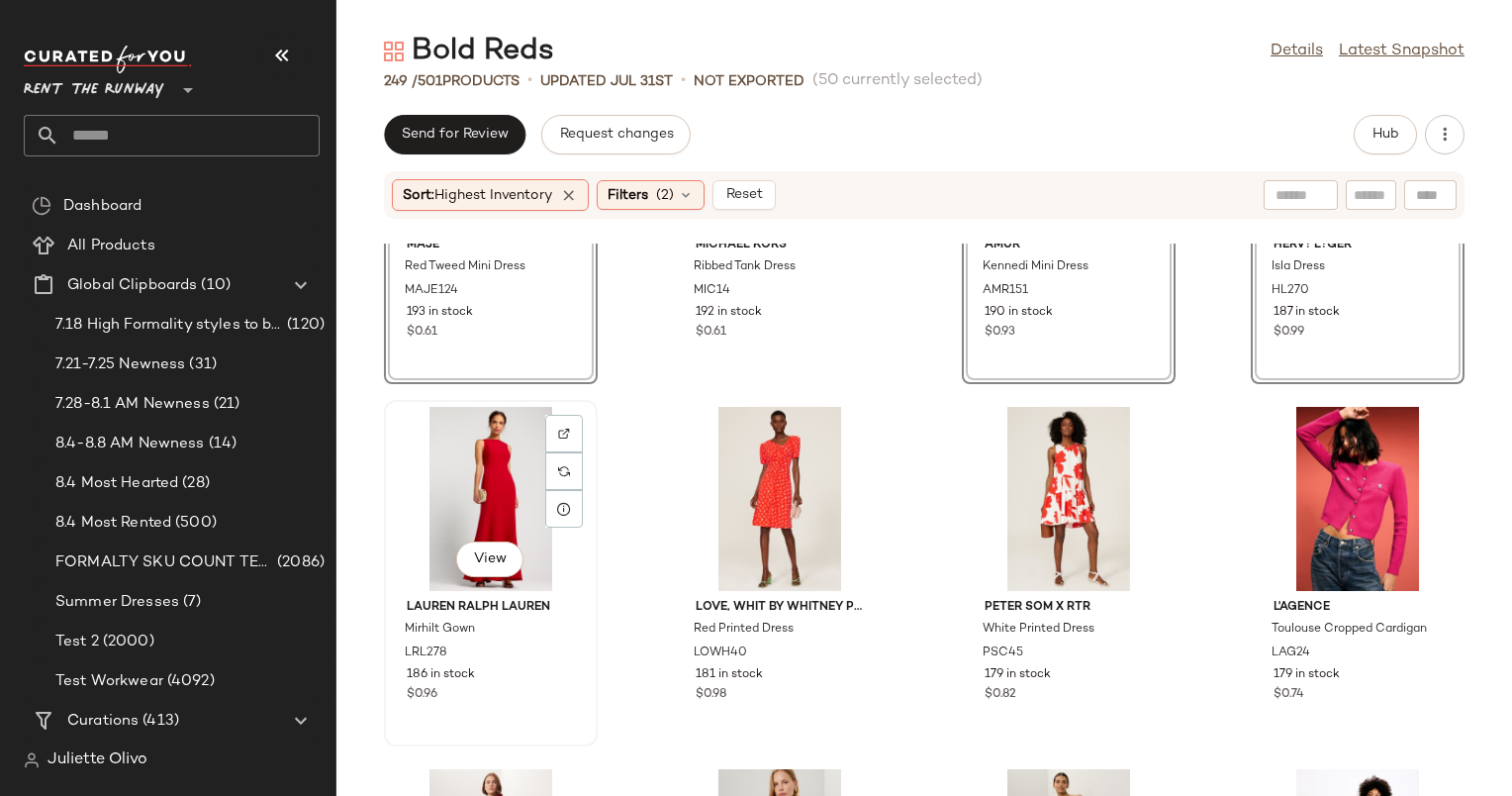 click on "View" 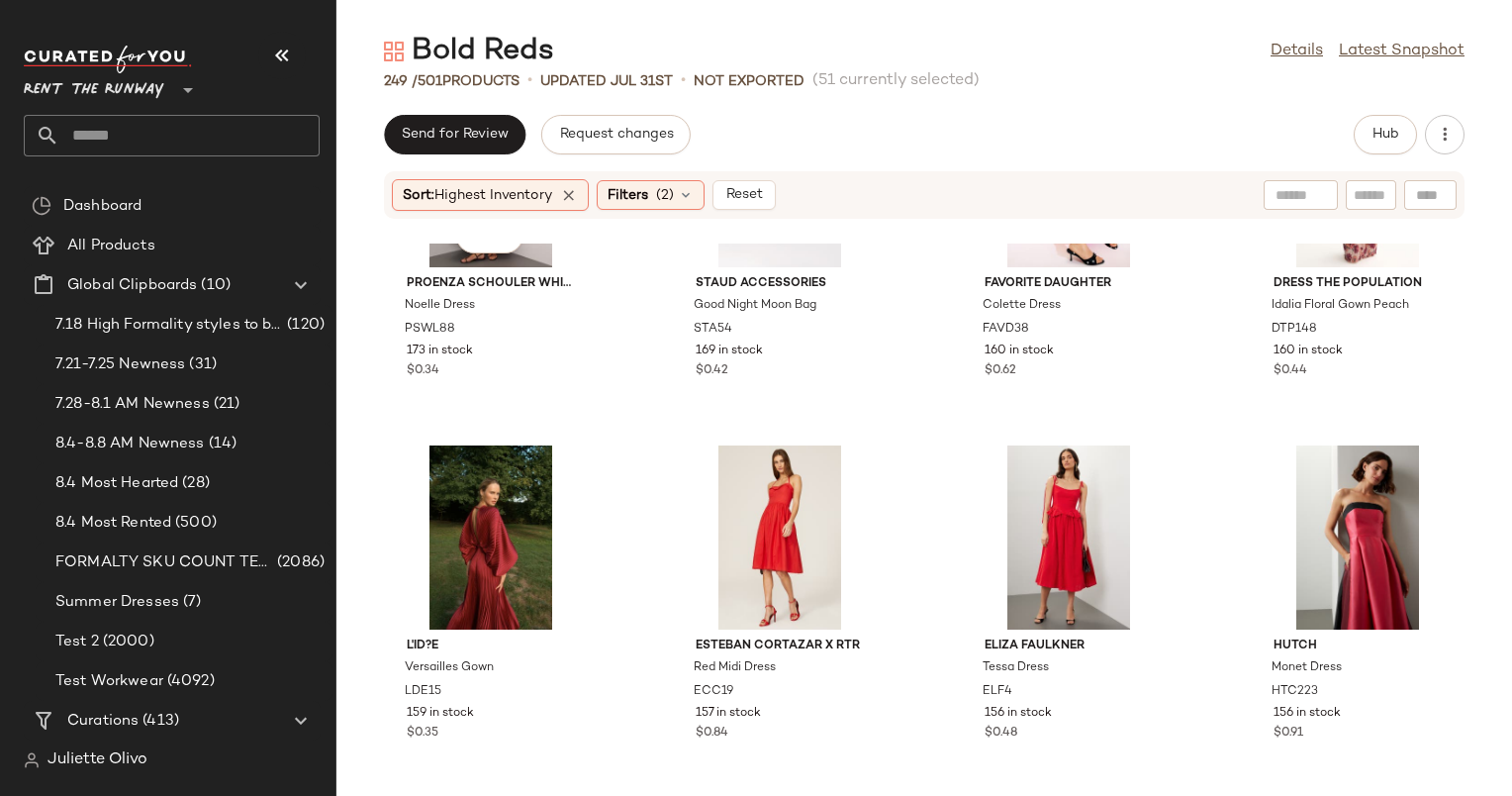 scroll, scrollTop: 9971, scrollLeft: 0, axis: vertical 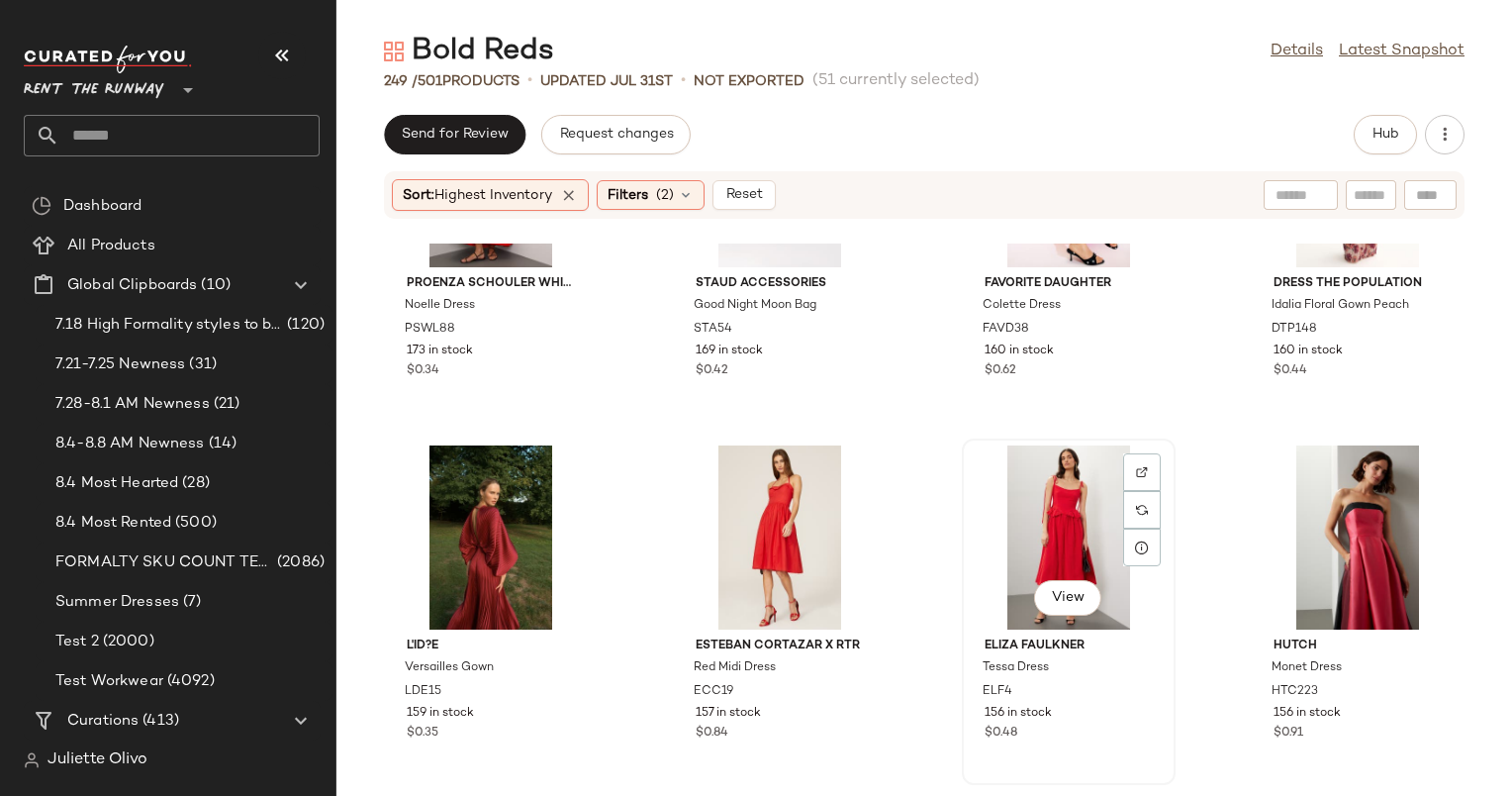 click on "View" 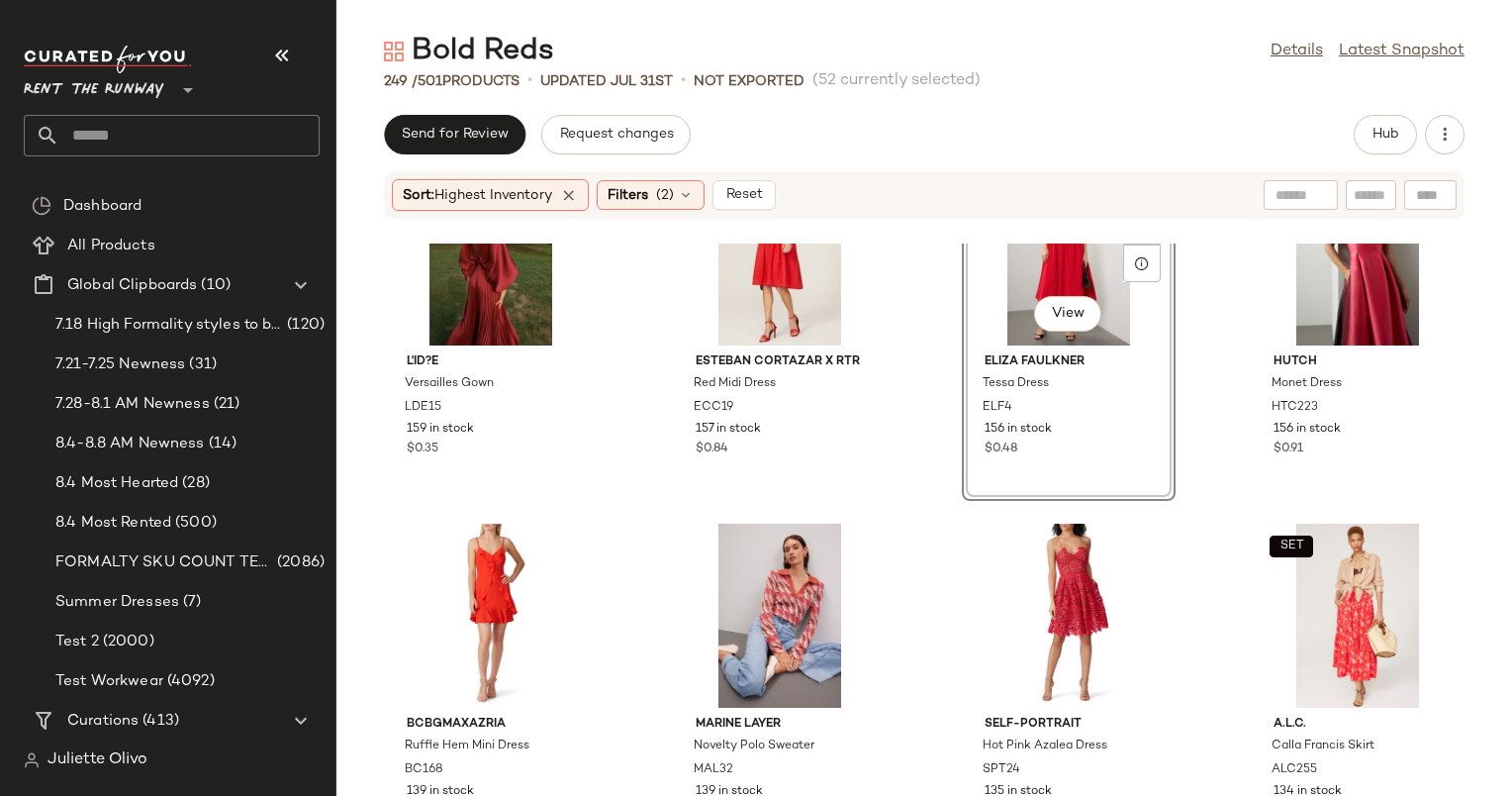 scroll, scrollTop: 10164, scrollLeft: 0, axis: vertical 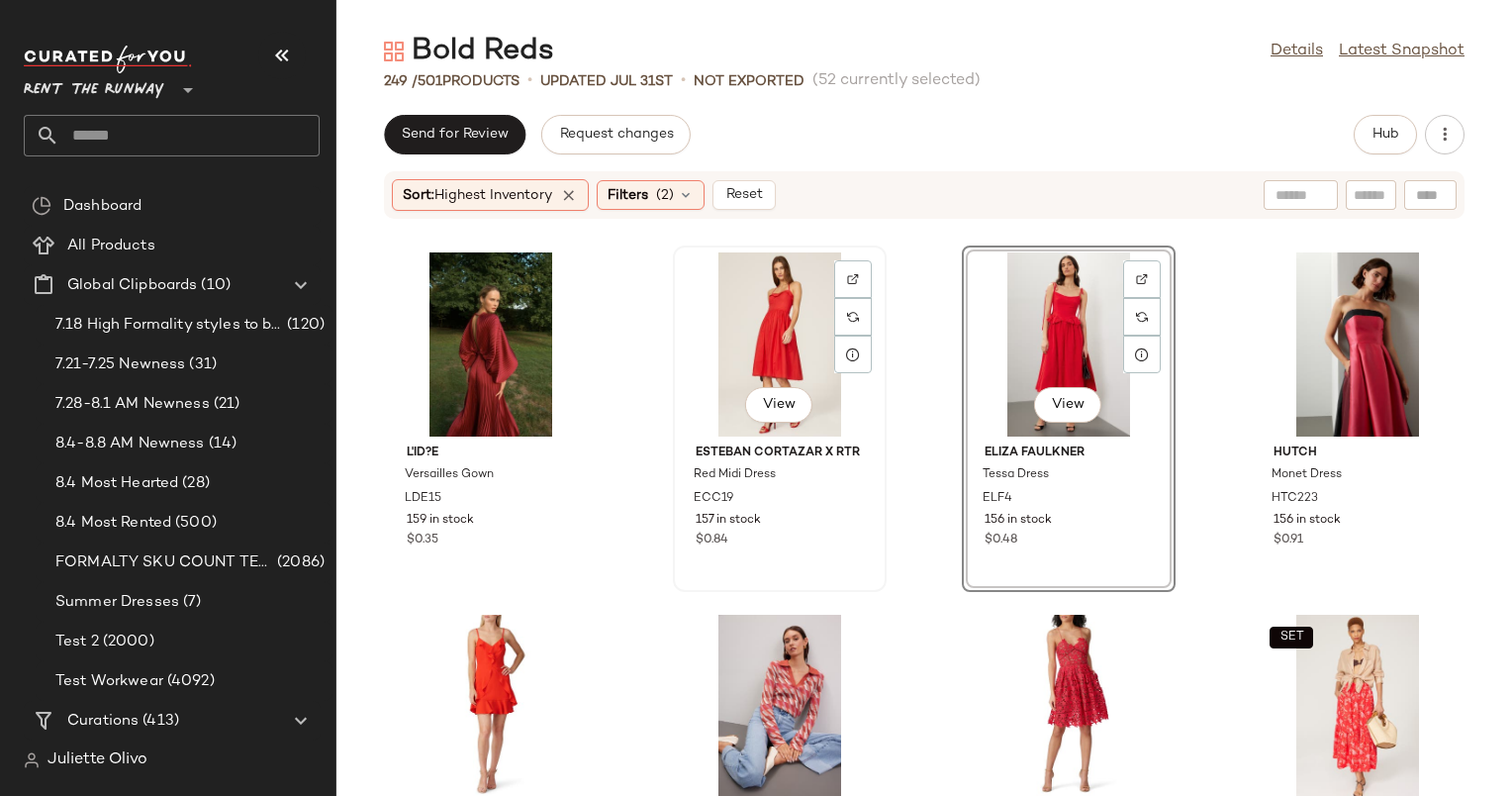 click on "View" 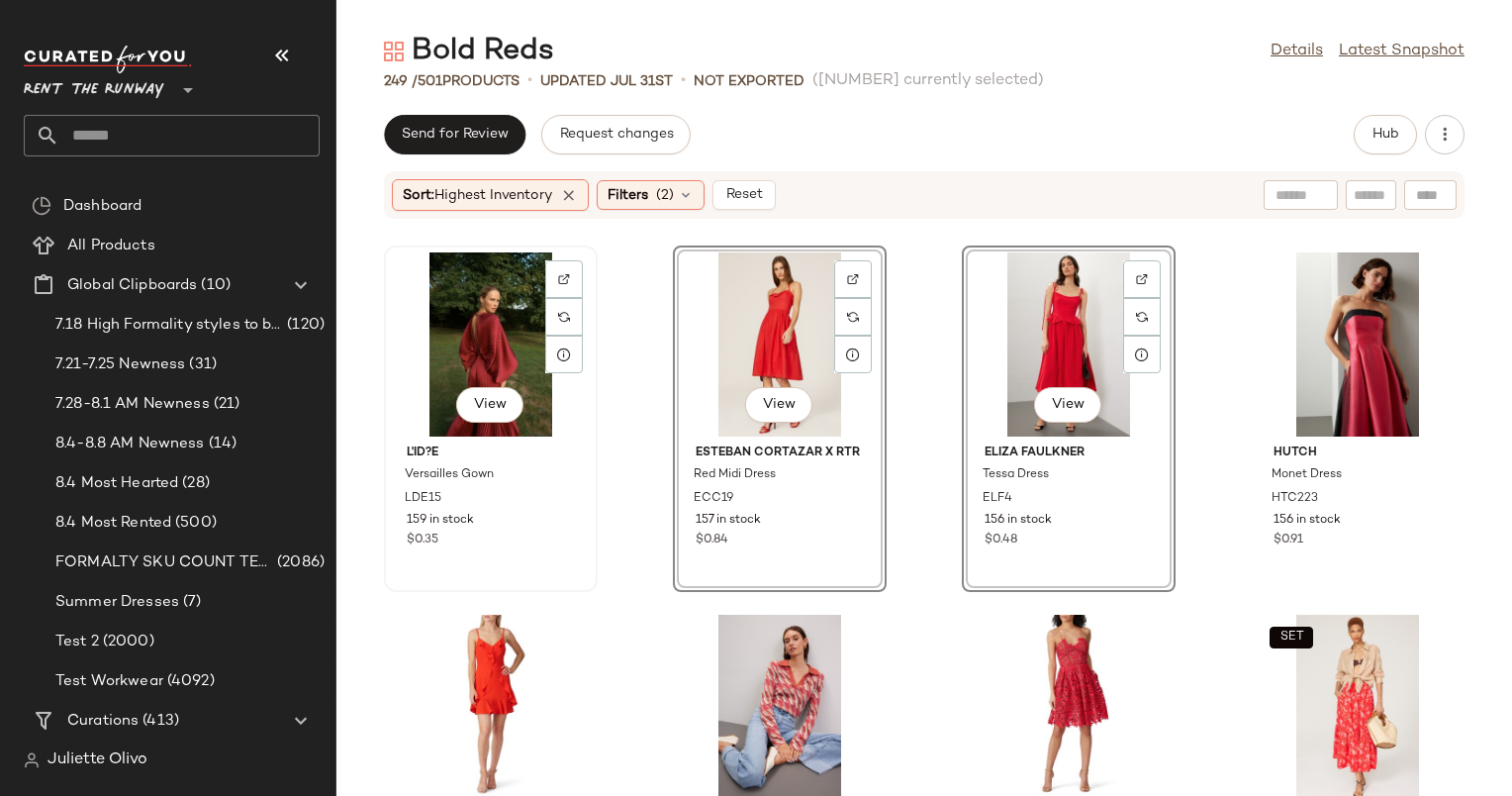 click on "View" 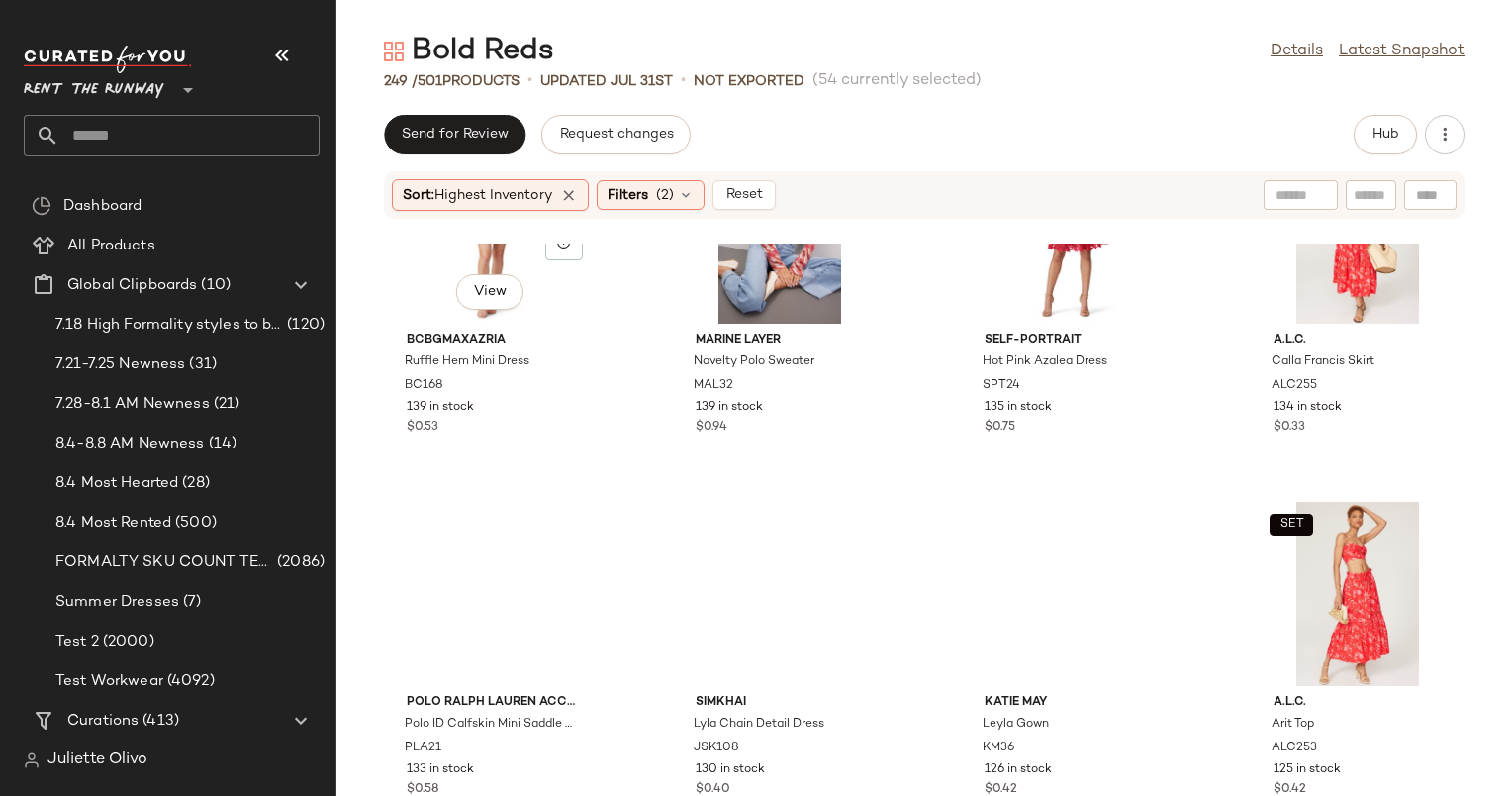 scroll, scrollTop: 10648, scrollLeft: 0, axis: vertical 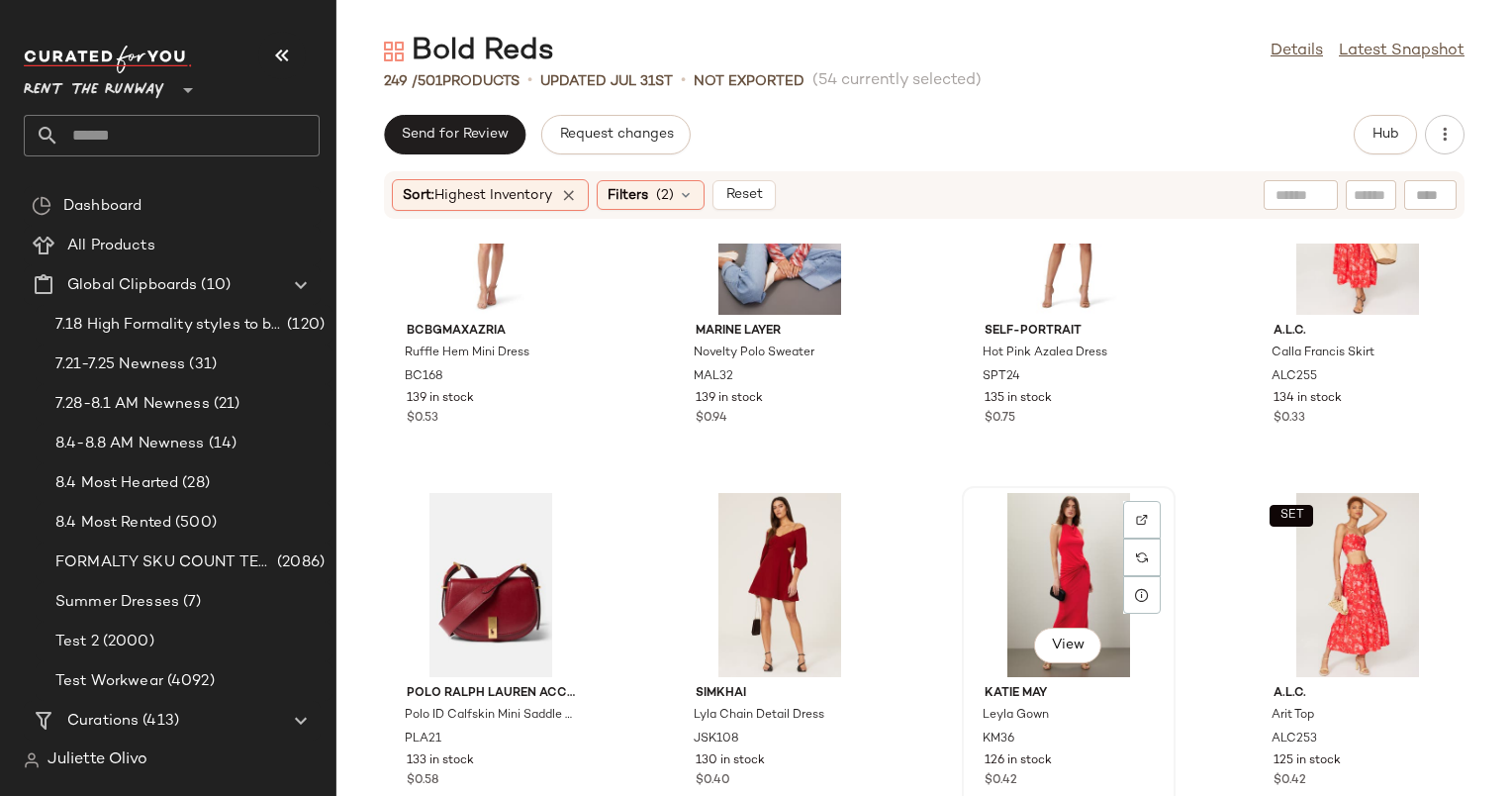 click on "View" 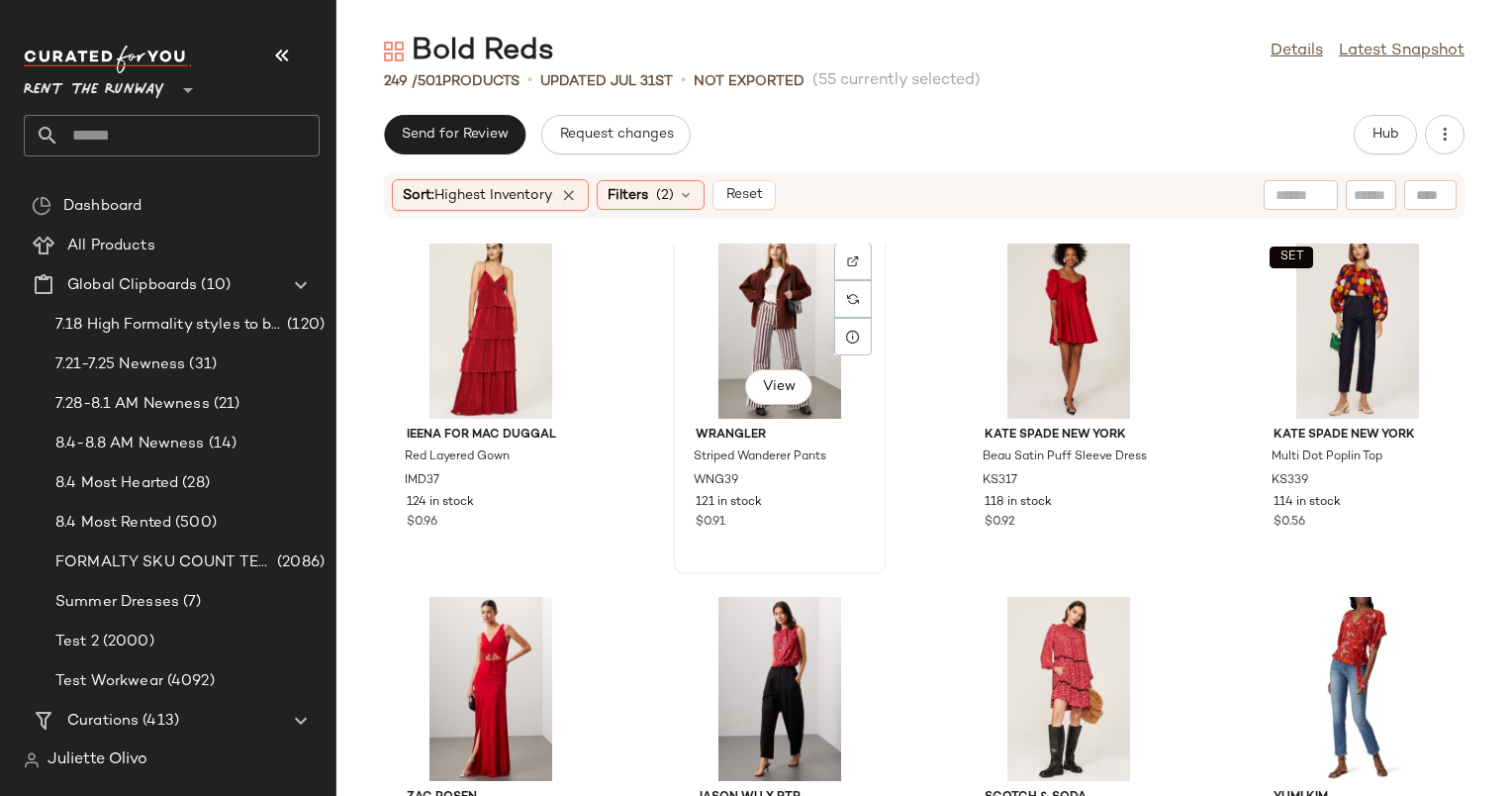 scroll, scrollTop: 11277, scrollLeft: 0, axis: vertical 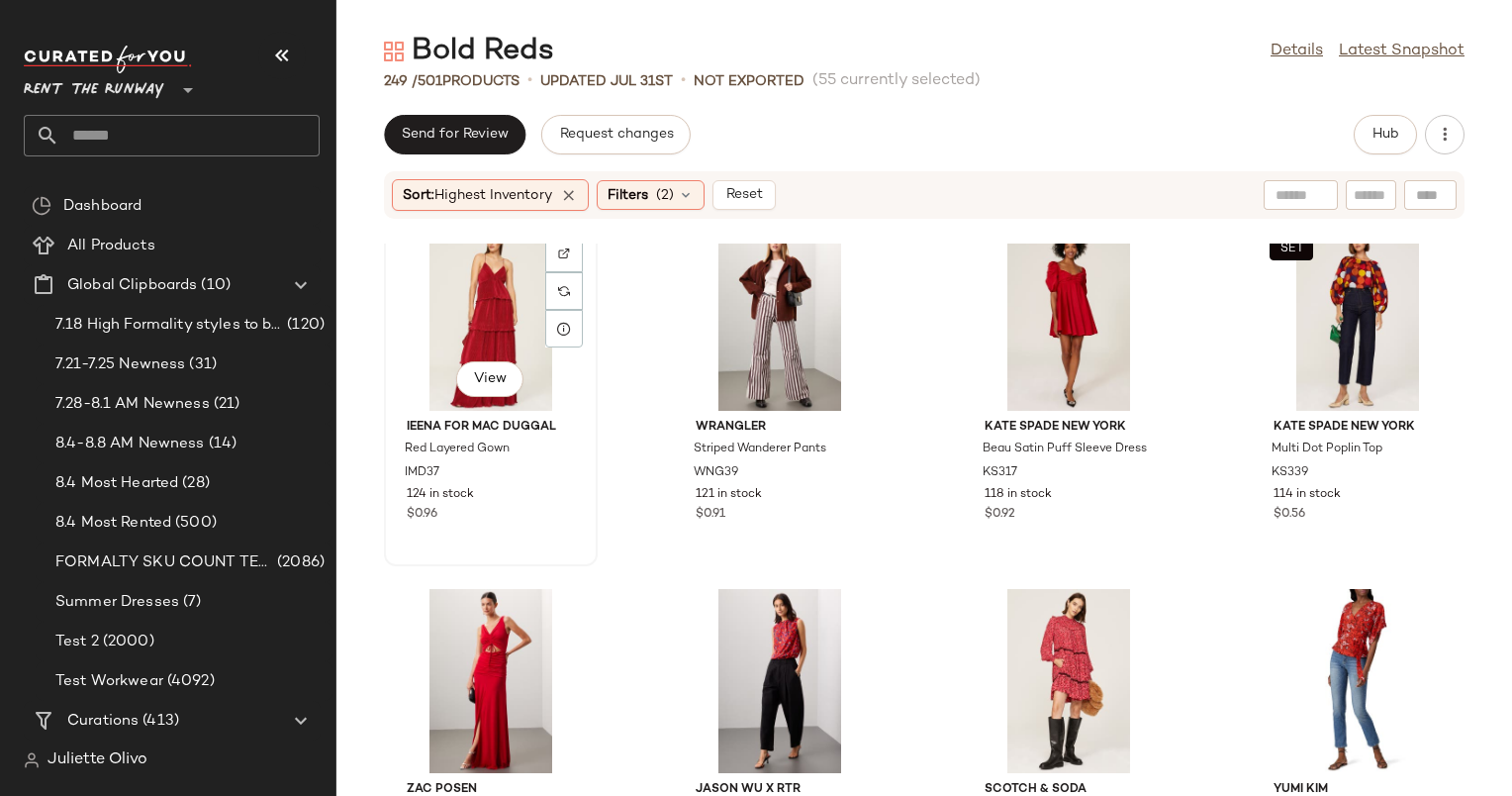 click on "View" 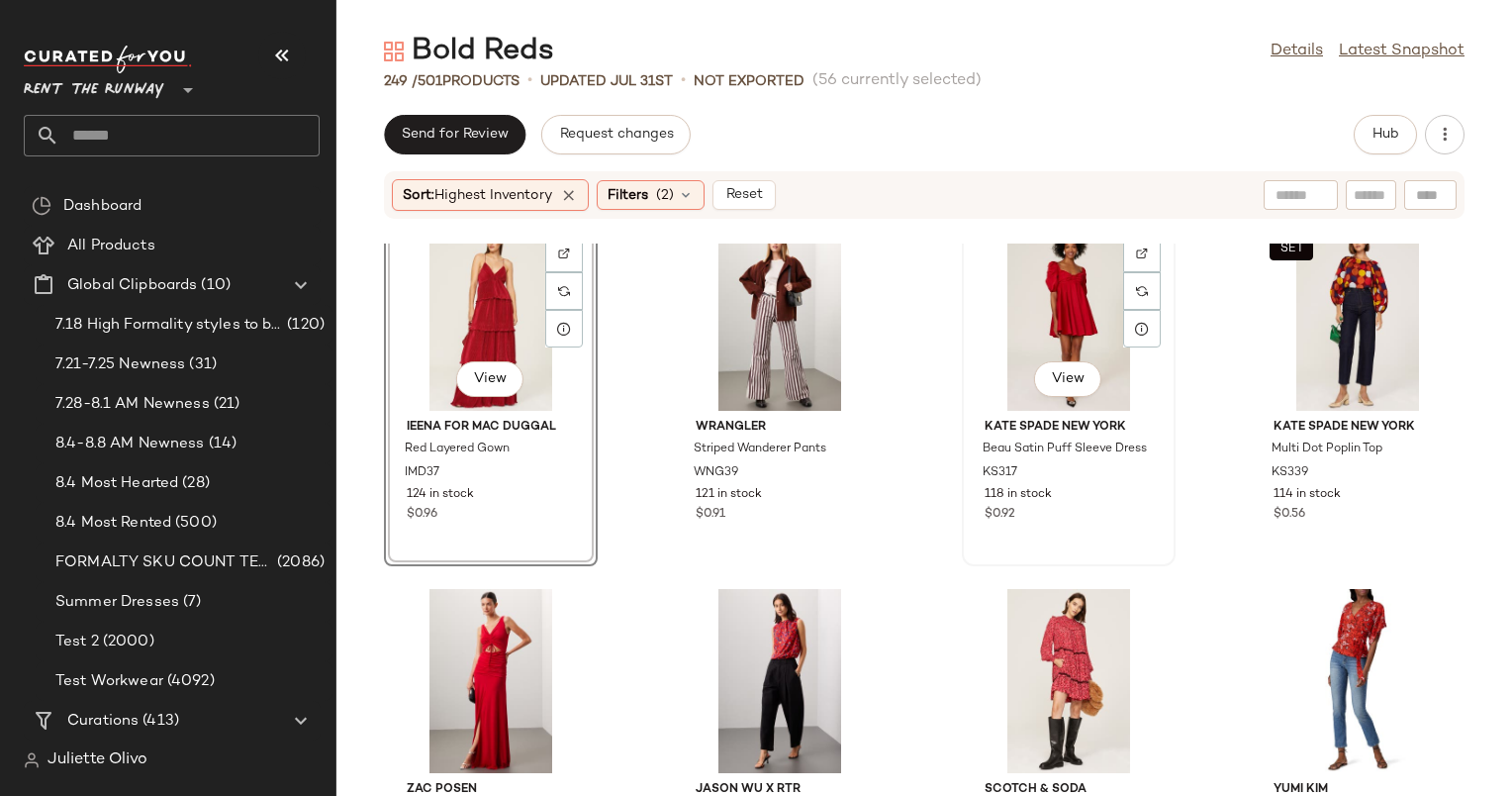 click on "View" 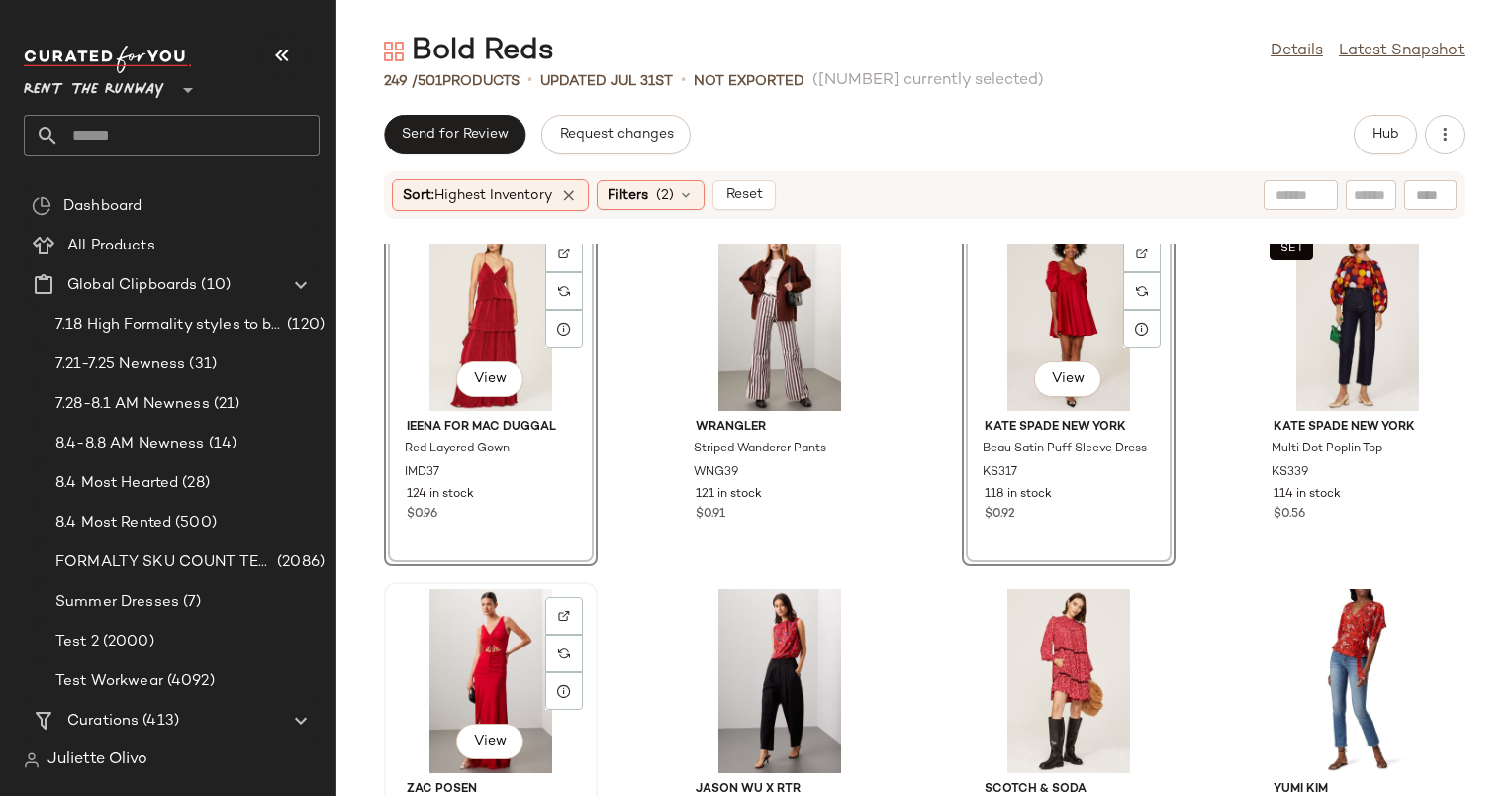 click on "View" 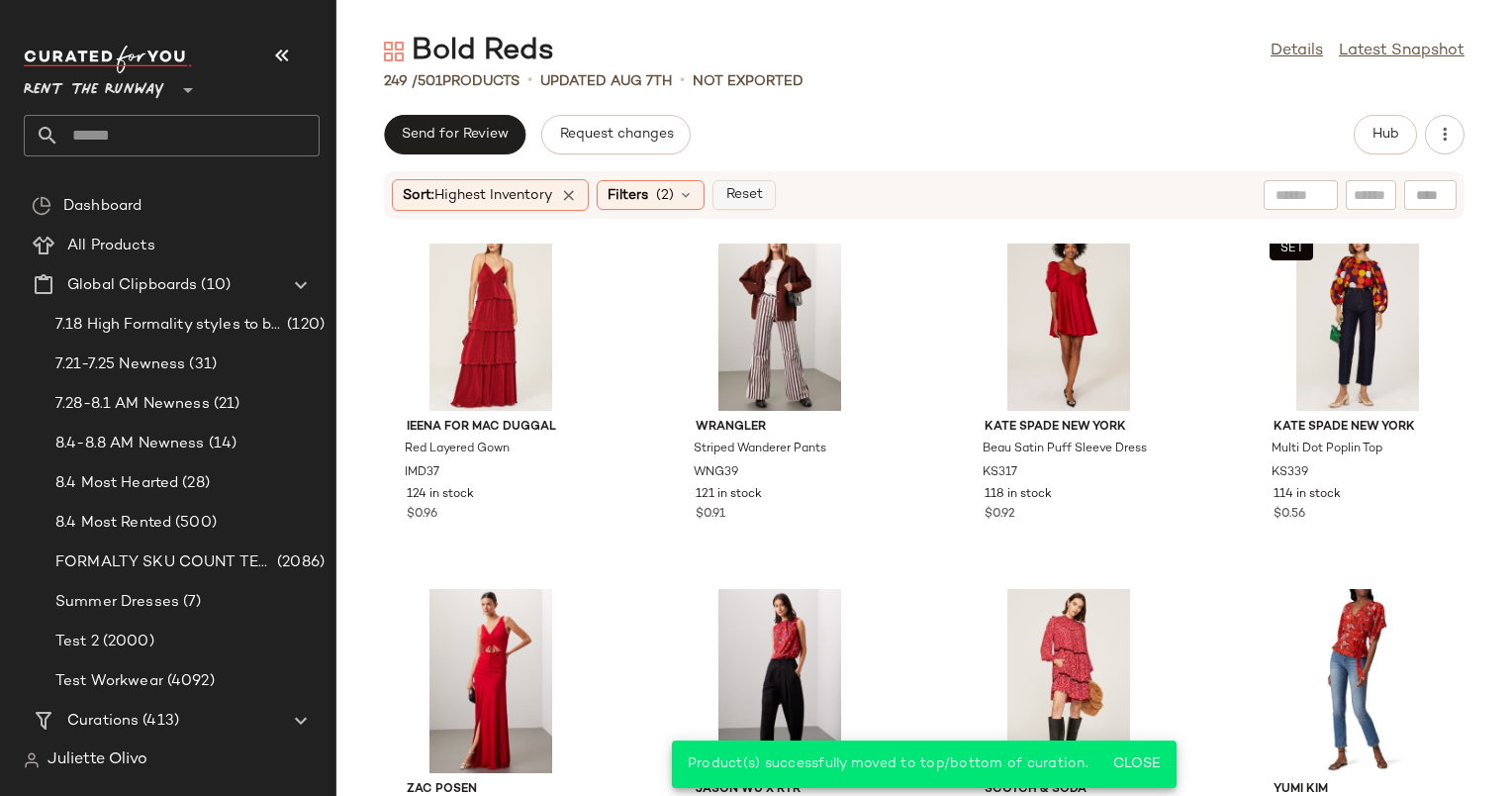 click on "Reset" 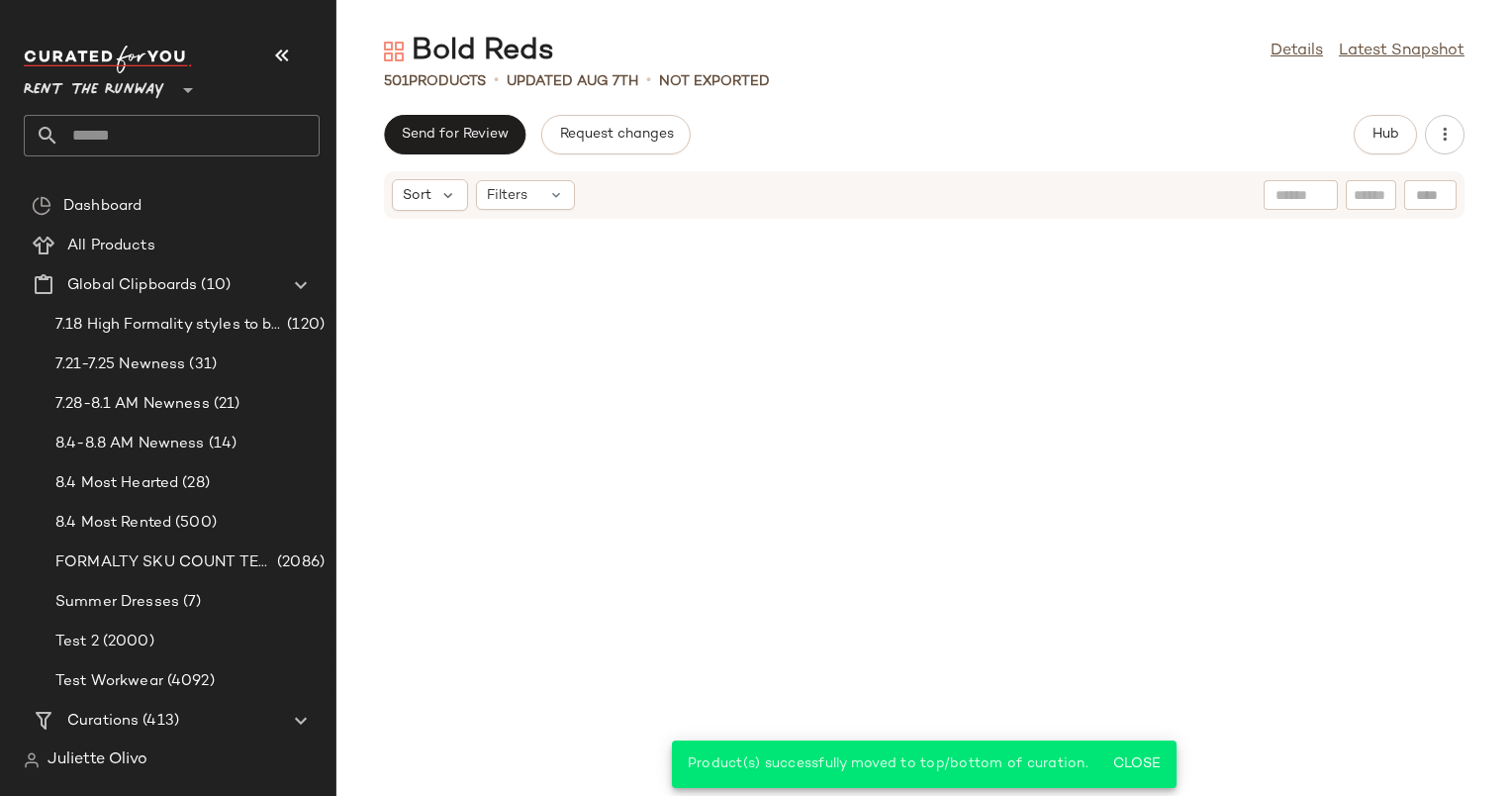 scroll, scrollTop: 5073, scrollLeft: 0, axis: vertical 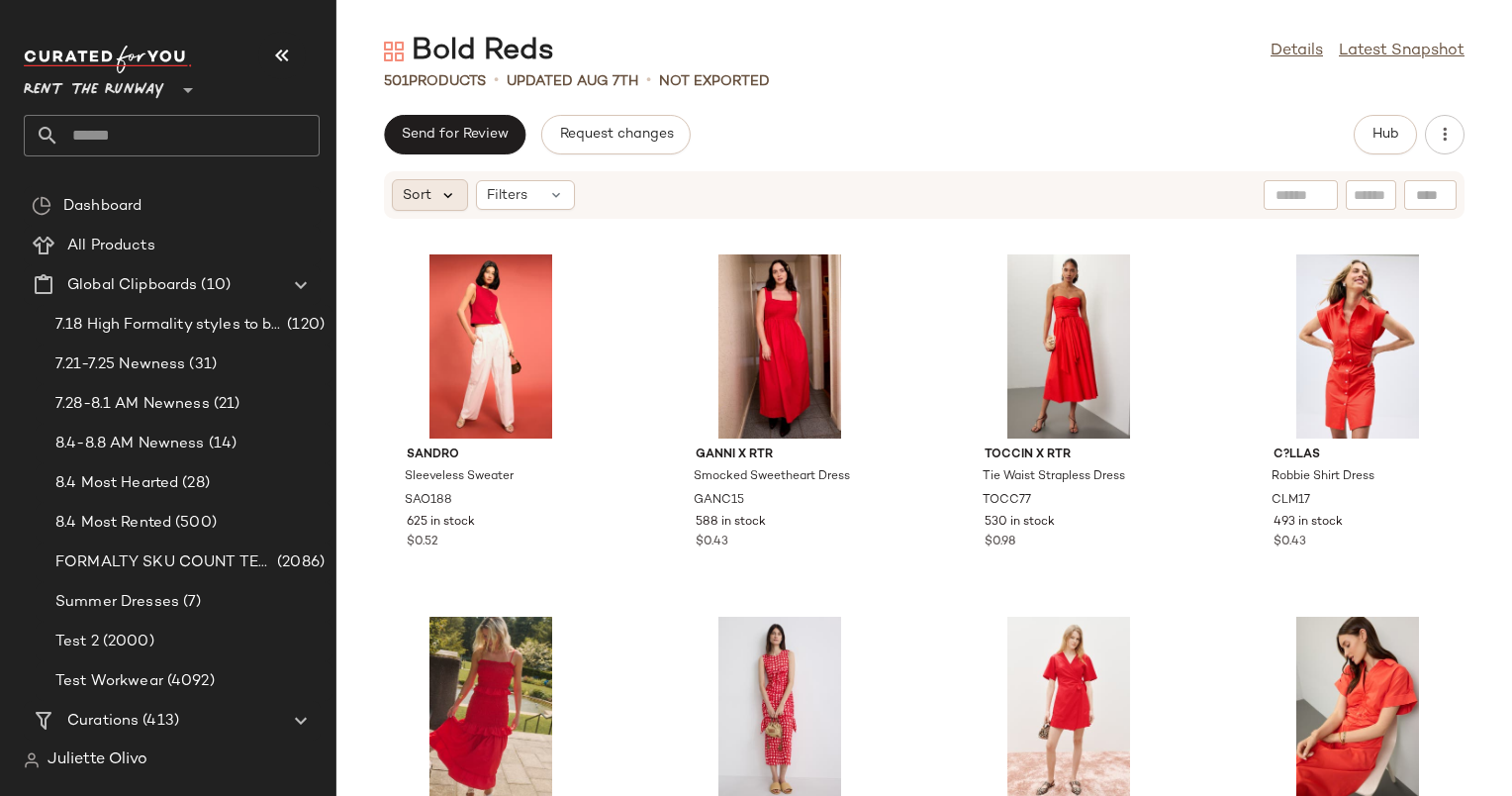 click at bounding box center (448, 195) 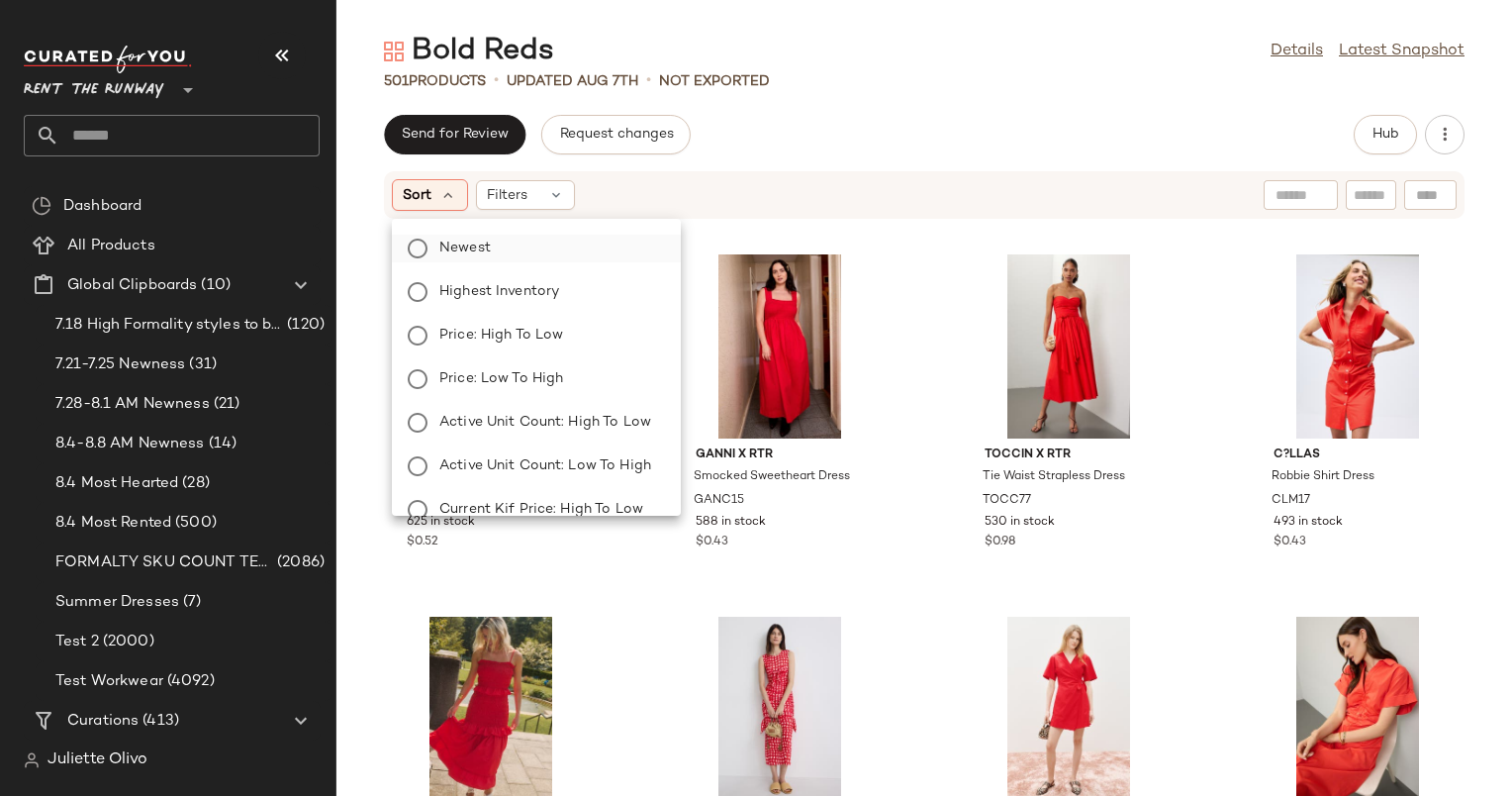 click on "Newest" at bounding box center [548, 249] 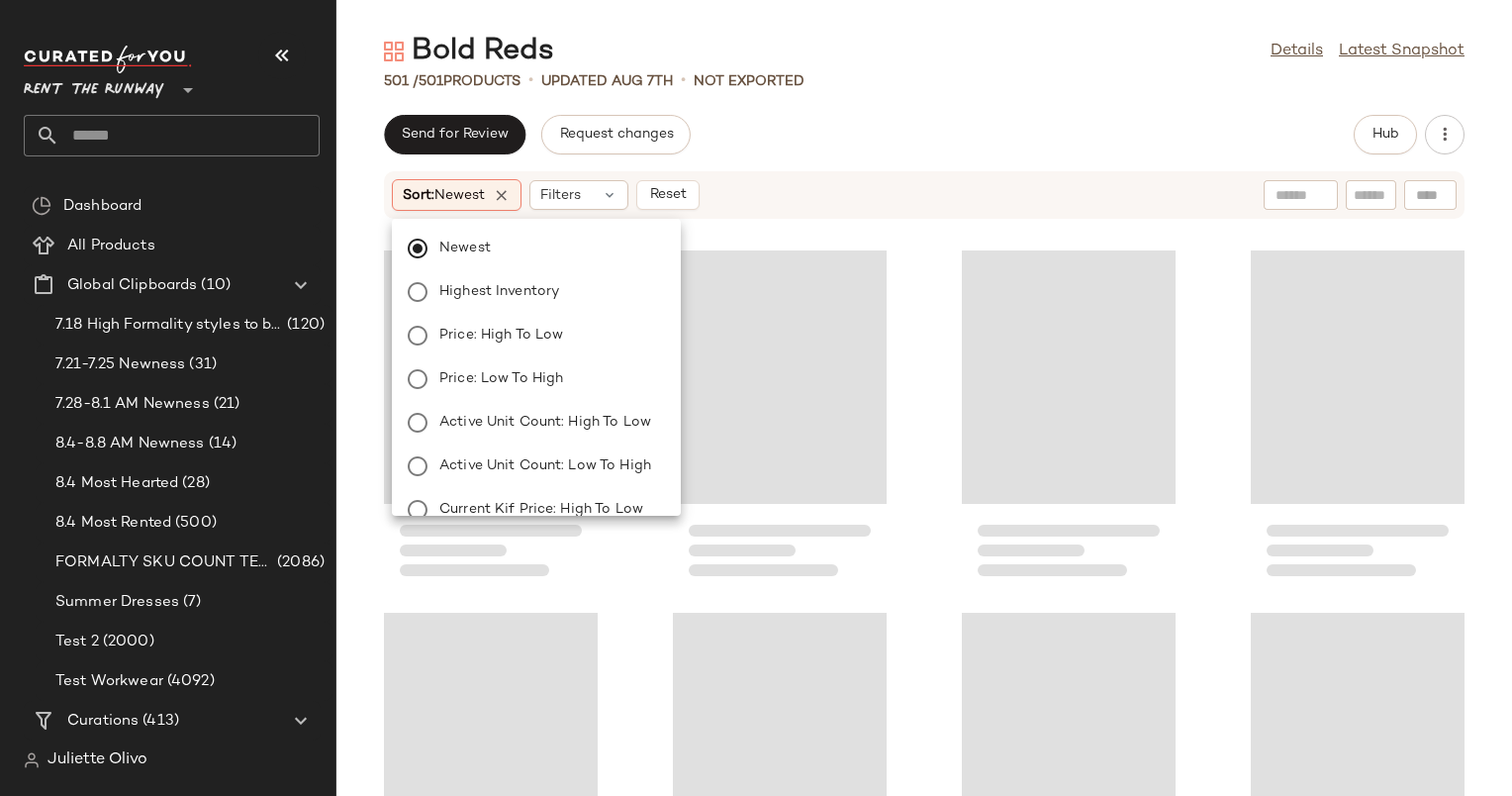 click on "Send for Review   Request changes   Hub  Sort:   Newest Filters  Reset" at bounding box center (924, 455) 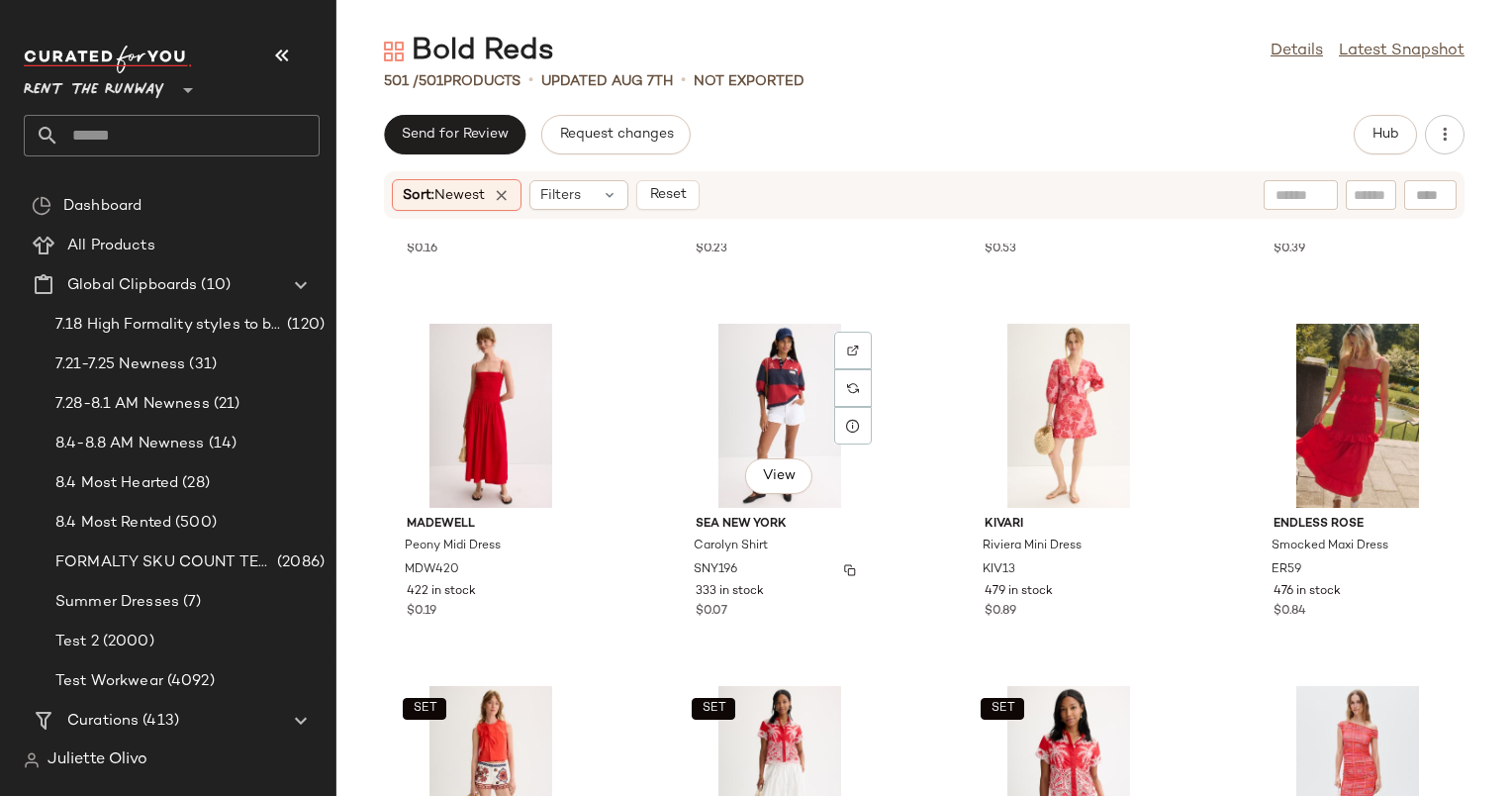 scroll, scrollTop: 2843, scrollLeft: 0, axis: vertical 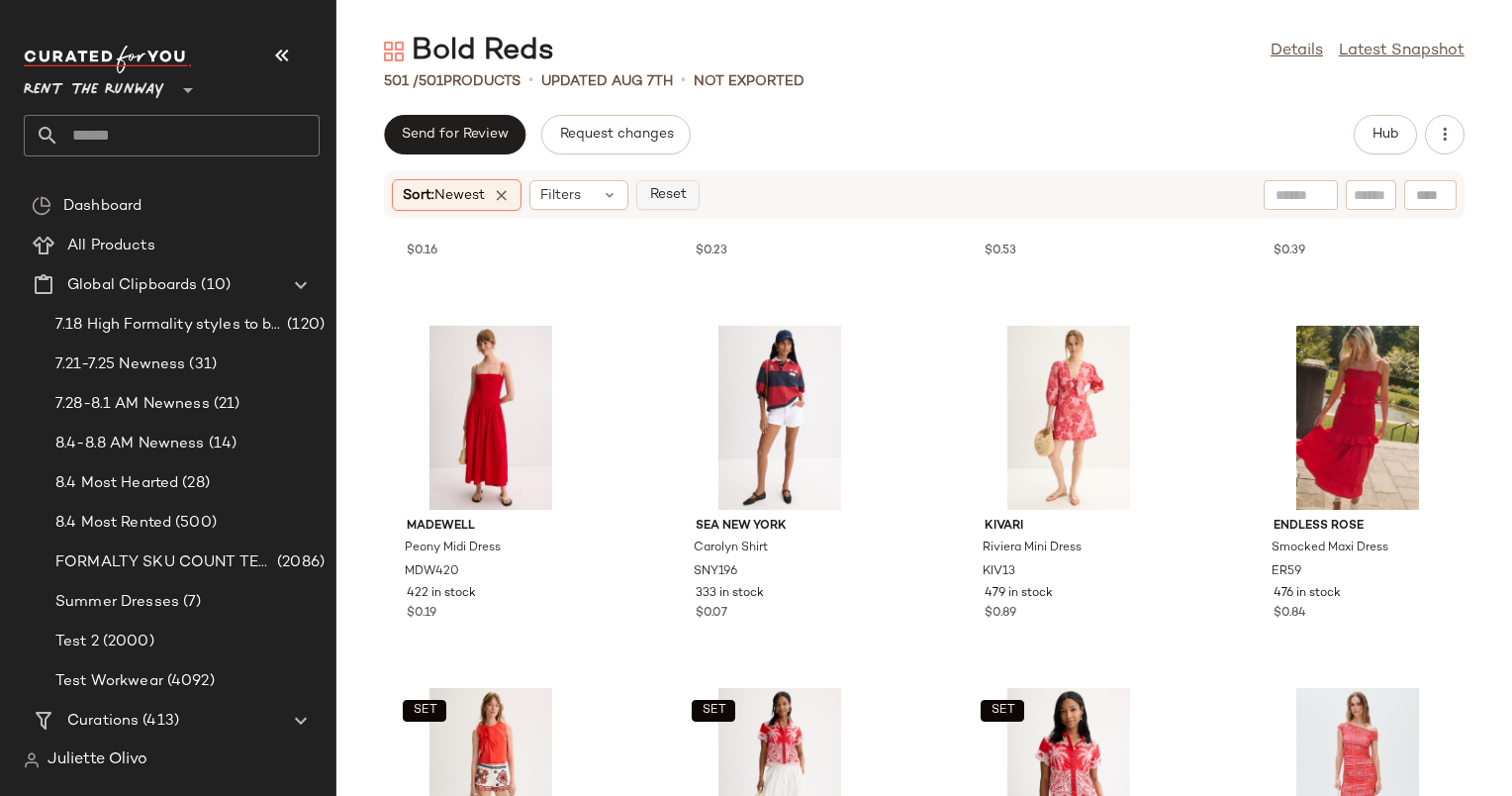click on "Reset" 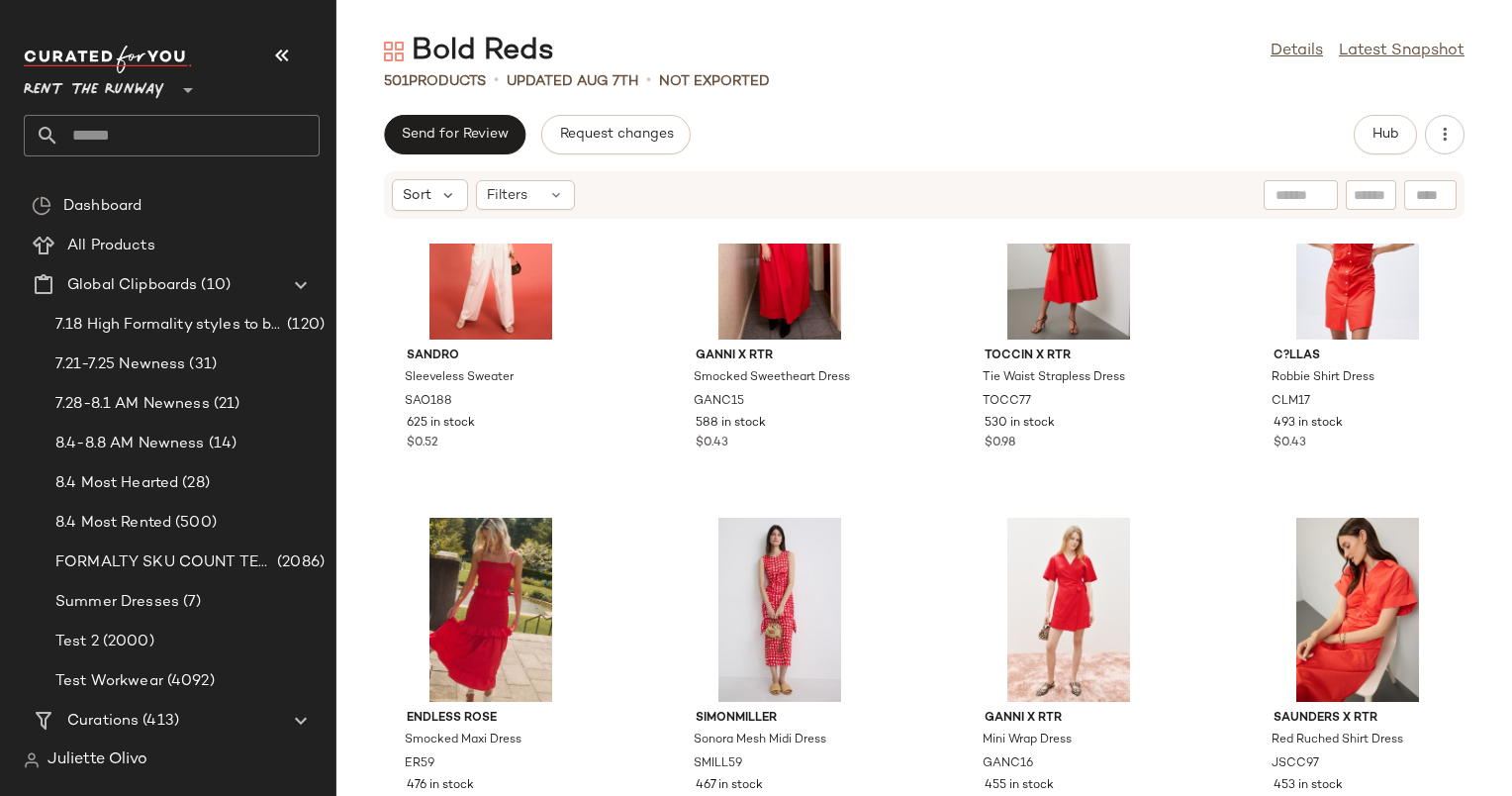 scroll, scrollTop: 0, scrollLeft: 0, axis: both 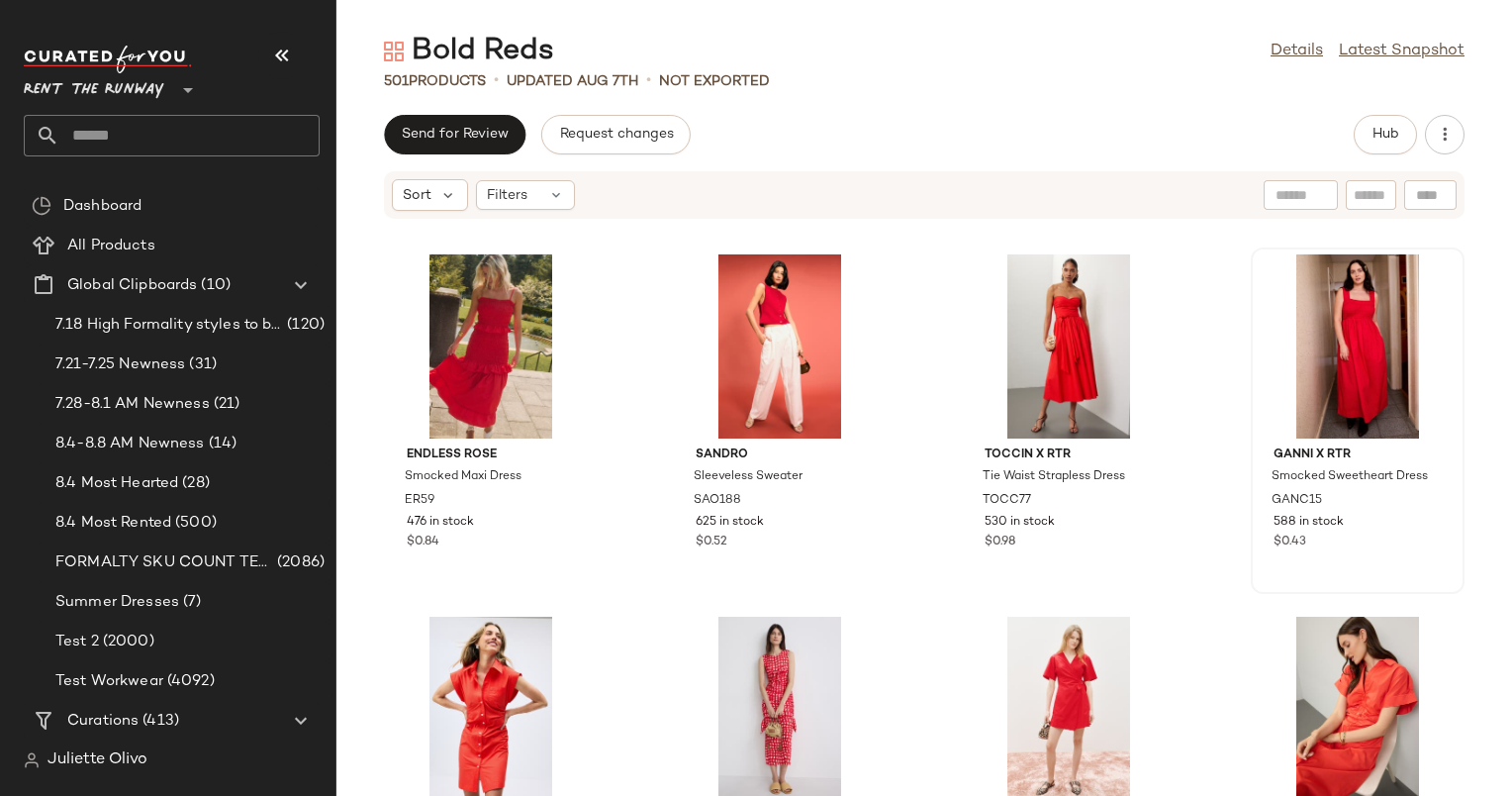 drag, startPoint x: 1050, startPoint y: 702, endPoint x: 1277, endPoint y: 387, distance: 388.27052 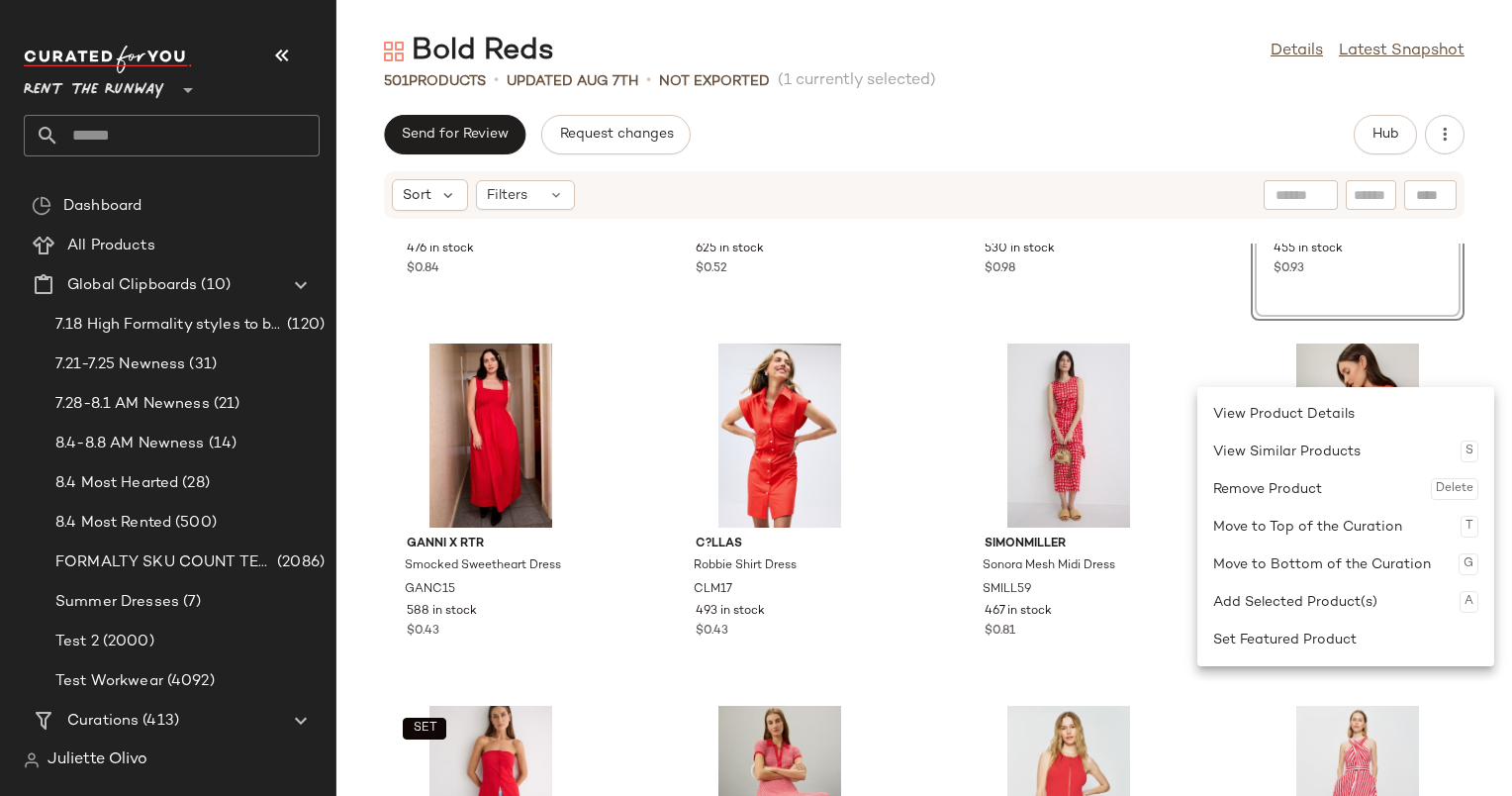 scroll, scrollTop: 407, scrollLeft: 0, axis: vertical 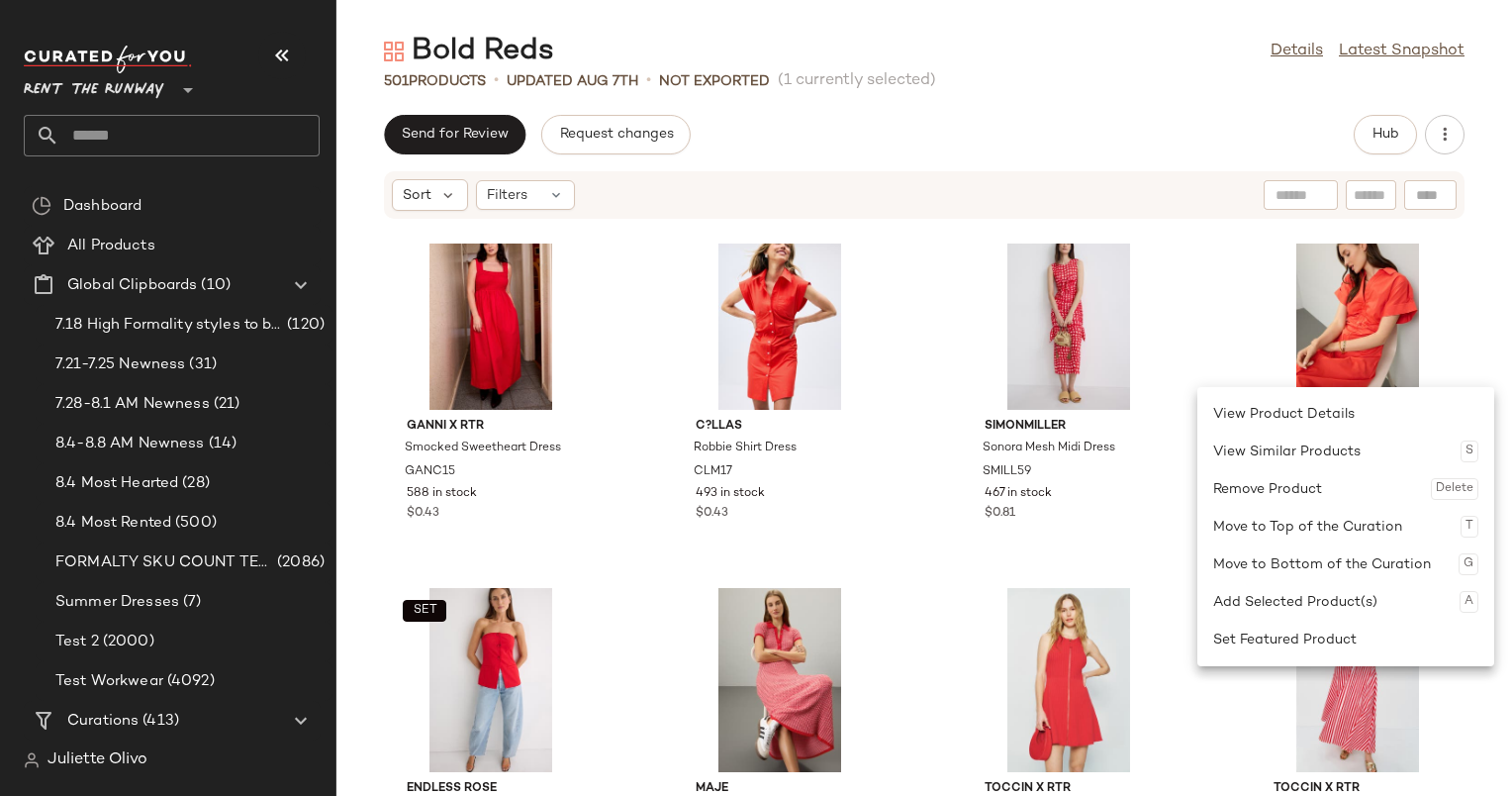 click on "GANNI x RTR Smocked Sweetheart Dress GANC15 588 in stock $0.43 C?LLAS Robbie Shirt Dress CLM17 493 in stock $0.43 SIMONMILLER Sonora Mesh Midi Dress SMILL59 467 in stock $0.81 Saunders x RTR Red Ruched Shirt Dress JSCC97 453 in stock $0.83  SET  Endless Rose Strapless Buttoned Long Top ER53 448 in stock $0.50 Maje Red Polo Midi Dress MAJE126 440 in stock $0.37 TOCCIN X RTR Zip Front Sleeveless Dress TOCC165 418 in stock $0.90 TOCCIN X RTR Cross Over Halter Midi Dress TOCC160 401 in stock $0.43 Jason Wu x RTR Knit Pleated Midi Dress JWC195 380 in stock $0.44  SET  TOCCIN X RTR Linen Short TOCC169 380 in stock $0.53 Suboo Christy Cap Sleeve Top SUBO34 377 in stock $0.40 Ronny Kobo x RTR Crochet Dress RKC84 370 in stock $0.43 Madewell Smocked Puff Sleeve Midi Dress MDW428 364 in stock $0.32 Suboo Florence Broderie Tunic Dress SUBO40 363 in stock $0.86  SET  Endless Rose High Wasted Trouser ER45 358 in stock $0.94 Suboo Naples Drop Waist Midi Dress SUBO36 358 in stock $0.59" 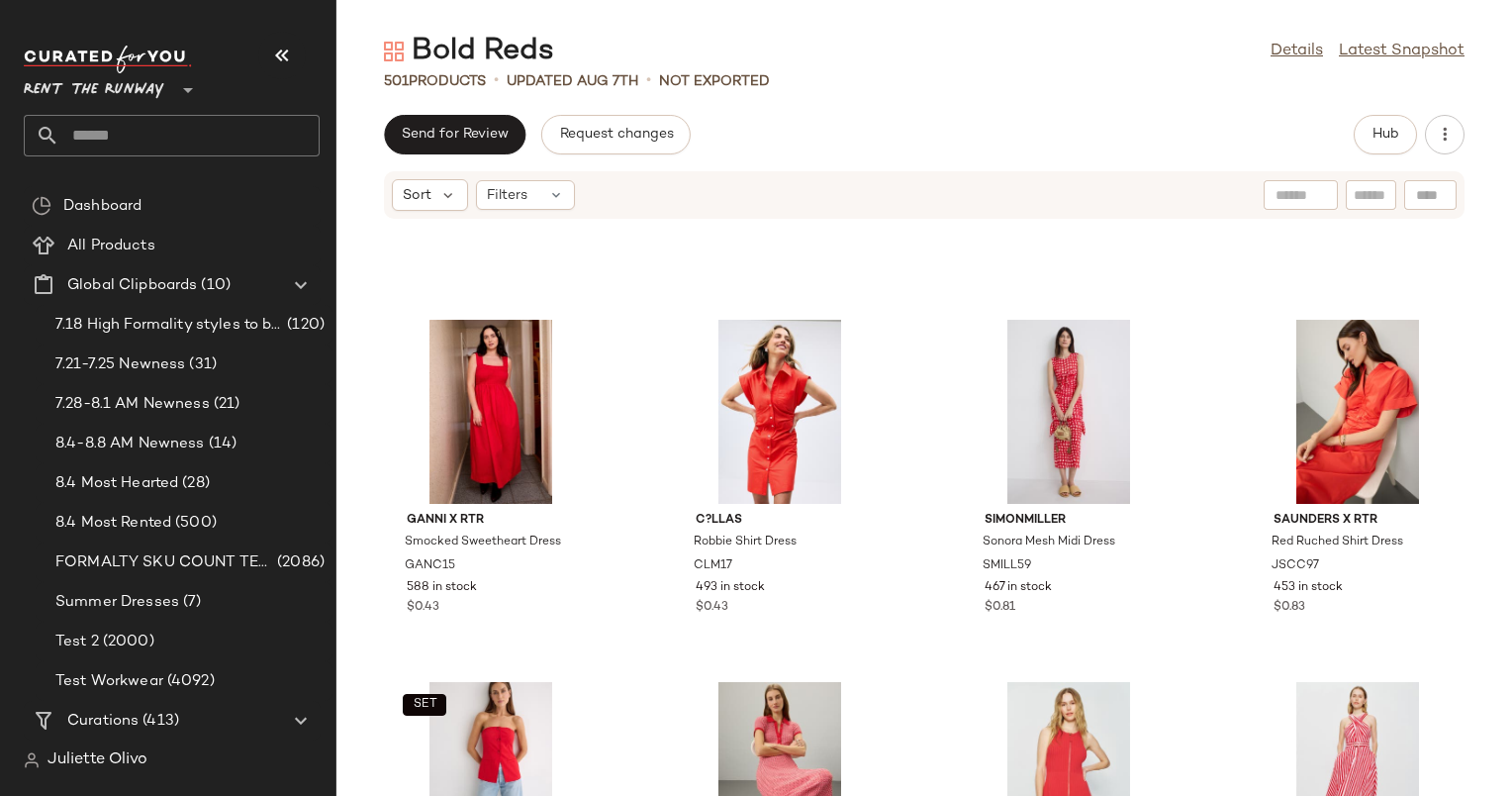 scroll, scrollTop: 333, scrollLeft: 0, axis: vertical 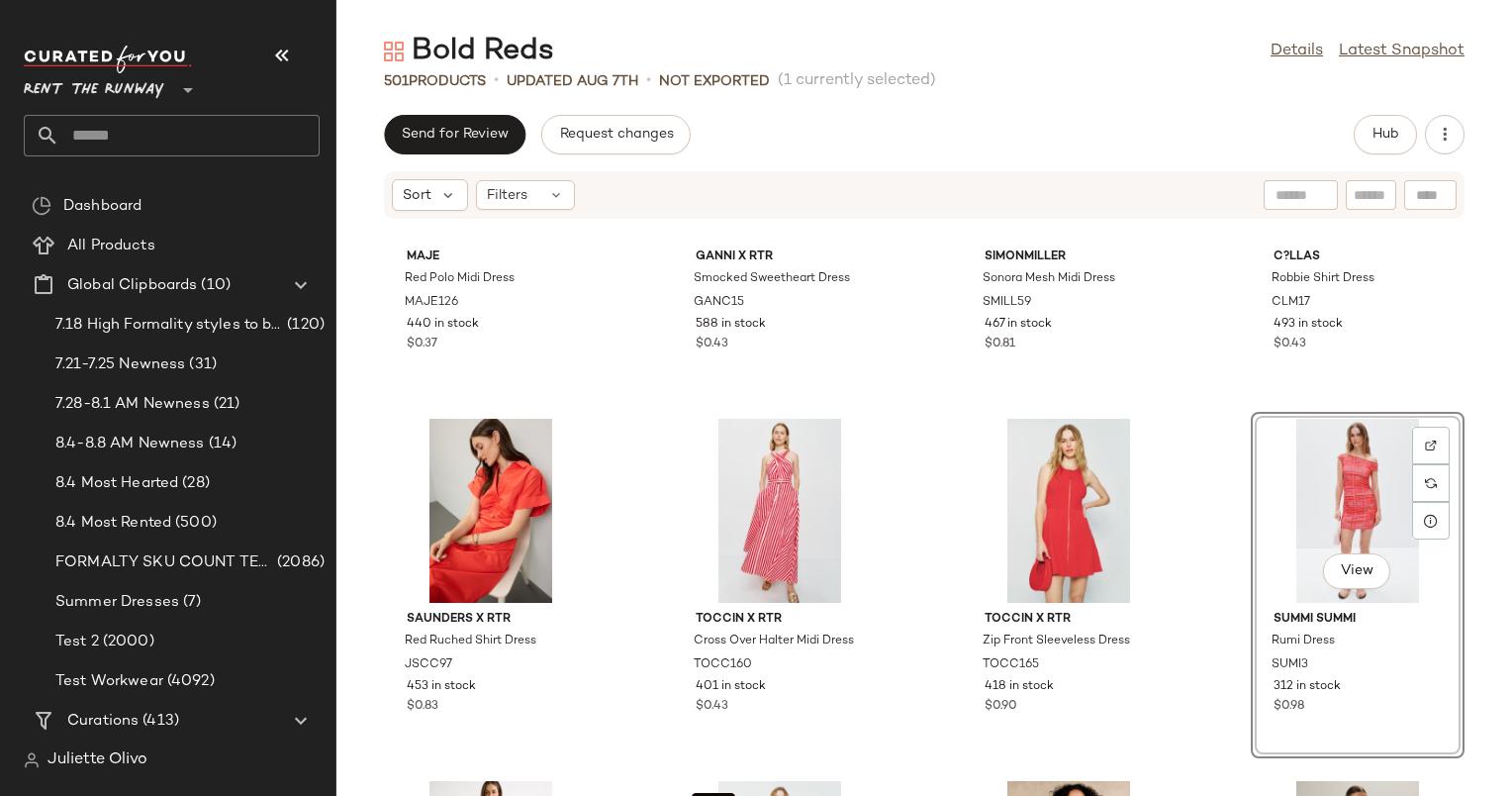 click on "Maje Red Polo Midi Dress MAJE126 440 in stock $0.37 GANNI x RTR Smocked Sweetheart Dress GANC15 588 in stock $0.43 SIMONMILLER Sonora Mesh Midi Dress SMILL59 467 in stock $0.81 C?LLAS Robbie Shirt Dress CLM17 493 in stock $0.43 Saunders x RTR Red Ruched Shirt Dress JSCC97 453 in stock $0.83 TOCCIN X RTR Cross Over Halter Midi Dress TOCC160 401 in stock $0.43 TOCCIN X RTR Zip Front Sleeveless Dress TOCC165 418 in stock $0.90  View  summi summi Rumi Dress SUMI3 312 in stock $0.98 Jason Wu x RTR Knit Pleated Midi Dress JWC195 380 in stock $0.44  SET  TOCCIN X RTR Linen Short TOCC169 380 in stock $0.53 Suboo Christy Cap Sleeve Top SUBO34 377 in stock $0.40 Ronny Kobo x RTR Crochet Dress RKC84 370 in stock $0.43 Madewell Smocked Puff Sleeve Midi Dress MDW428 364 in stock $0.32 Suboo Florence Broderie Tunic Dress SUBO40 363 in stock $0.86  SET  Endless Rose High Wasted Trouser ER45 358 in stock $0.94  SET  Endless Rose Strapless Buttoned Long Top ER53 448 in stock $0.50" 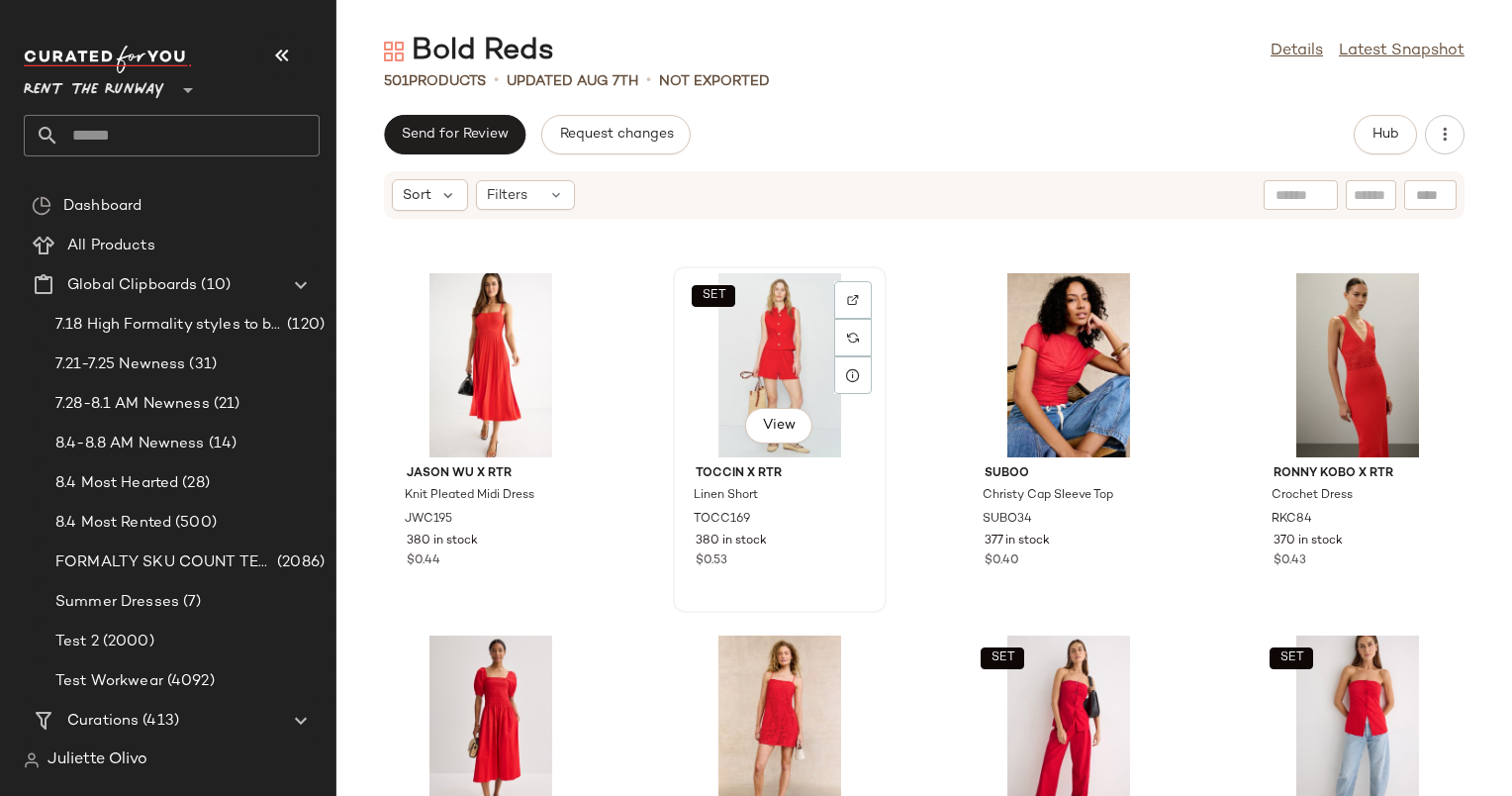 scroll, scrollTop: 1083, scrollLeft: 0, axis: vertical 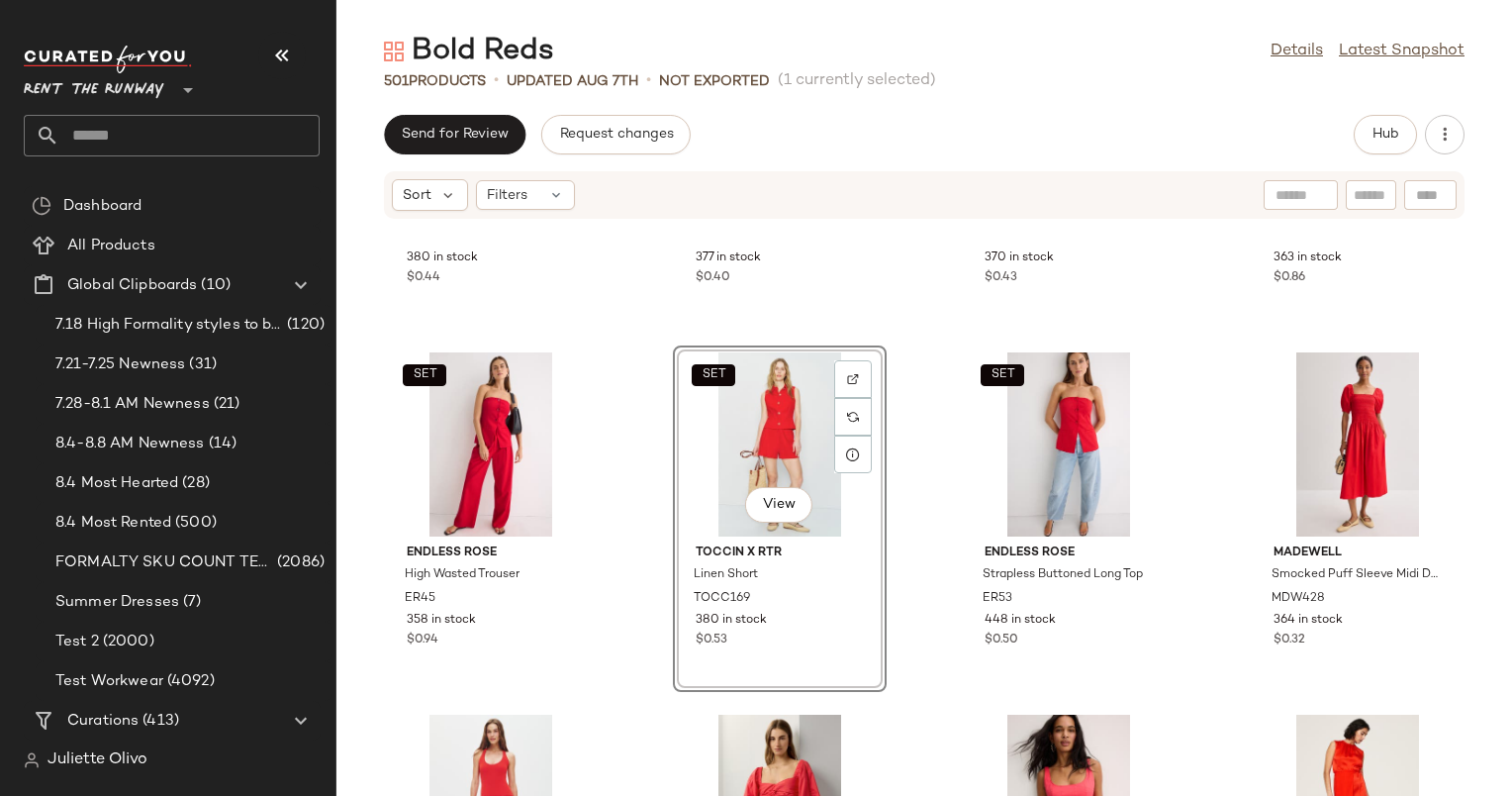 click on "Sort  Filters" at bounding box center (924, 195) 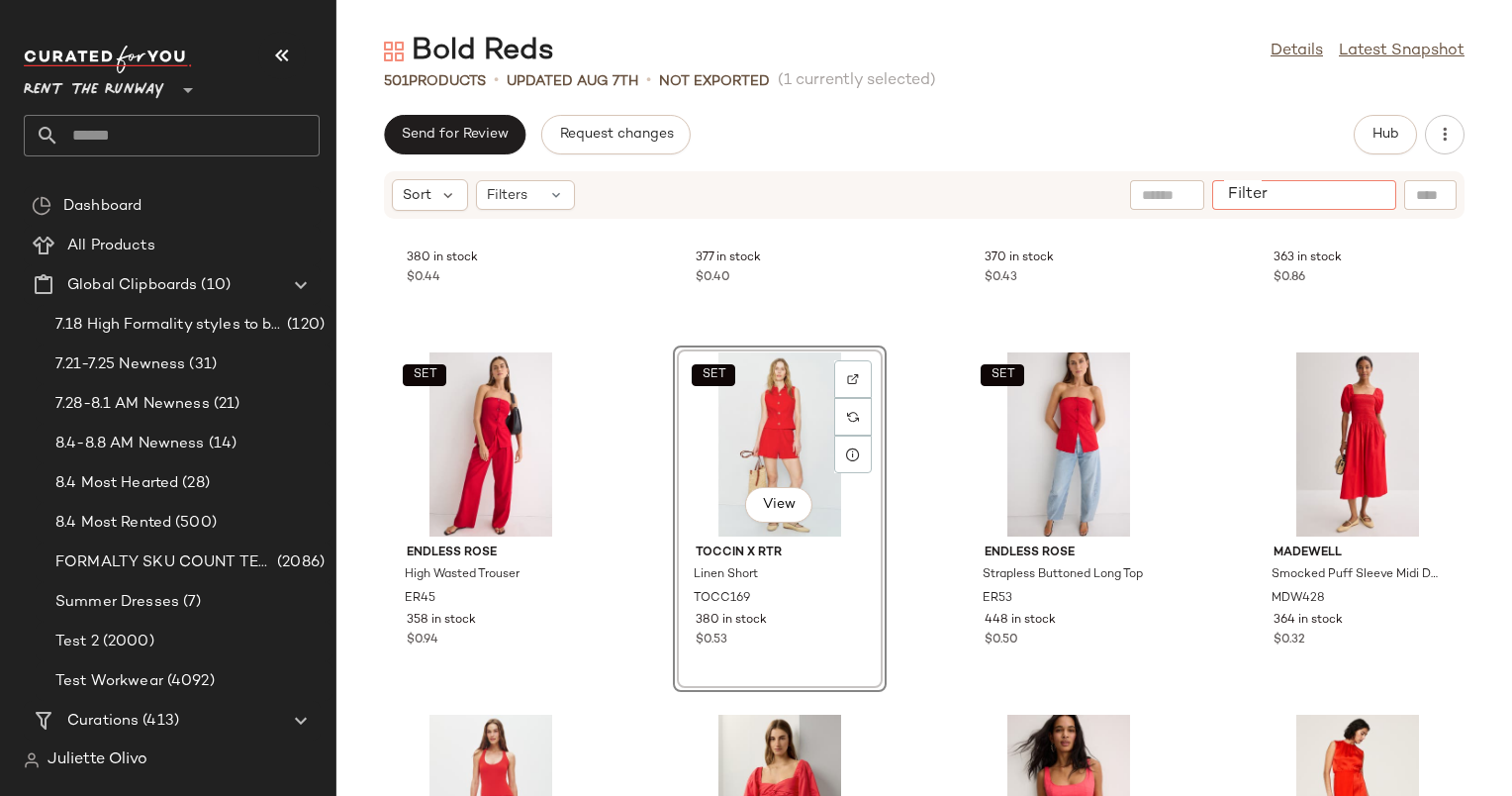 click on "Filter" 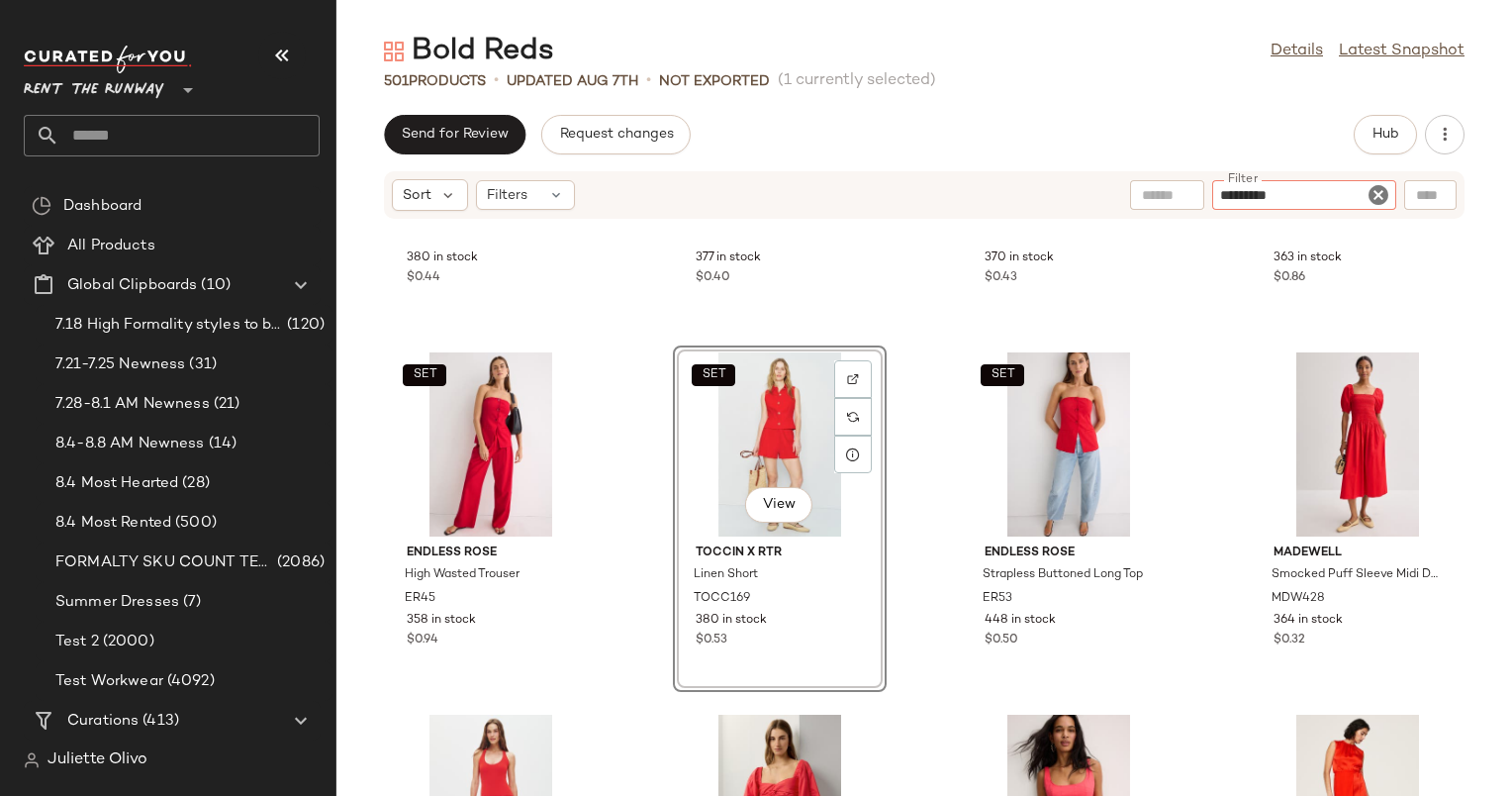 type on "**********" 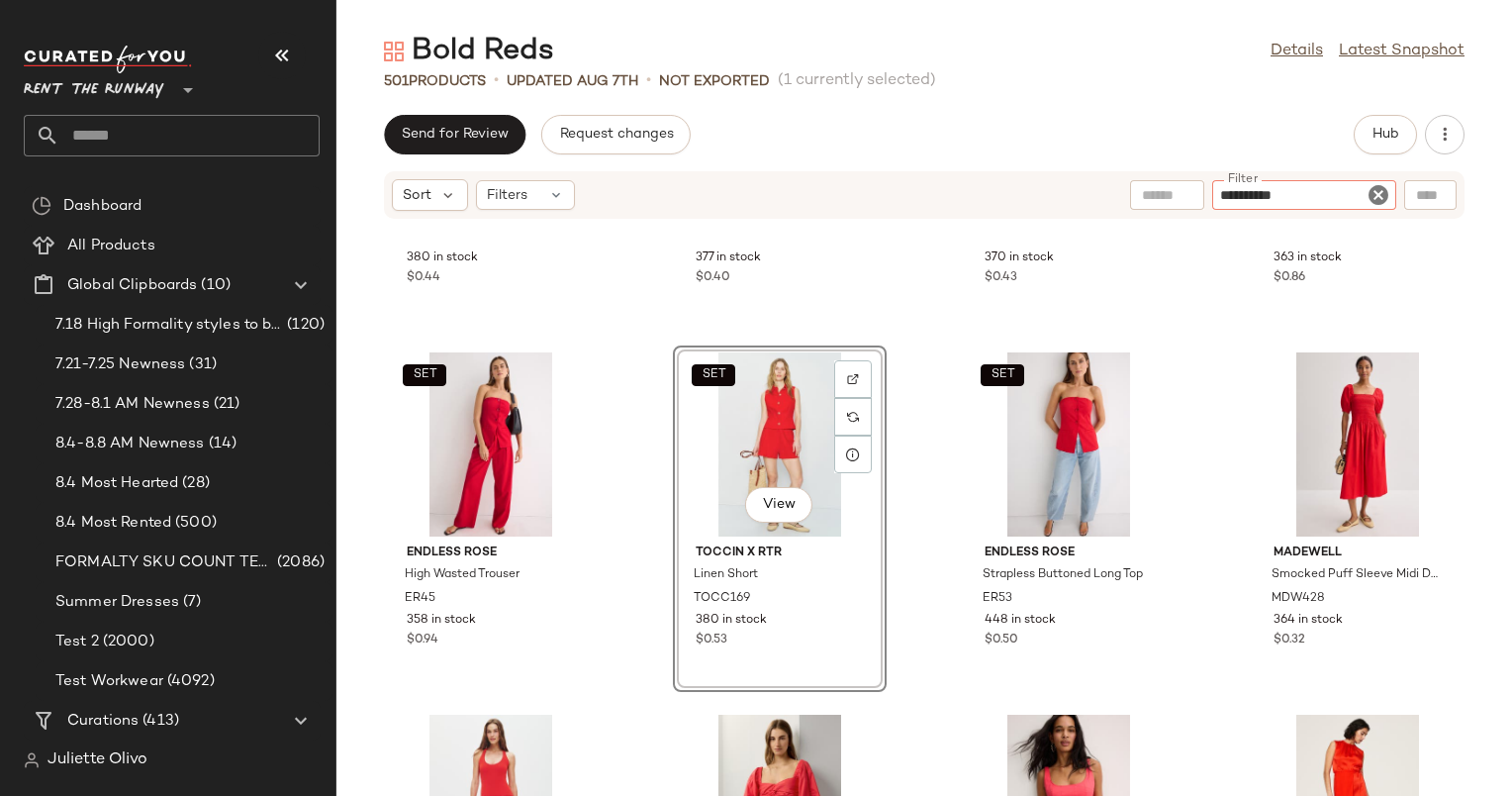 type 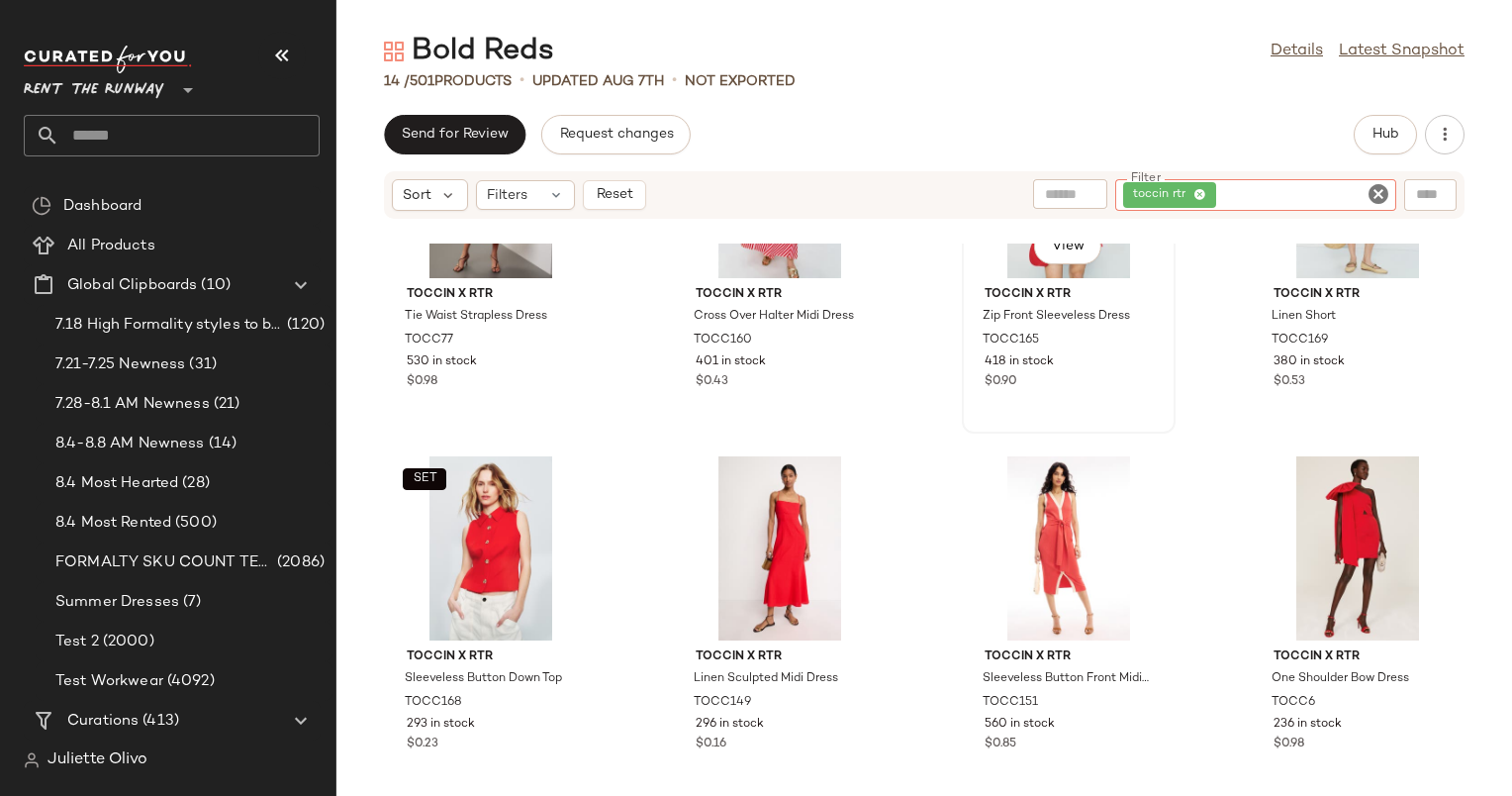 scroll, scrollTop: 161, scrollLeft: 0, axis: vertical 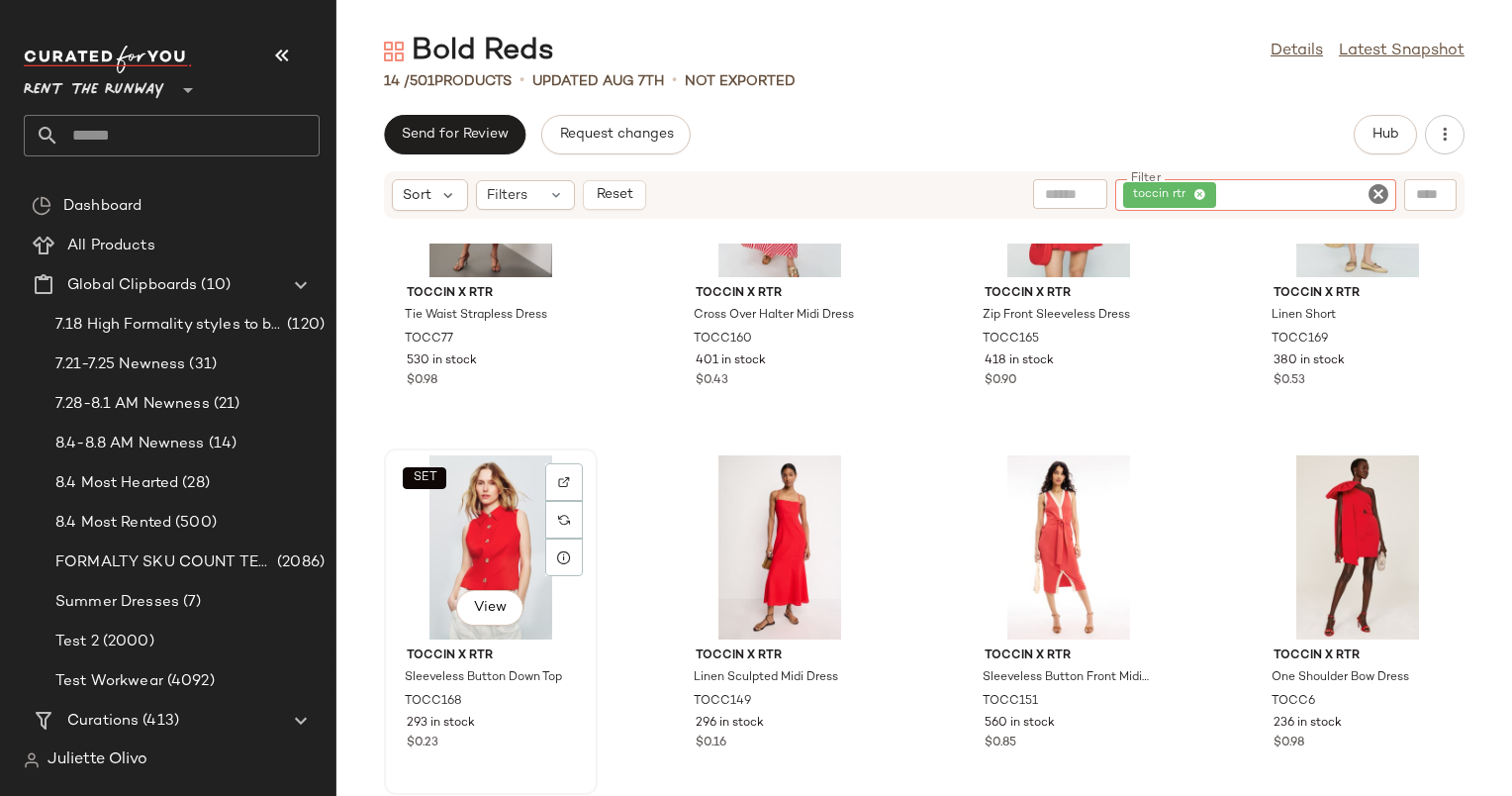 click on "SET   View" 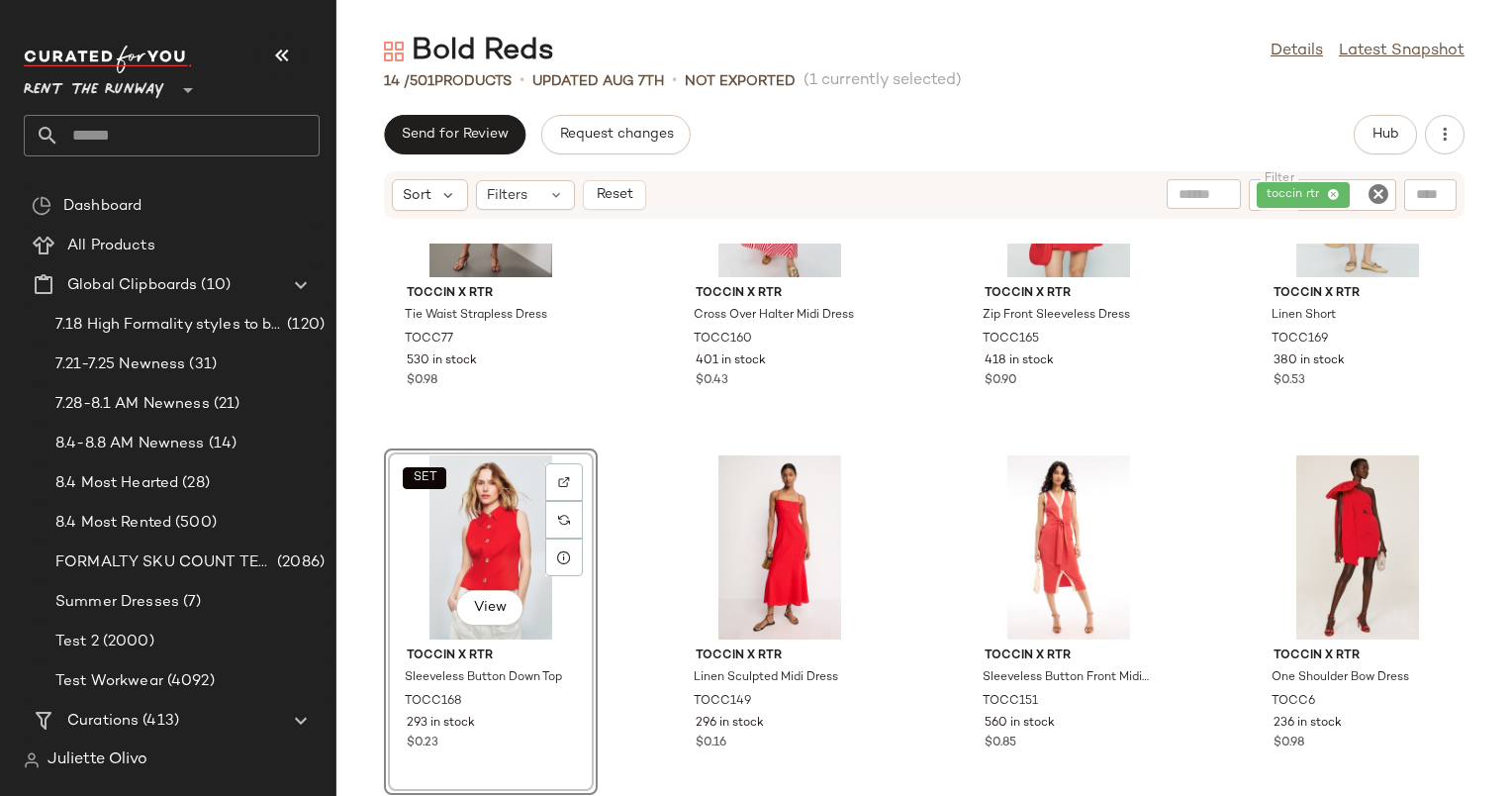 scroll, scrollTop: 0, scrollLeft: 0, axis: both 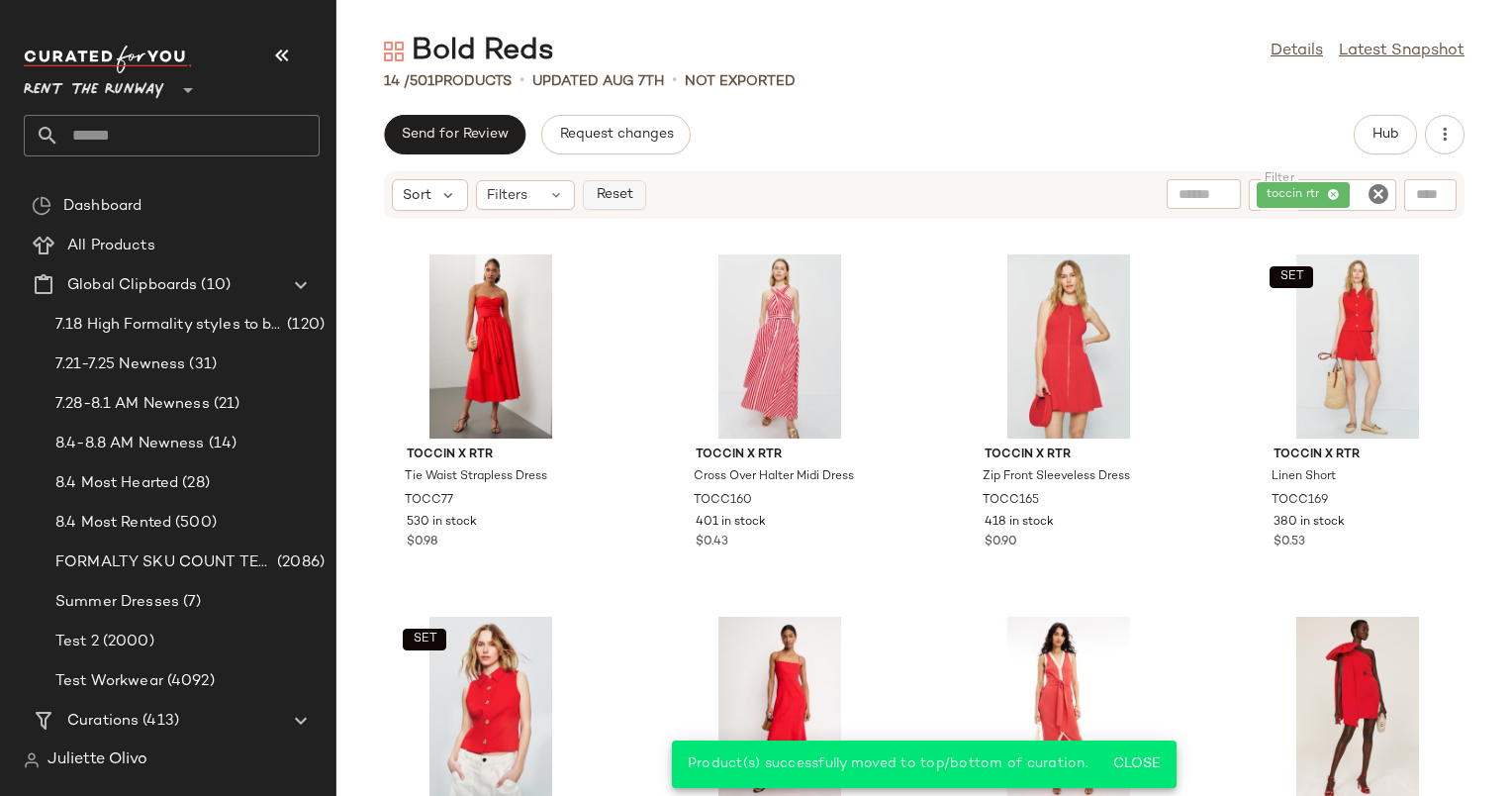 click on "Reset" 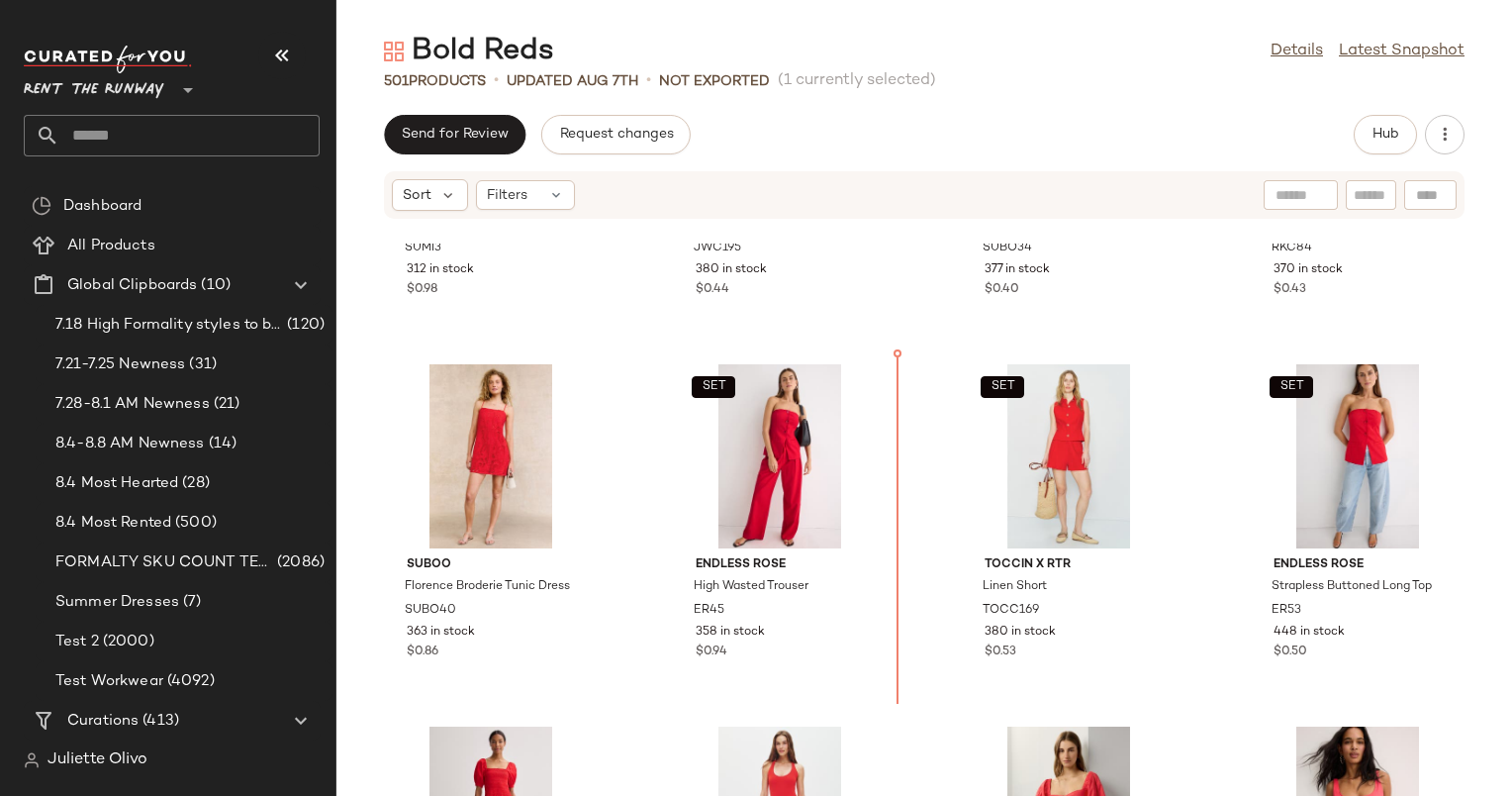 scroll, scrollTop: 1426, scrollLeft: 0, axis: vertical 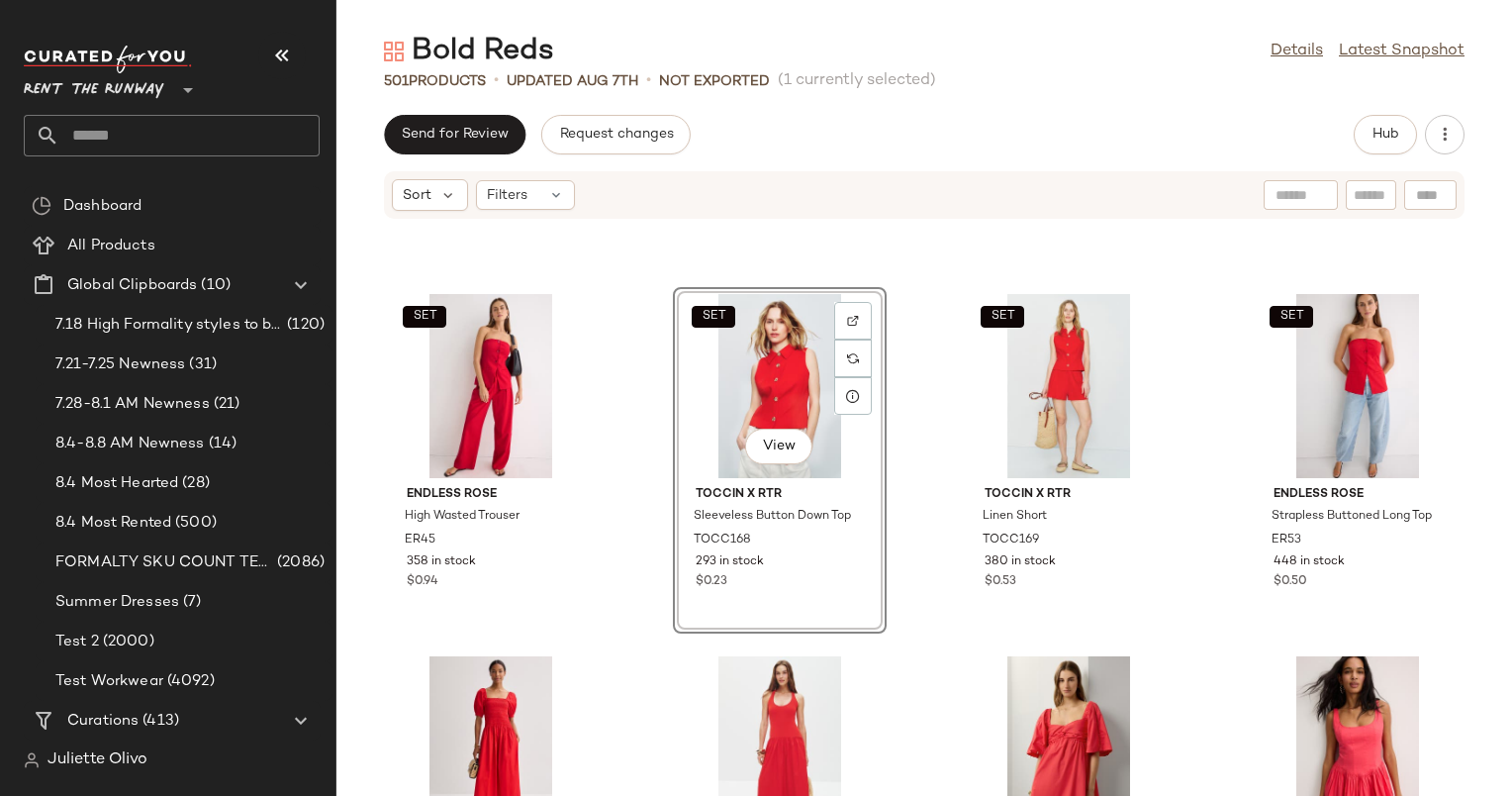 click on "SET   View  TOCCIN X RTR Sleeveless Button Down Top TOCC168 293 in stock $0.23" 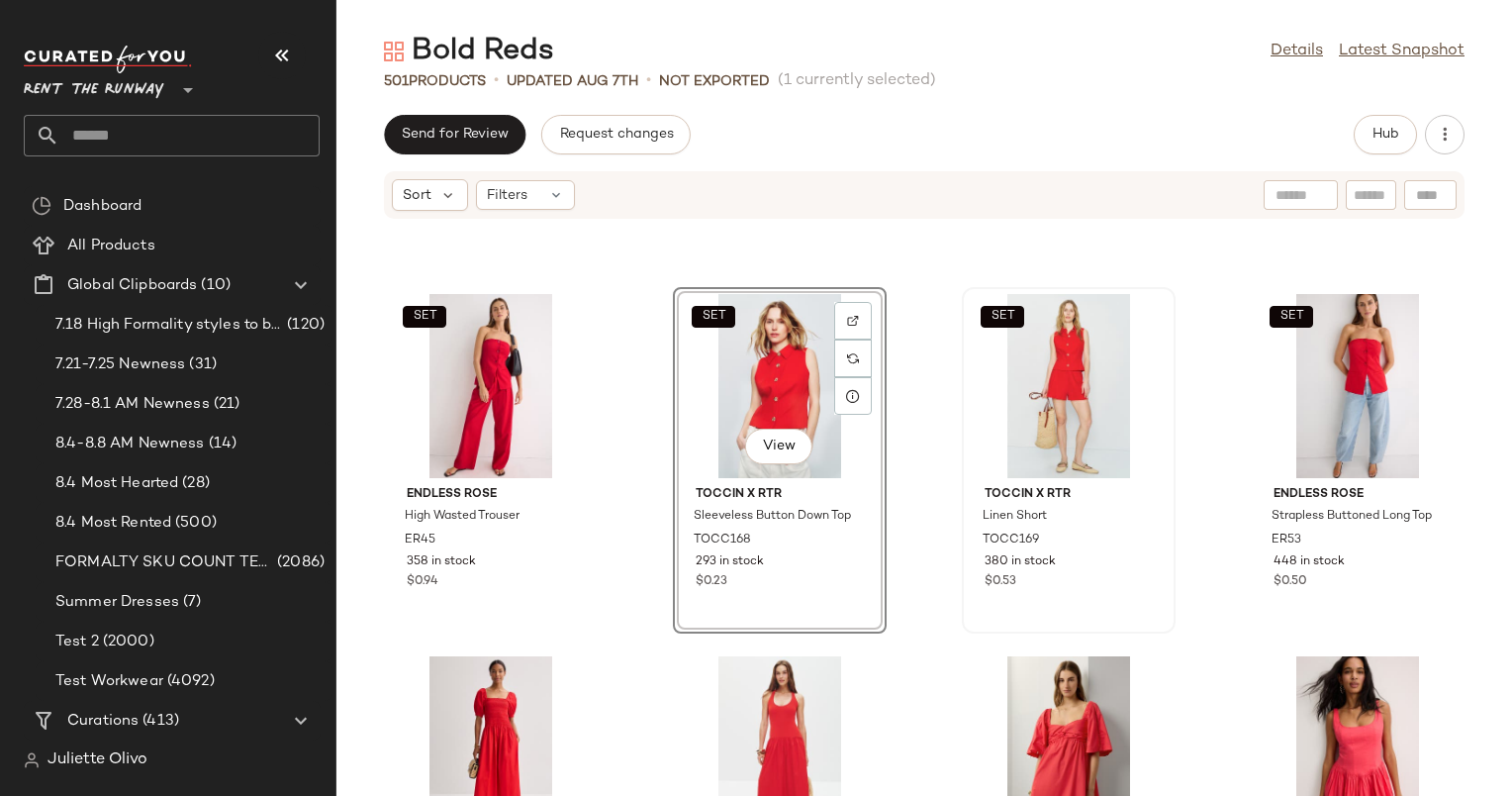 click on "SET  TOCCIN X RTR Linen Short TOCC169 380 in stock $0.53" at bounding box center (1069, 460) 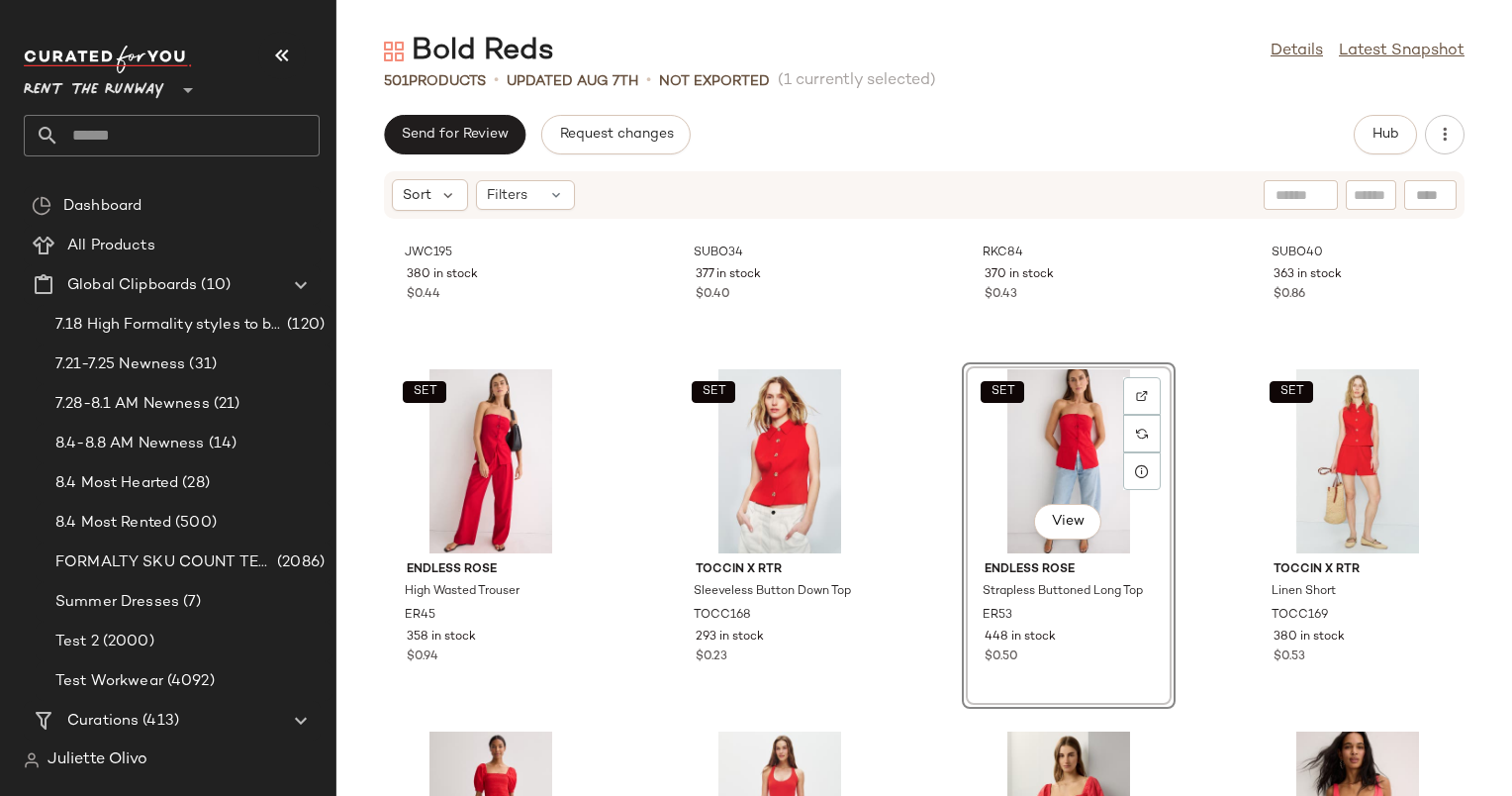click on "Jason Wu x RTR Knit Pleated Midi Dress JWC195 380 in stock $0.44 Suboo Christy Cap Sleeve Top SUBO34 377 in stock $0.40 Ronny Kobo x RTR Crochet Dress RKC84 370 in stock $0.43 Suboo Florence Broderie Tunic Dress SUBO40 363 in stock $0.86  SET  Endless Rose High Wasted Trouser ER45 358 in stock $0.94  SET  TOCCIN X RTR Sleeveless Button Down Top TOCC168 293 in stock $0.23  SET   View  Endless Rose Strapless Buttoned Long Top ER53 448 in stock $0.50  SET  TOCCIN X RTR Linen Short TOCC169 380 in stock $0.53 Madewell Smocked Puff Sleeve Midi Dress MDW428 364 in stock $0.32 Suboo Naples Drop Waist Midi Dress SUBO36 358 in stock $0.59 Peter Som x RTR Red Empire Mini Dress PSC192 338 in stock $0.93 Peter Som x RTR Drop Waist Mini Dress PSC268 325 in stock $0.42 Atlein x RTR Tie Waist Shift Dress ATC23 314 in stock $0.99 Sea New York Antonina Puff Sleeve Dress SNY154 312 in stock $0.30 Marina Moscone x RTR Two Tone Slip Dress MMC28 298 in stock $0.98 For Love and Lemons Frosted Organza Mini Dress FLL70 292 in stock" 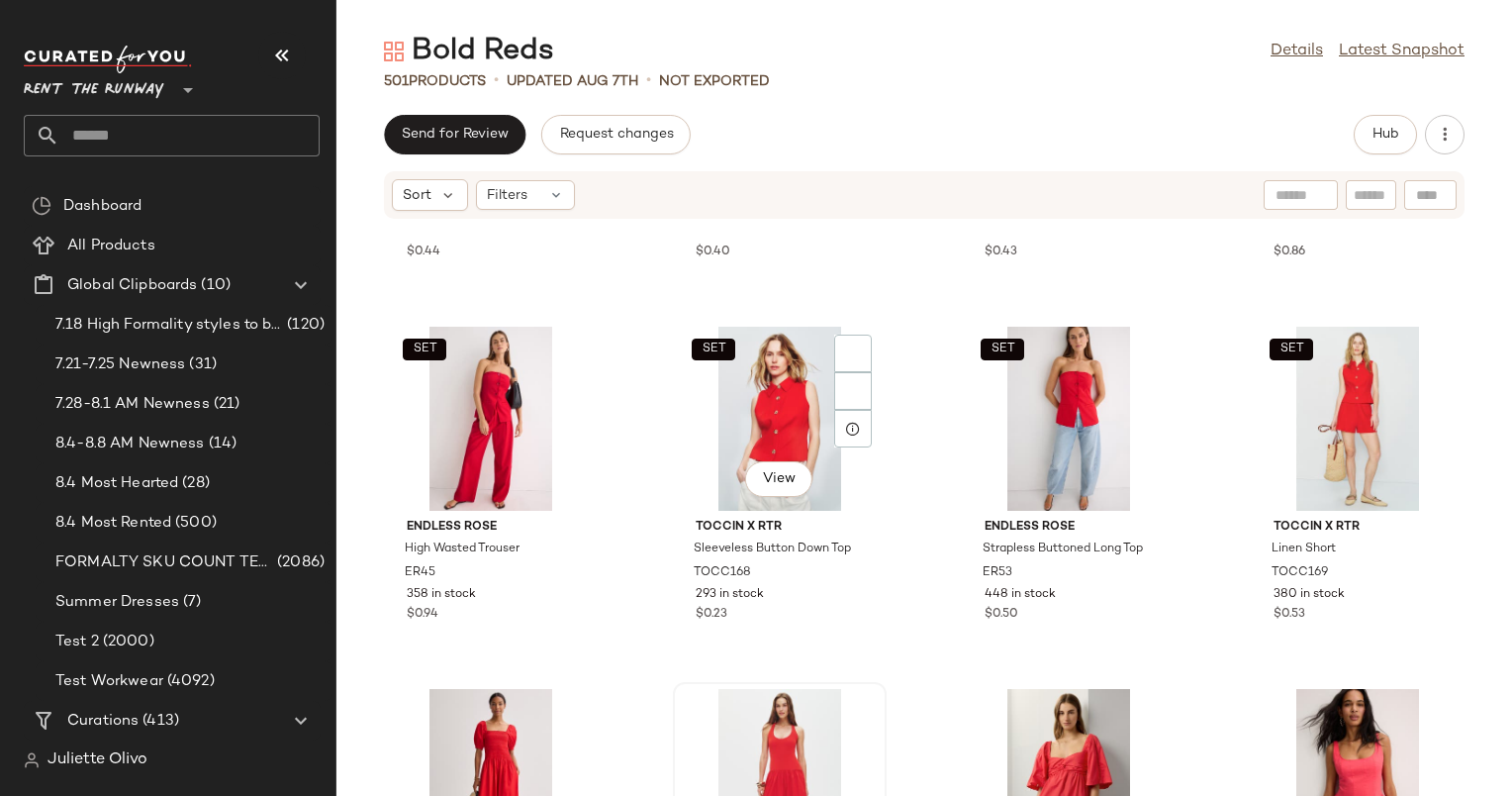 scroll, scrollTop: 1368, scrollLeft: 0, axis: vertical 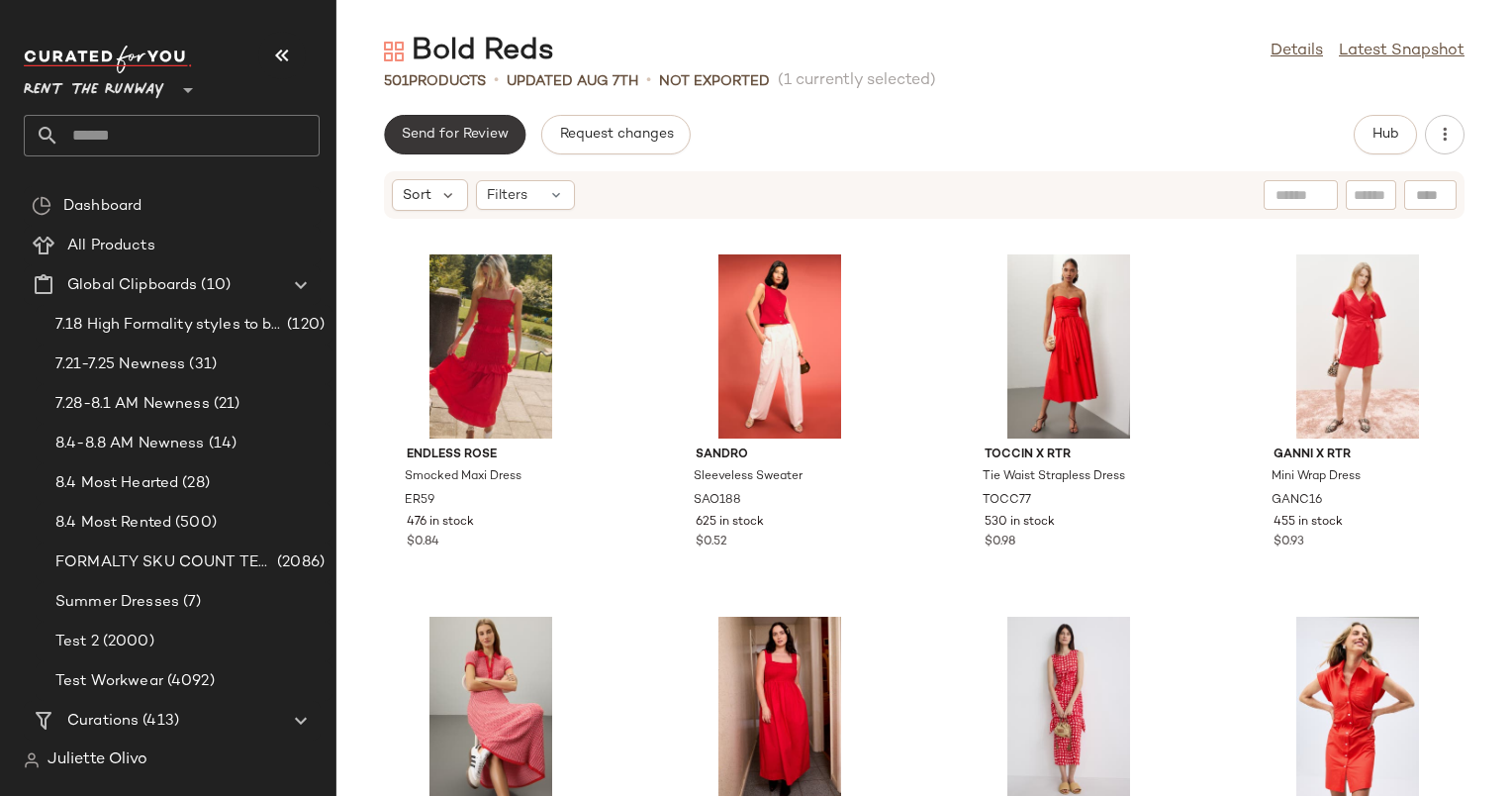 click on "Send for Review" at bounding box center [454, 135] 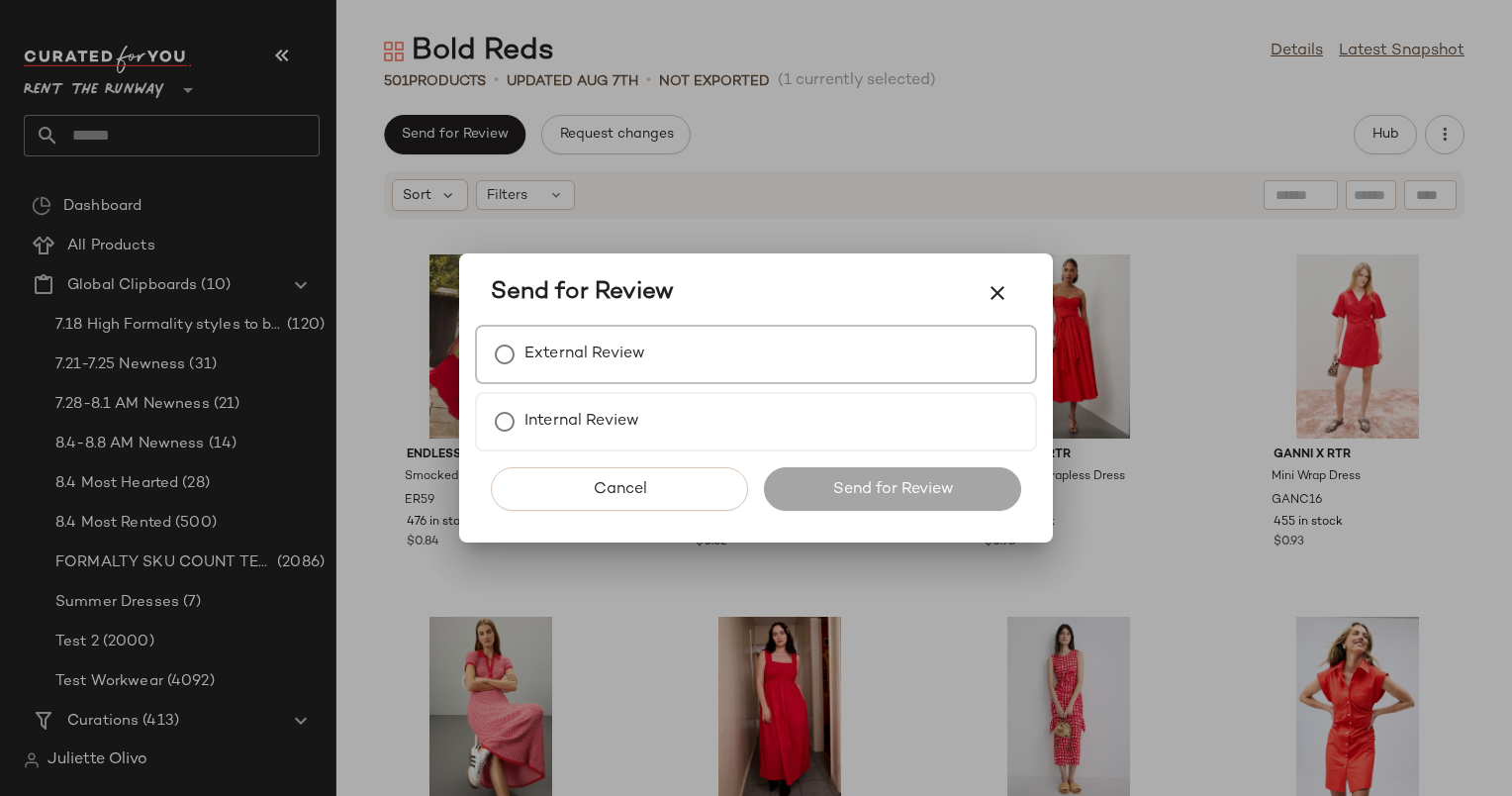 click on "External Review" at bounding box center [756, 354] 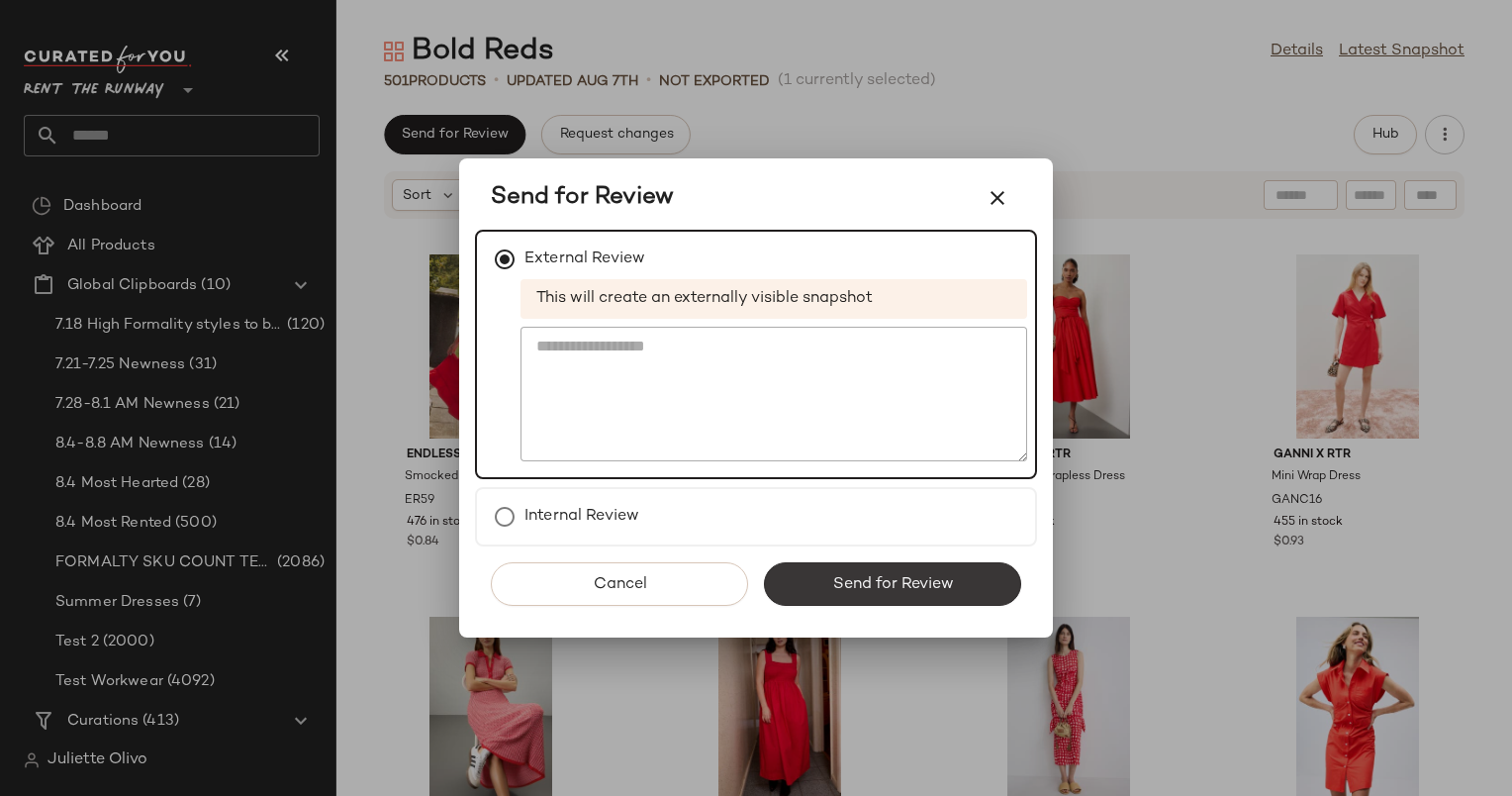 click on "Send for Review" at bounding box center [893, 584] 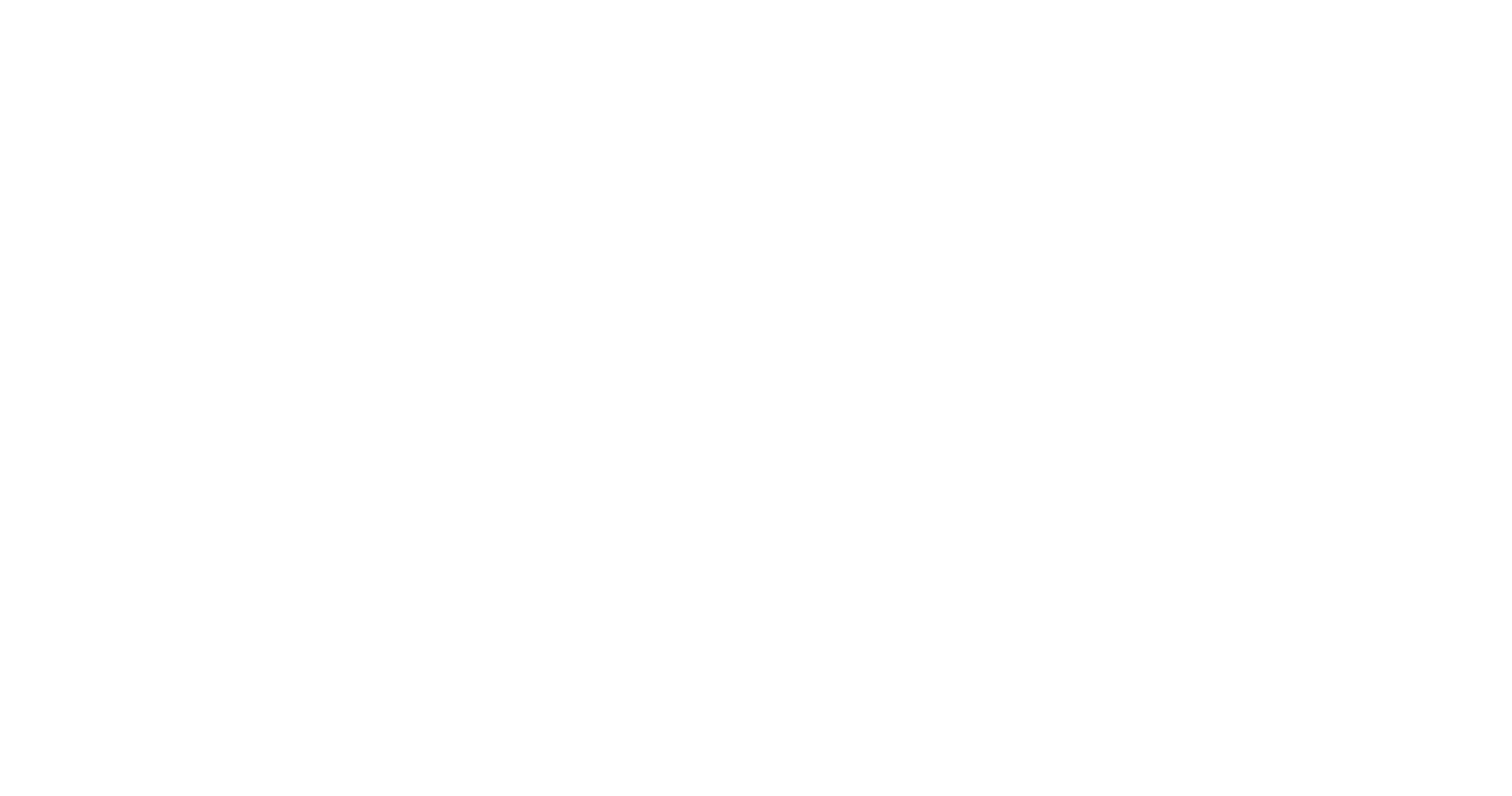 scroll, scrollTop: 0, scrollLeft: 0, axis: both 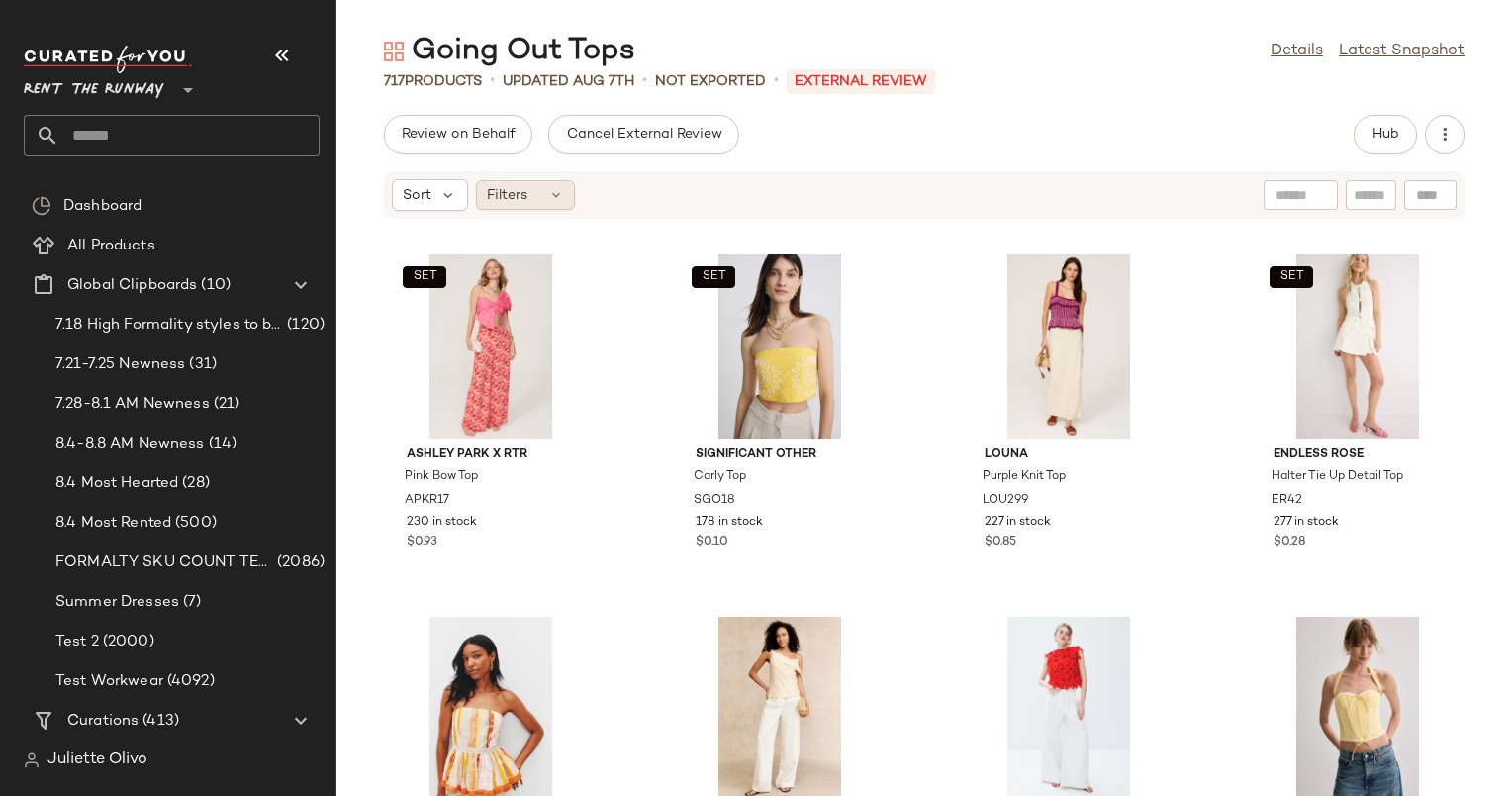 click on "Filters" at bounding box center [507, 195] 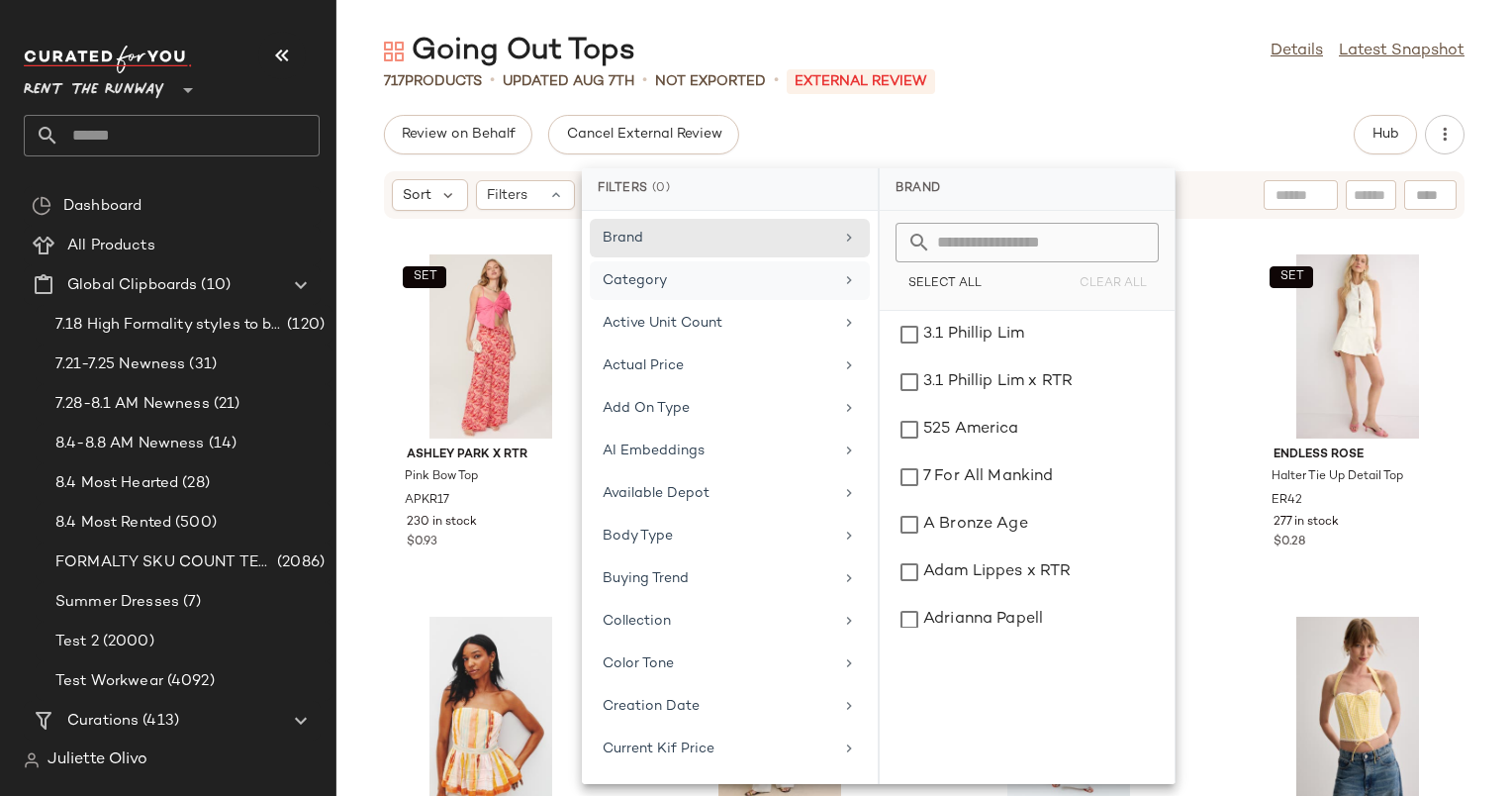 click on "Category" 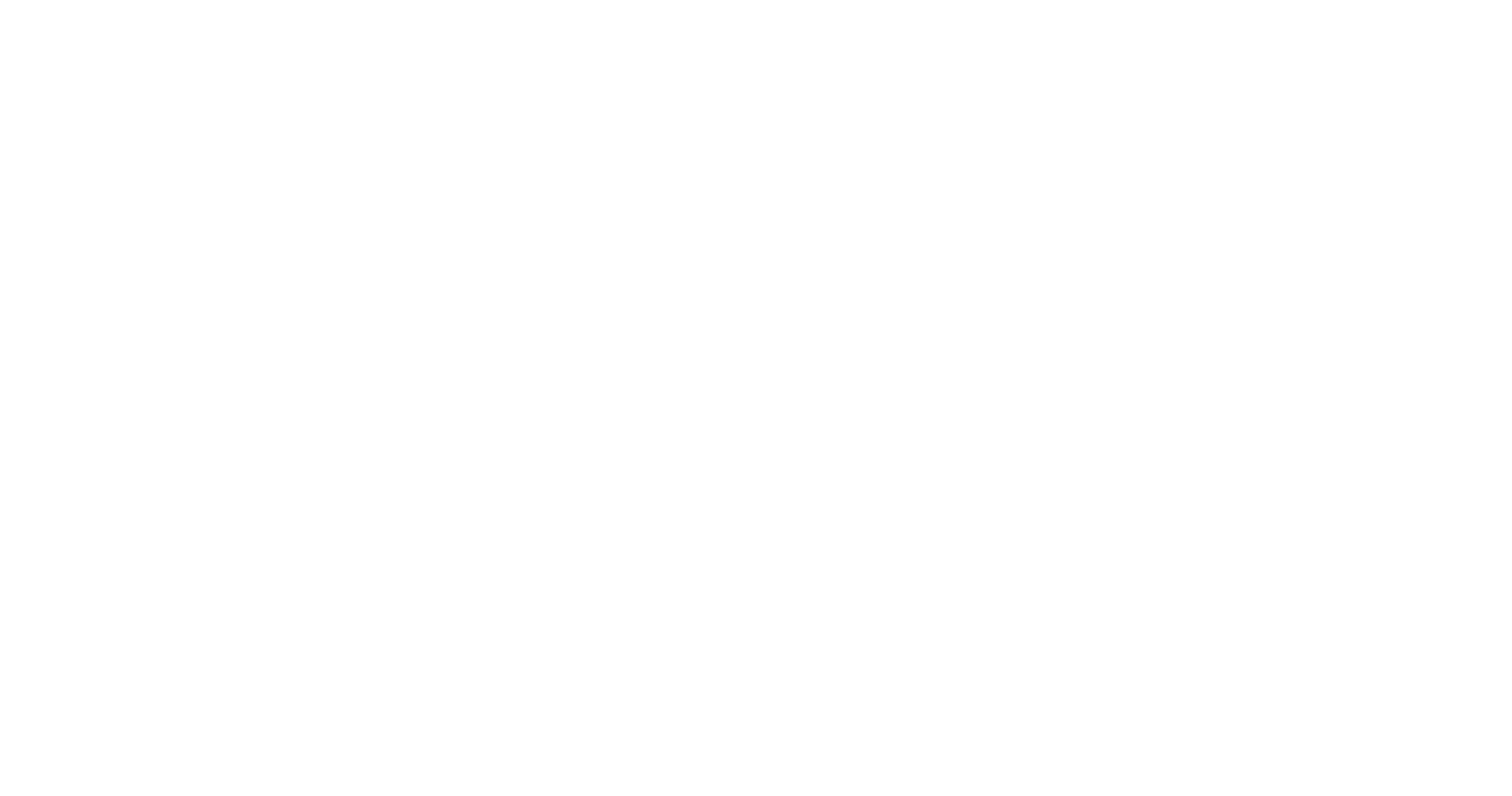 scroll, scrollTop: 0, scrollLeft: 0, axis: both 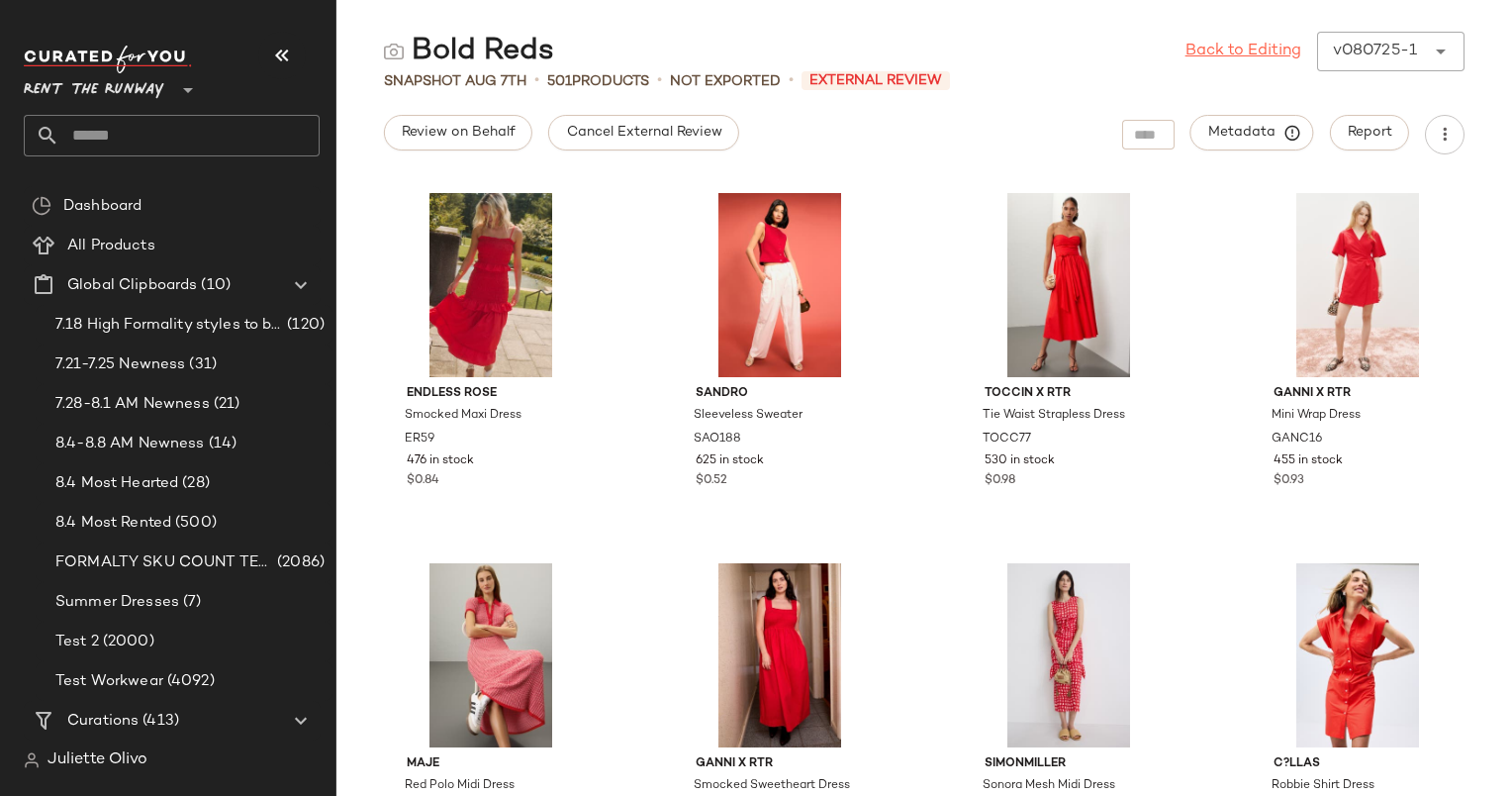 click on "Back to Editing" at bounding box center [1243, 51] 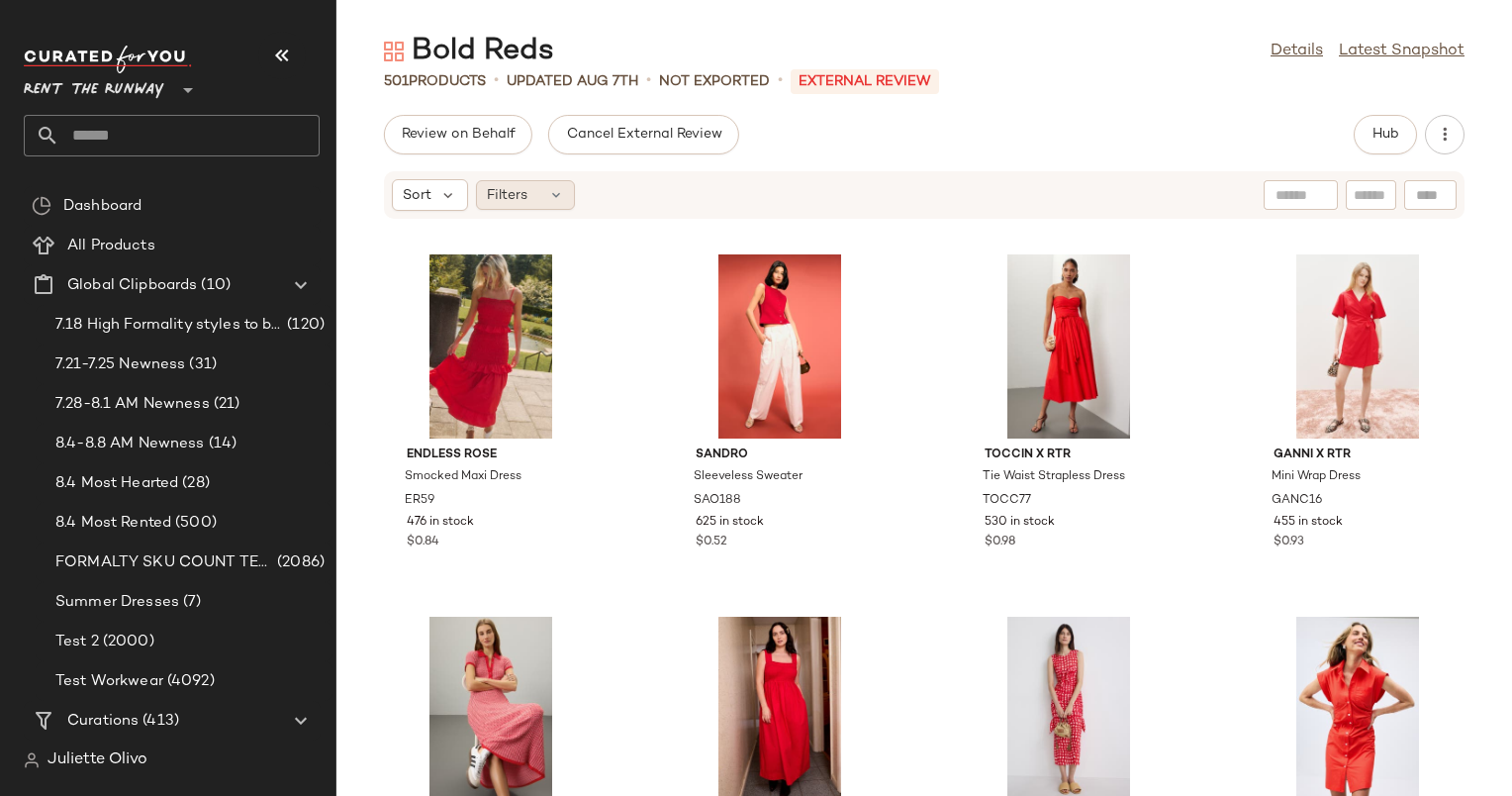 click on "Filters" 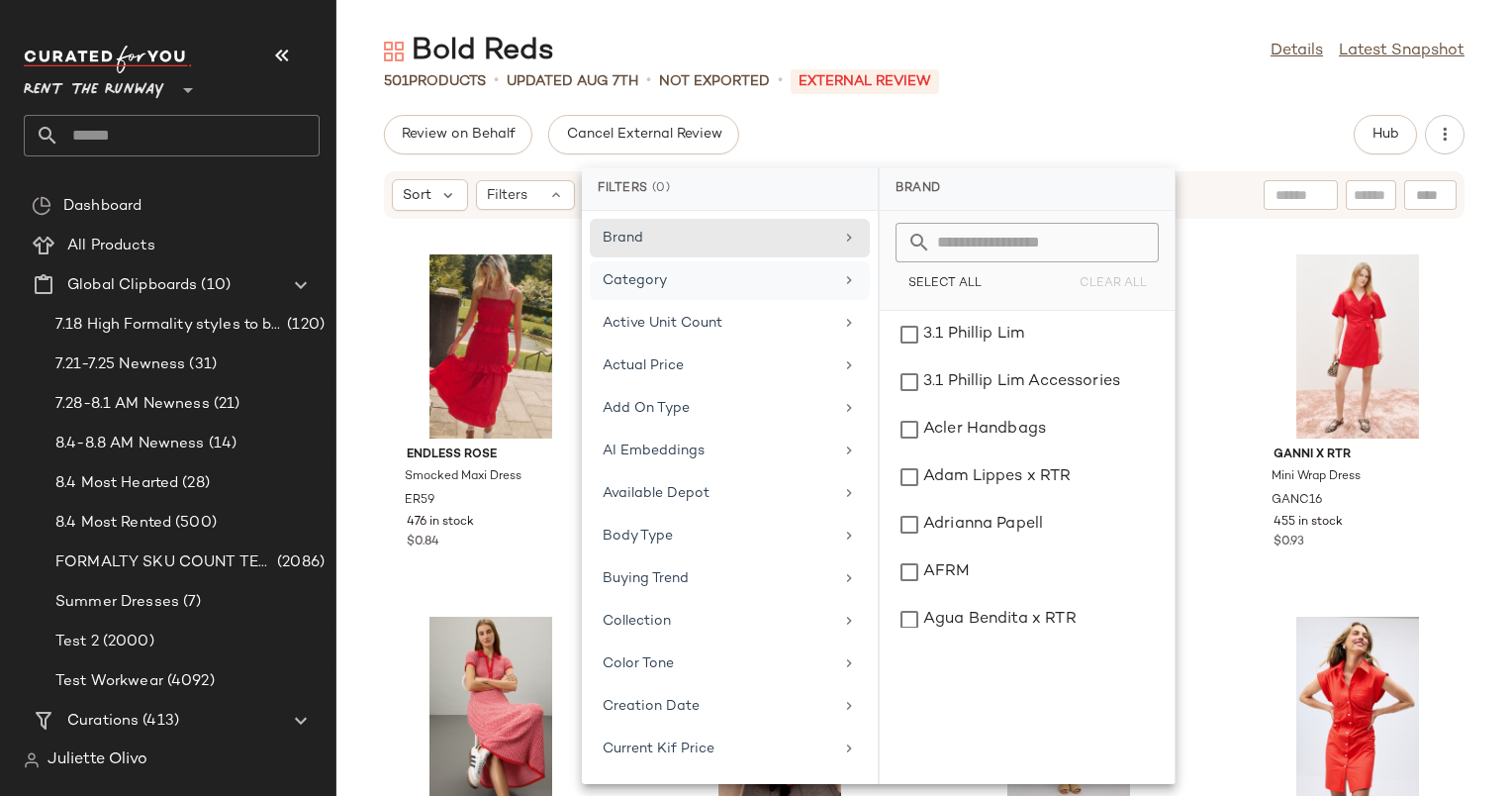 click on "Category" 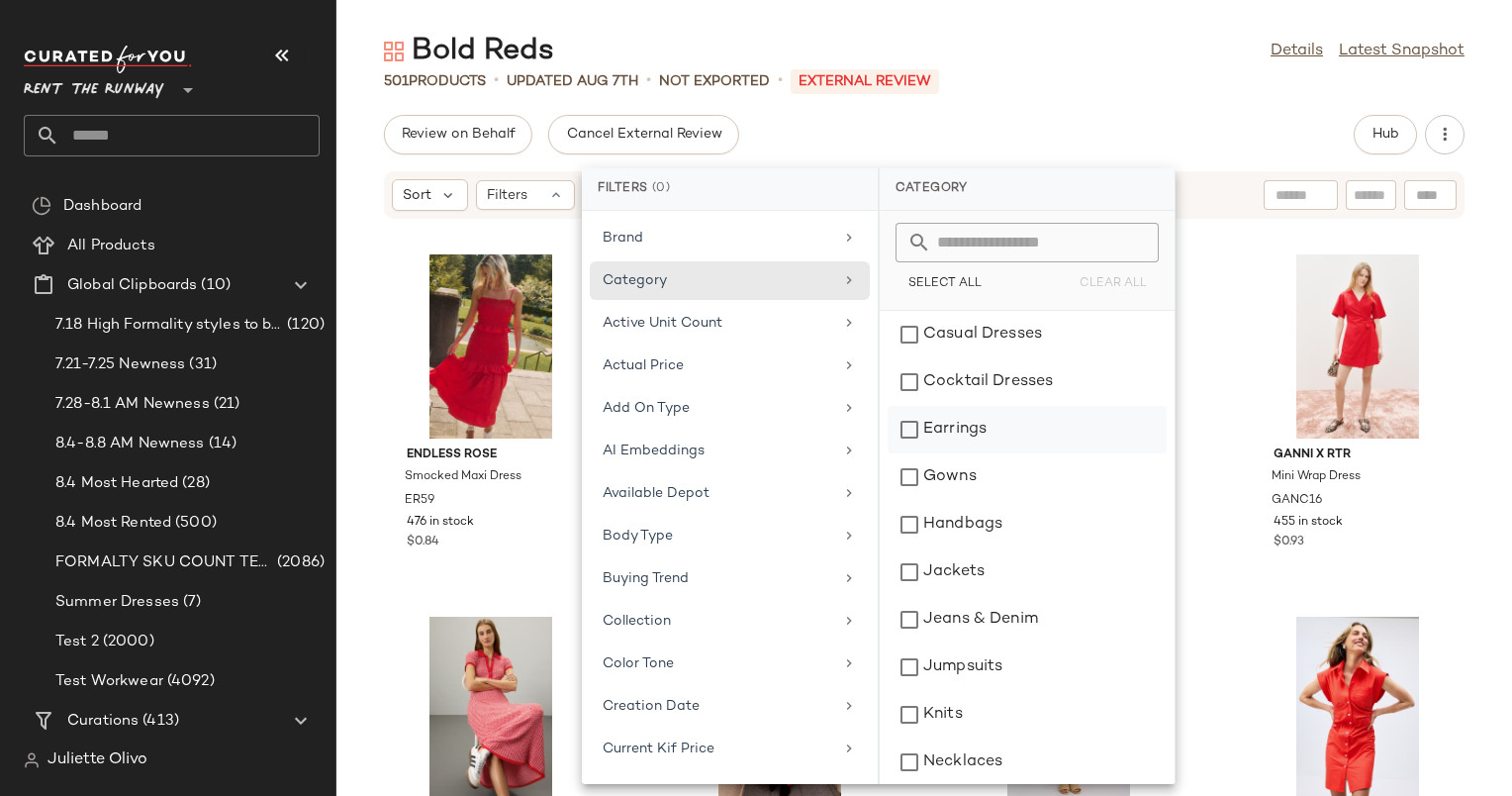 click on "Earrings" 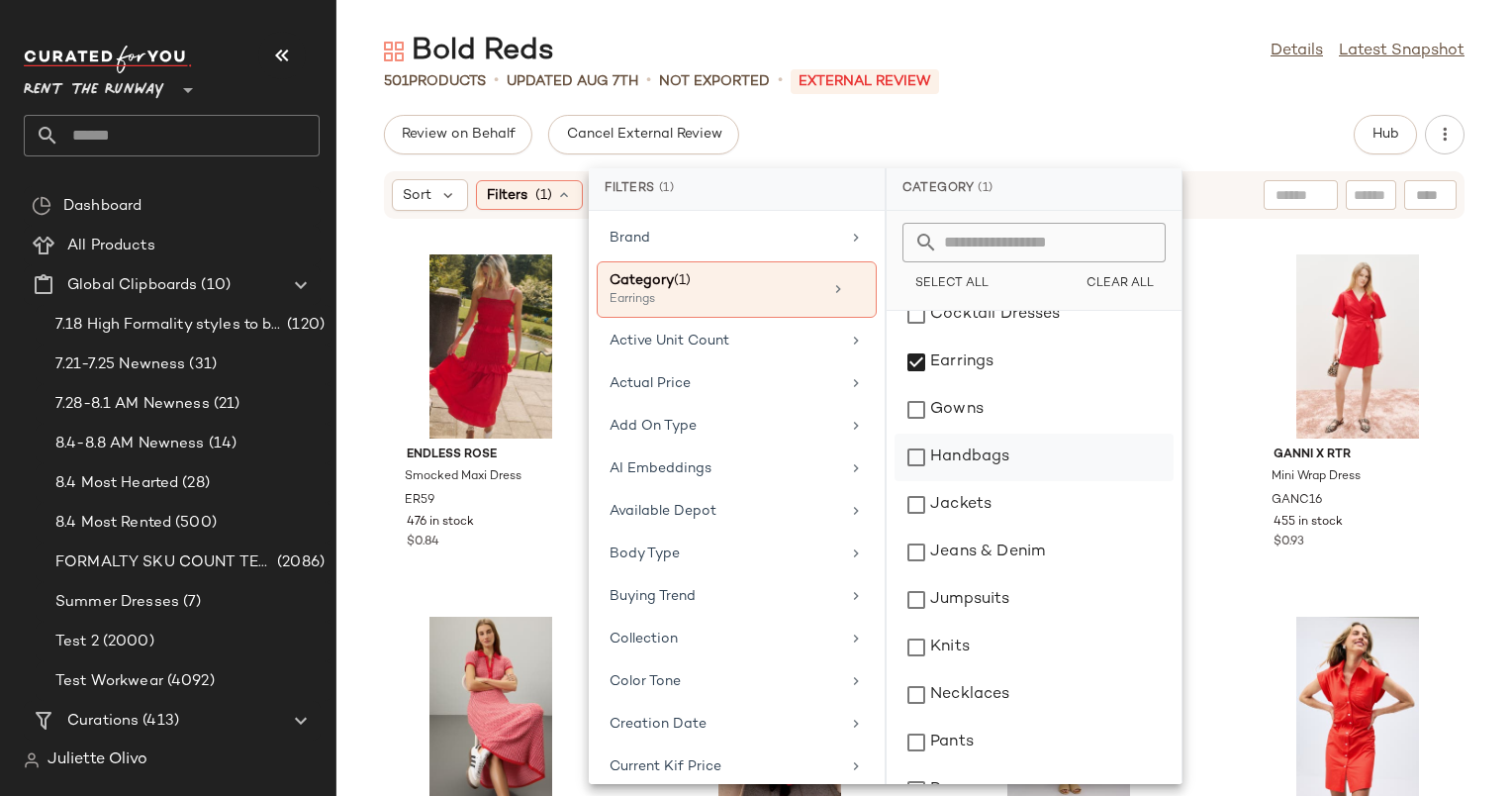 click on "Handbags" 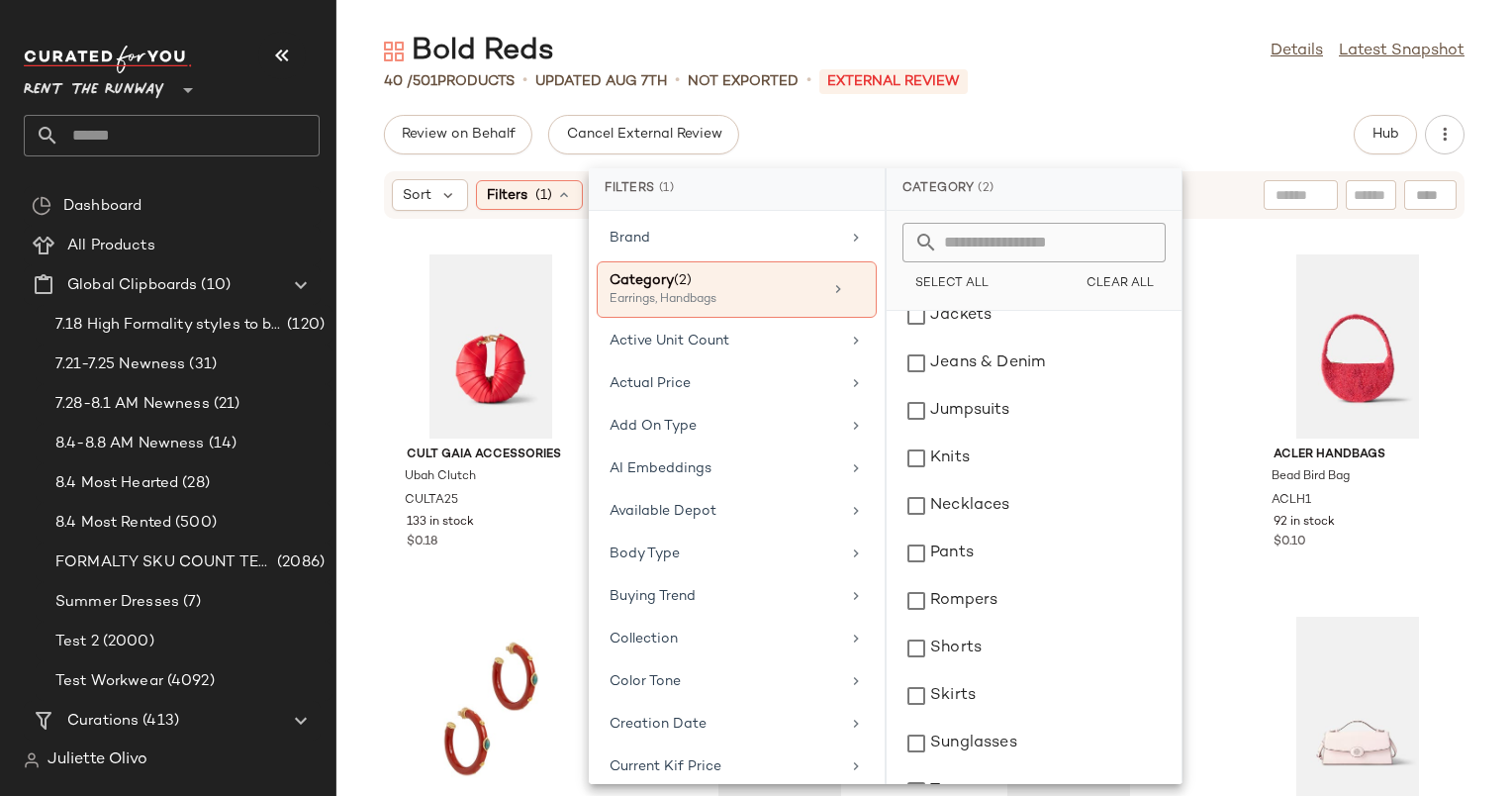 scroll, scrollTop: 257, scrollLeft: 0, axis: vertical 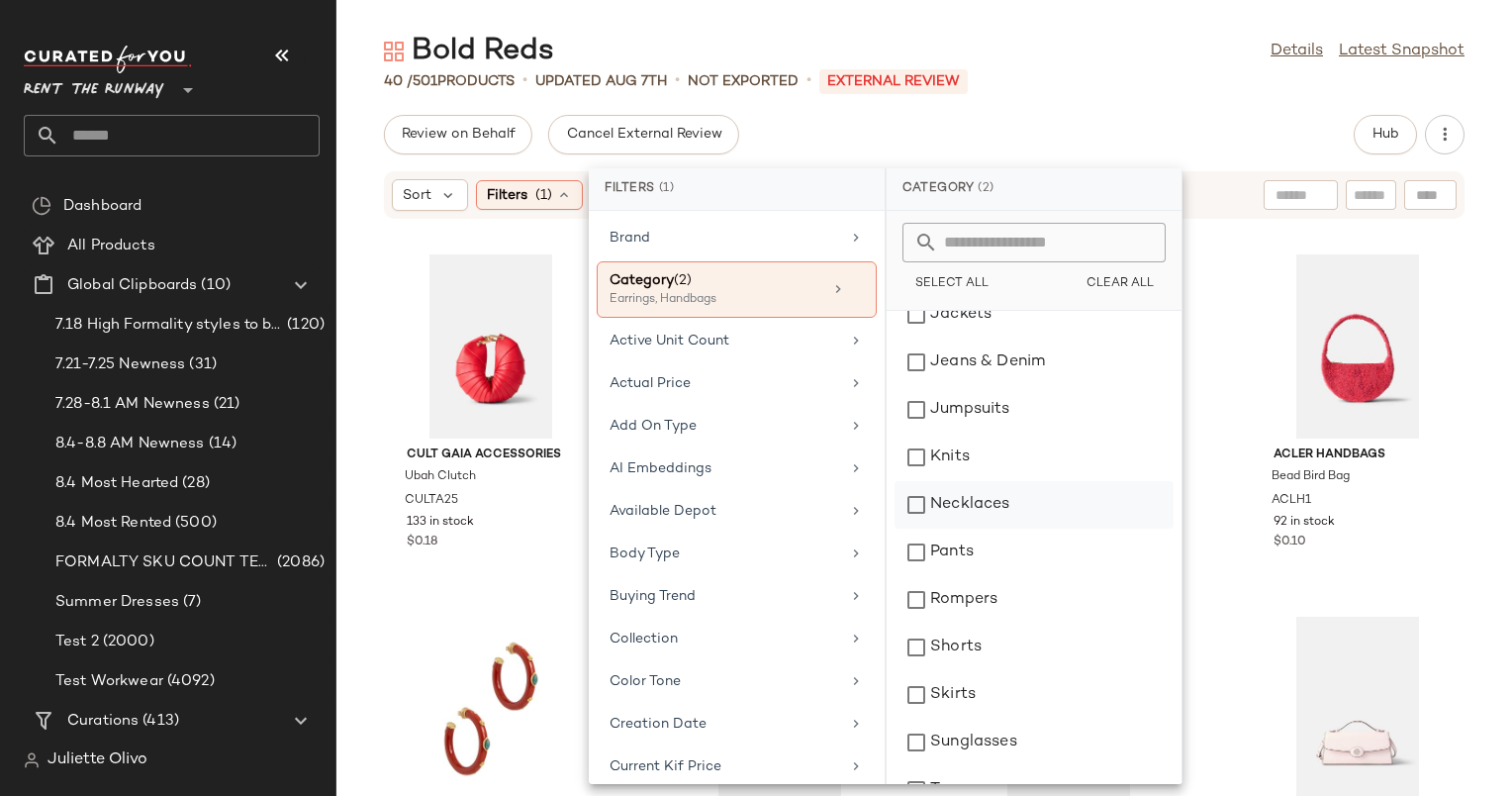 click on "Necklaces" 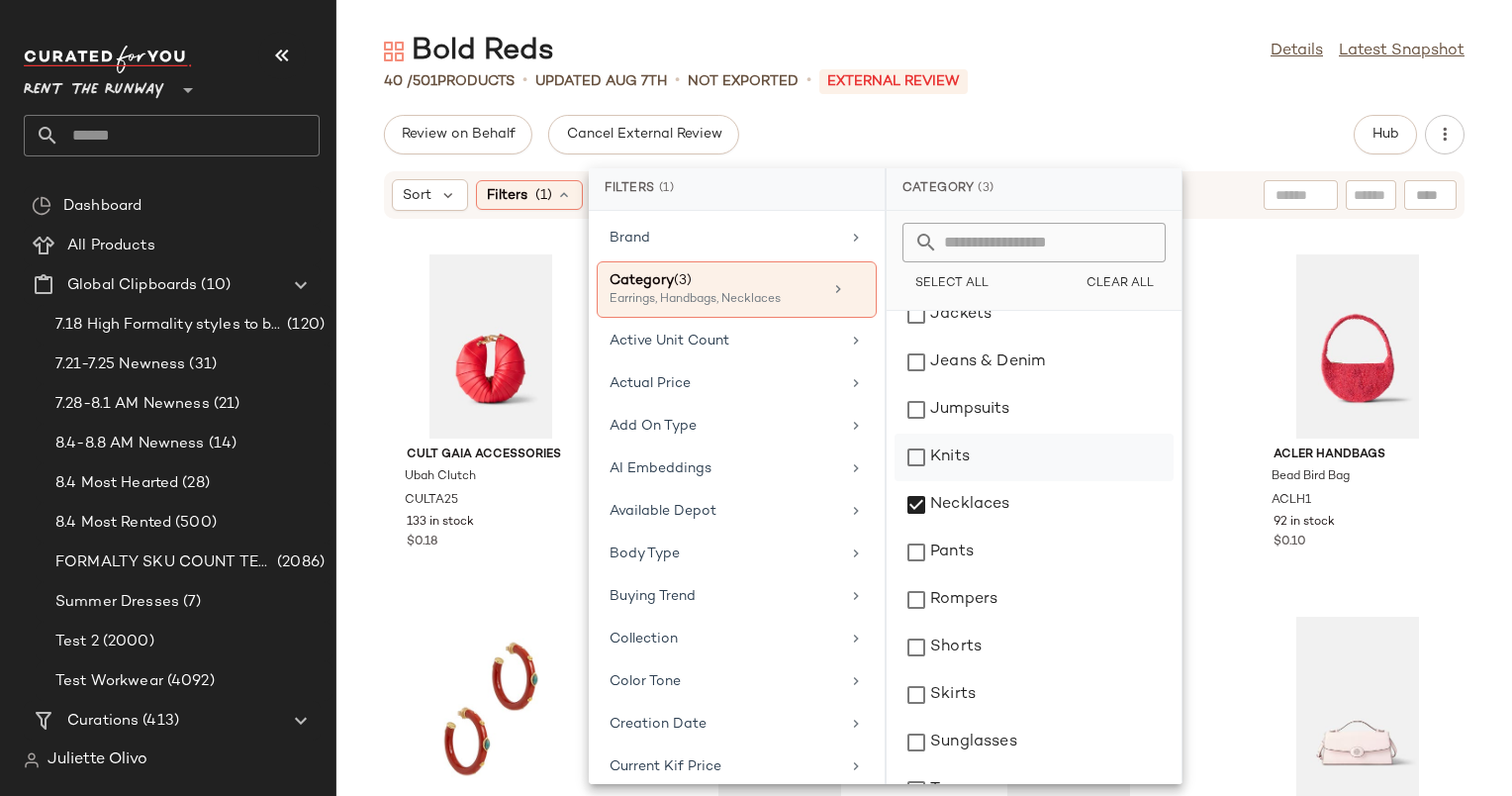 scroll, scrollTop: 294, scrollLeft: 0, axis: vertical 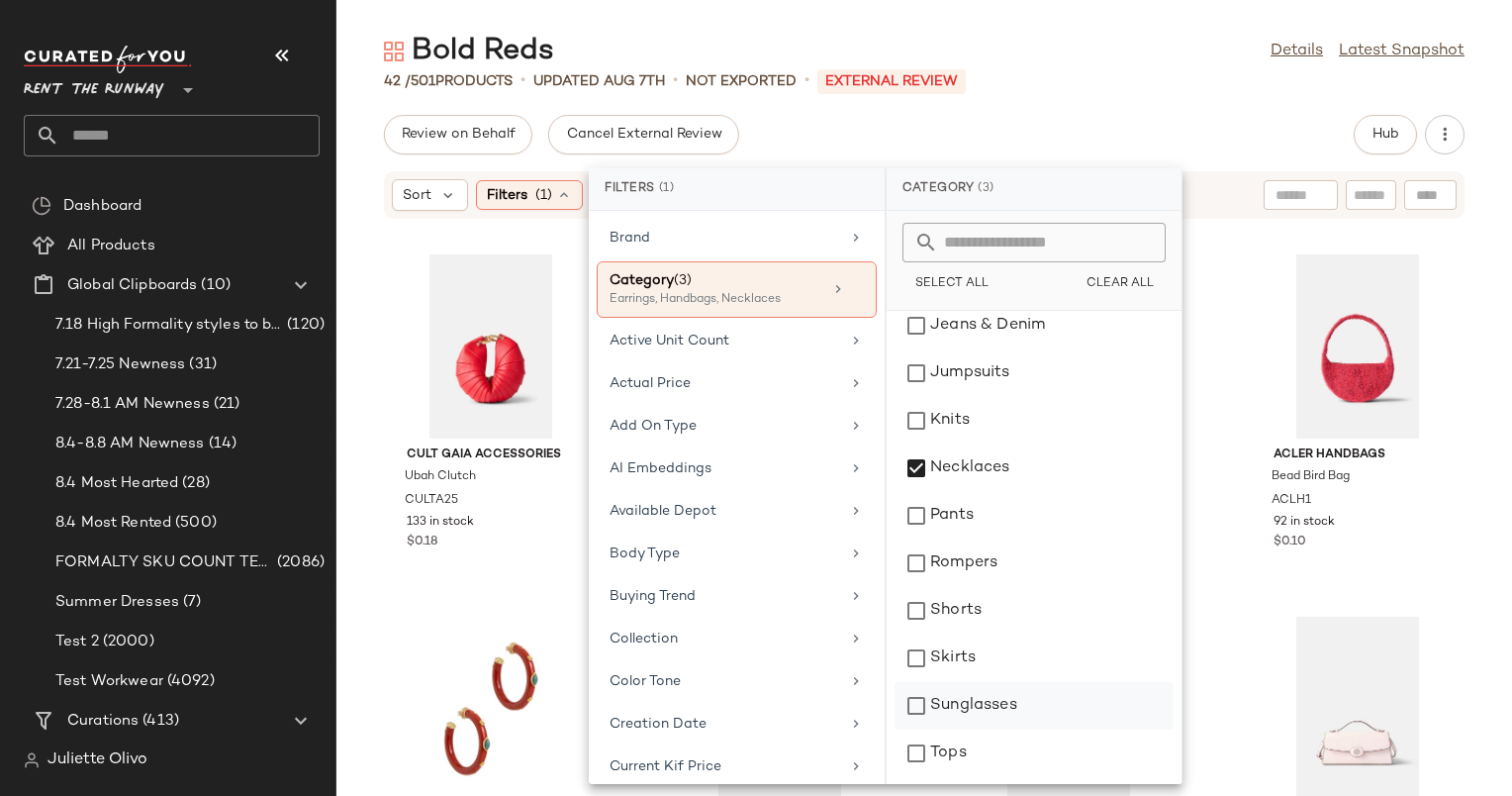 click on "Sunglasses" 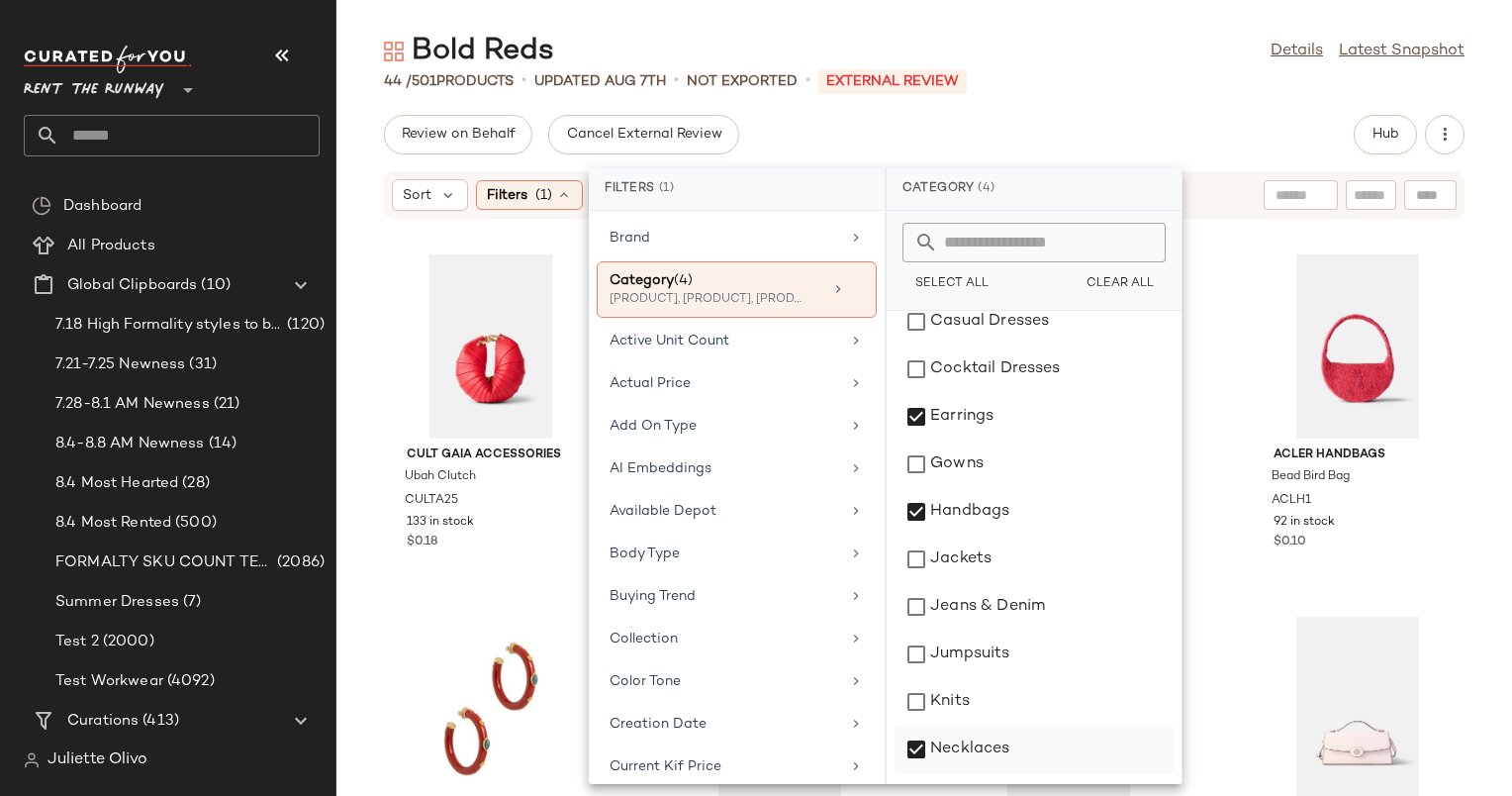 scroll, scrollTop: 0, scrollLeft: 0, axis: both 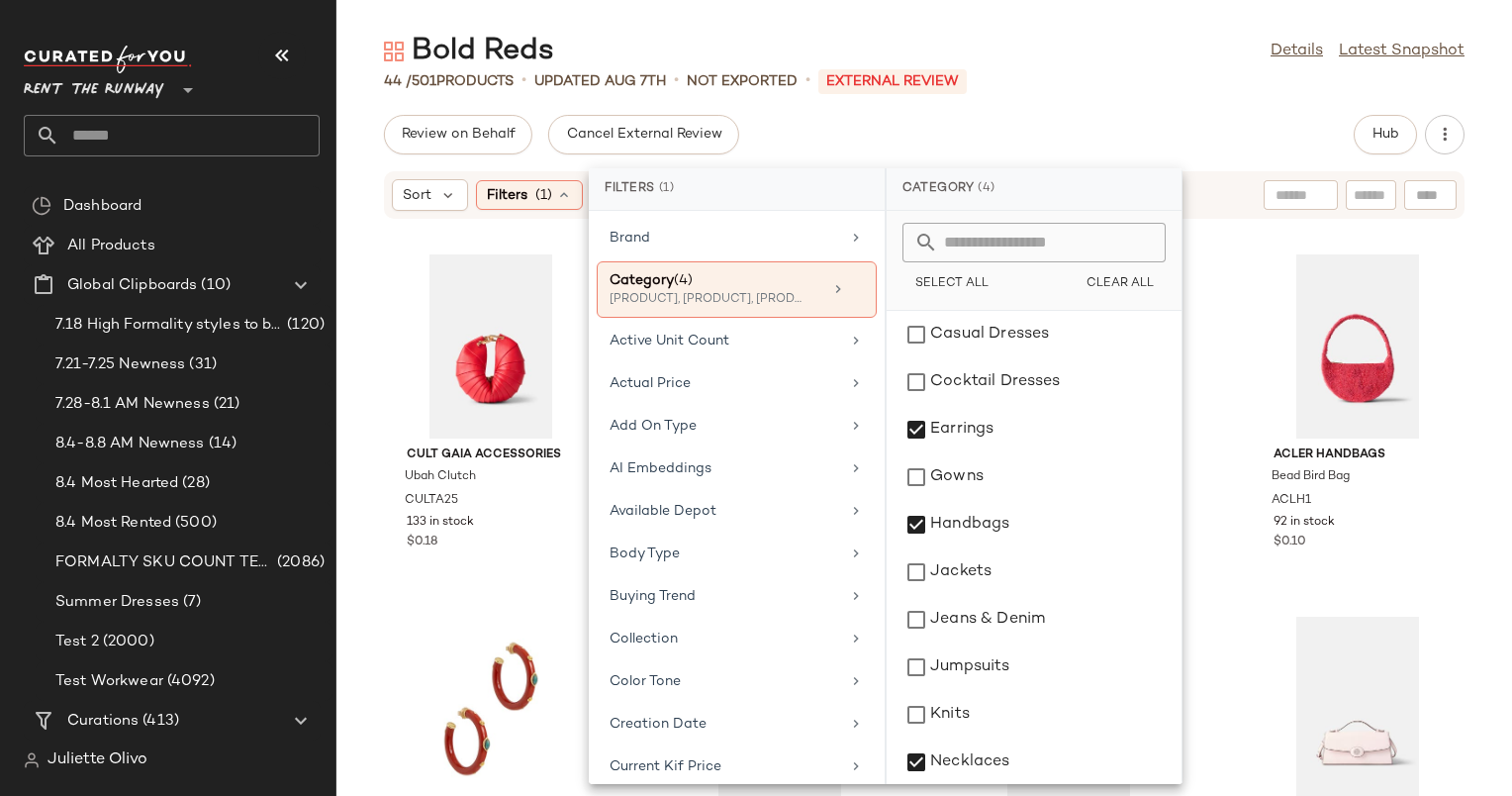 click on "Review on Behalf   Cancel External Review   Hub" 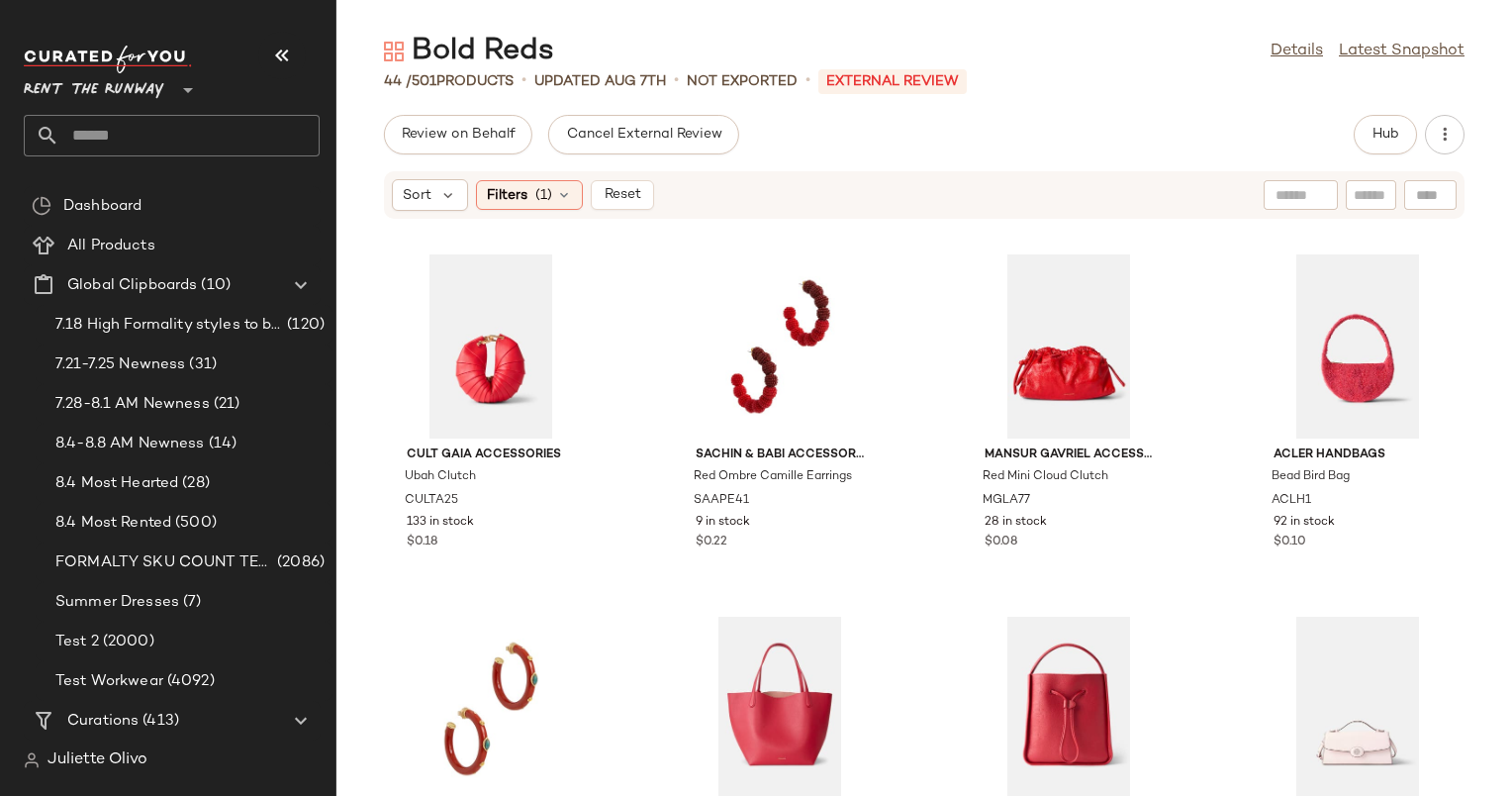 click on "[BRAND] [BRAND] [PRODUCT] [BRAND] [PRICE] [BRAND] [BRAND] [PRODUCT] [PRICE] [BRAND] [BRAND] [PRODUCT] [PRICE] [BRAND] [BRAND] [PRODUCT] [PRICE] [BRAND] [BRAND] [PRODUCT] [PRICE] [BRAND] [PRODUCT] [PRICE] [BRAND] [PRODUCT] [PRICE] [BRAND] [PRODUCT] [PRICE] [BRAND] [BRAND] [PRODUCT] [PRICE] [BRAND] [BRAND] [PRODUCT] [PRICE] [BRAND] [BRAND] [PRODUCT] [PRICE] [BRAND] [BRAND] [PRODUCT] [PRICE] [BRAND] [BRAND] [PRODUCT] [PRICE]" 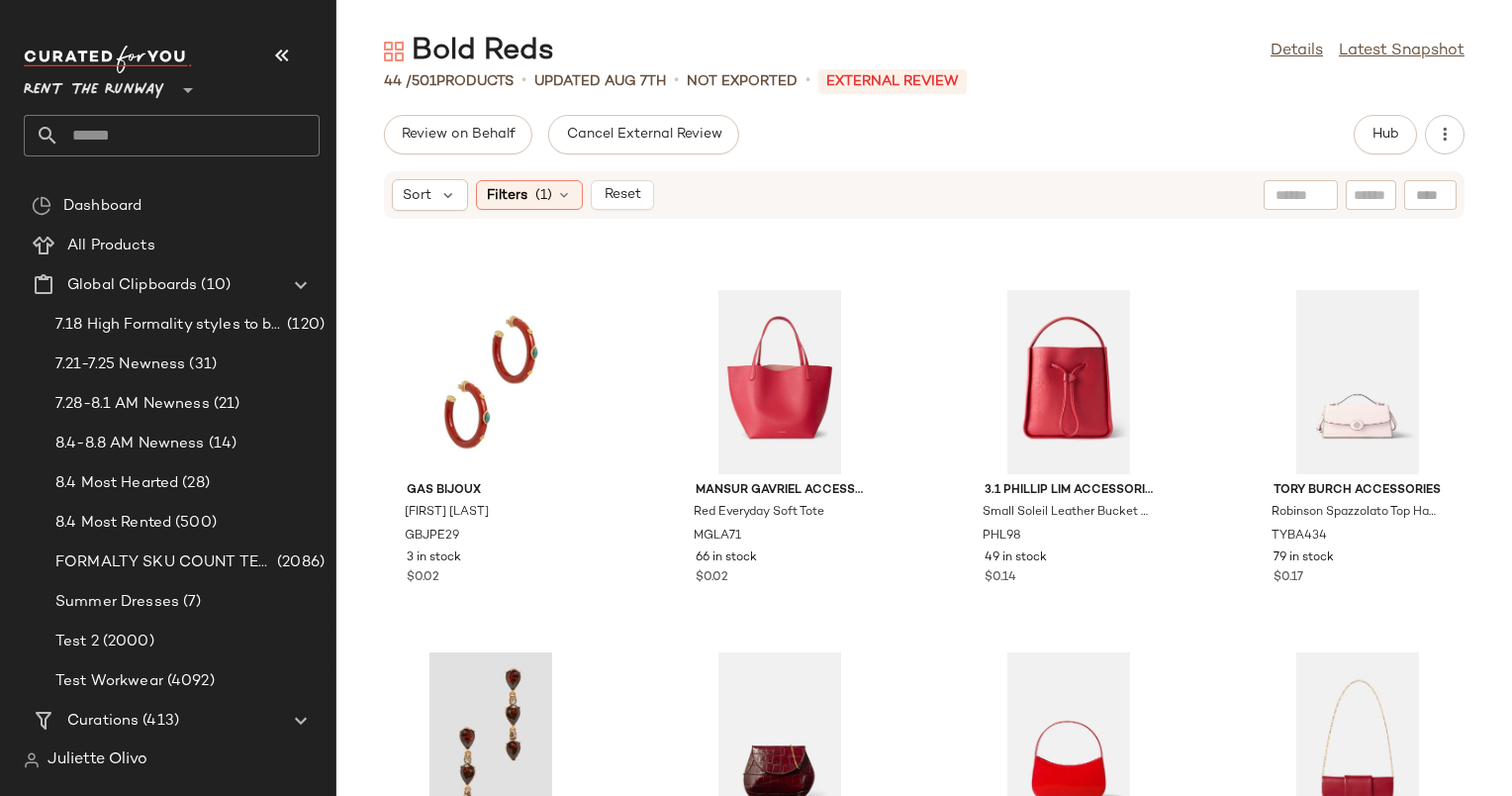 scroll, scrollTop: 0, scrollLeft: 0, axis: both 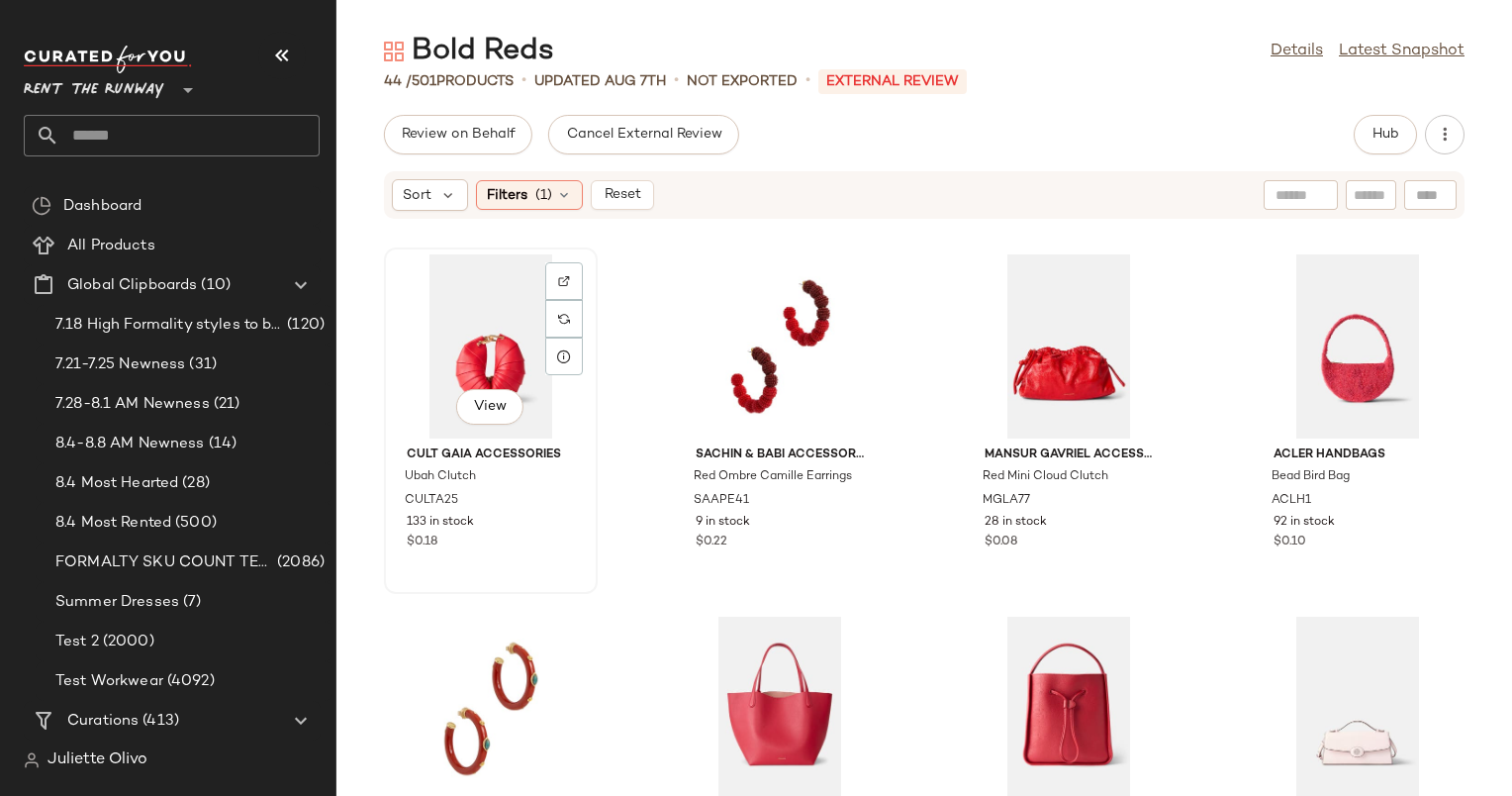 click on "View" 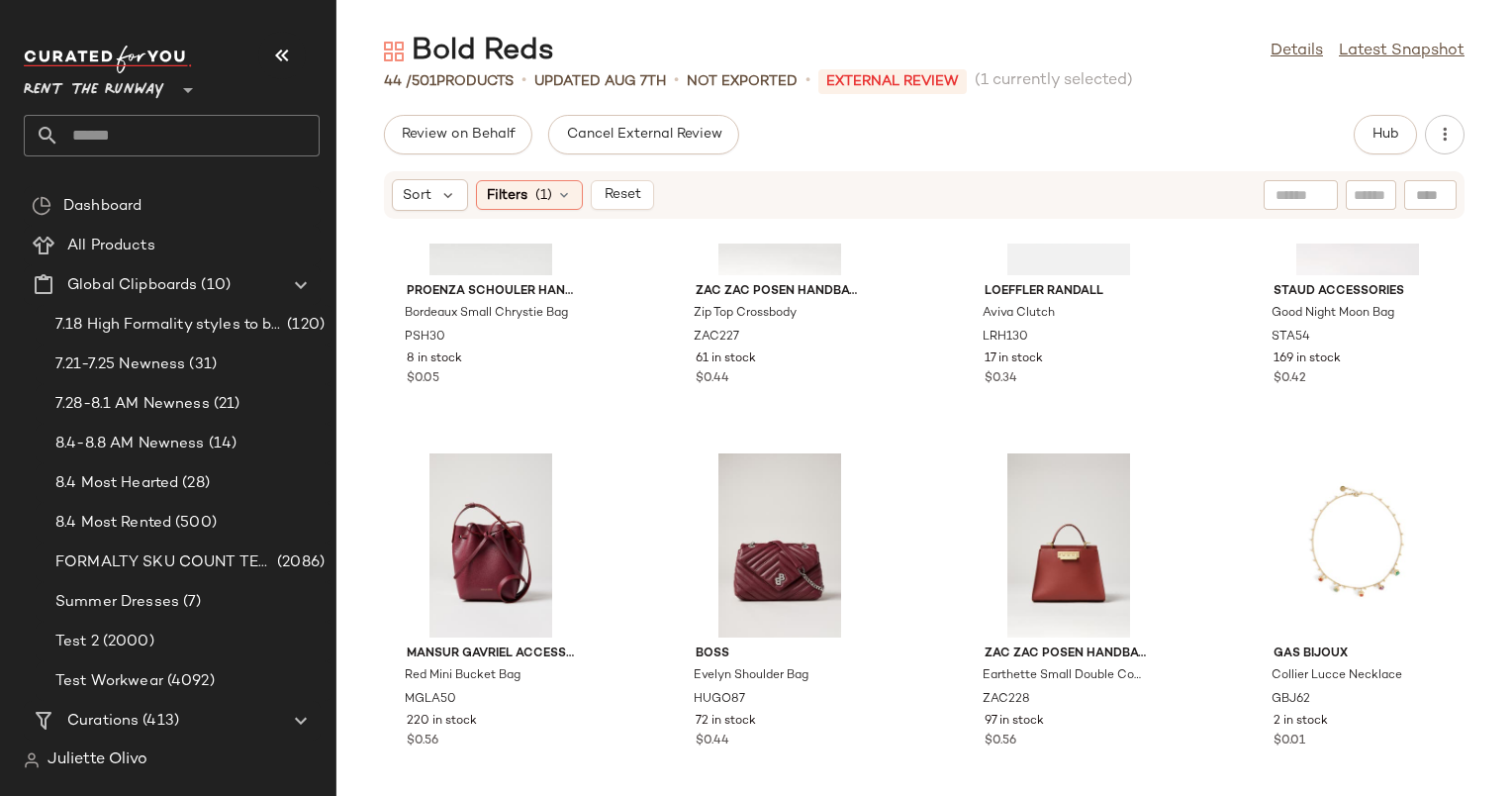 scroll, scrollTop: 2715, scrollLeft: 0, axis: vertical 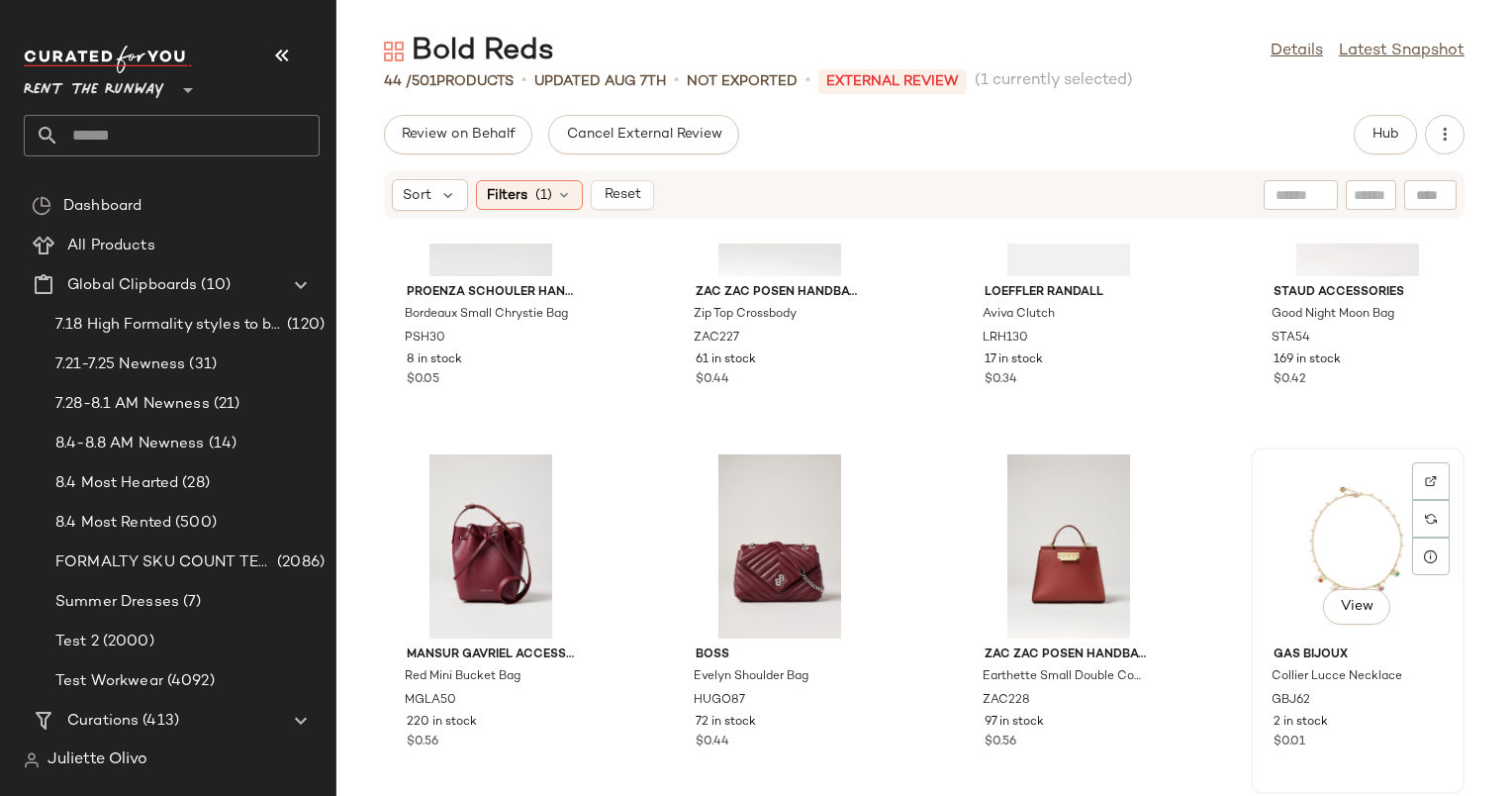 click on "View" 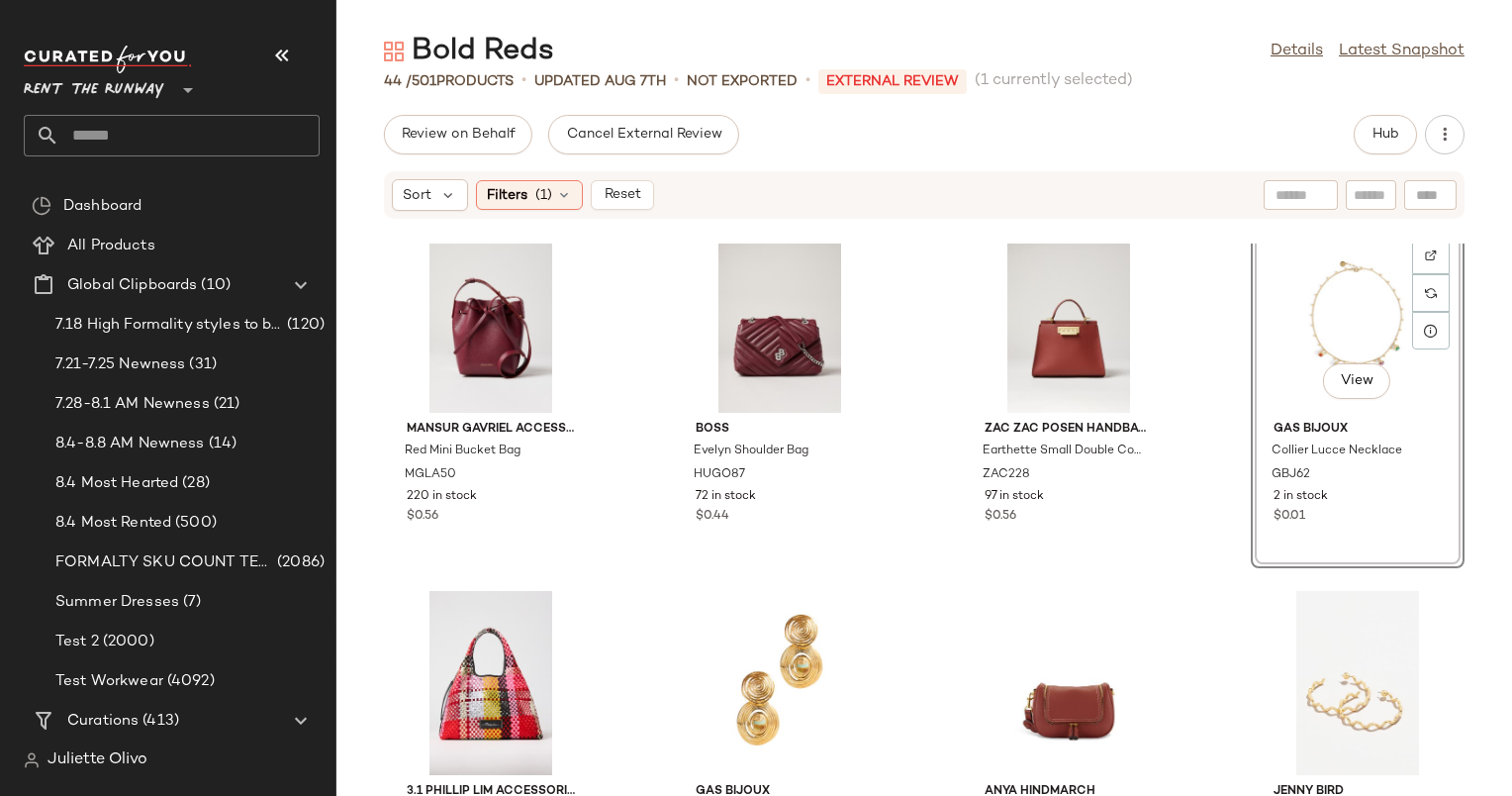 scroll, scrollTop: 3060, scrollLeft: 0, axis: vertical 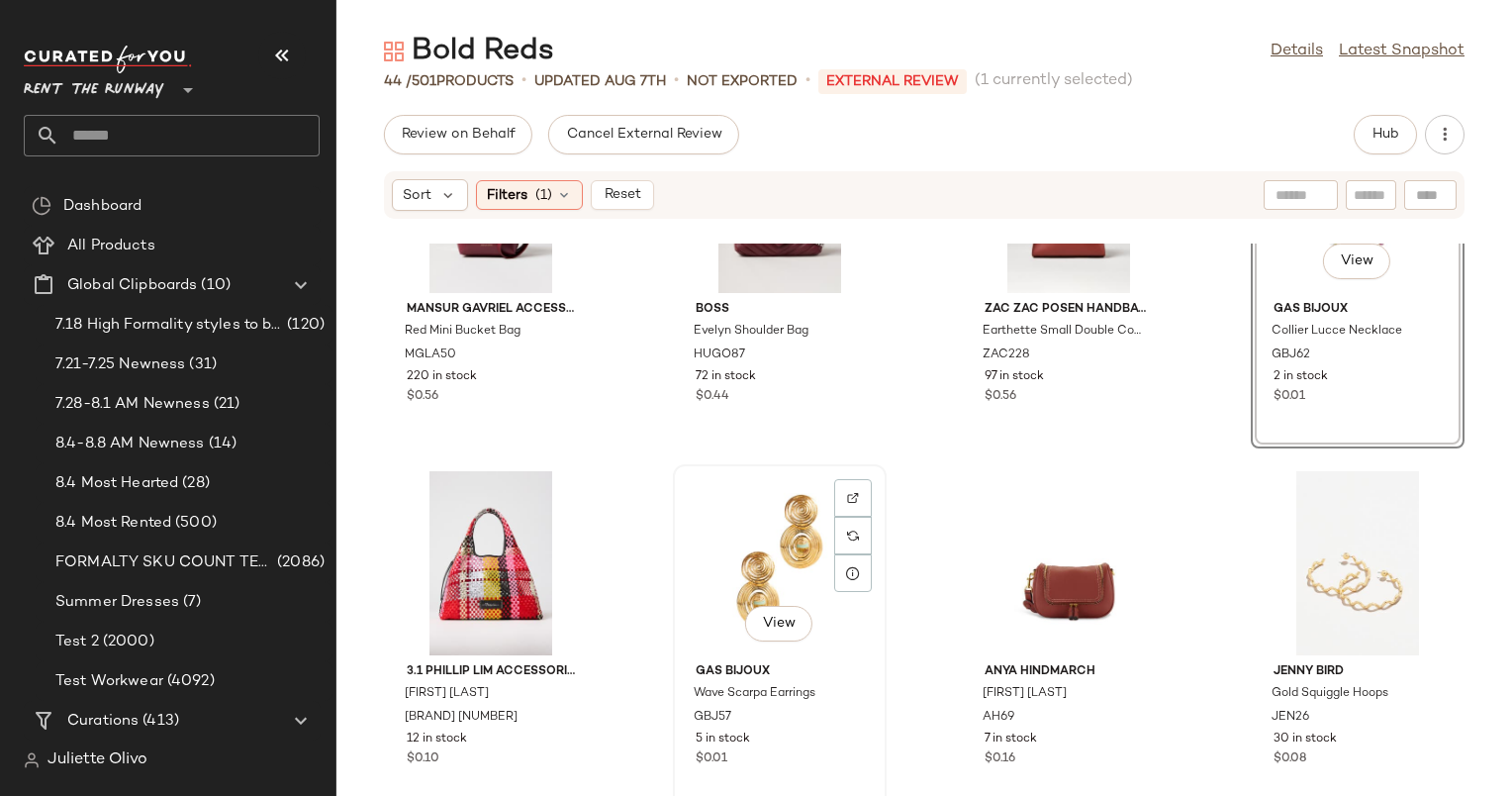 click on "View" 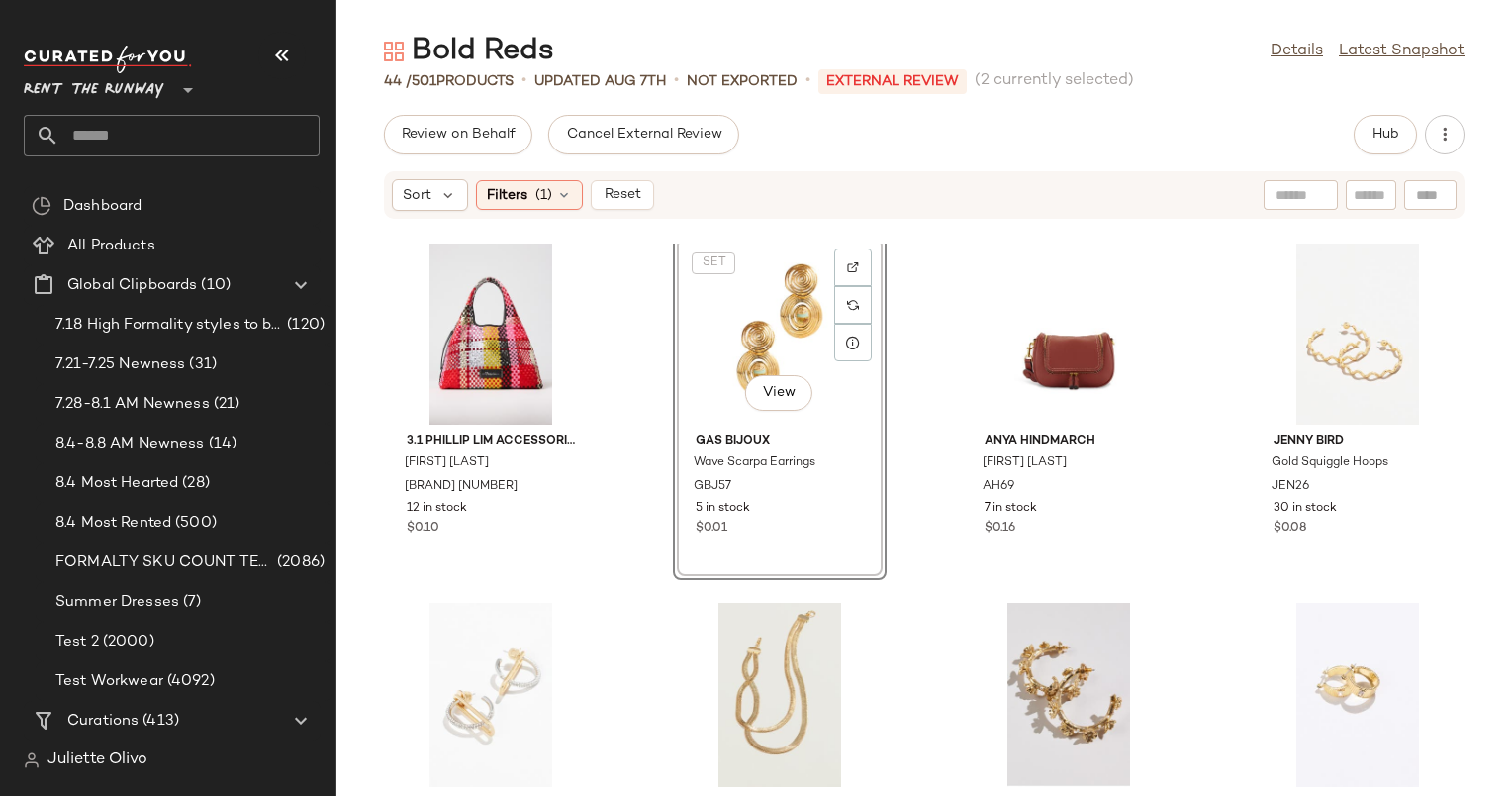scroll, scrollTop: 3309, scrollLeft: 0, axis: vertical 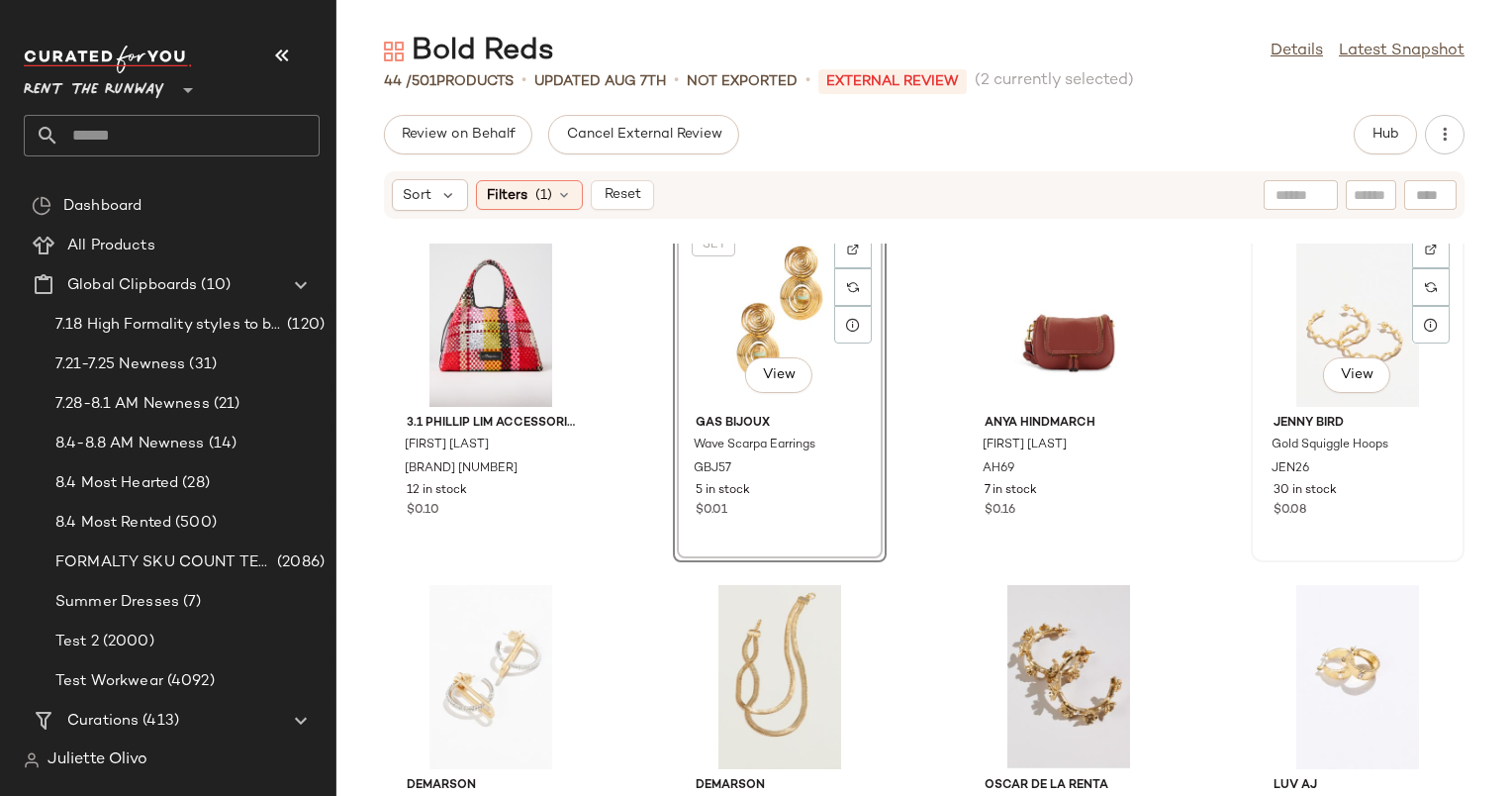 click on "View" 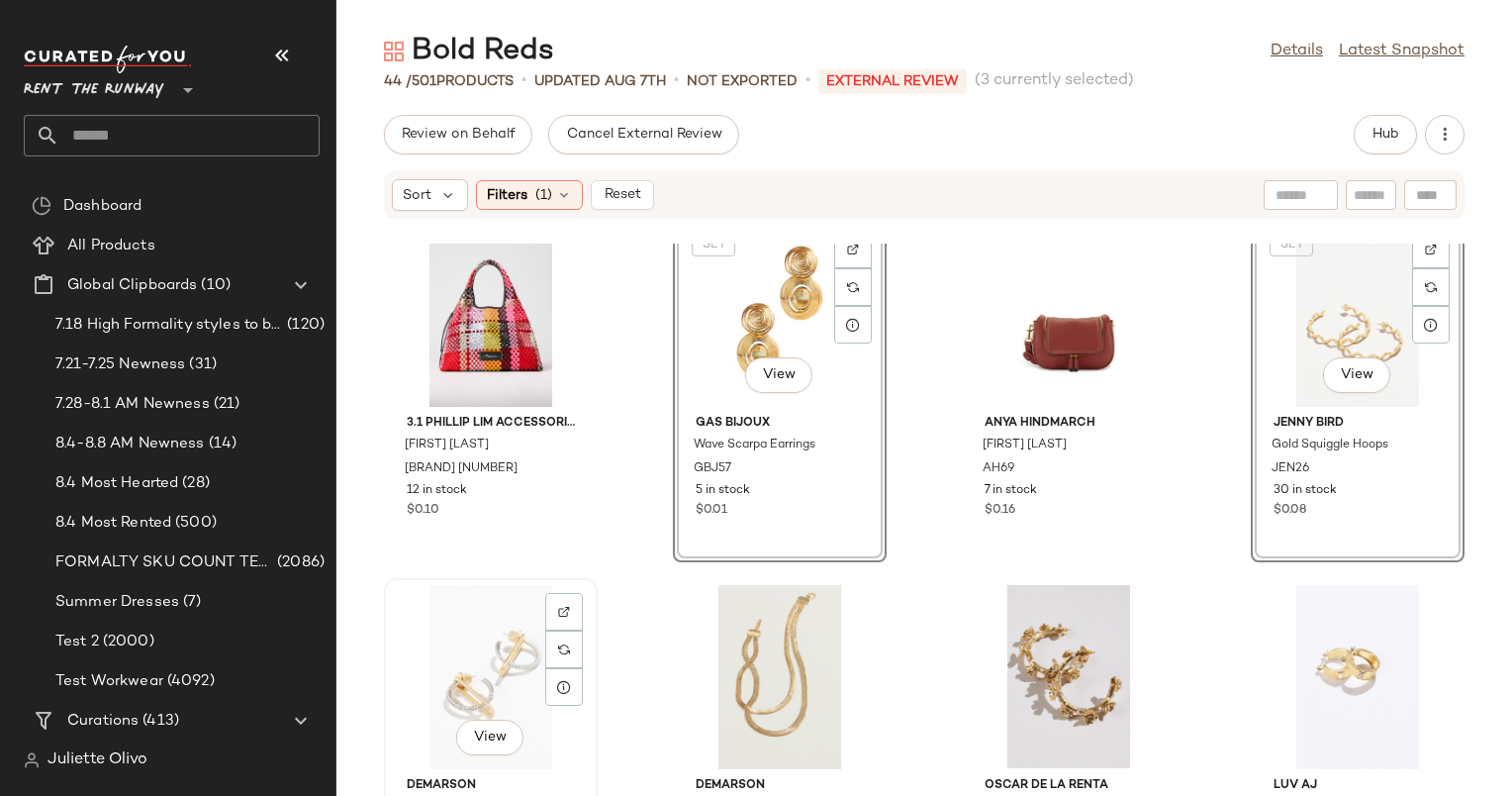 click on "View" 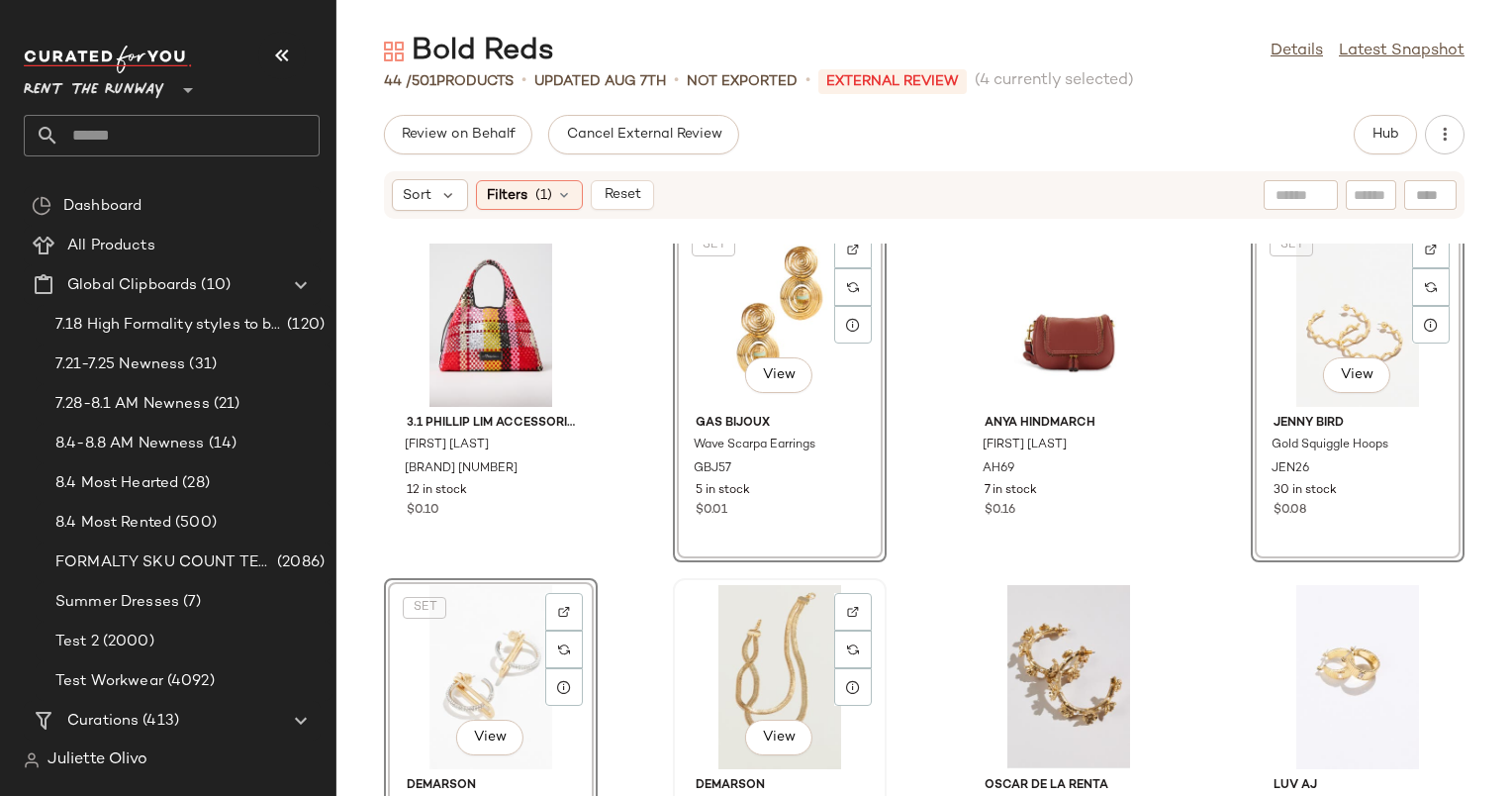 click on "View" 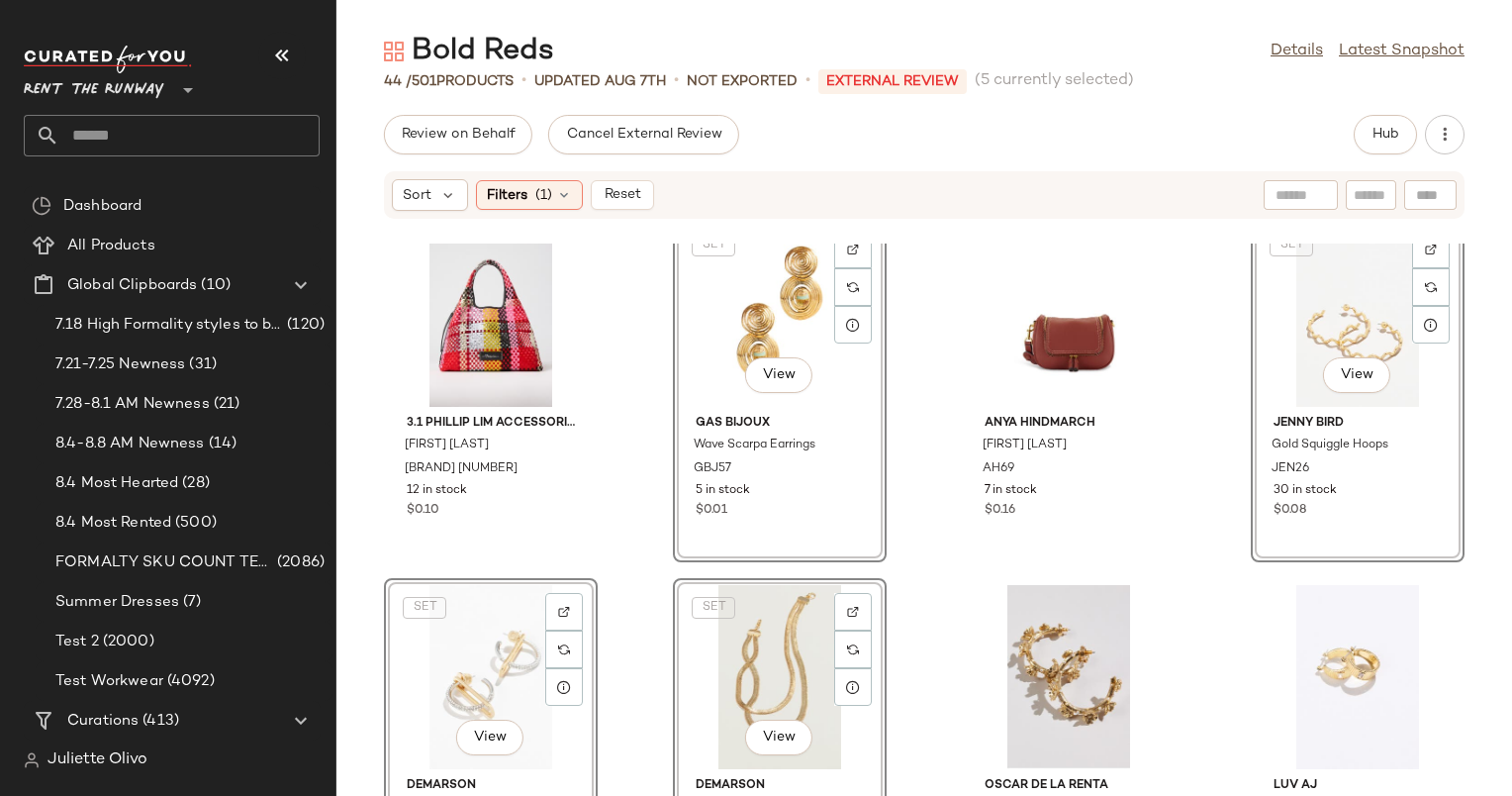 scroll, scrollTop: 3437, scrollLeft: 0, axis: vertical 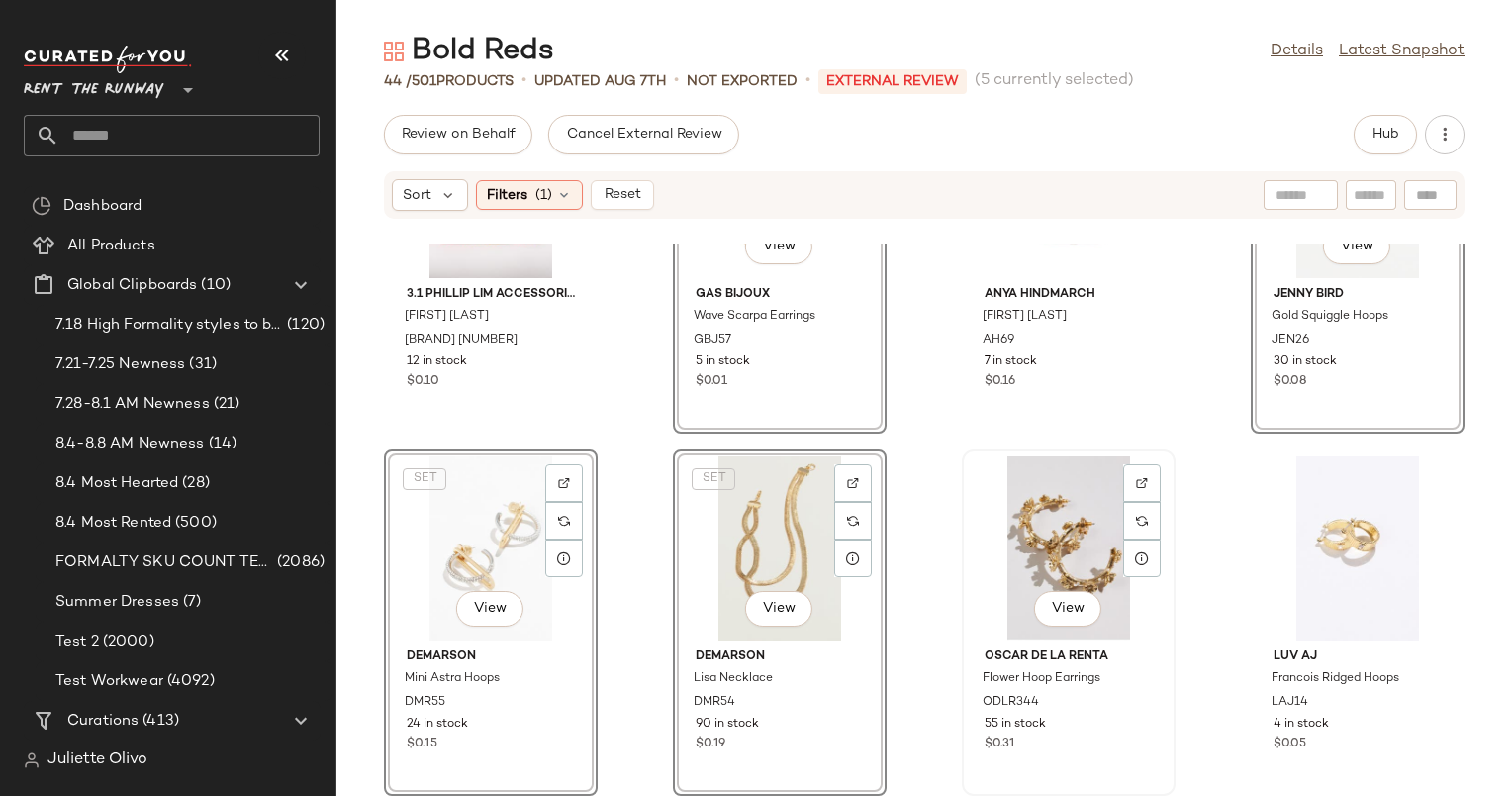 click on "View" 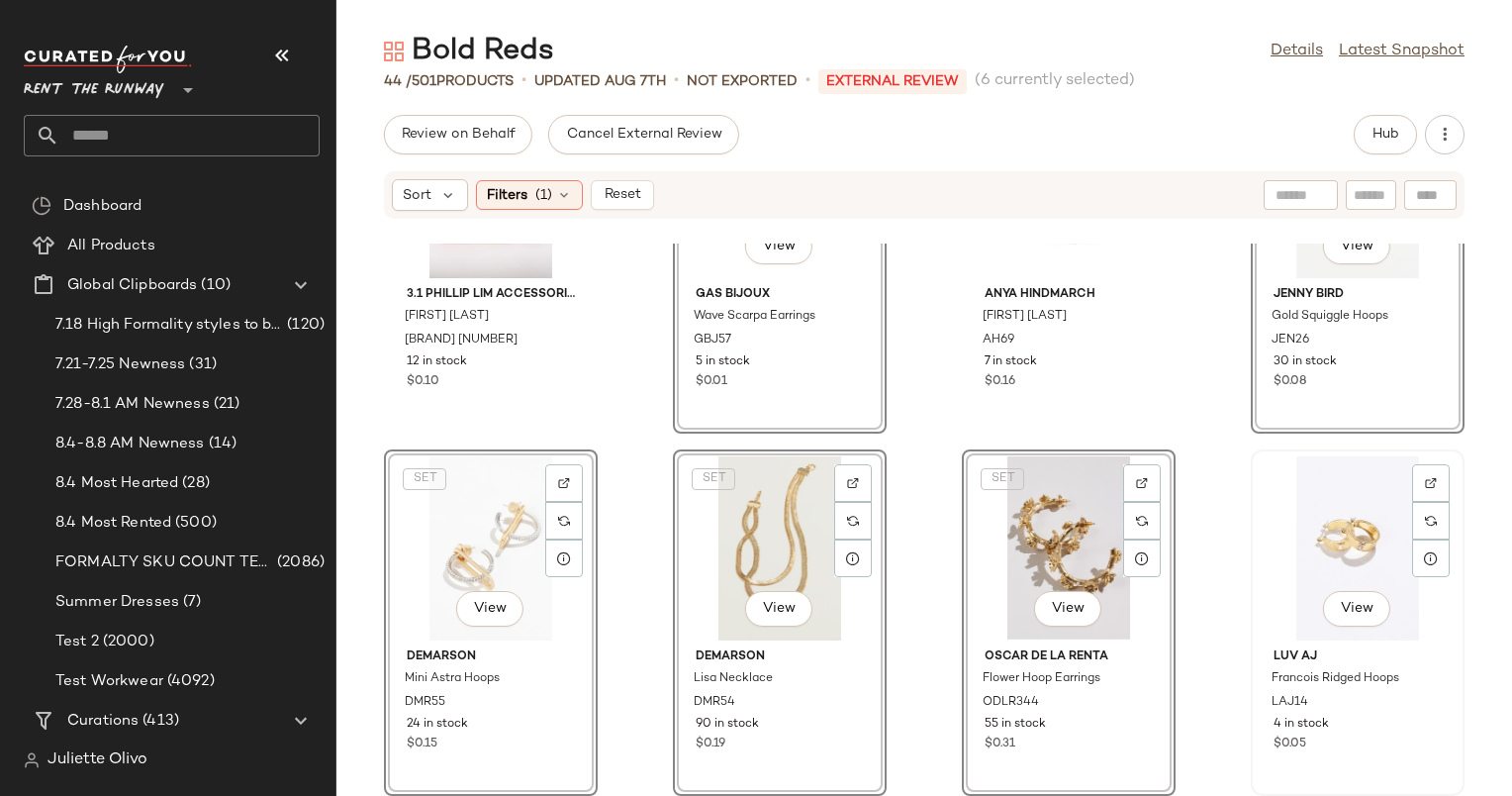 click on "View" 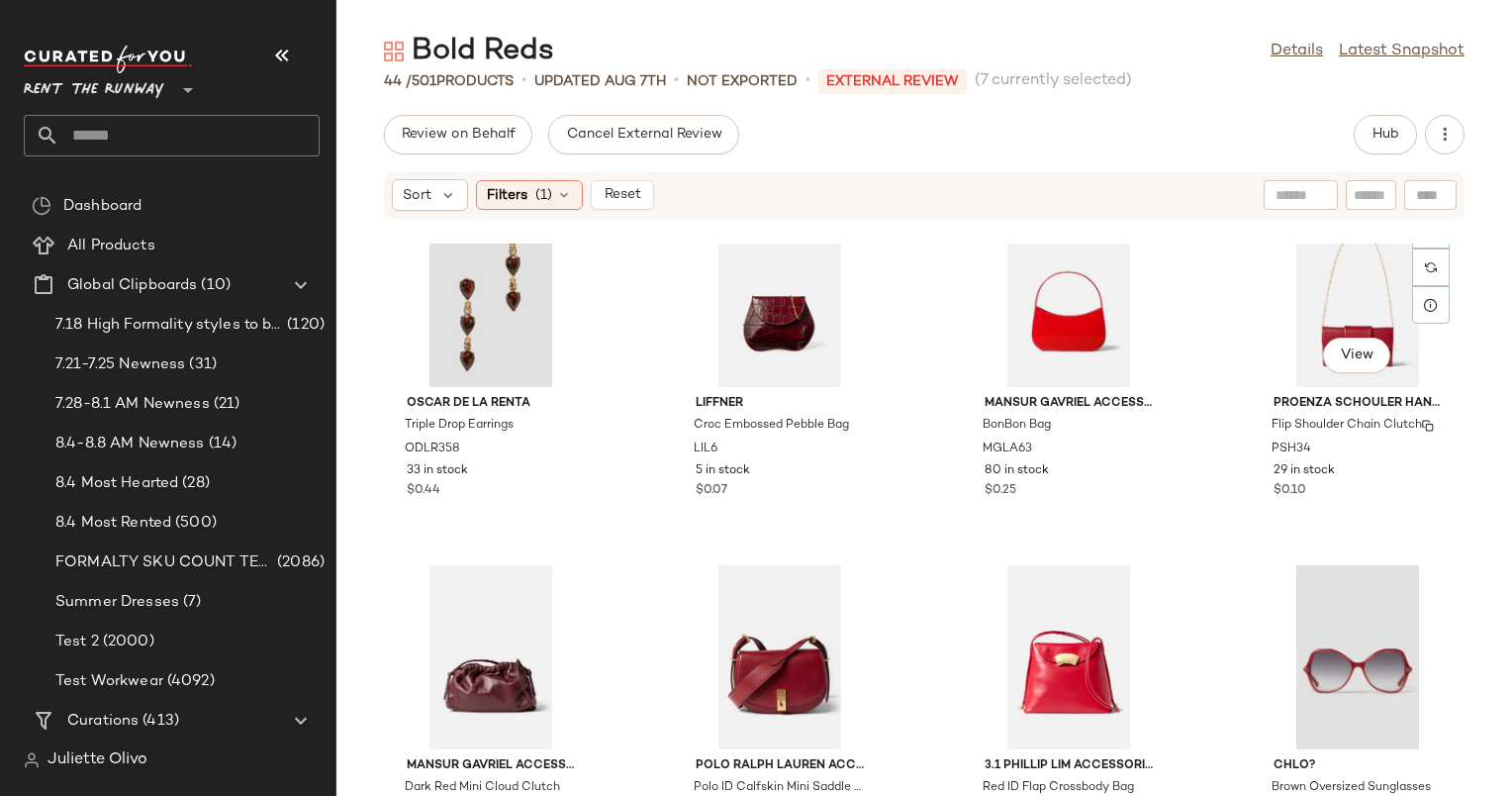 scroll, scrollTop: 820, scrollLeft: 0, axis: vertical 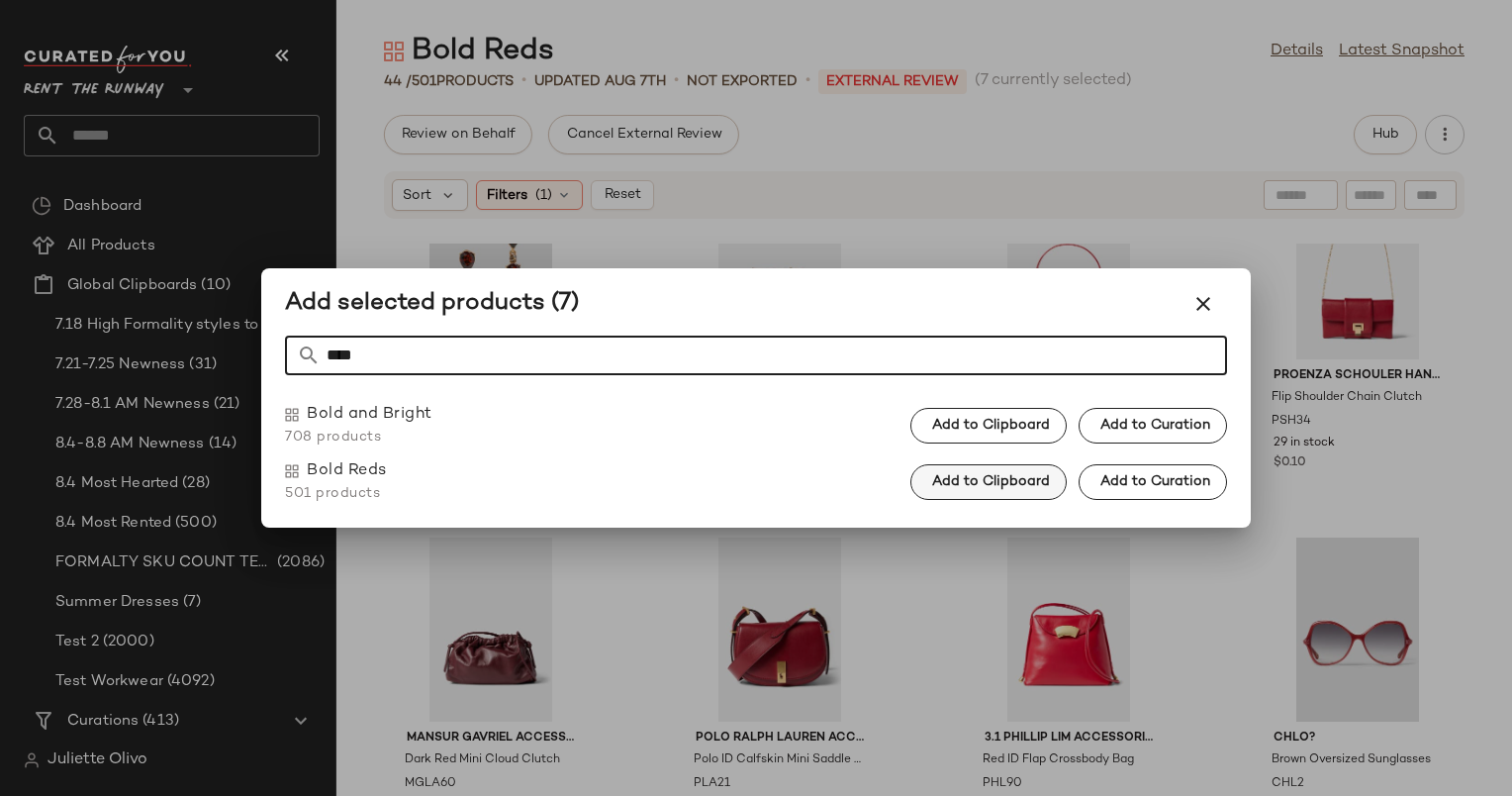 type on "****" 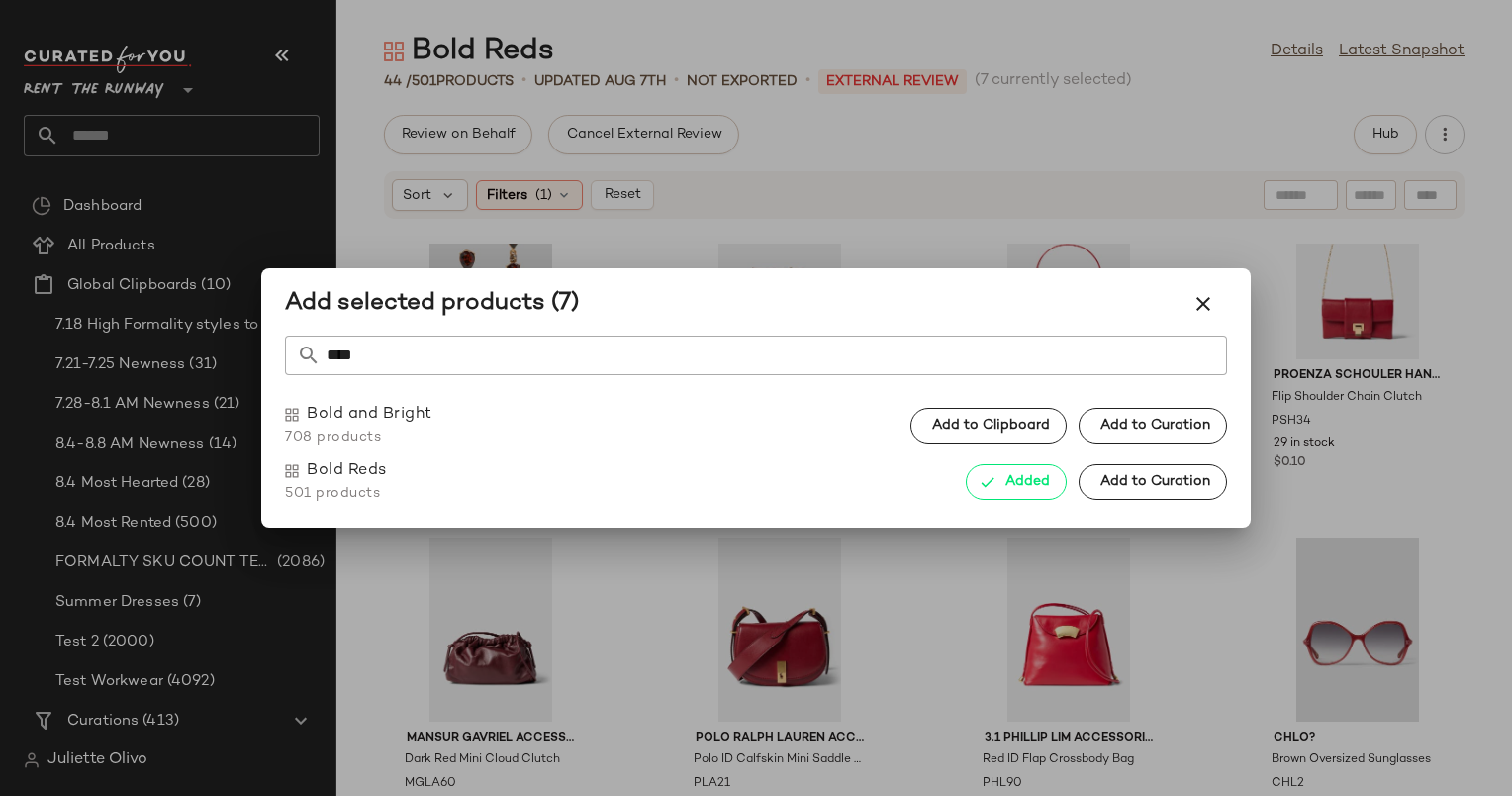 click at bounding box center (756, 398) 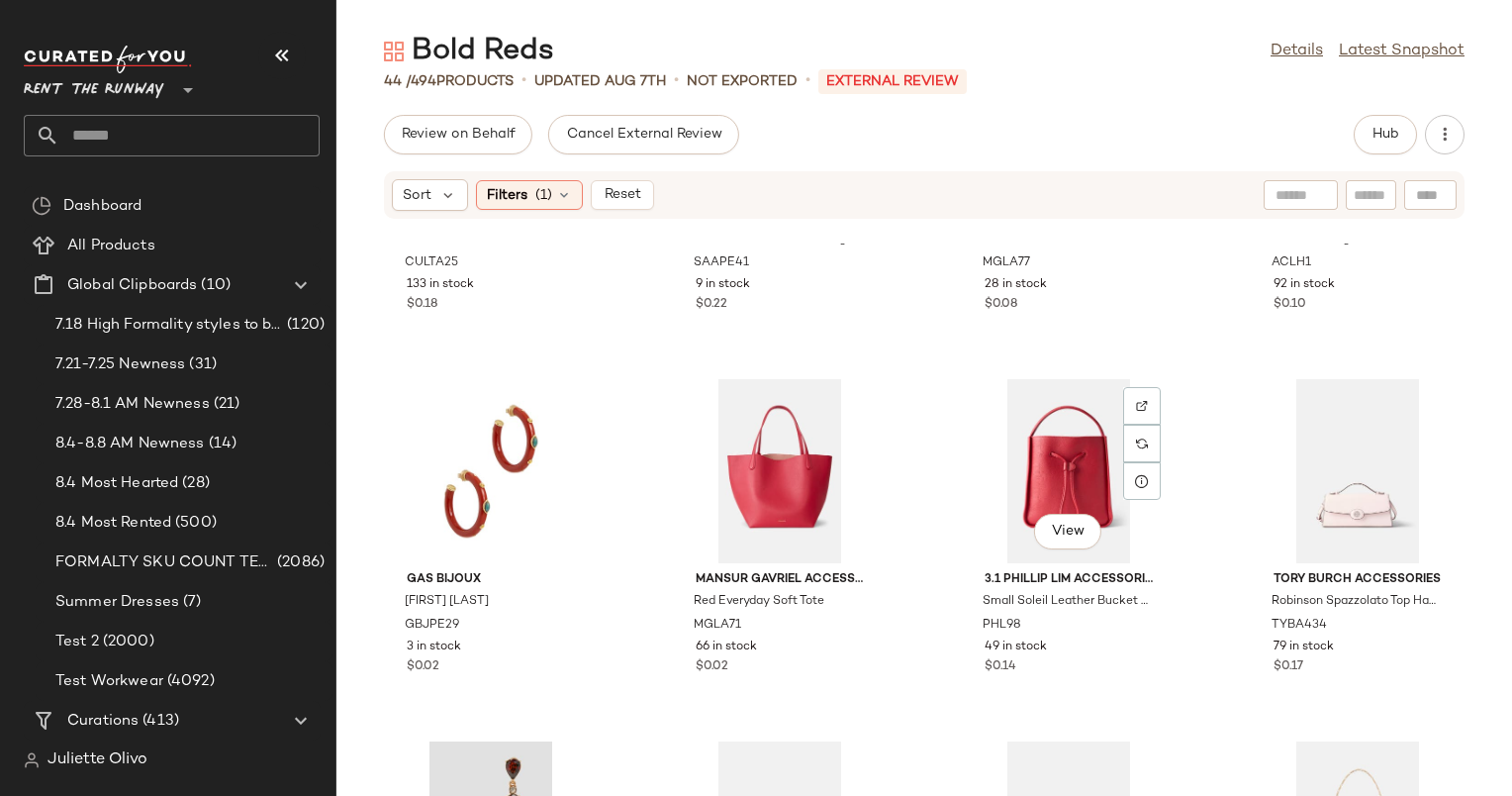 scroll, scrollTop: 0, scrollLeft: 0, axis: both 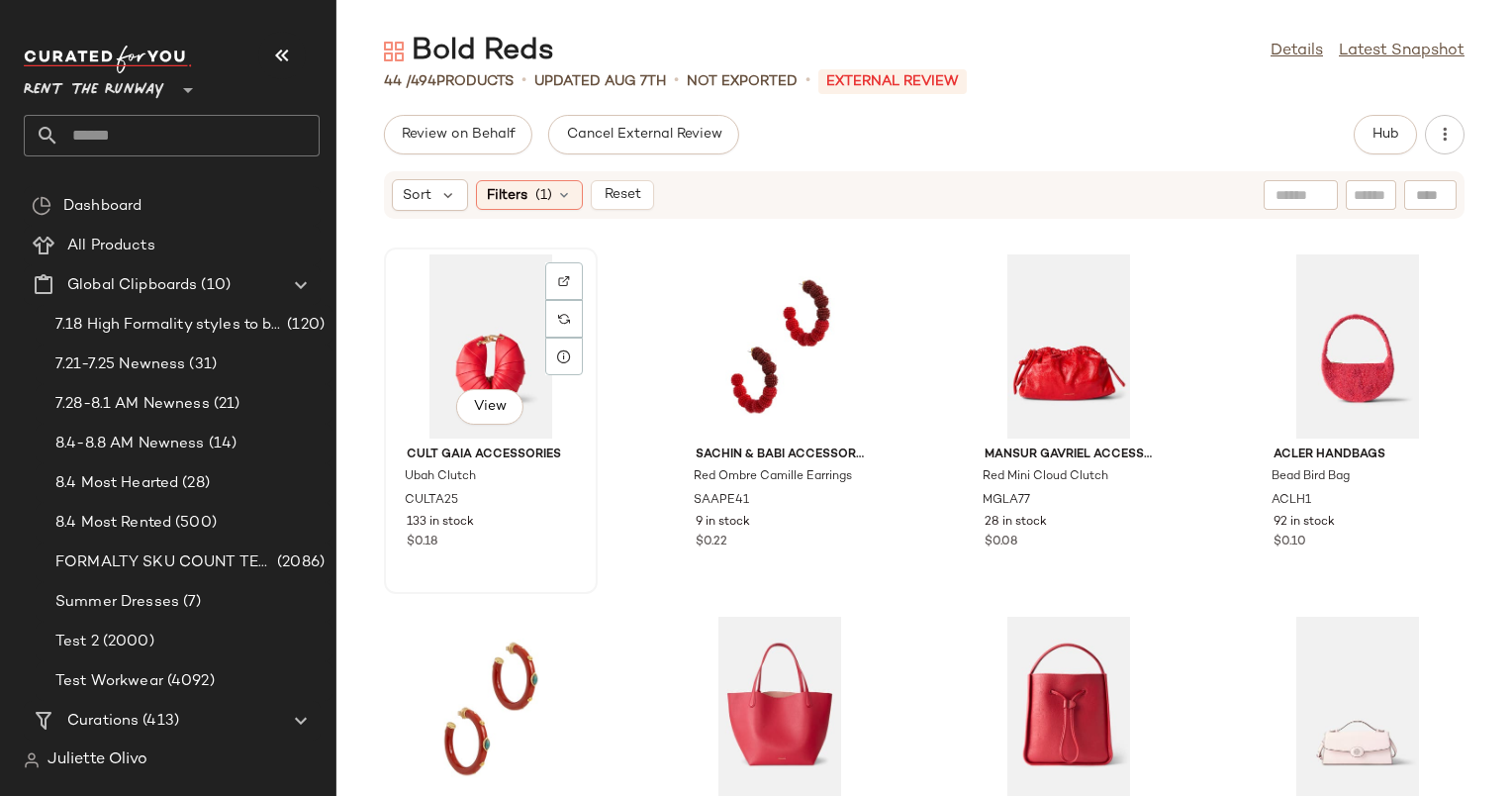 click on "View [BRAND] [BRAND] [PRODUCT] [BRAND] [PRICE]" at bounding box center (491, 421) 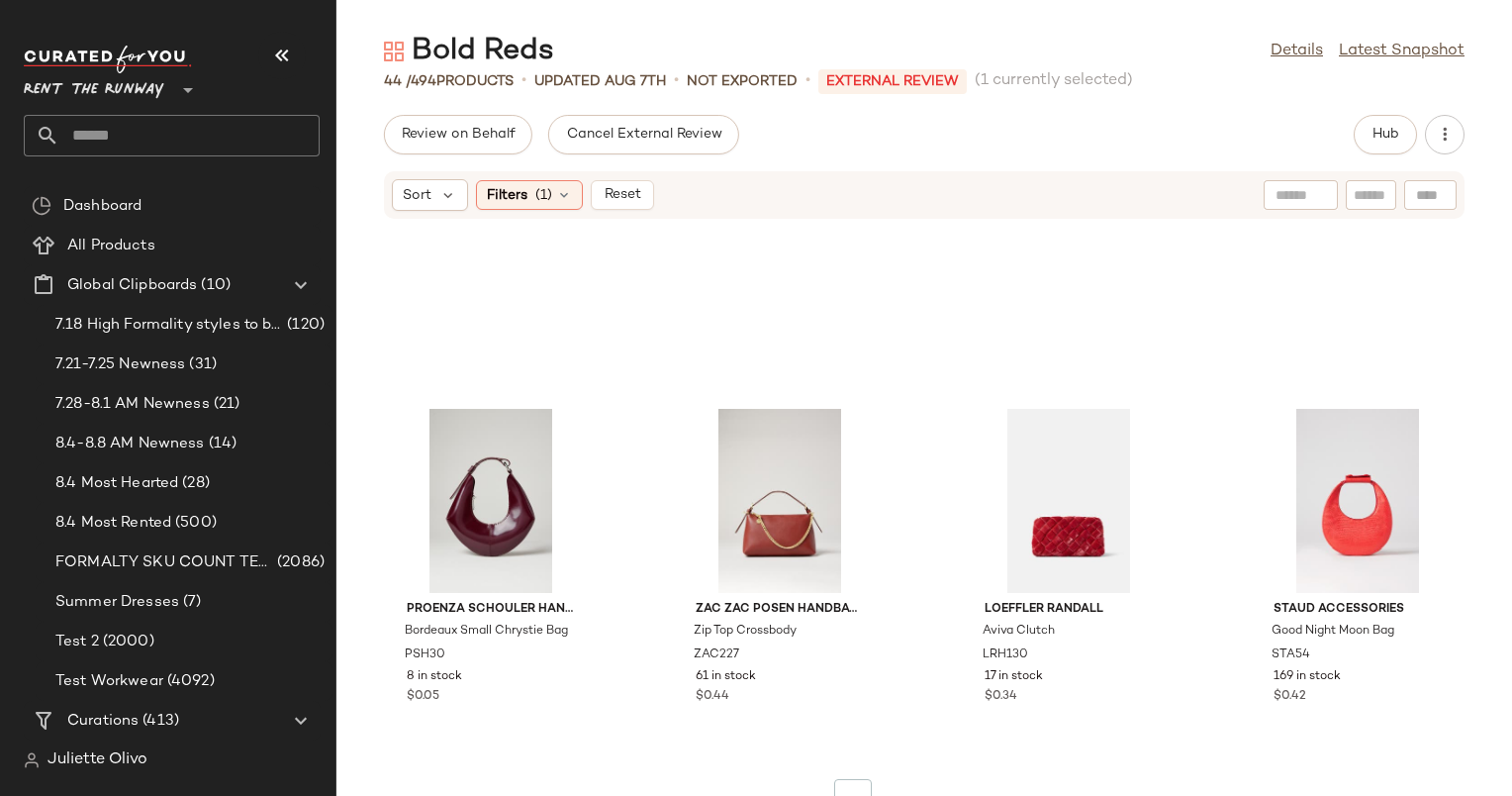 scroll, scrollTop: 3074, scrollLeft: 0, axis: vertical 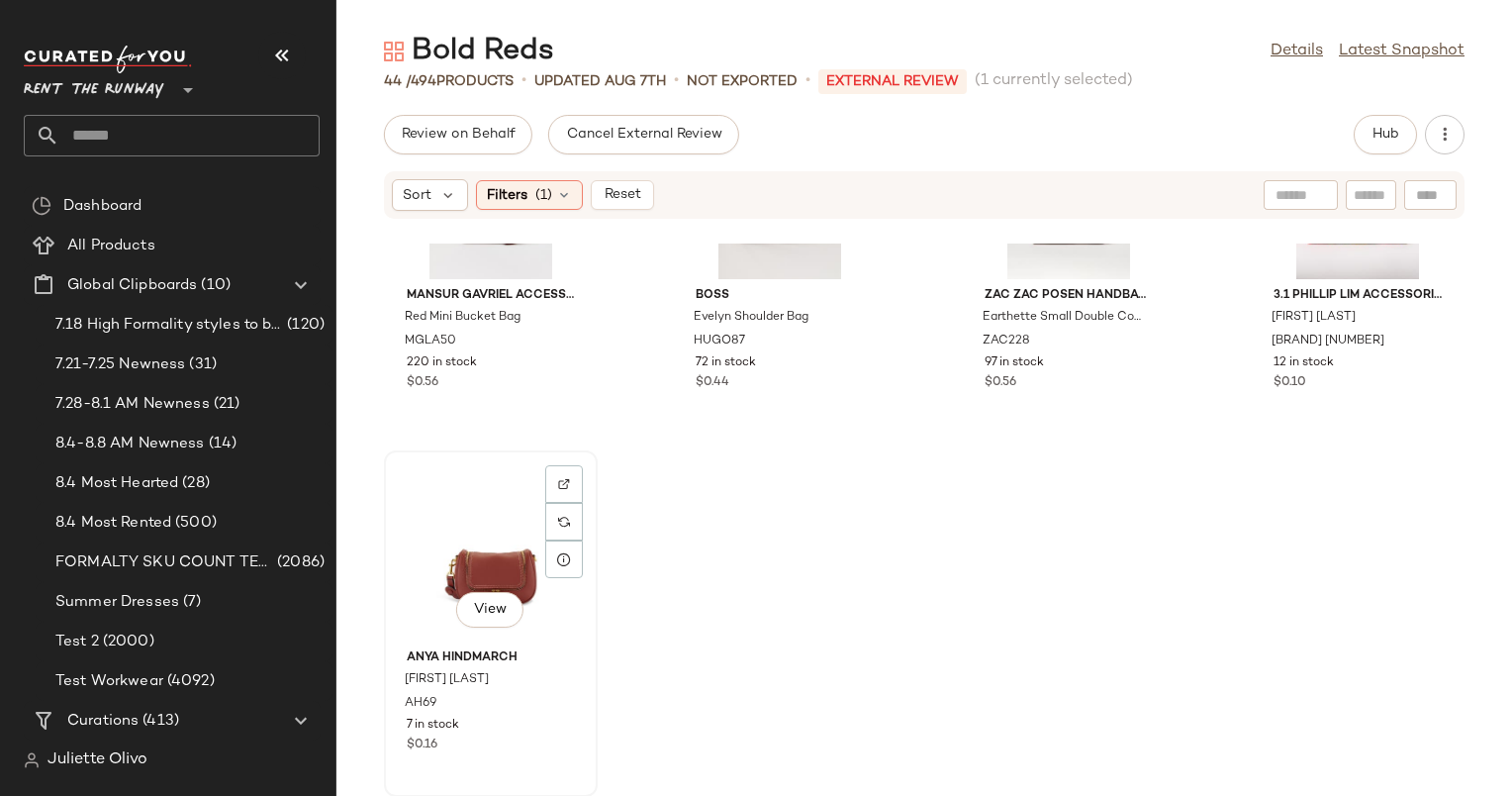 click on "View" 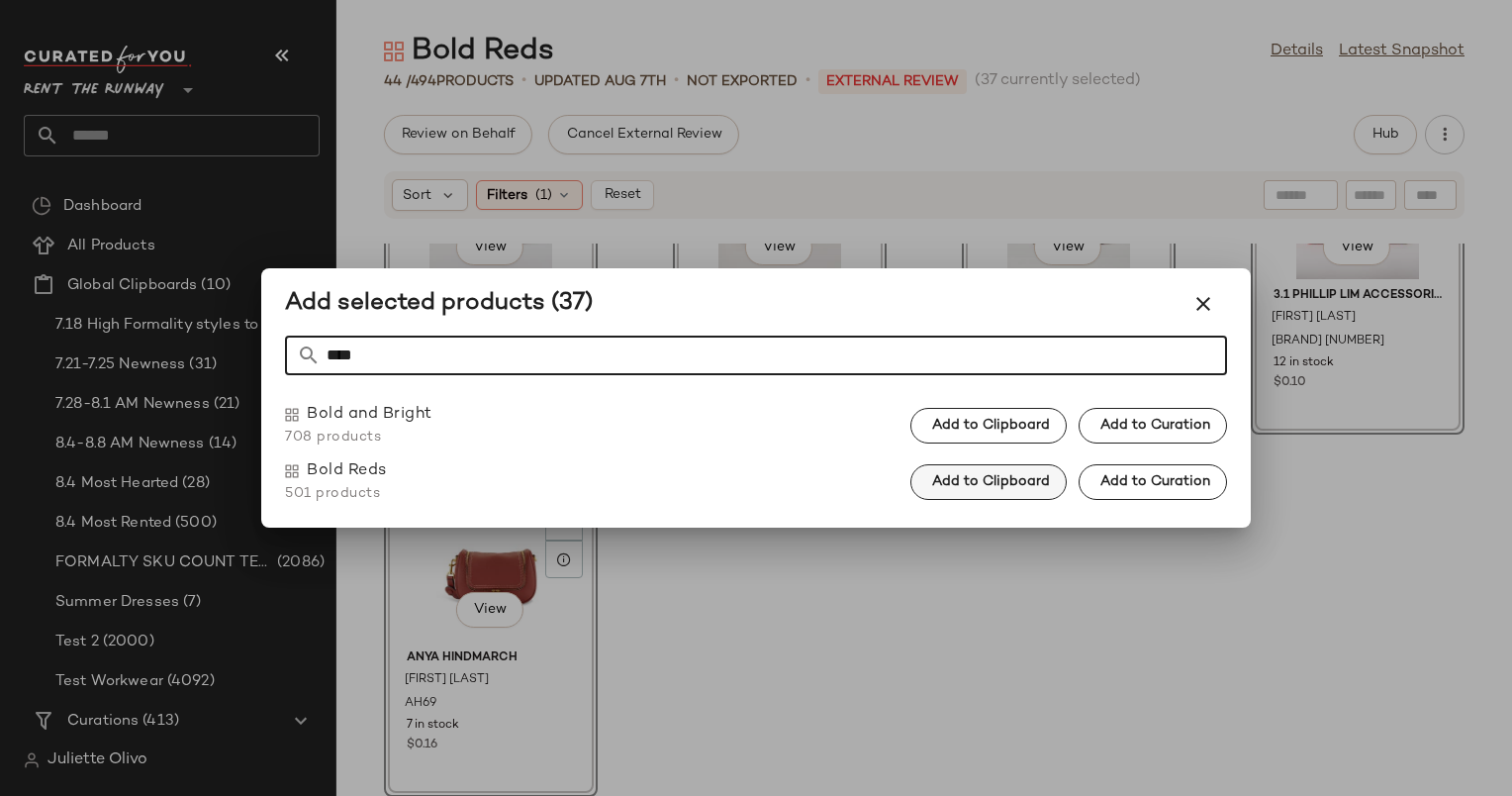 type on "****" 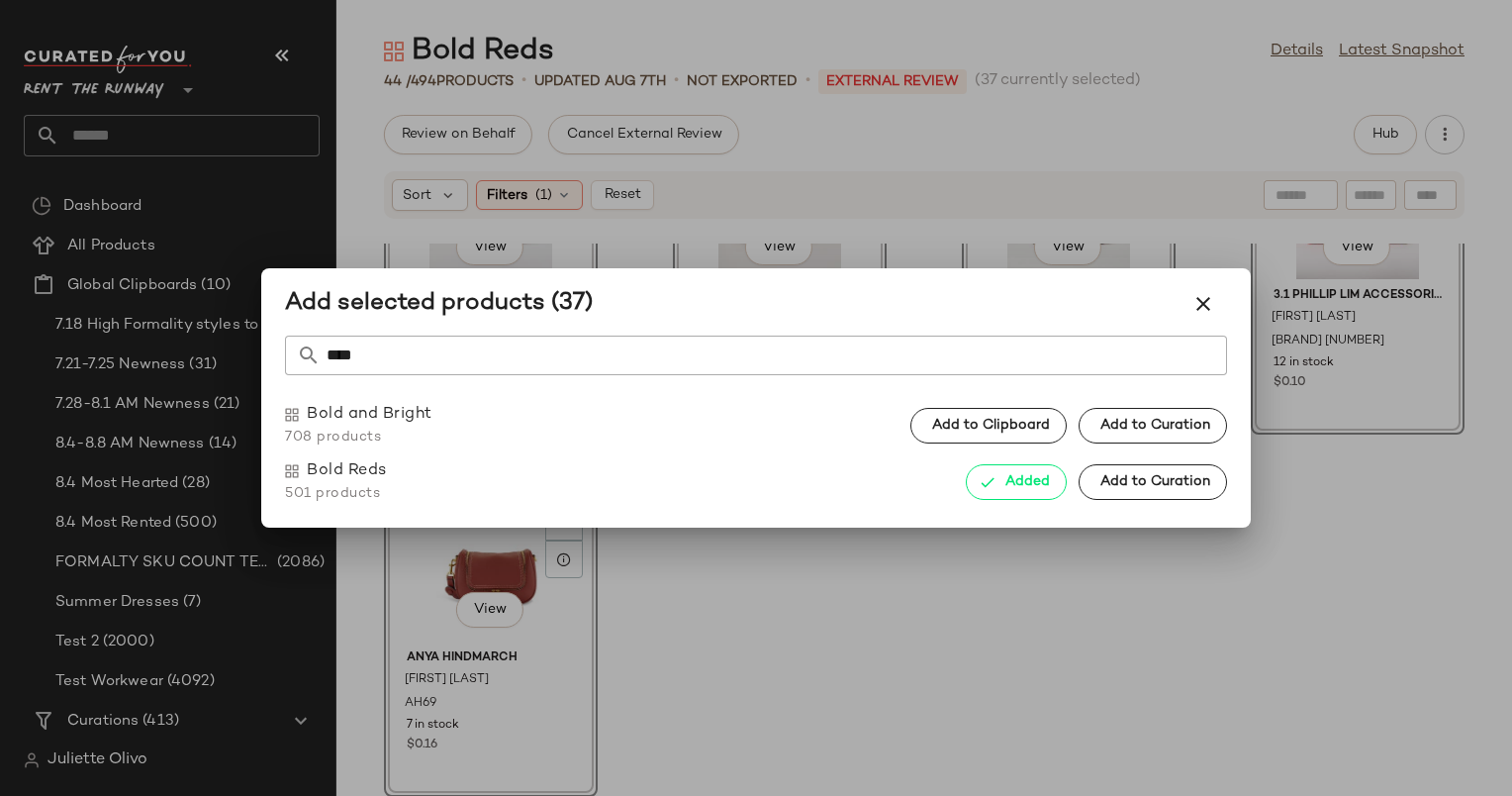 click at bounding box center [756, 398] 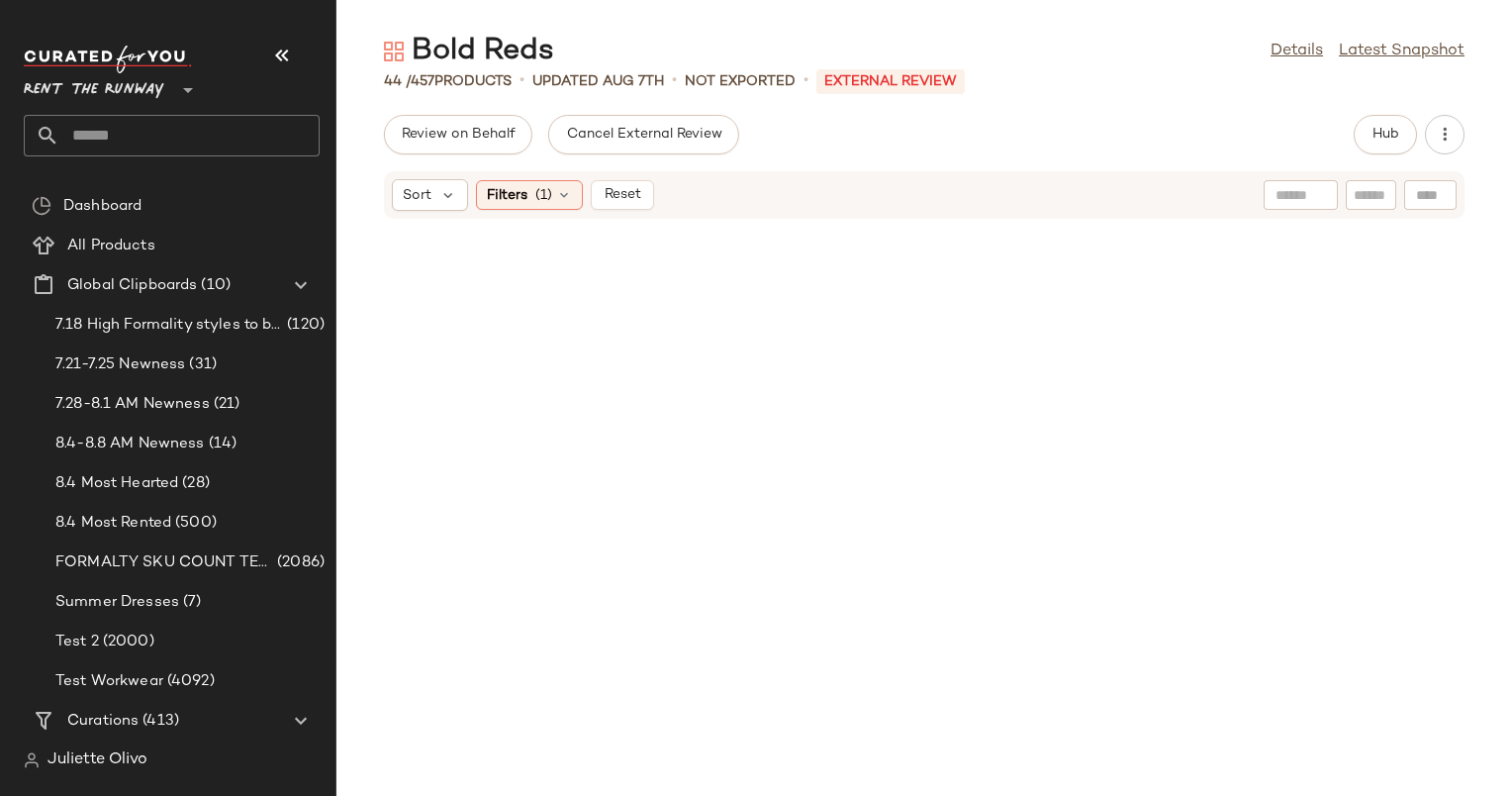 scroll, scrollTop: 0, scrollLeft: 0, axis: both 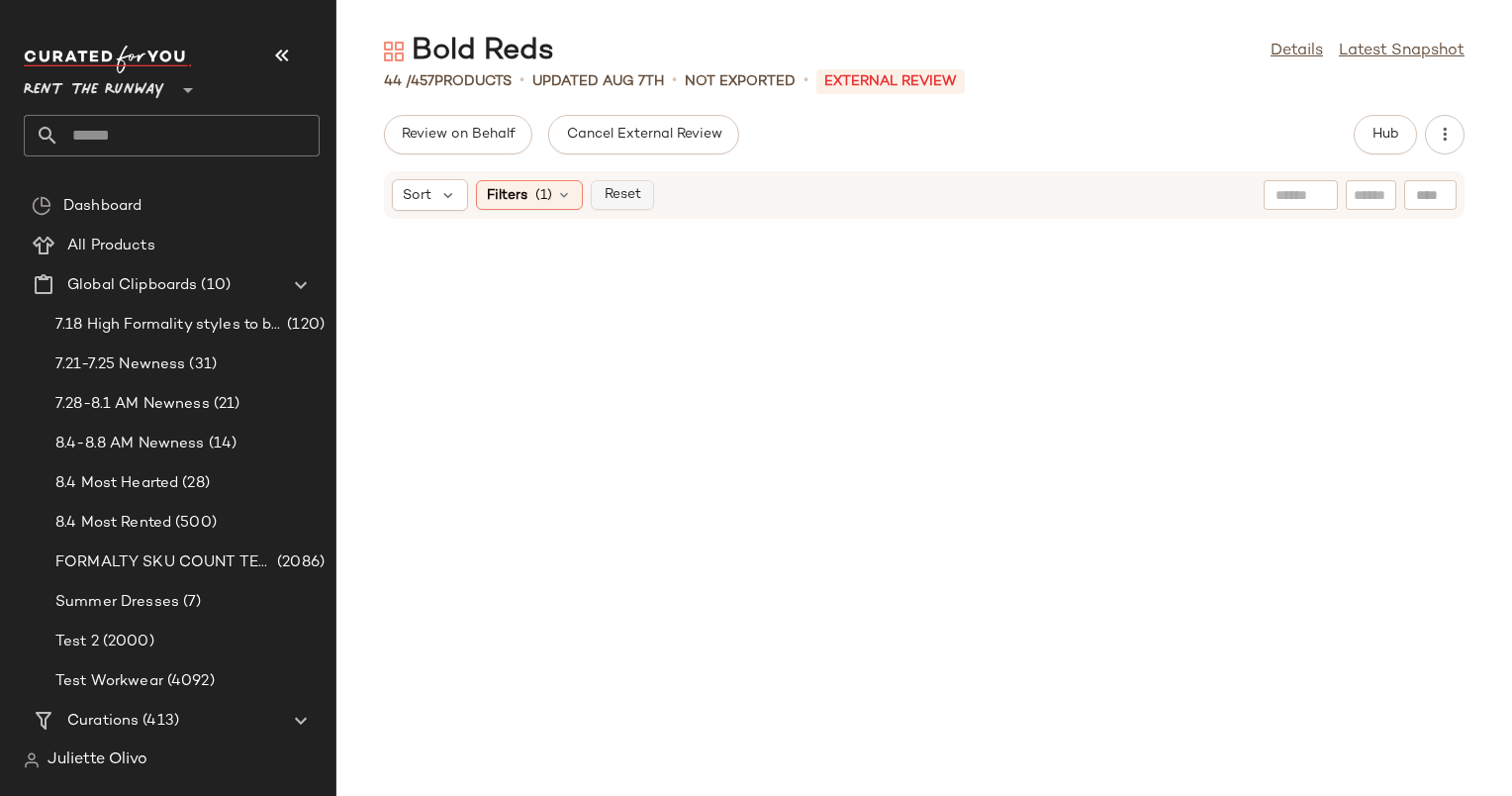 click on "Reset" 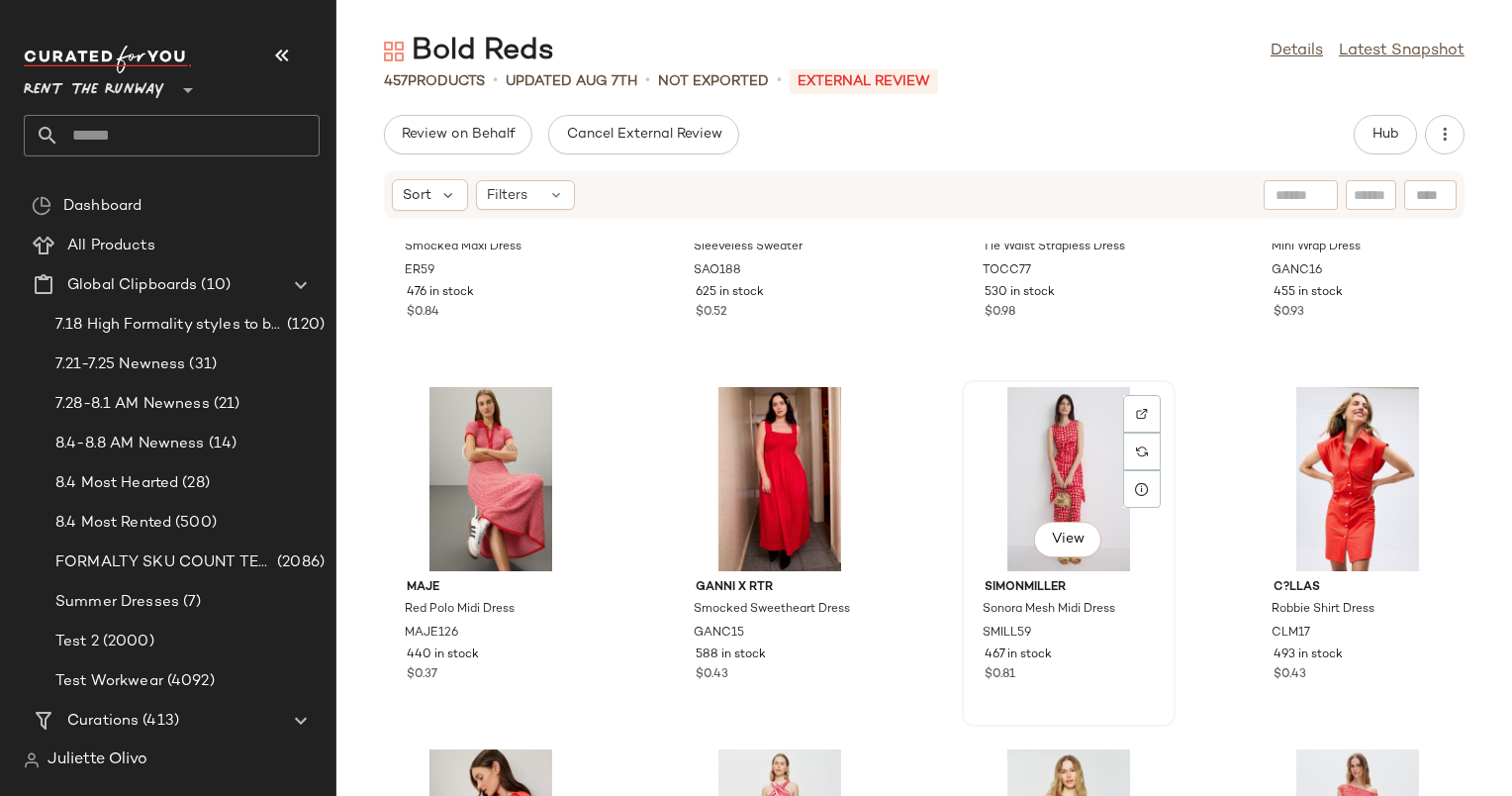 scroll, scrollTop: 252, scrollLeft: 0, axis: vertical 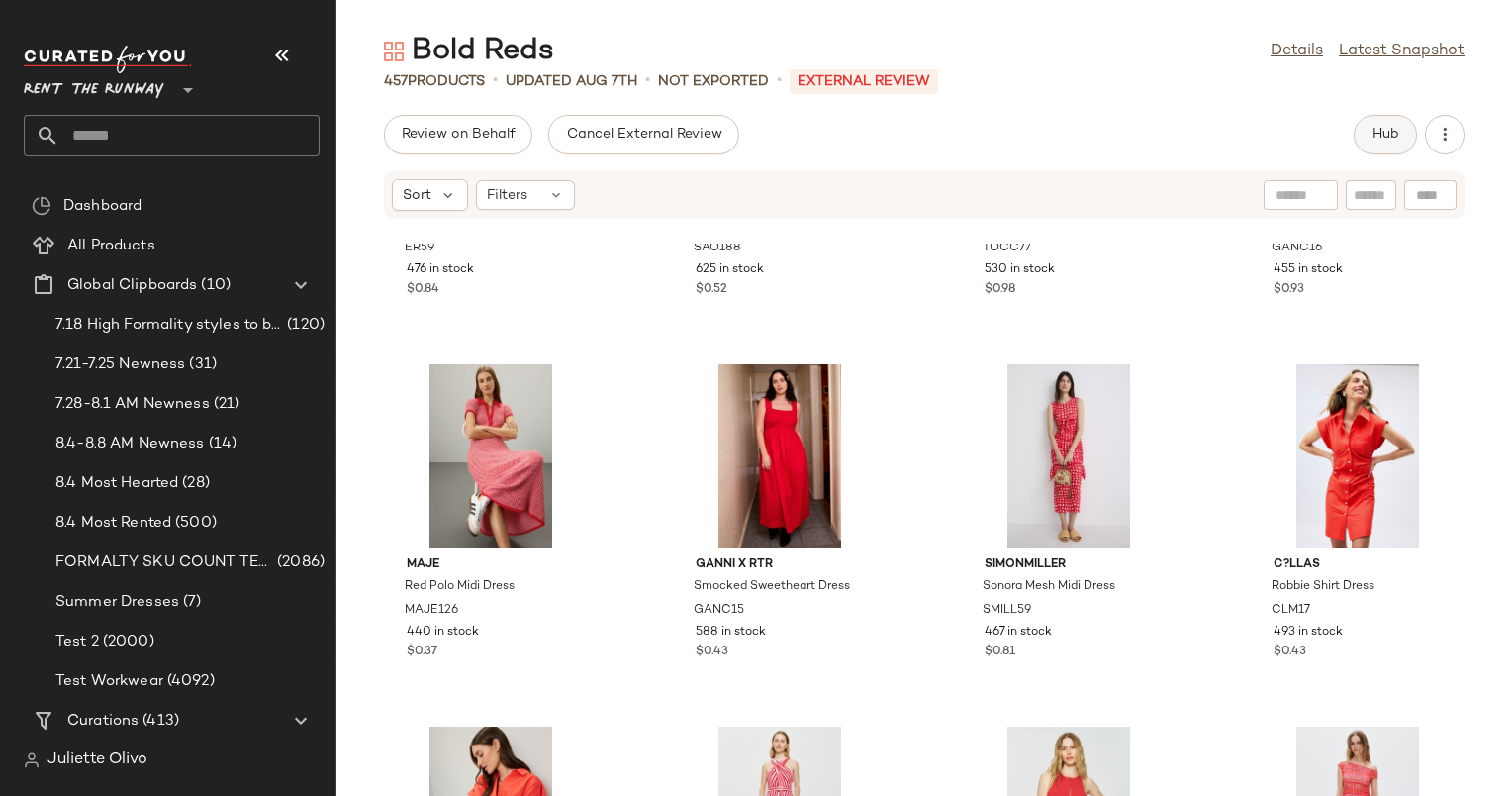 click on "Hub" at bounding box center [1385, 135] 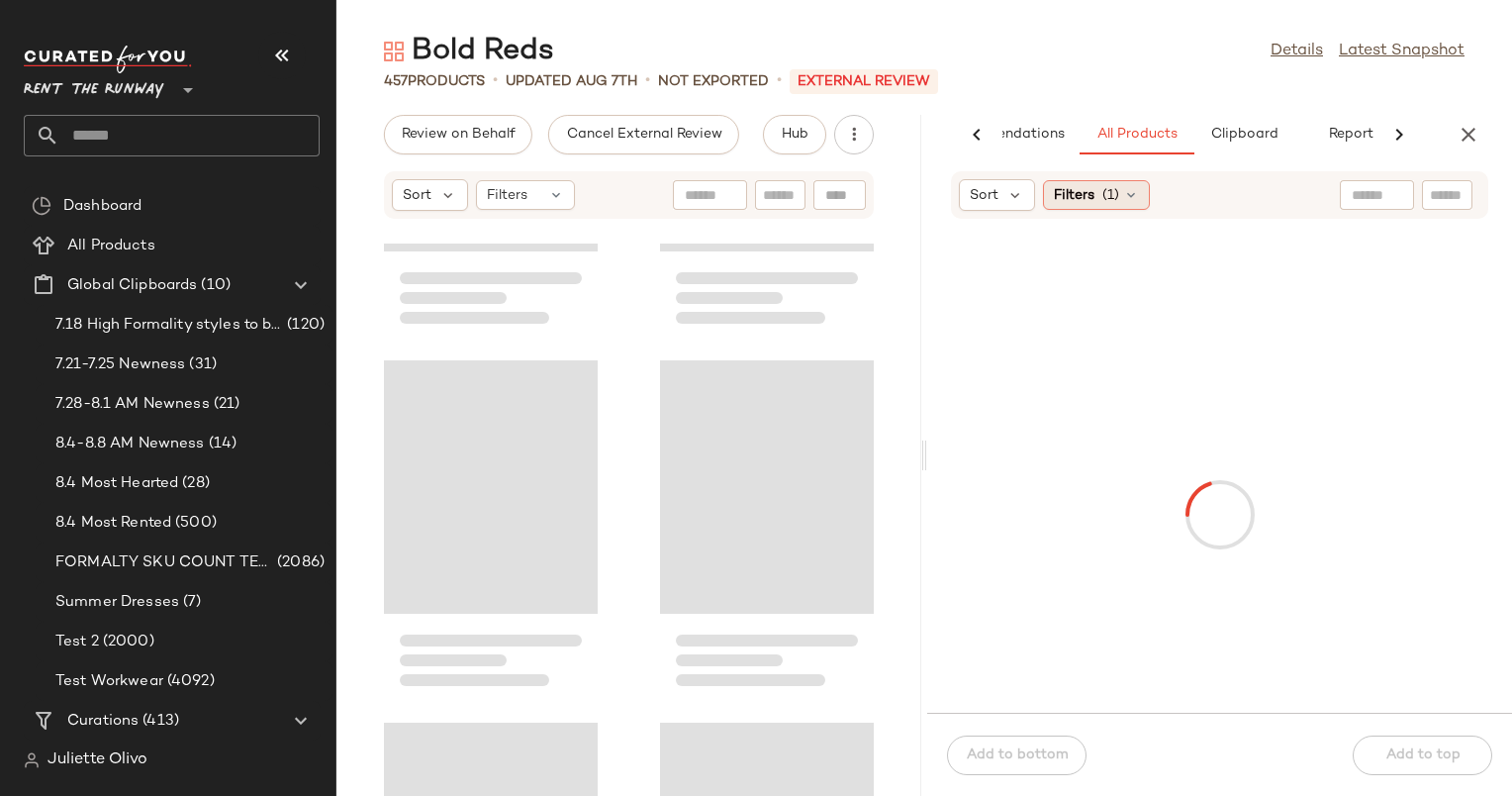 scroll, scrollTop: 0, scrollLeft: 102, axis: horizontal 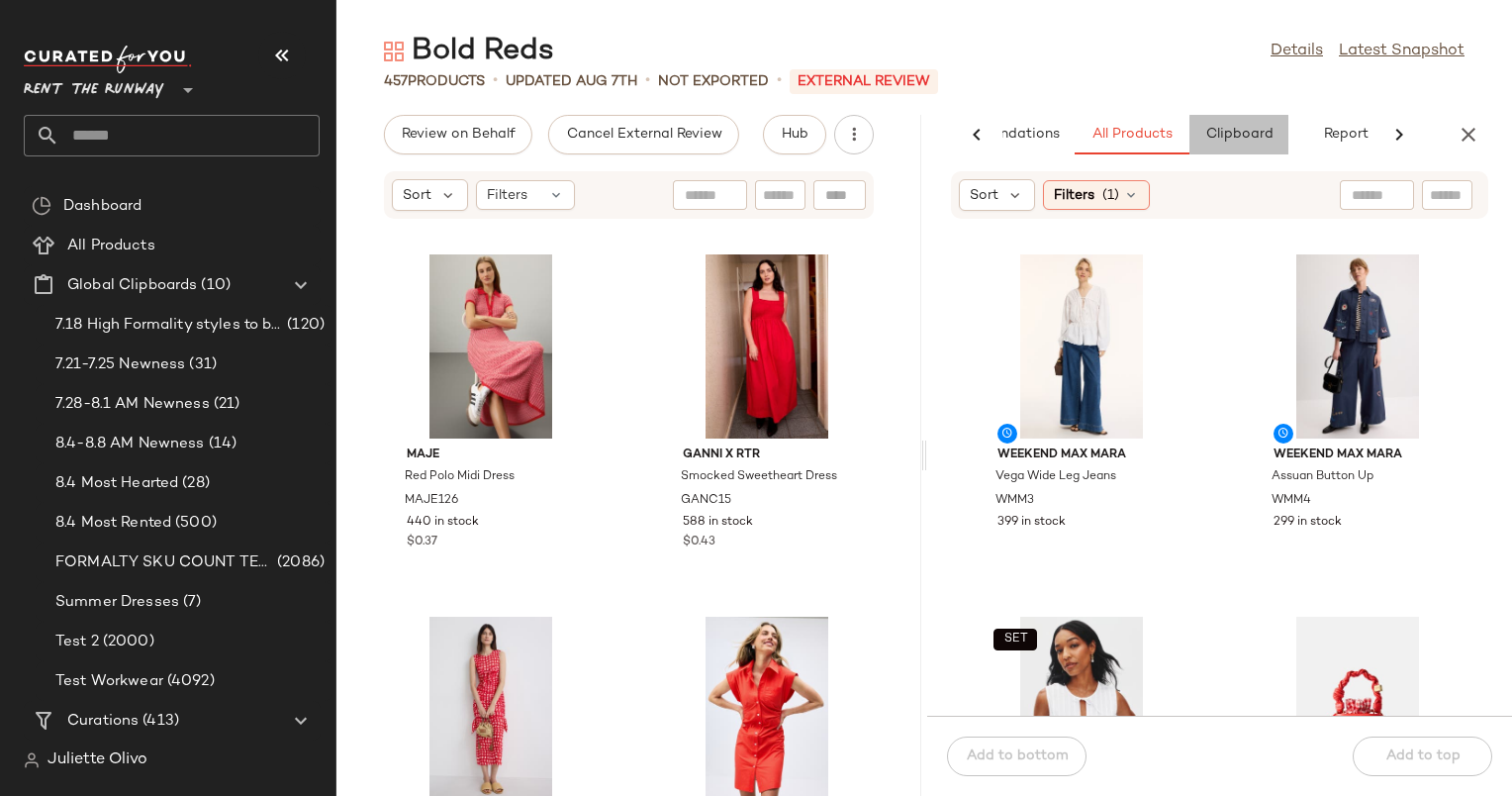 click on "Clipboard" at bounding box center [1239, 135] 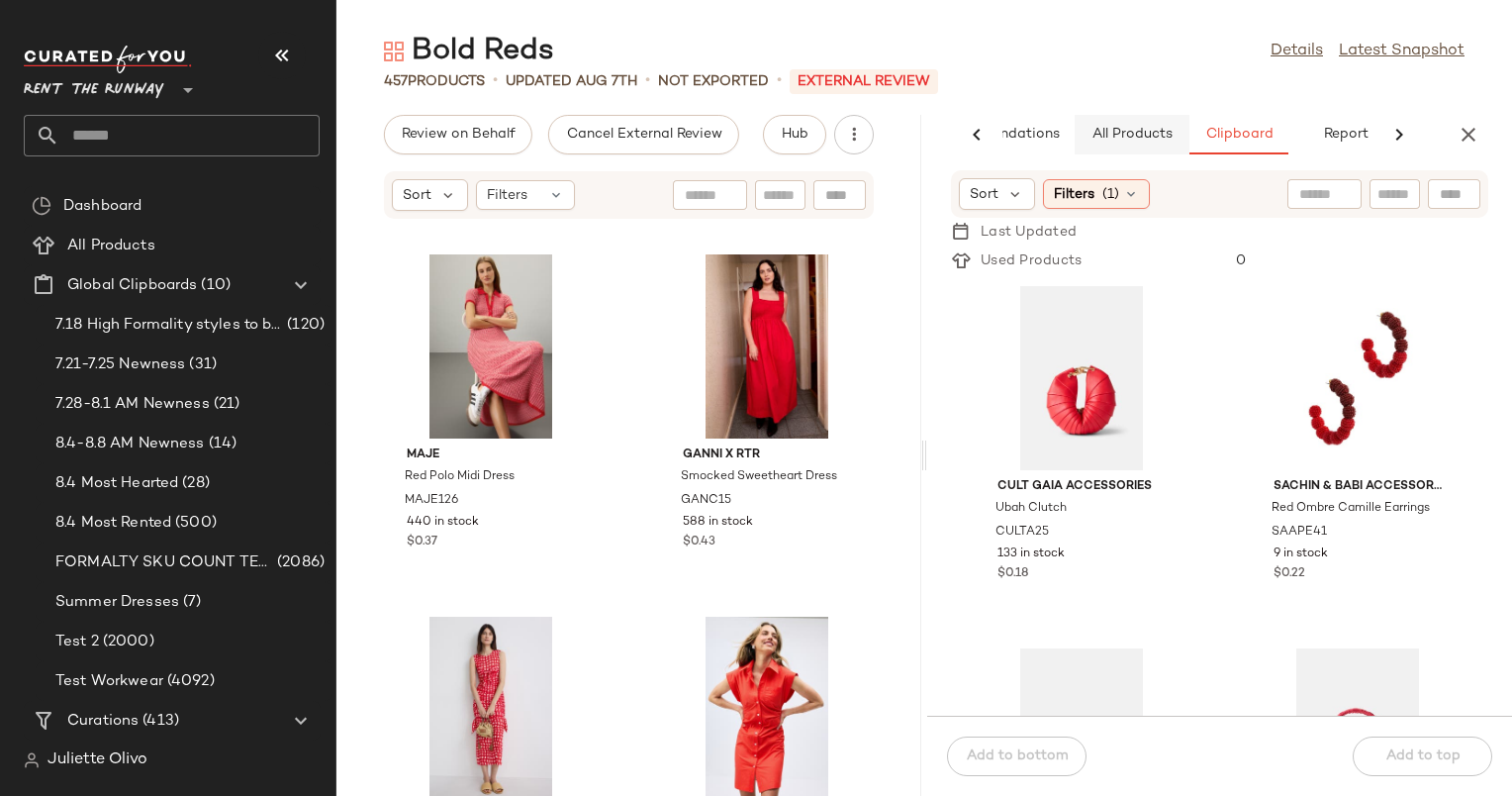 click on "All Products" 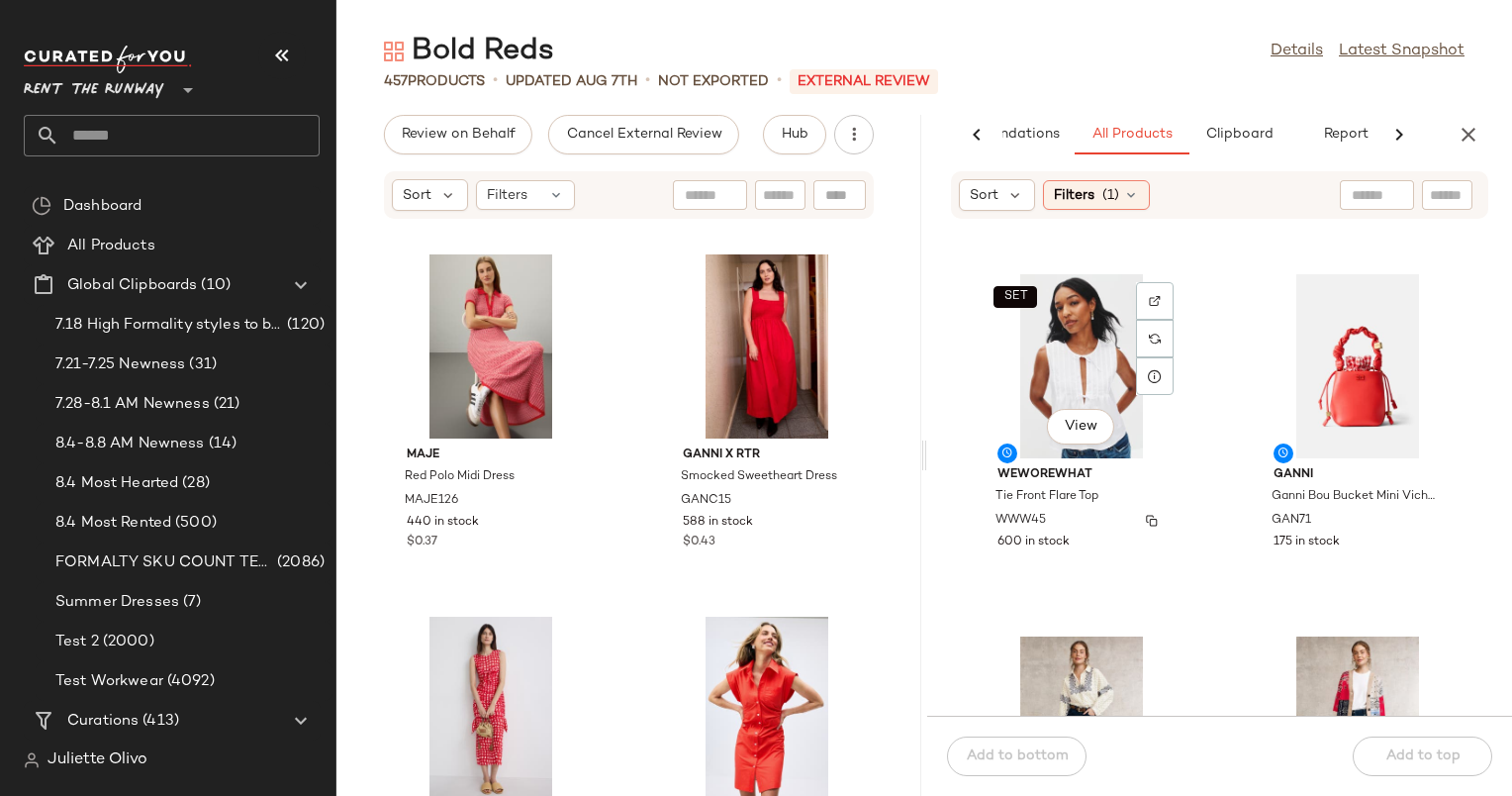 scroll, scrollTop: 386, scrollLeft: 0, axis: vertical 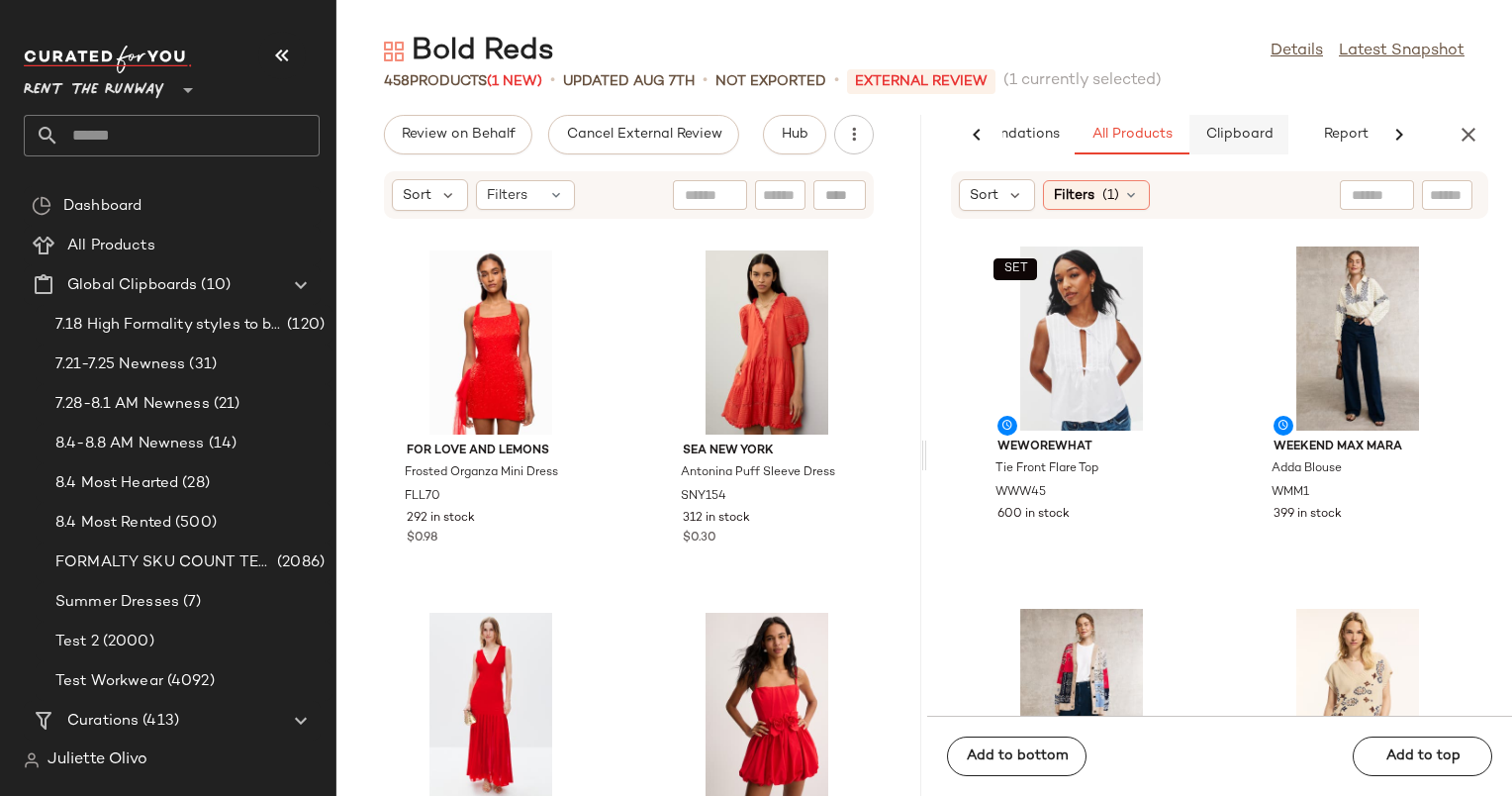 click on "Clipboard" at bounding box center [1239, 135] 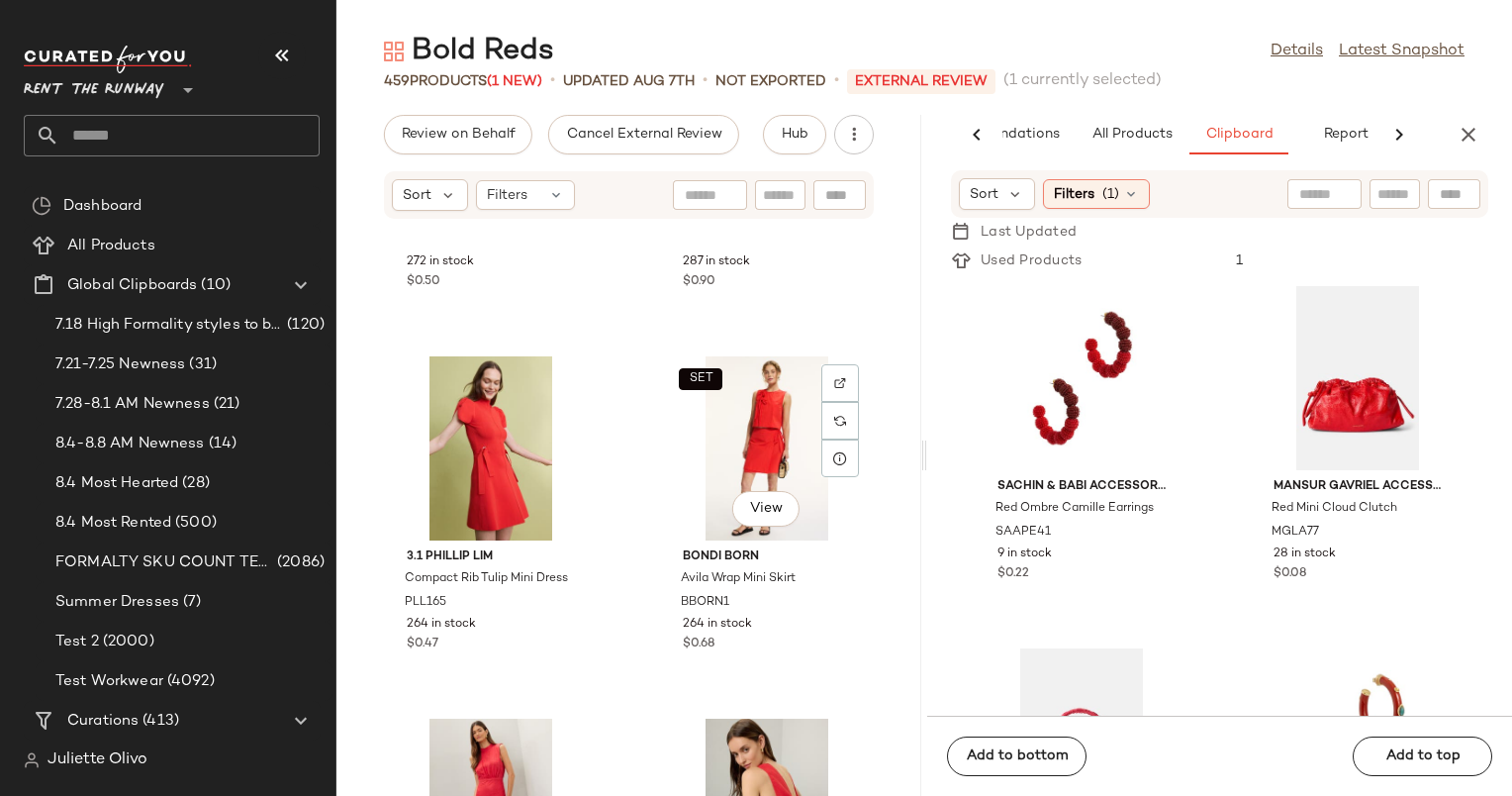 scroll, scrollTop: 6449, scrollLeft: 0, axis: vertical 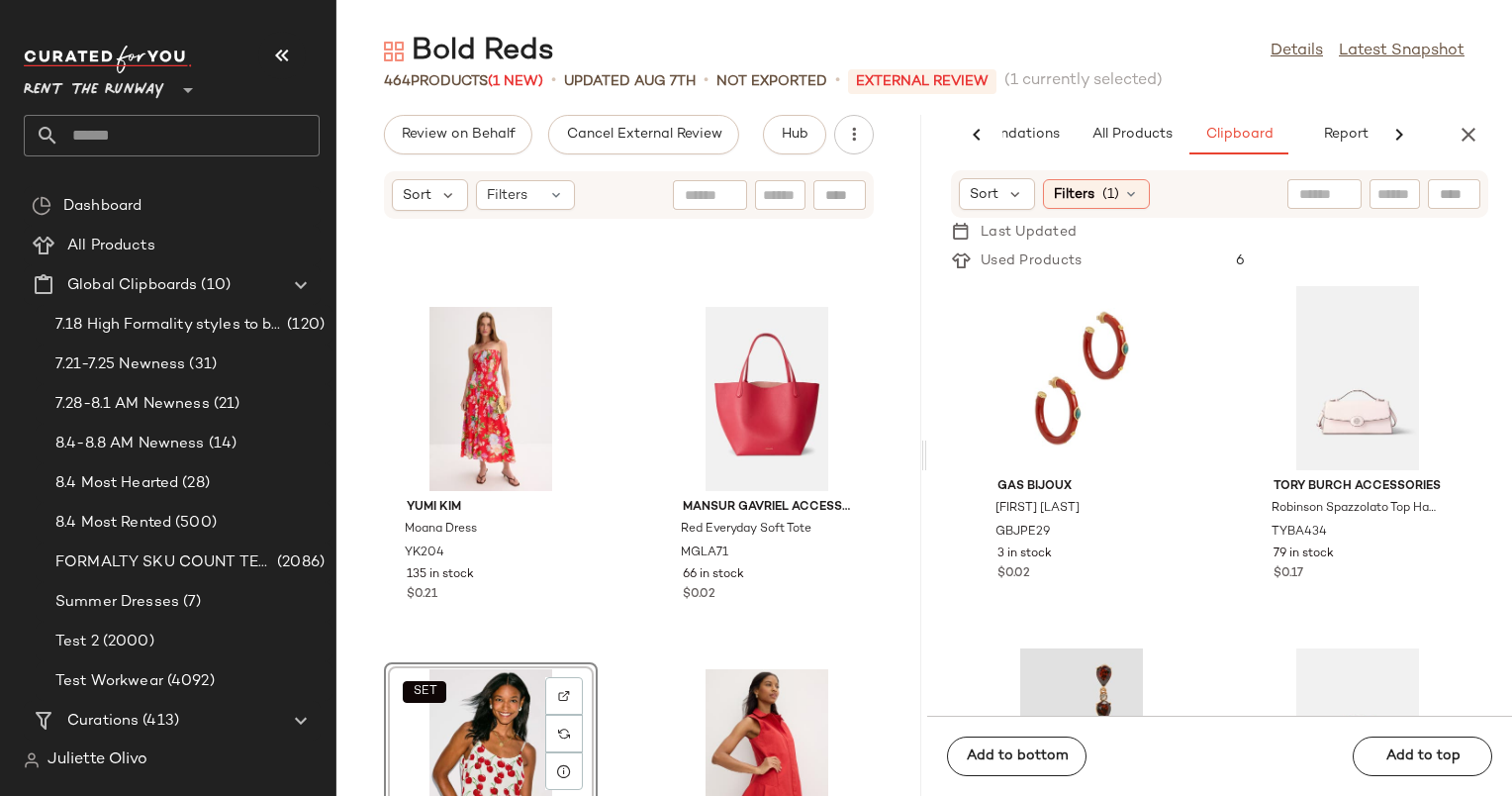 click on "[FIRST] [LAST] [PRODUCT] [PRODUCT] [PRICE] [BRAND] [BRAND] [PRODUCT] [PRICE] [BRAND] [BRAND] [PRODUCT] [PRICE] [BRAND] [BRAND] [PRODUCT] [PRICE] [BRAND] [BRAND] [PRODUCT] [PRICE] [BRAND] [BRAND] [PRODUCT] [PRICE]" 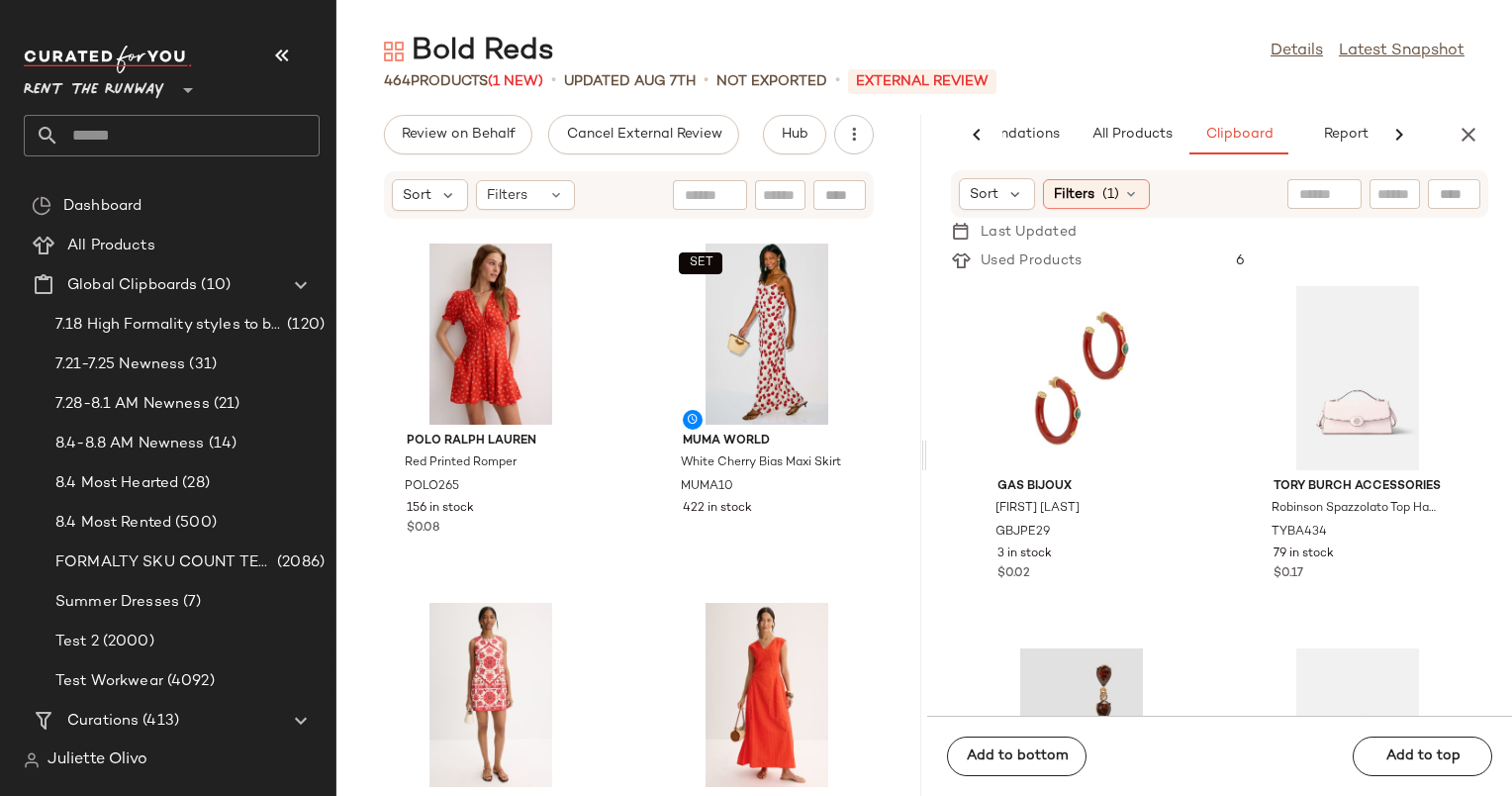 scroll, scrollTop: 13074, scrollLeft: 0, axis: vertical 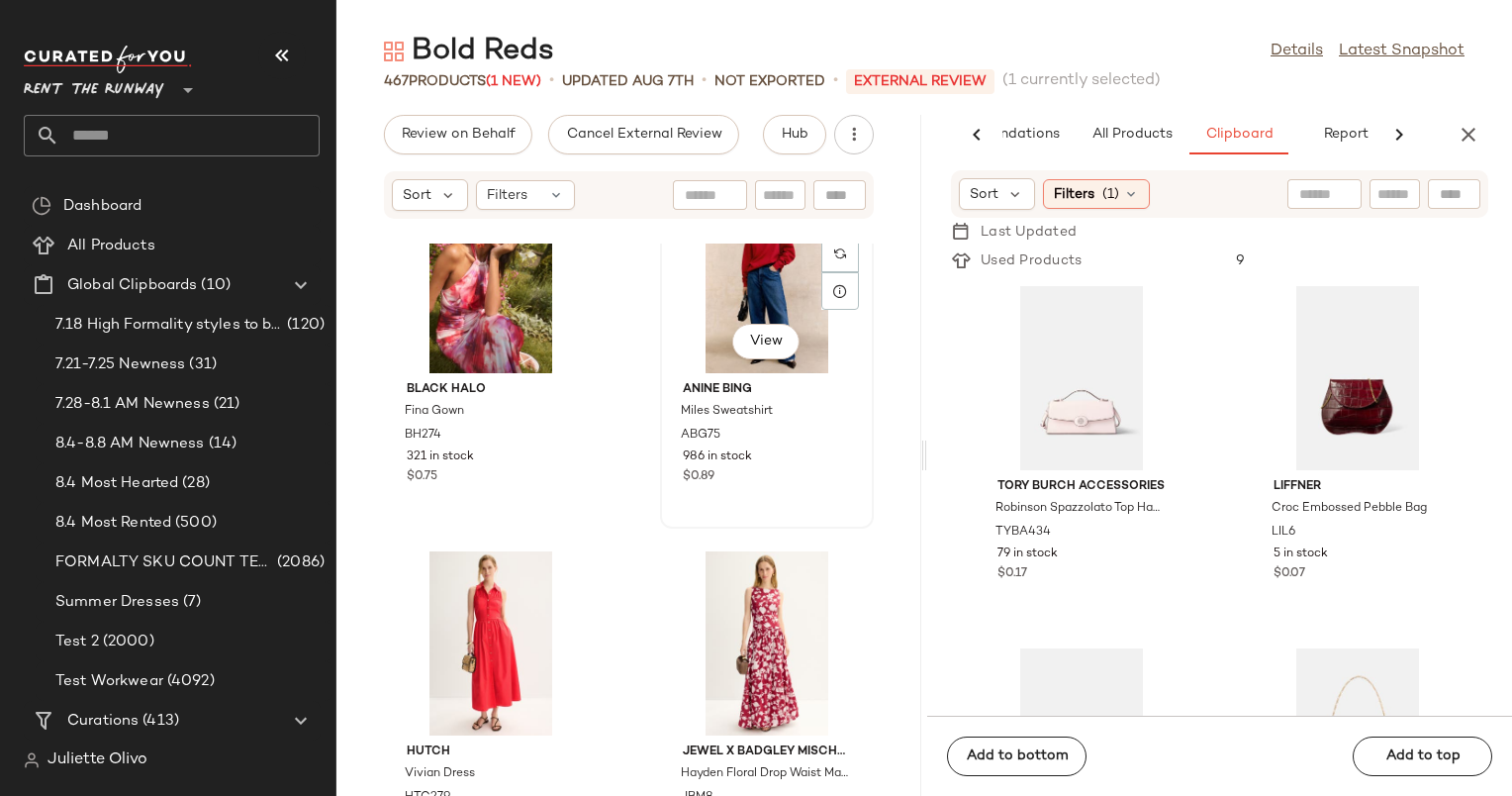 click on "View" 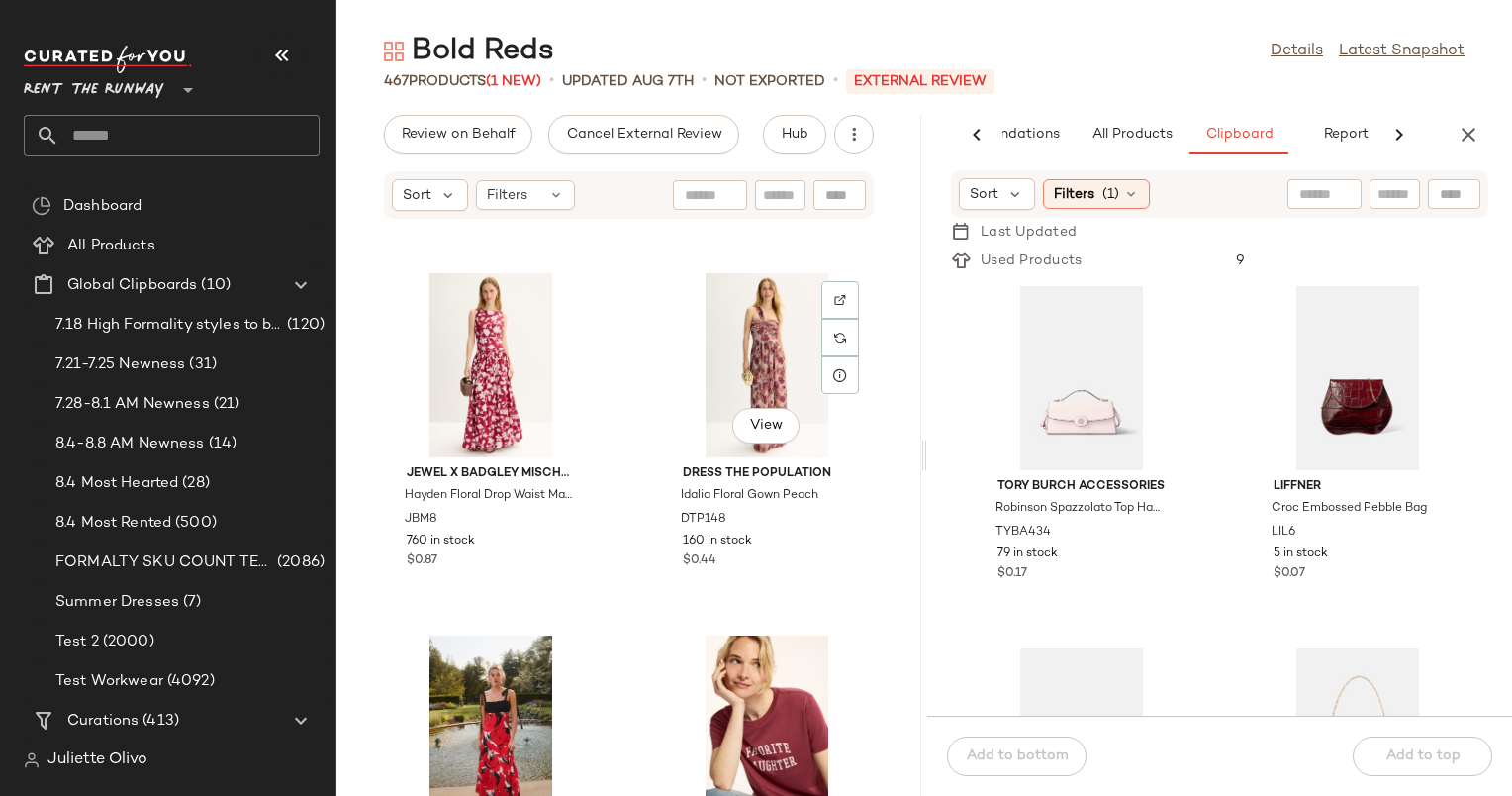 scroll, scrollTop: 18124, scrollLeft: 0, axis: vertical 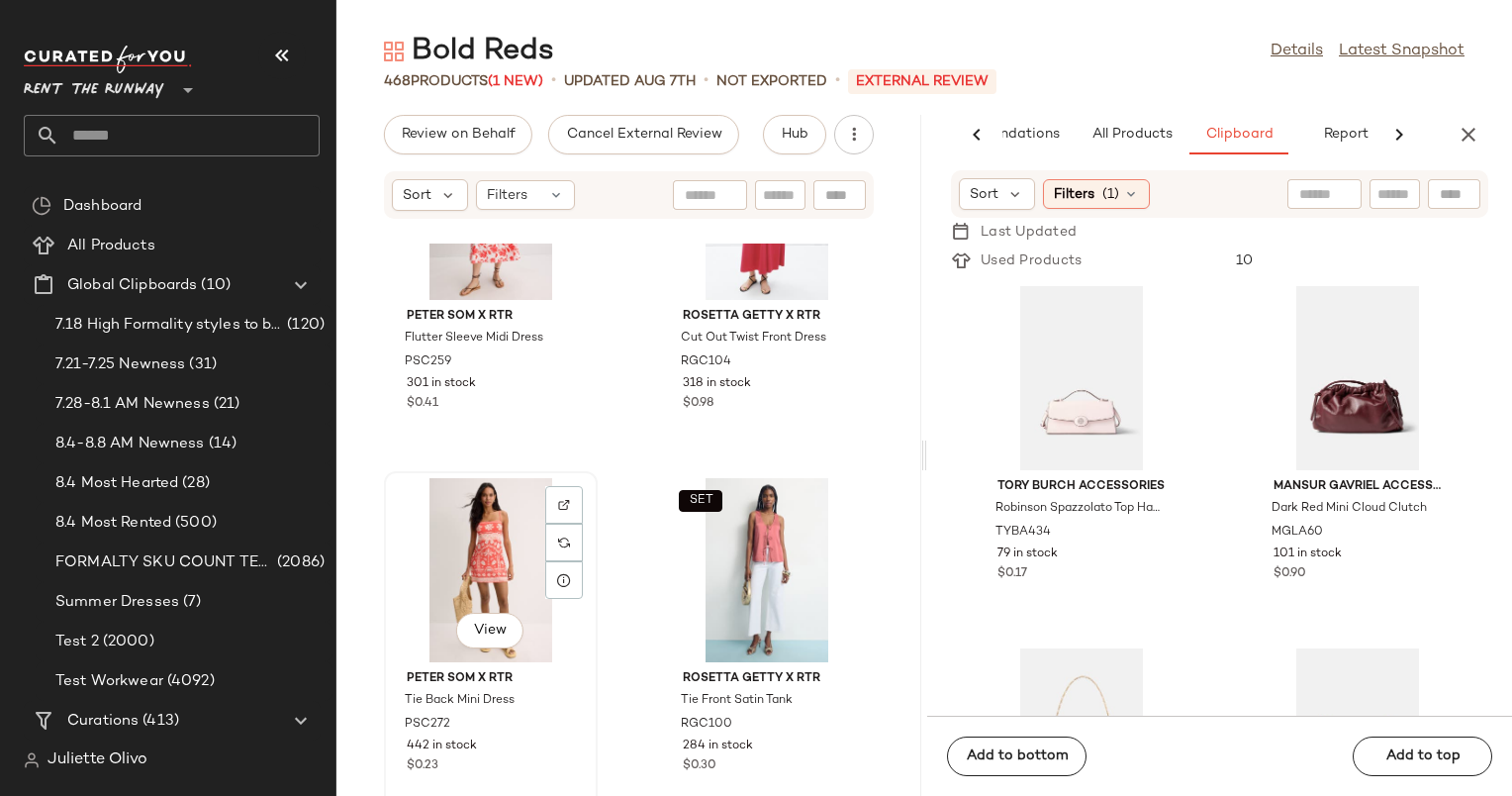 drag, startPoint x: 746, startPoint y: 556, endPoint x: 388, endPoint y: 590, distance: 359.6109 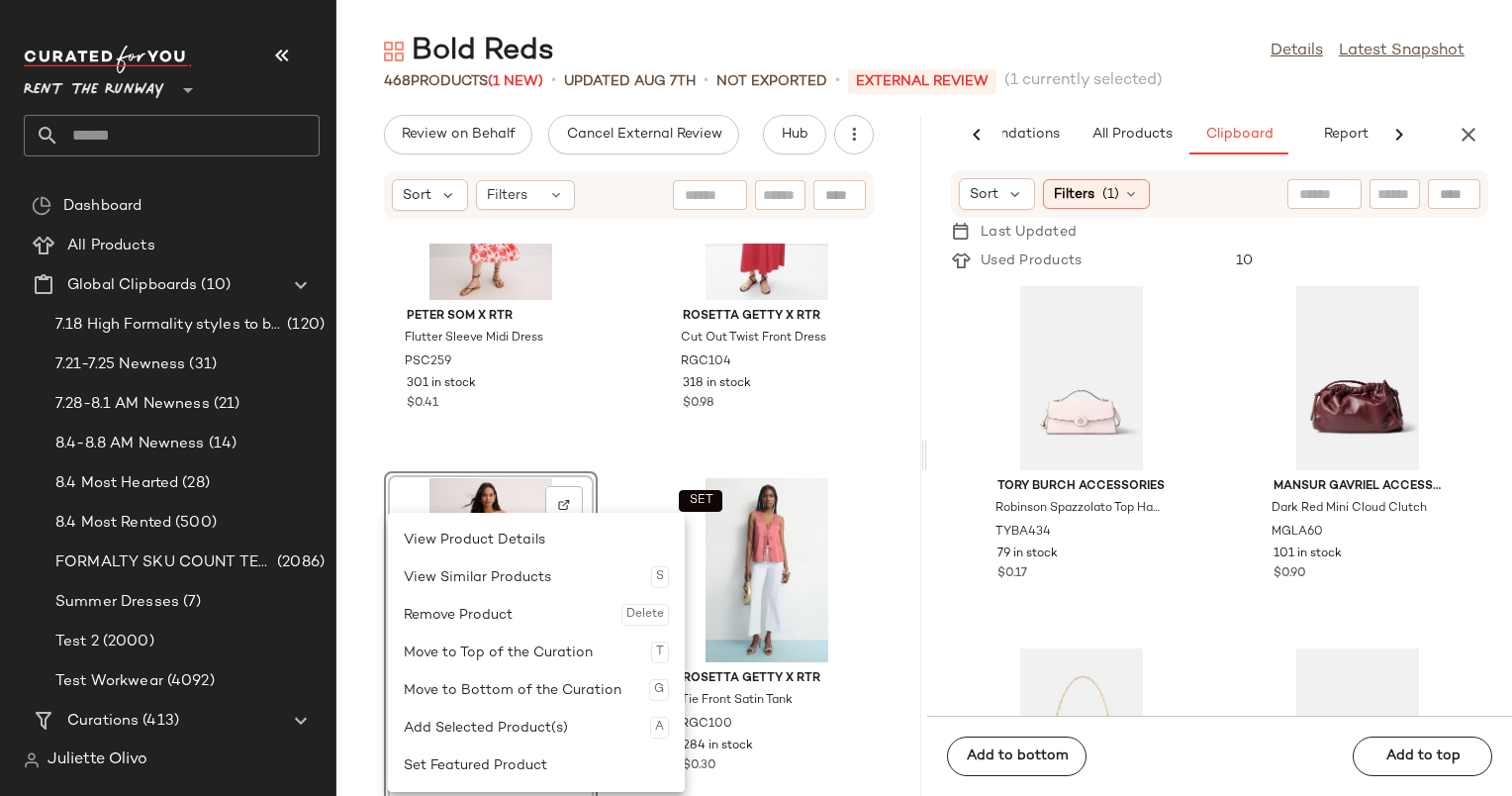 click on "[BRAND] [BRAND] [PRODUCT] [BRAND] [PRICE] [BRAND] [BRAND] [PRODUCT] [PRICE] [BRAND] [BRAND] [PRODUCT] [PRICE] [BRAND] [BRAND] [PRODUCT] [PRICE] [BRAND] [BRAND] [PRODUCT] [PRICE] [BRAND] [PRODUCT] [PRICE] [BRAND] [PRODUCT] [PRICE] [BRAND] [PRODUCT] [PRICE]" 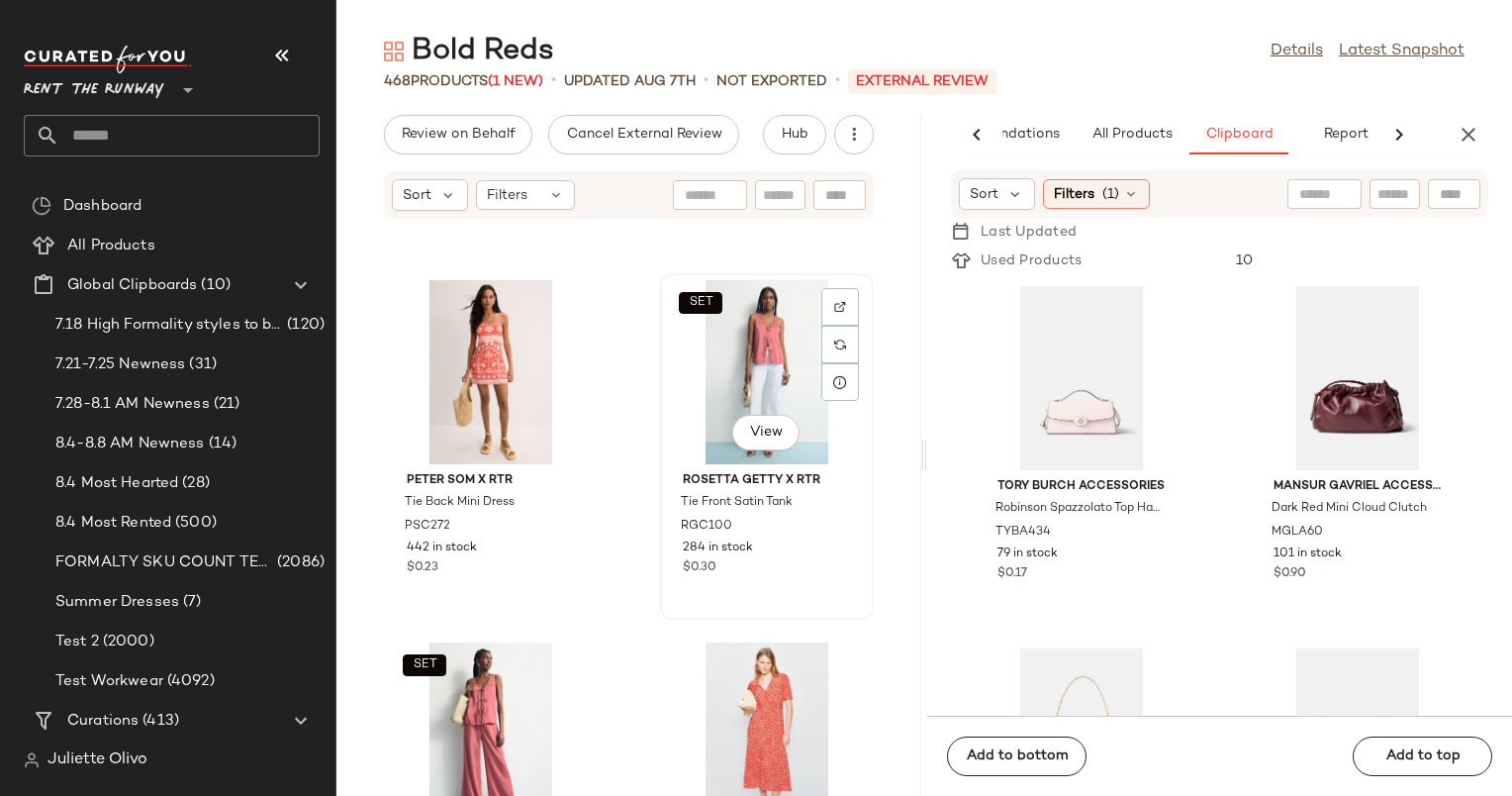 scroll, scrollTop: 19918, scrollLeft: 0, axis: vertical 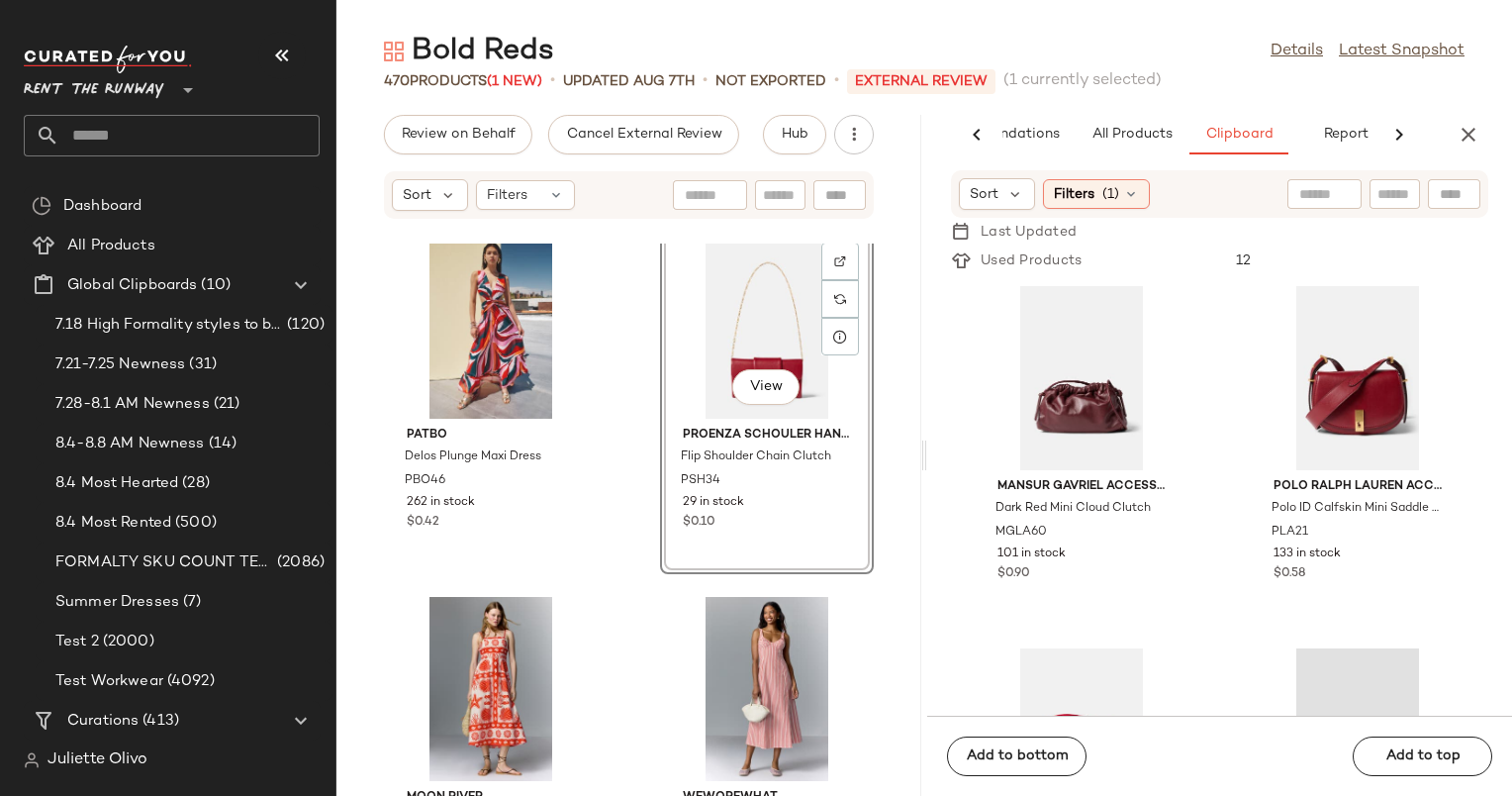 click on "Bold Reds  Details   Latest Snapshot" 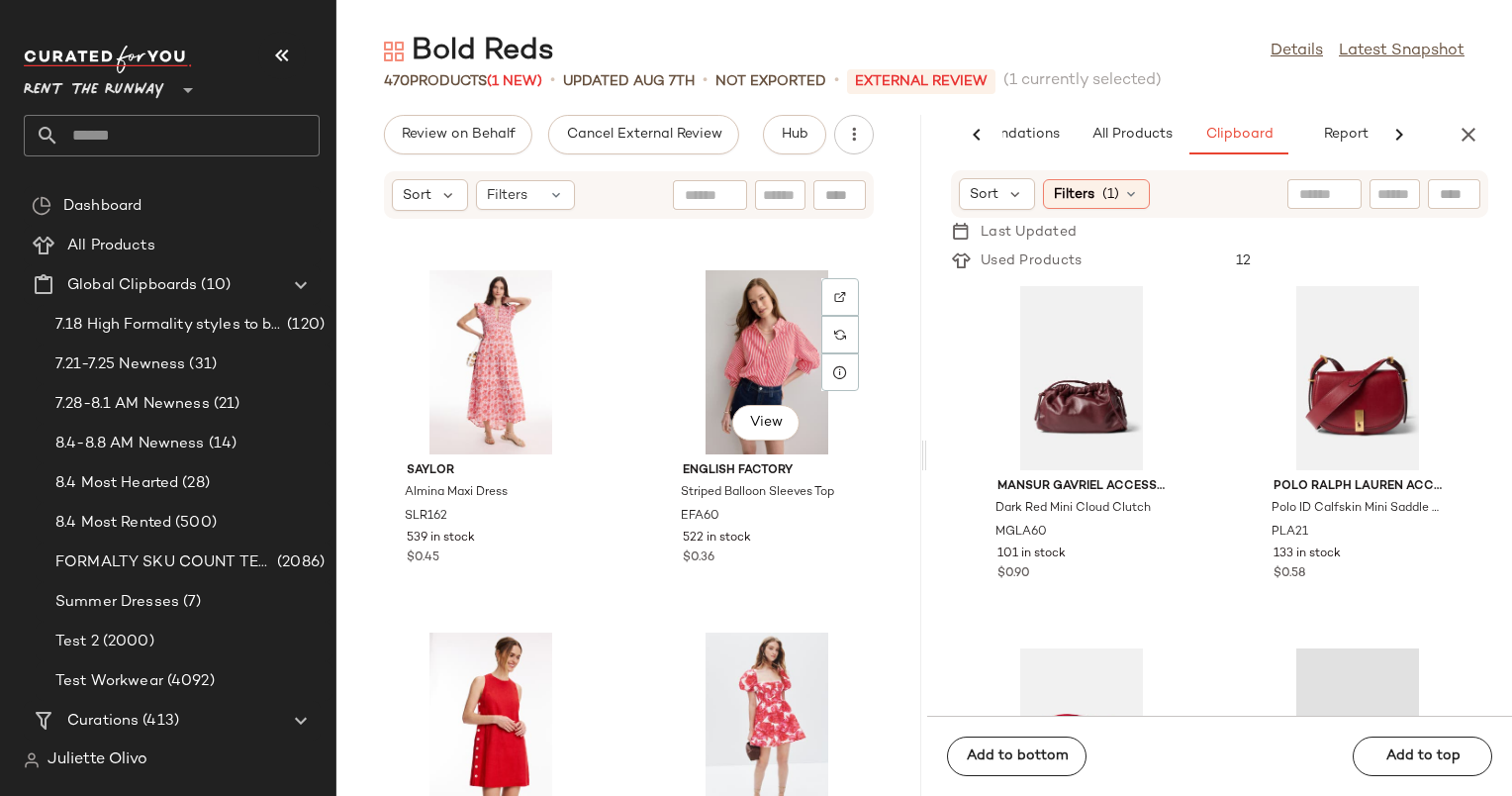 scroll, scrollTop: 21741, scrollLeft: 0, axis: vertical 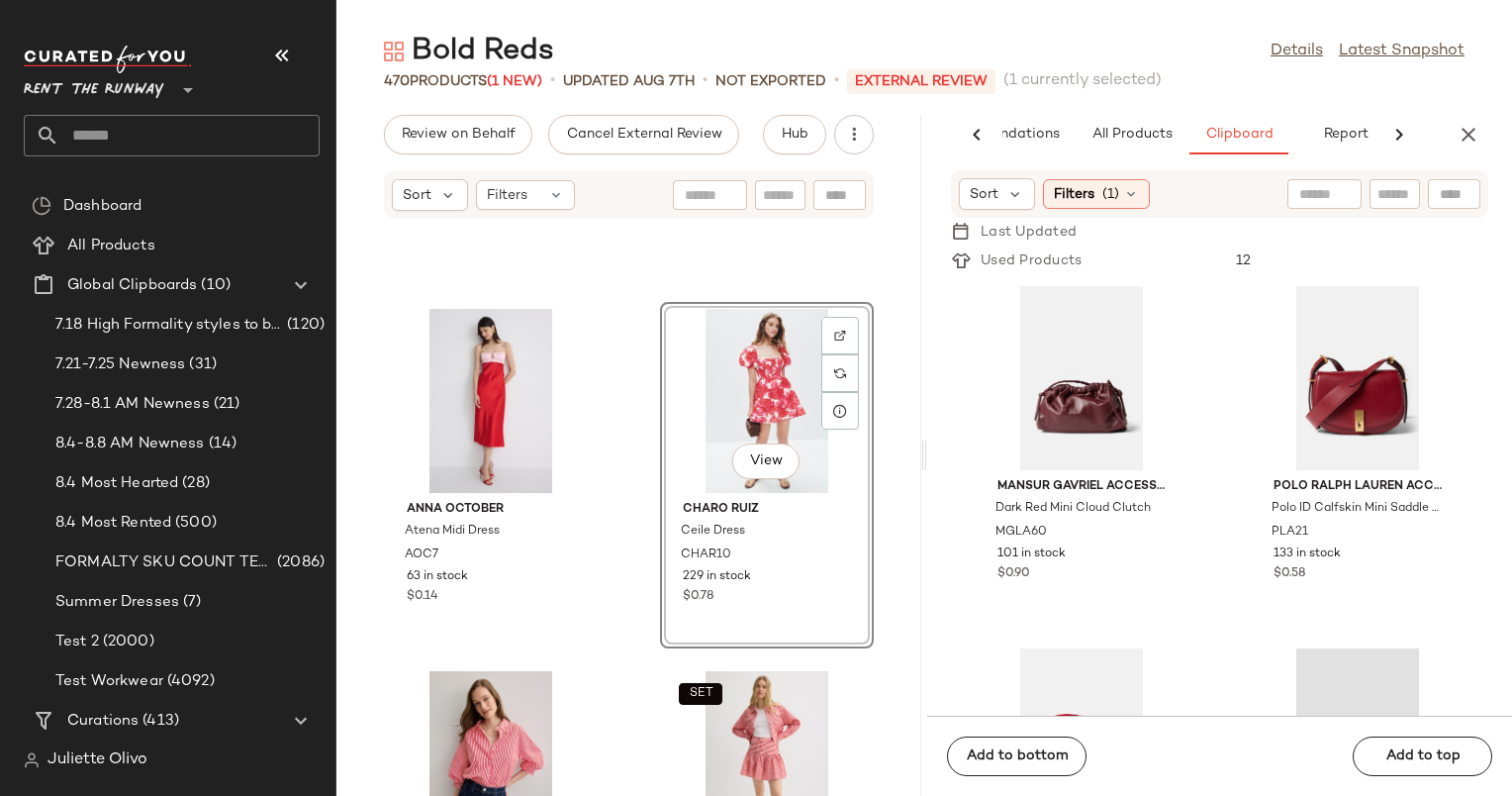 click on "[BRAND] [BRAND] [PRODUCT] [BRAND] [PRICE] [BRAND] [BRAND] [PRODUCT] [BRAND] [PRICE] [BRAND] [BRAND] [PRODUCT] [PRICE] [BRAND] [BRAND] [PRODUCT] [PRICE] [BRAND] [PRODUCT] [PRICE] [BRAND] [PRODUCT] [PRICE] [BRAND] [PRODUCT] [PRICE]" 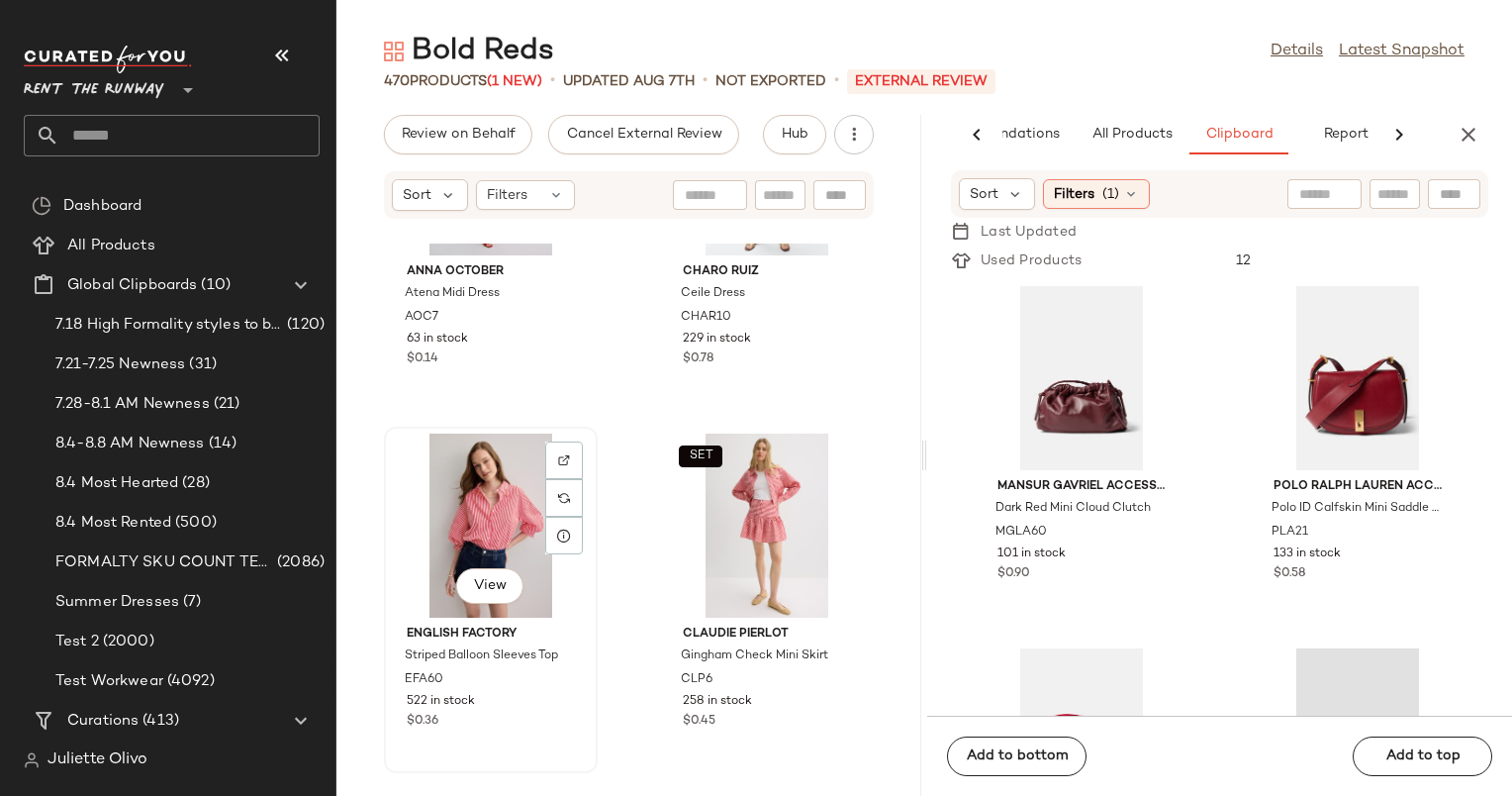 click on "View" 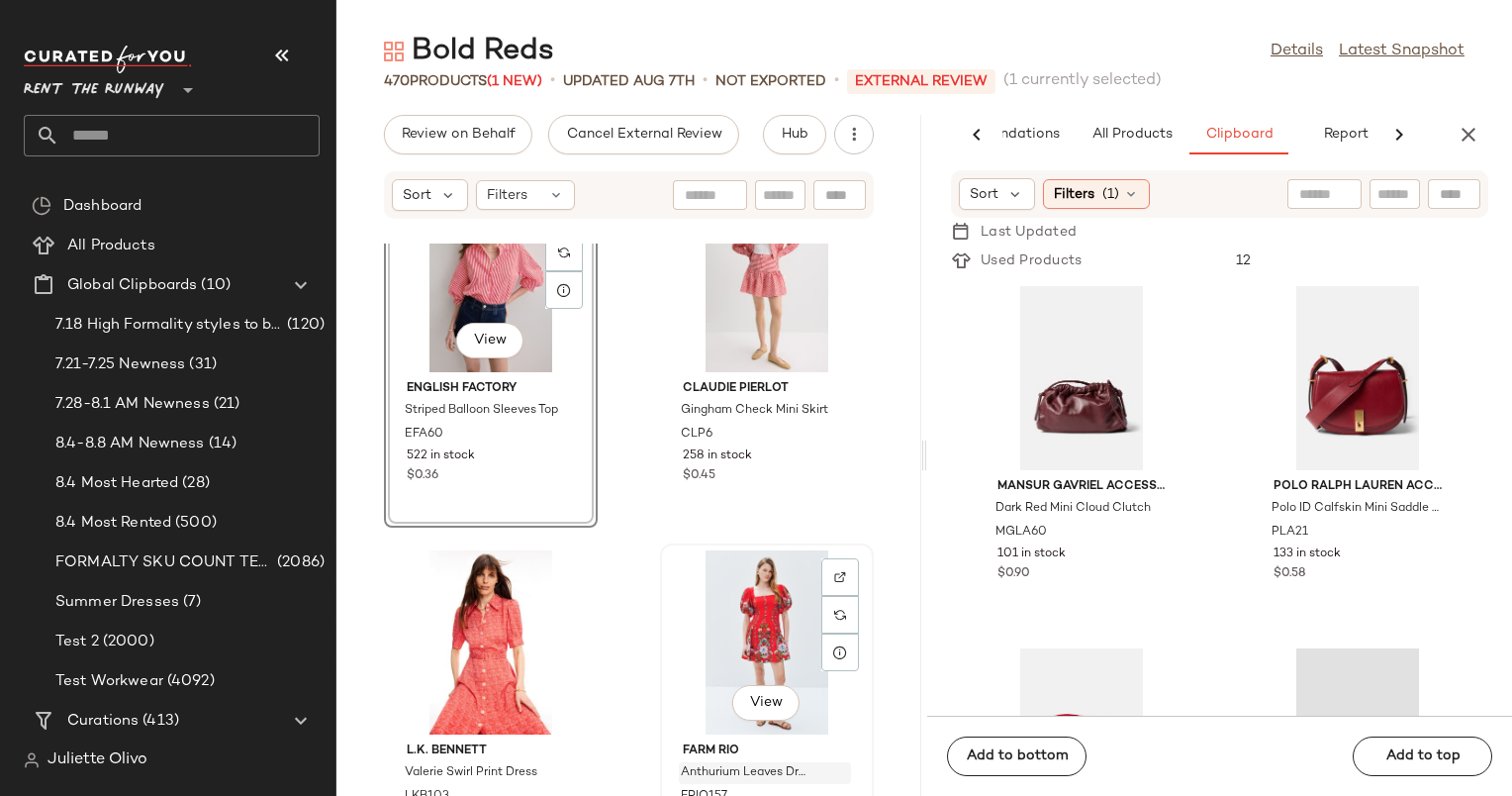 scroll, scrollTop: 22541, scrollLeft: 0, axis: vertical 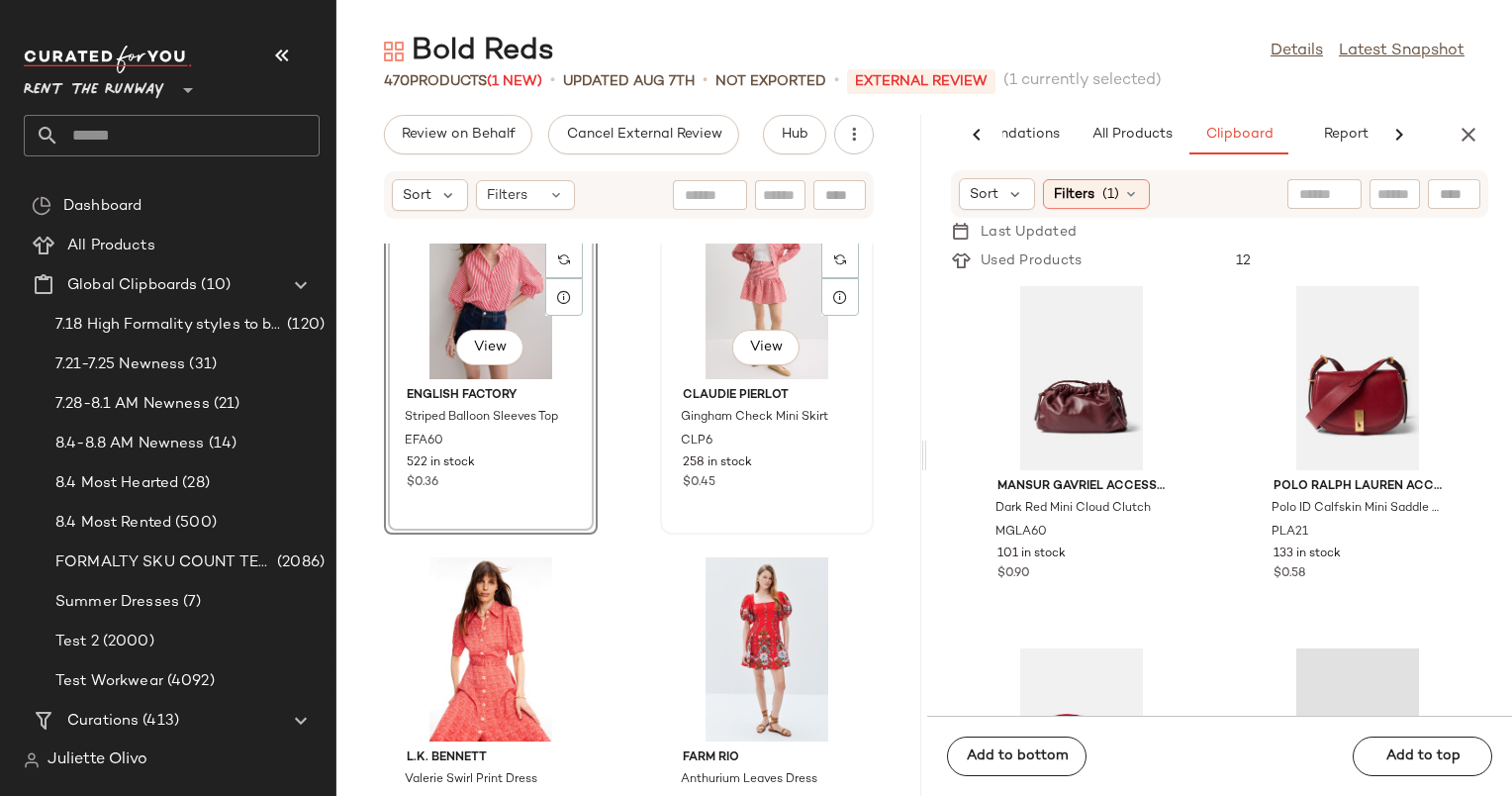click on "258 in stock" 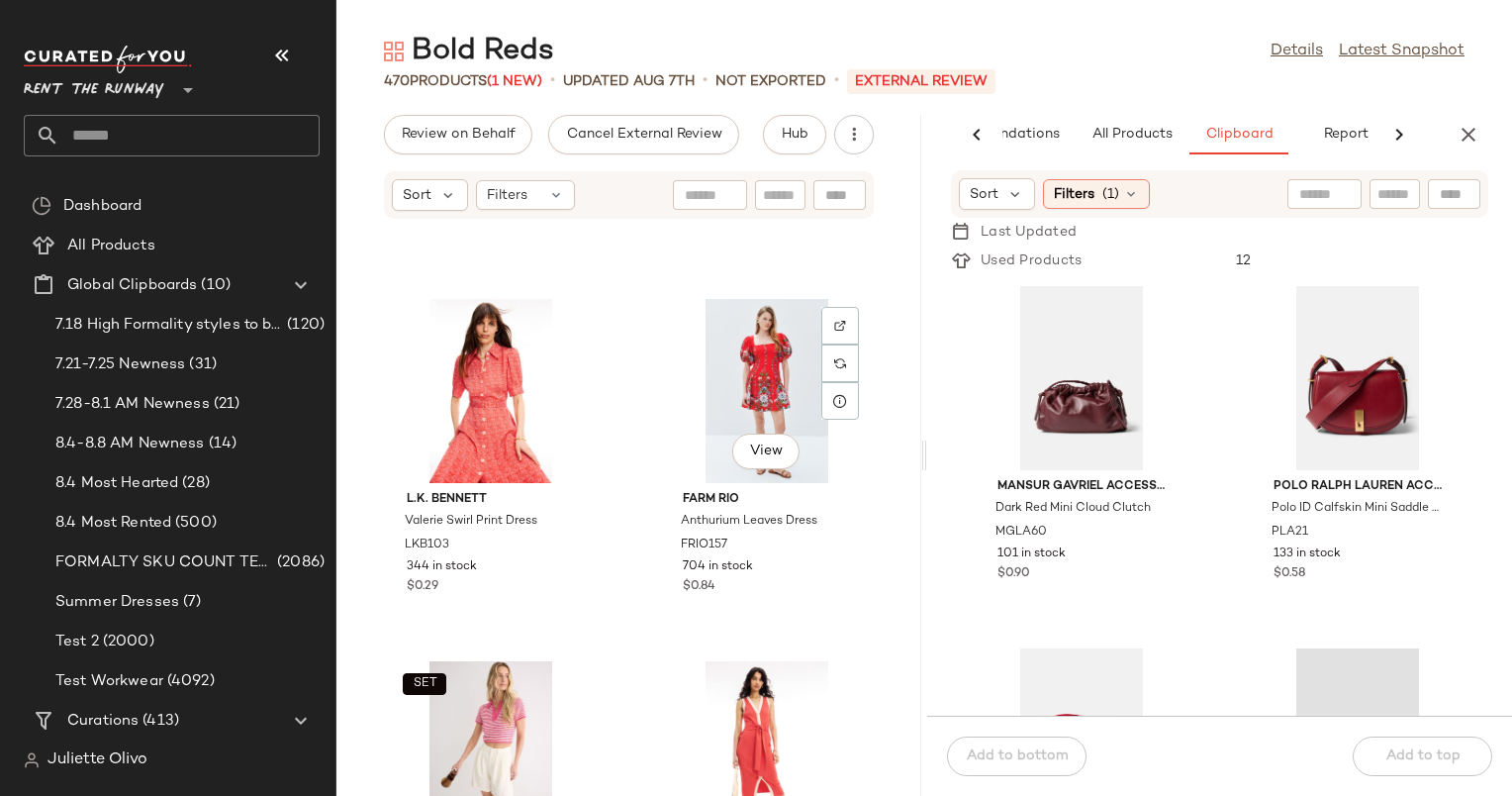 scroll, scrollTop: 22438, scrollLeft: 0, axis: vertical 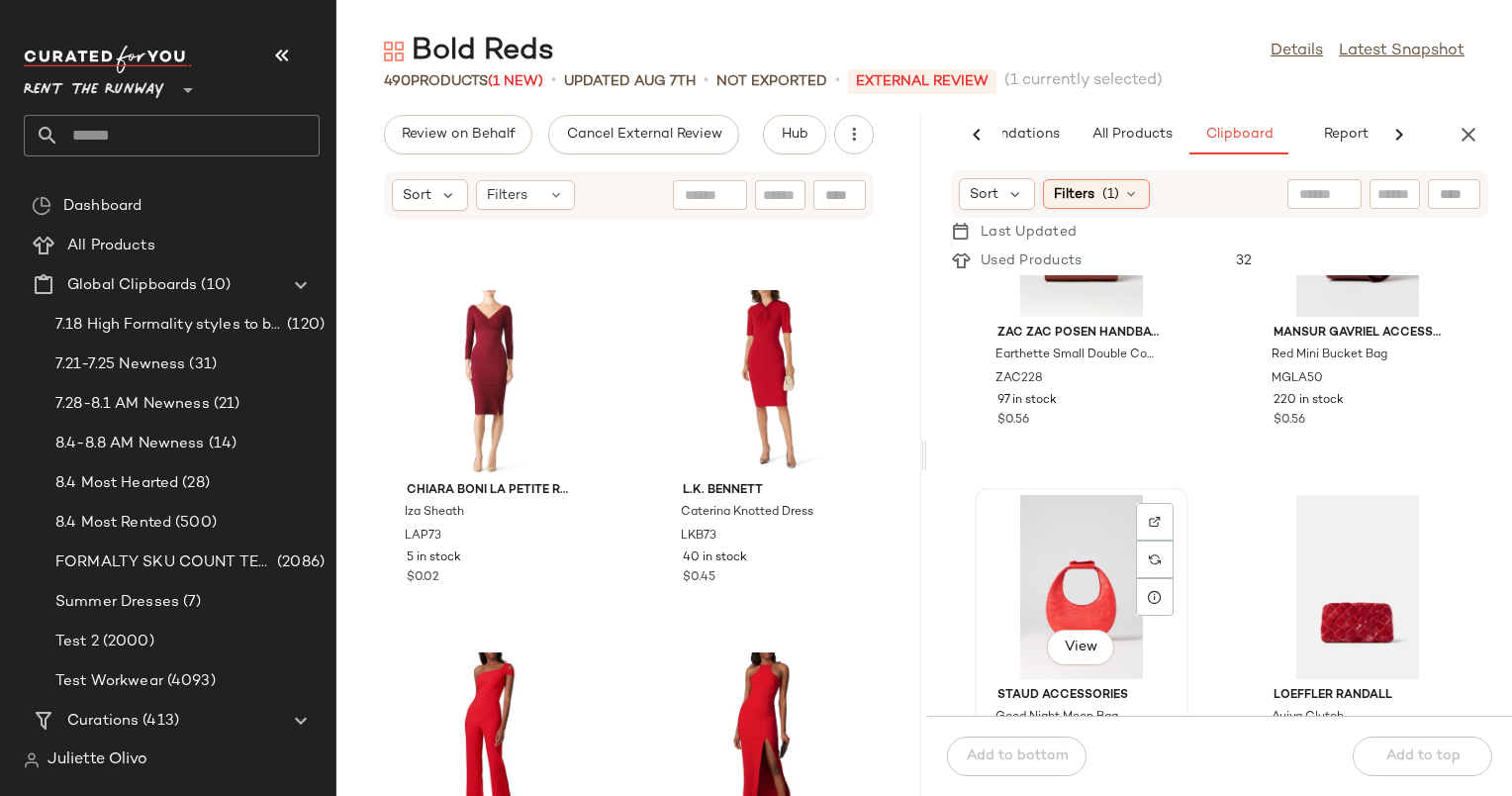 click on "View" 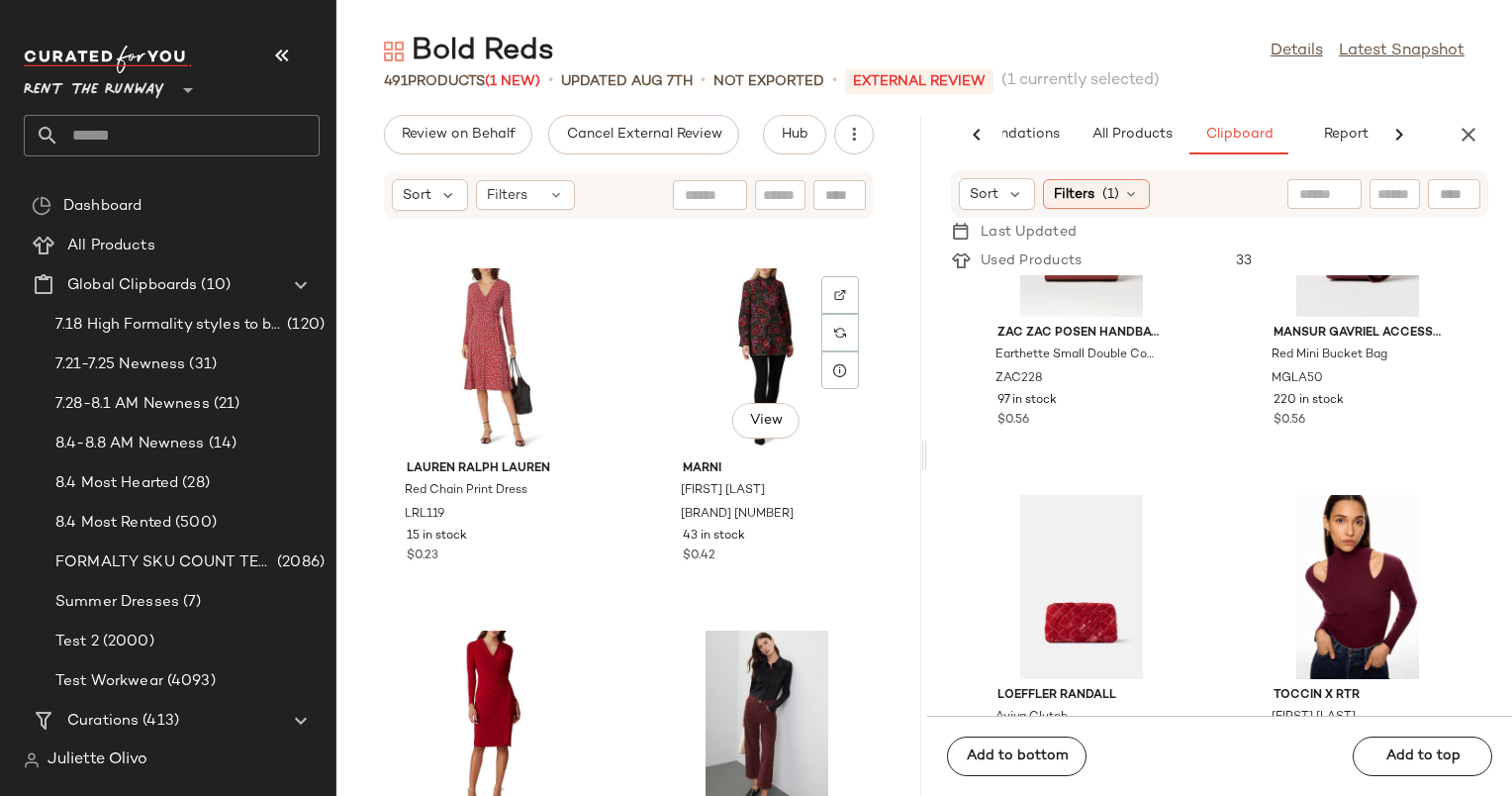scroll, scrollTop: 52907, scrollLeft: 0, axis: vertical 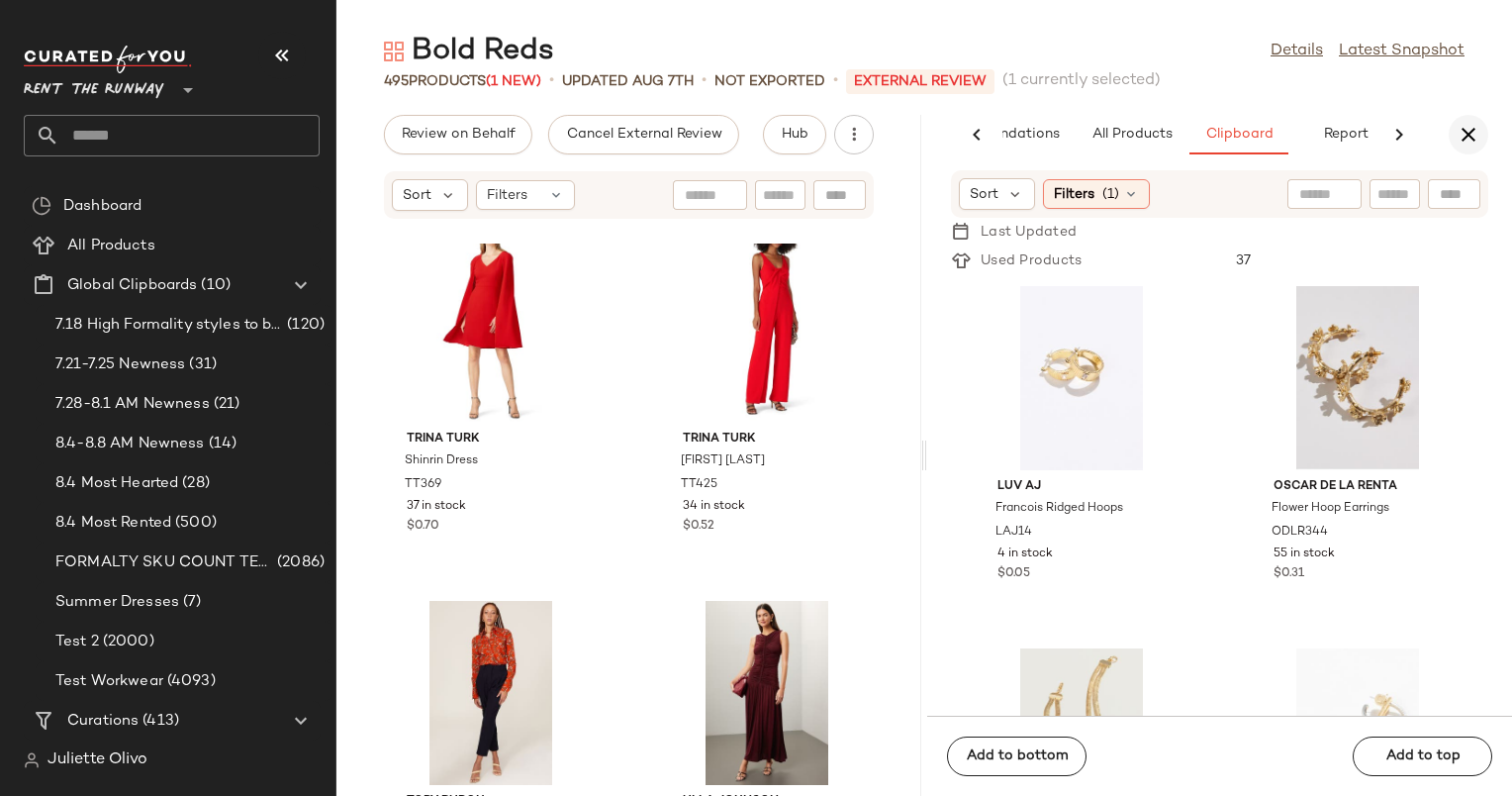click at bounding box center [1468, 135] 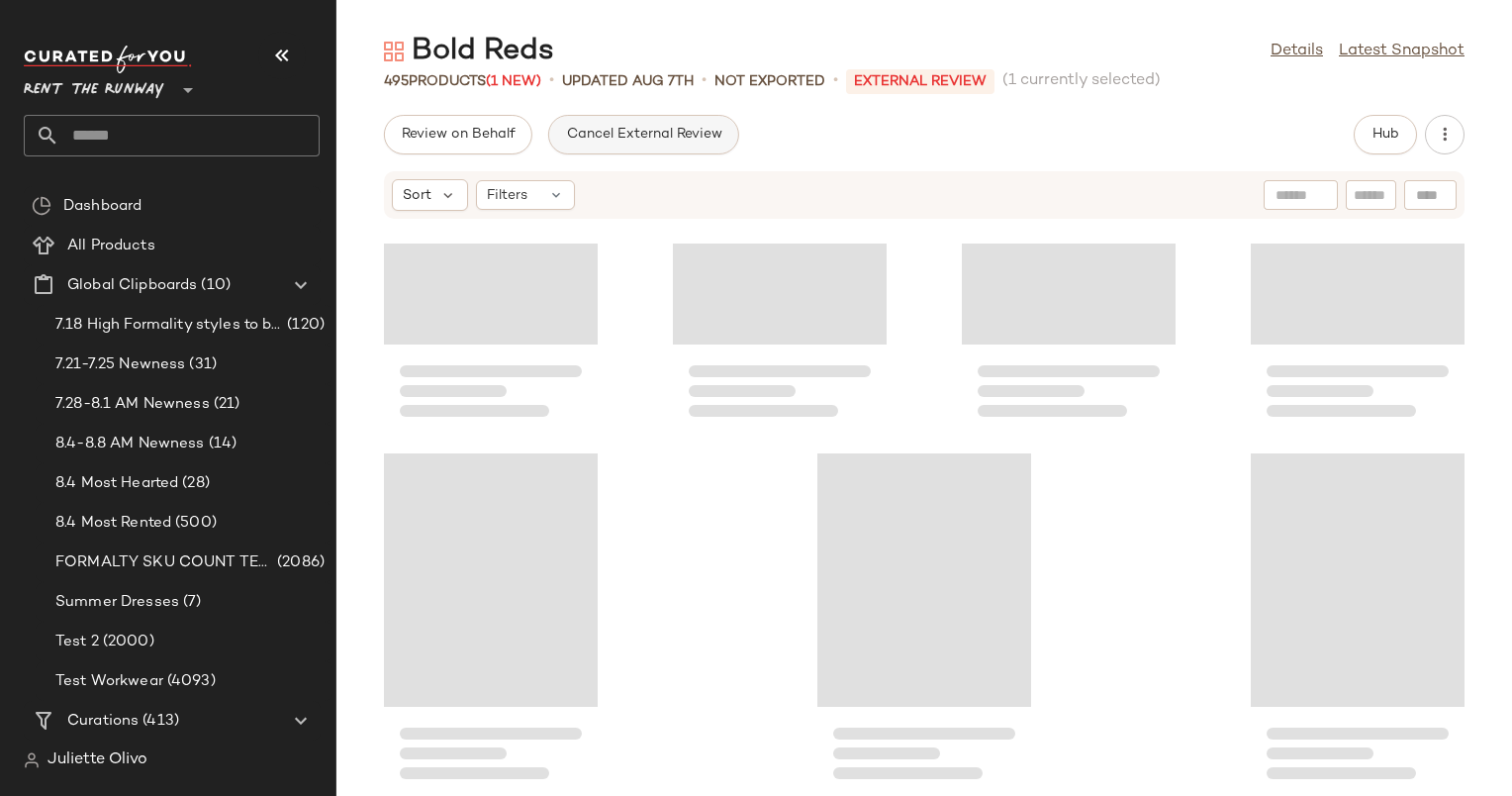 scroll, scrollTop: 28989, scrollLeft: 0, axis: vertical 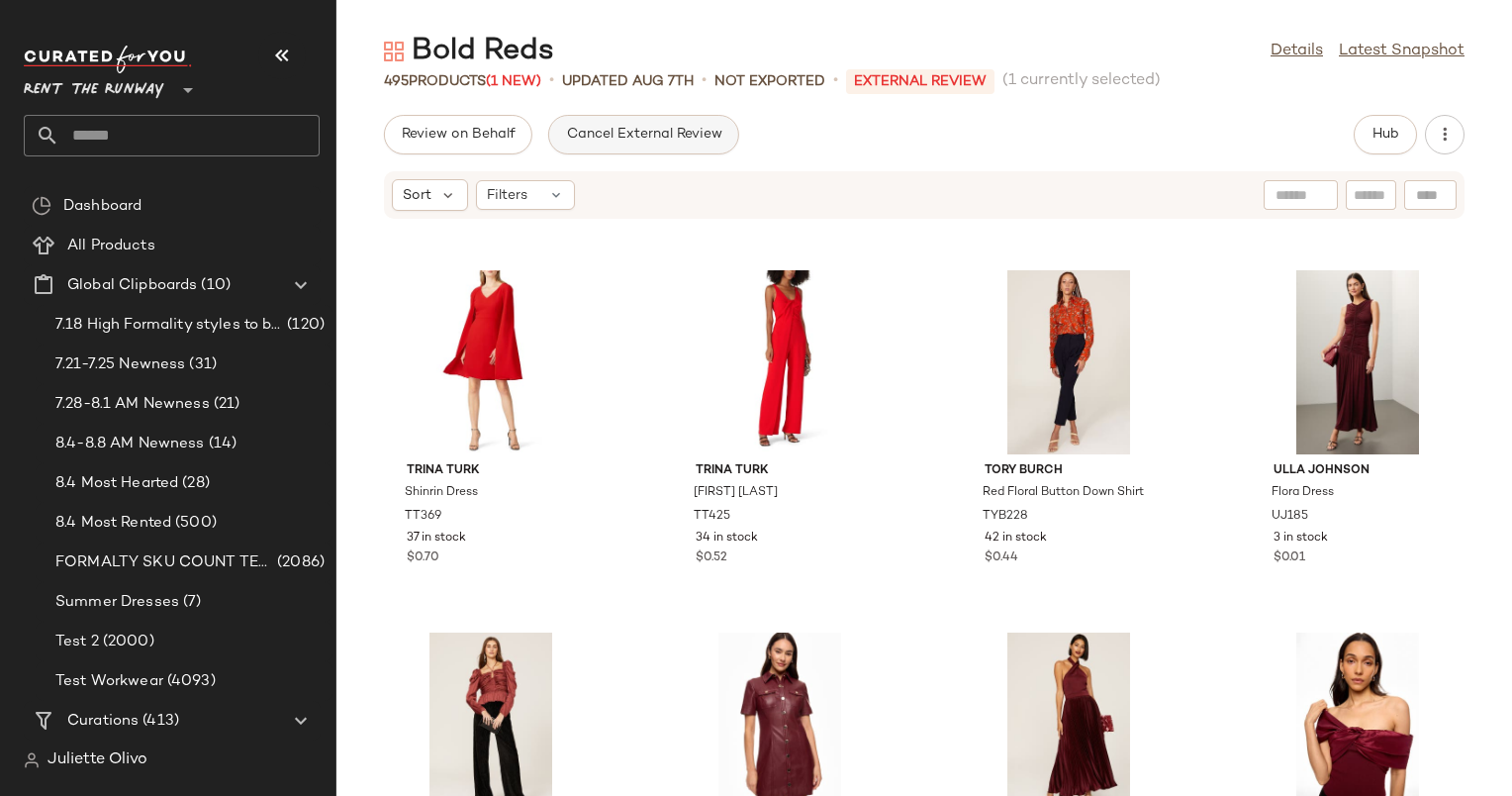 click on "Cancel External Review" 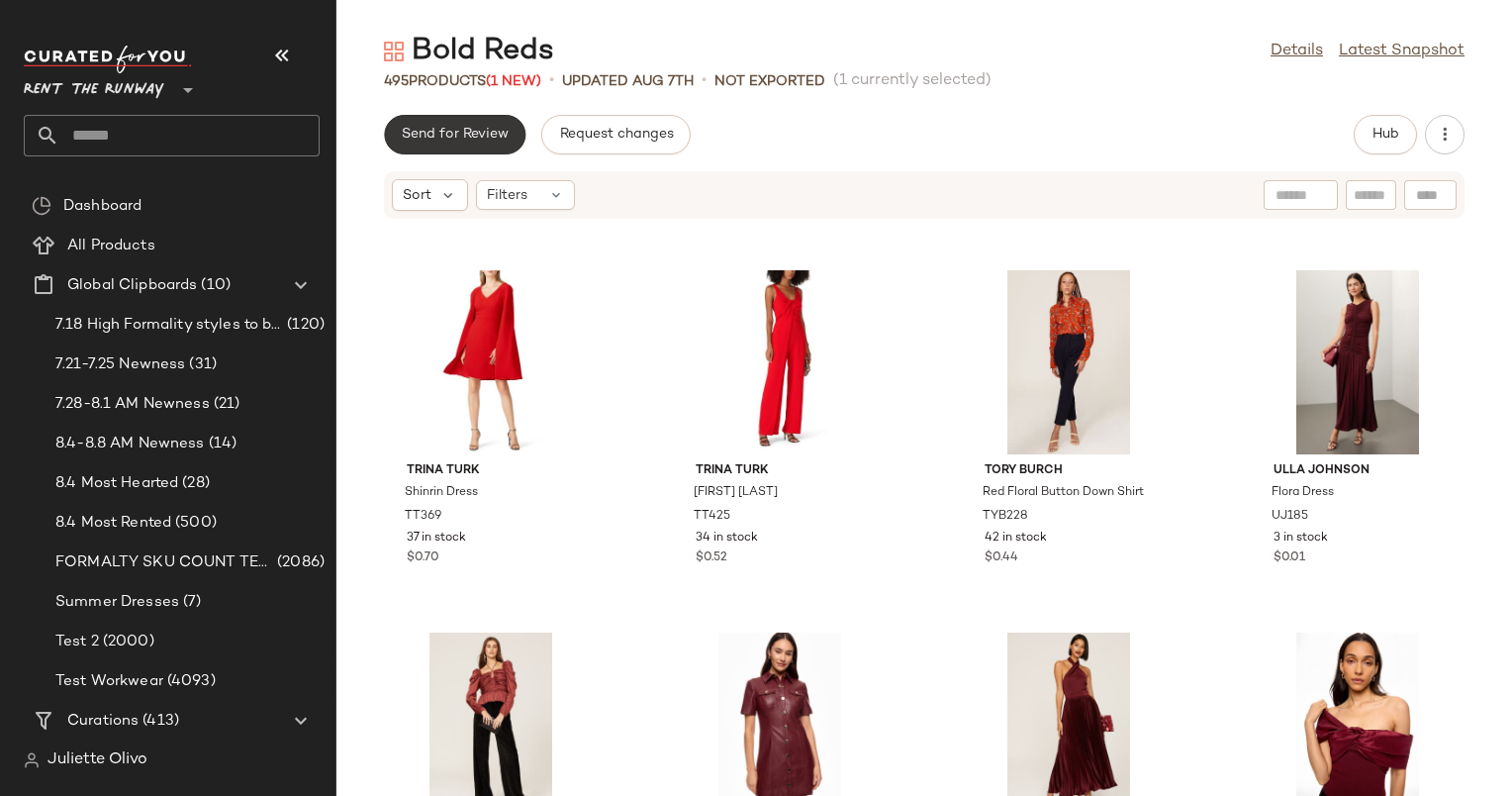 click on "Send for Review" 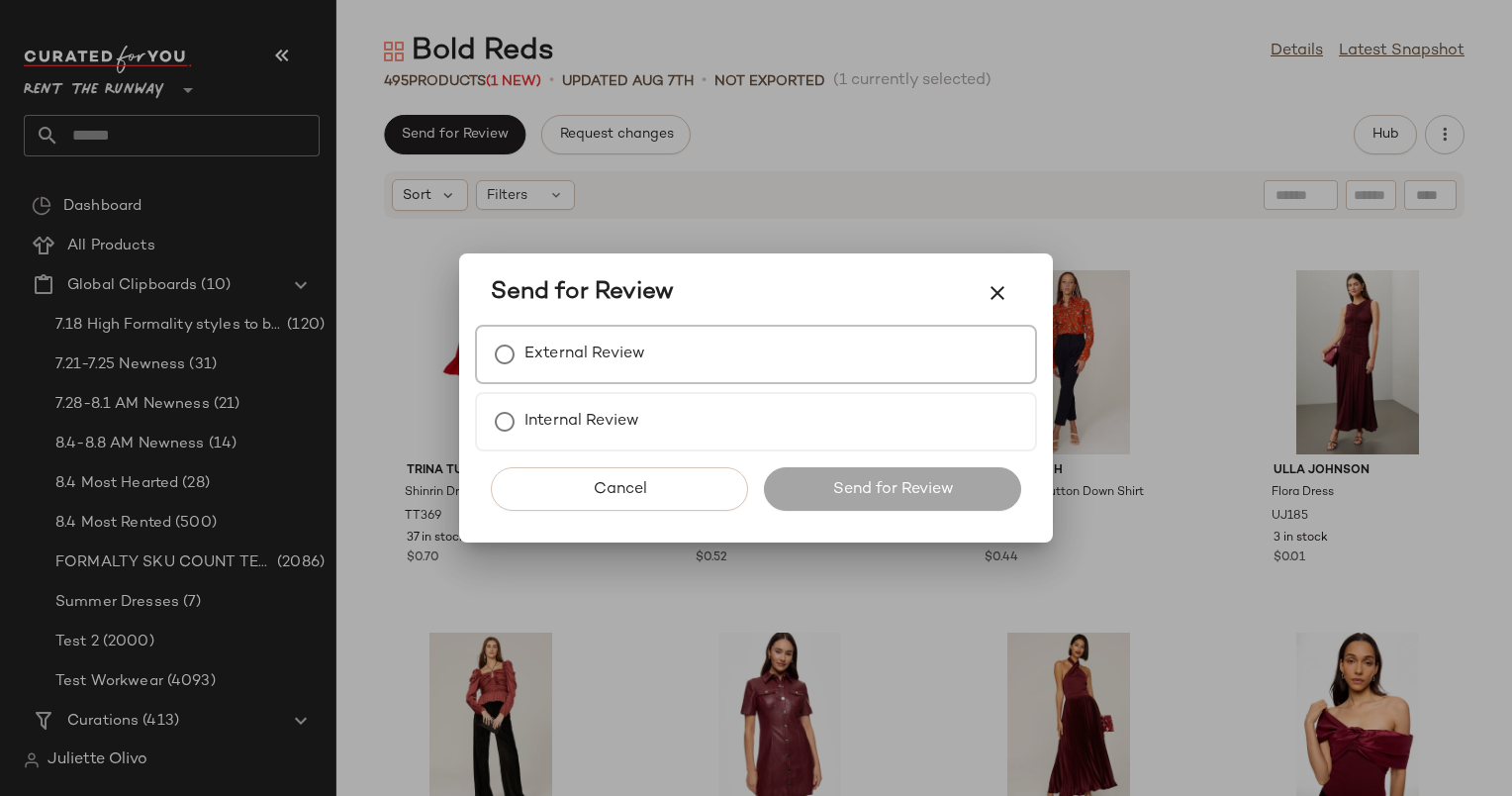 click on "External Review" at bounding box center [756, 354] 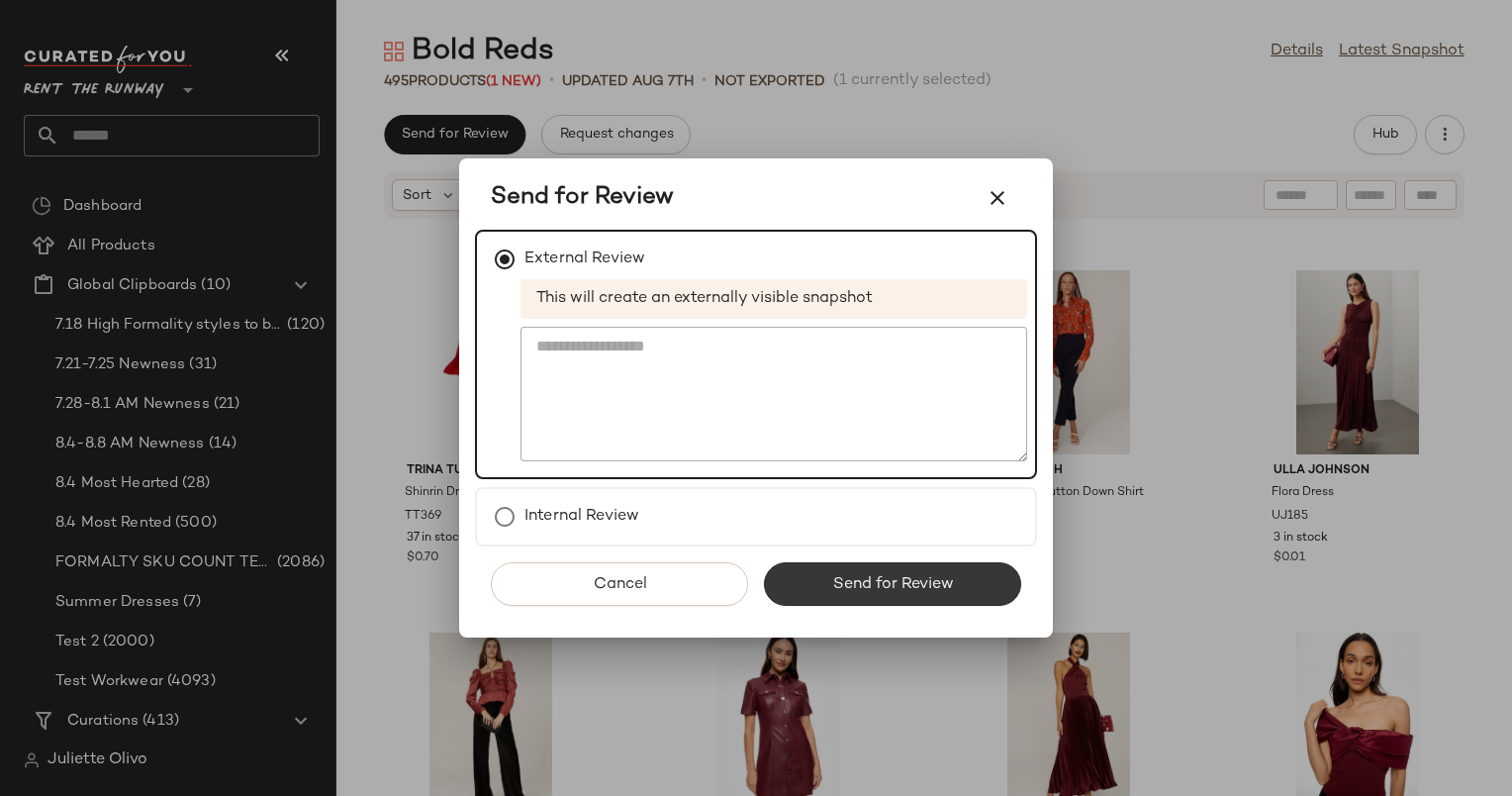 click on "Send for Review" 